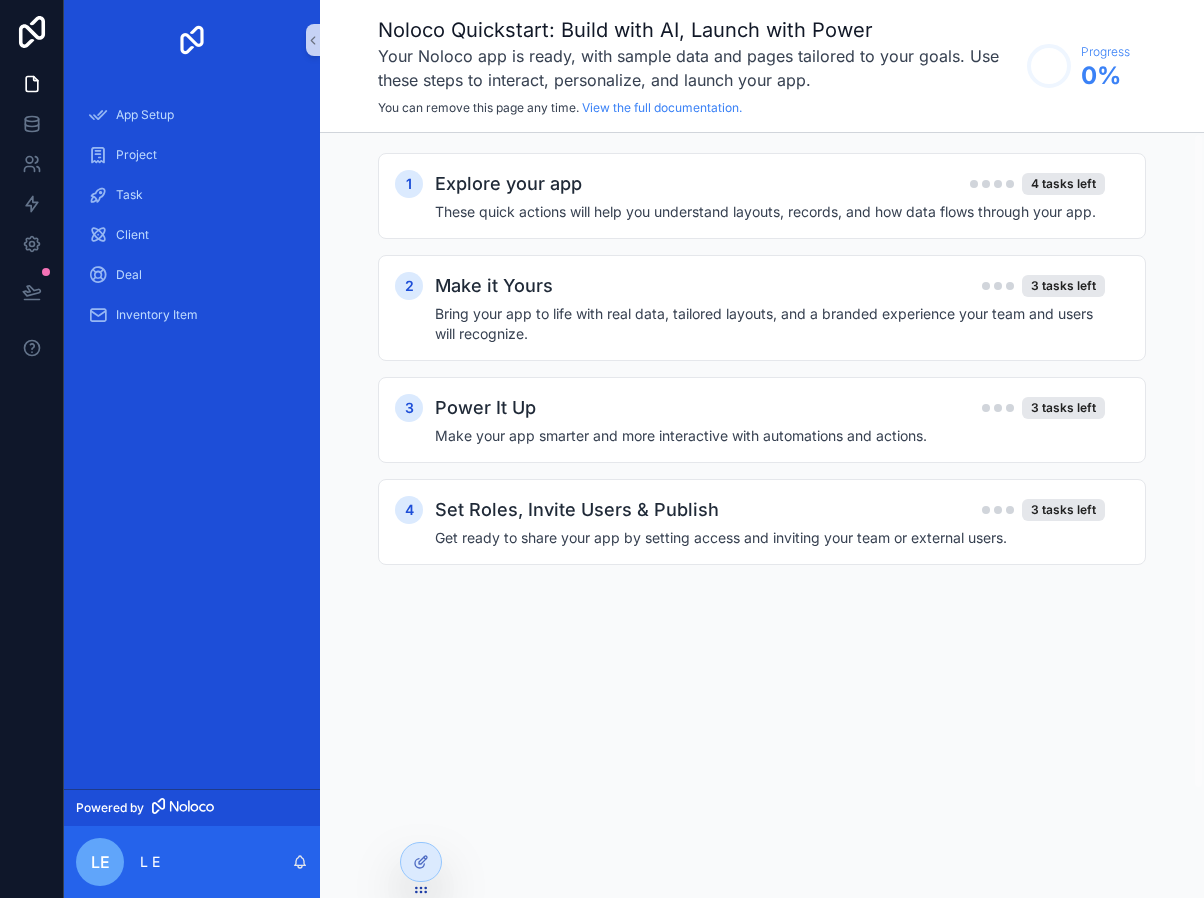 scroll, scrollTop: 0, scrollLeft: 0, axis: both 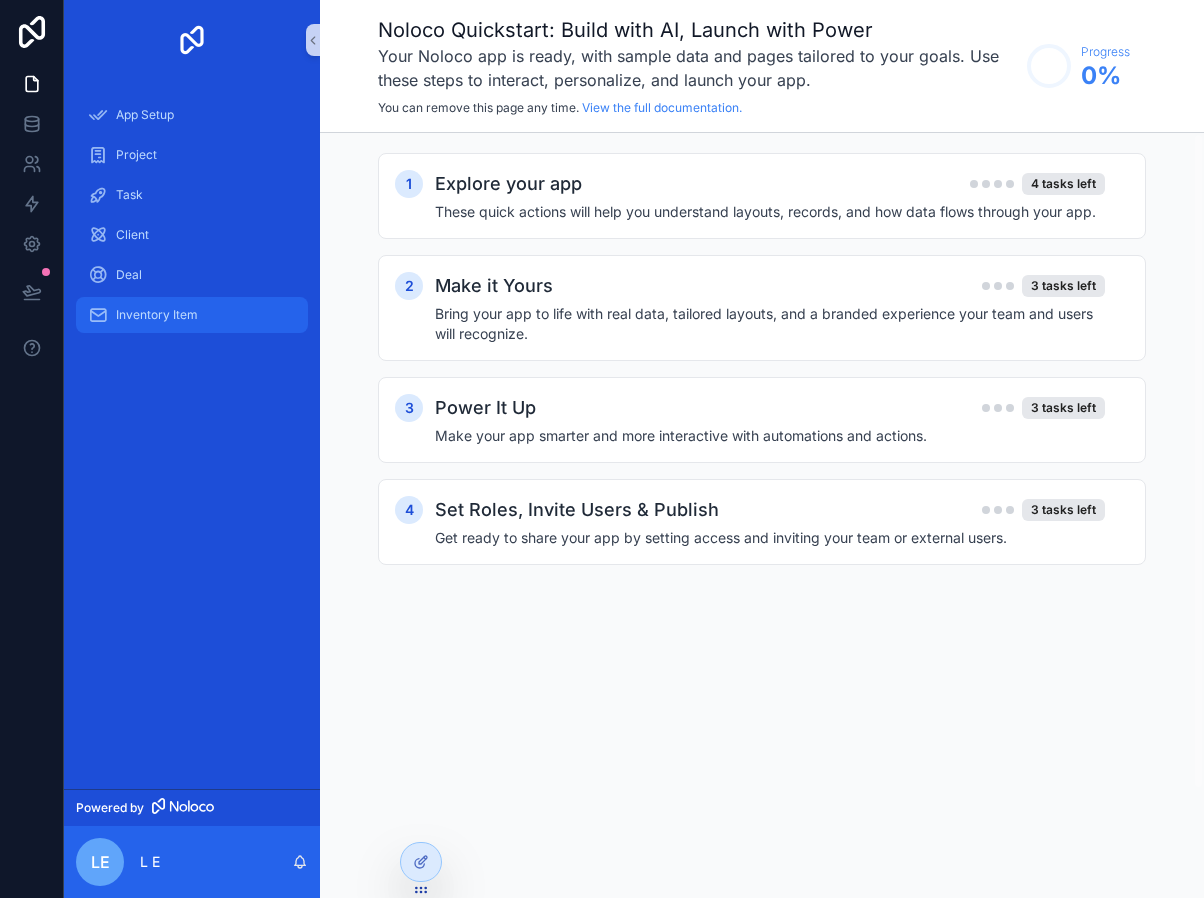 click on "Inventory Item" at bounding box center (192, 315) 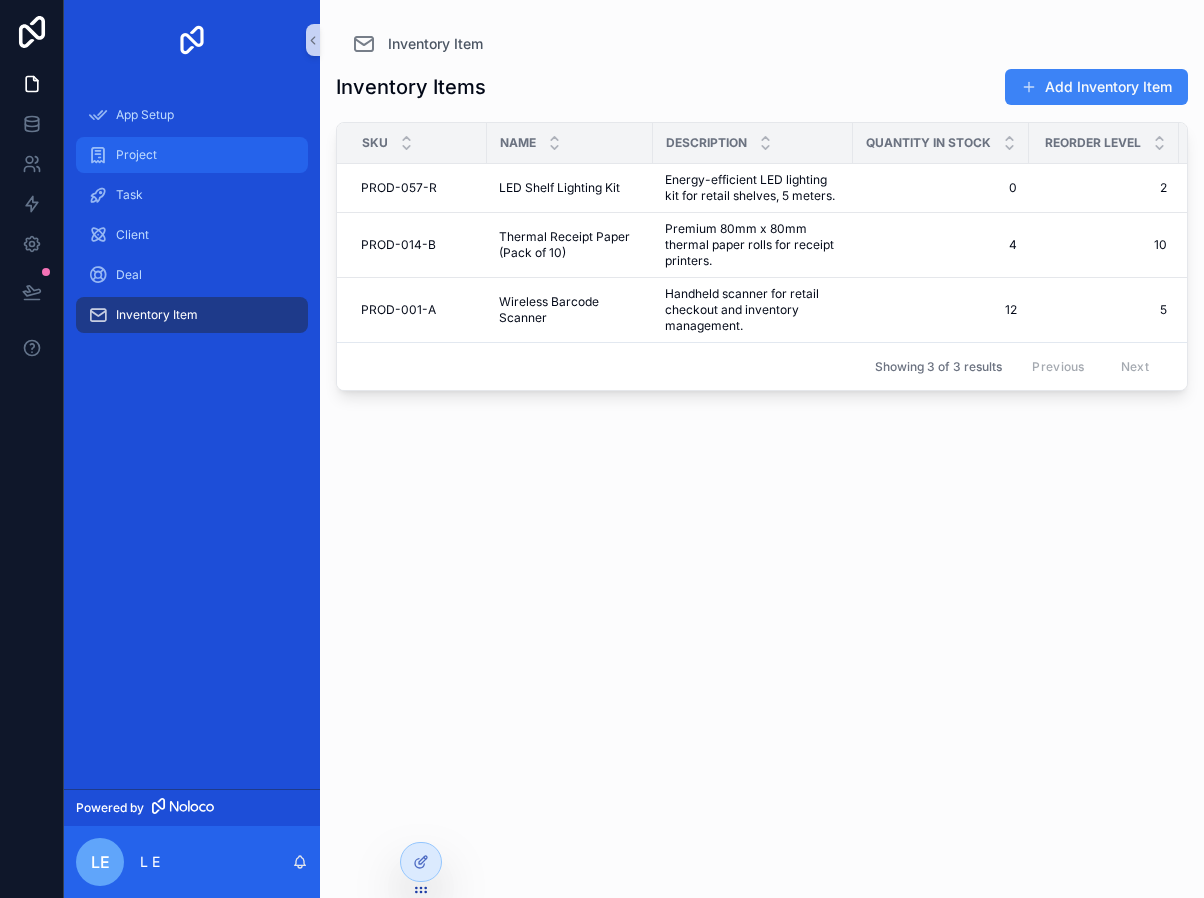 click on "Project" at bounding box center (192, 155) 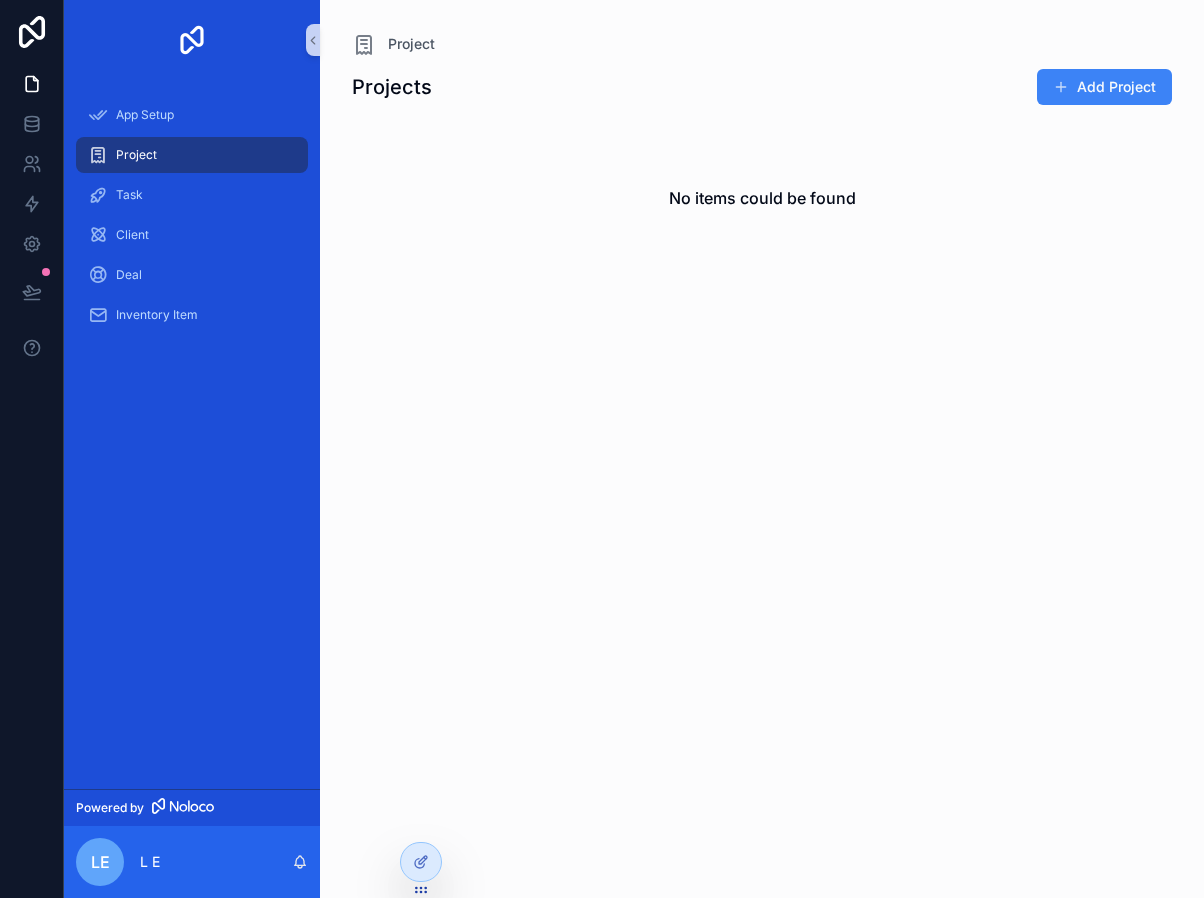 click on "LE L E" at bounding box center [192, 862] 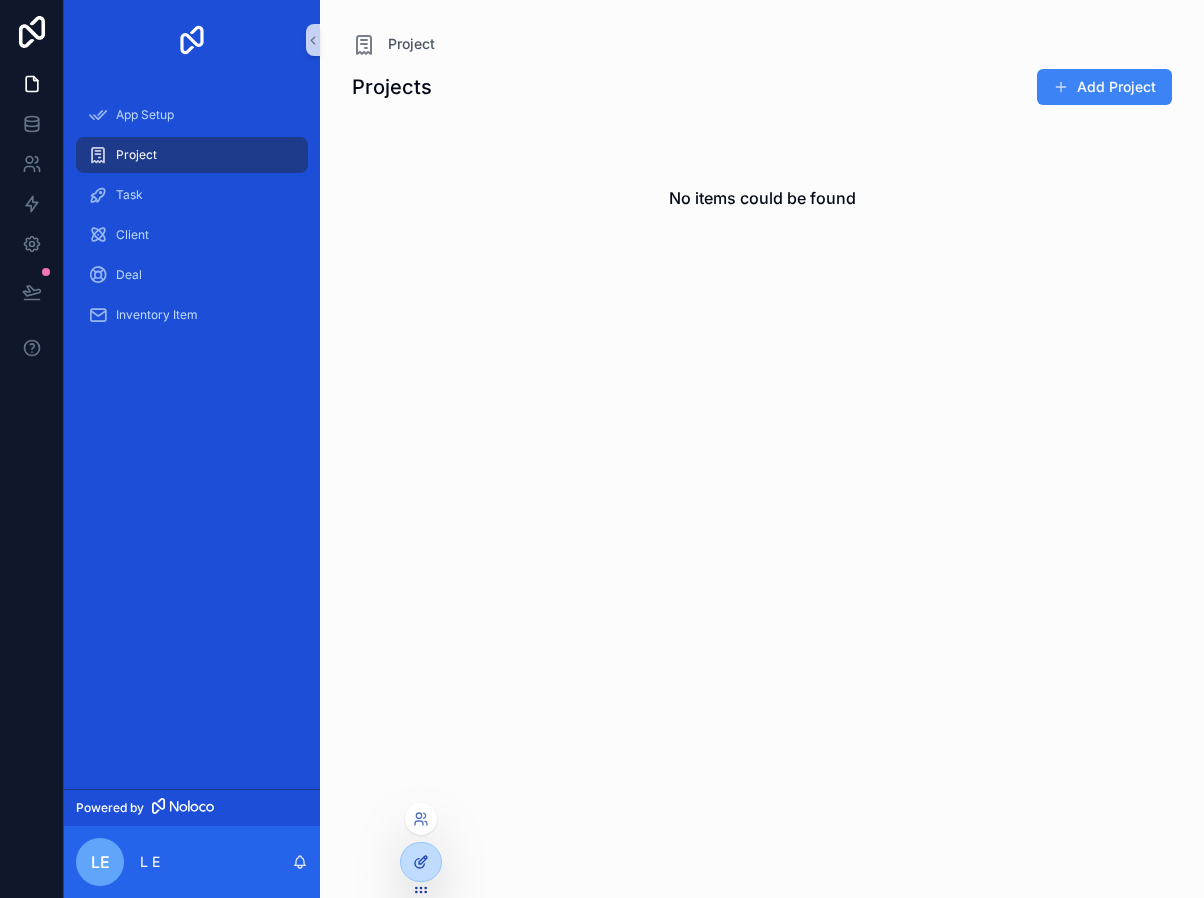 click 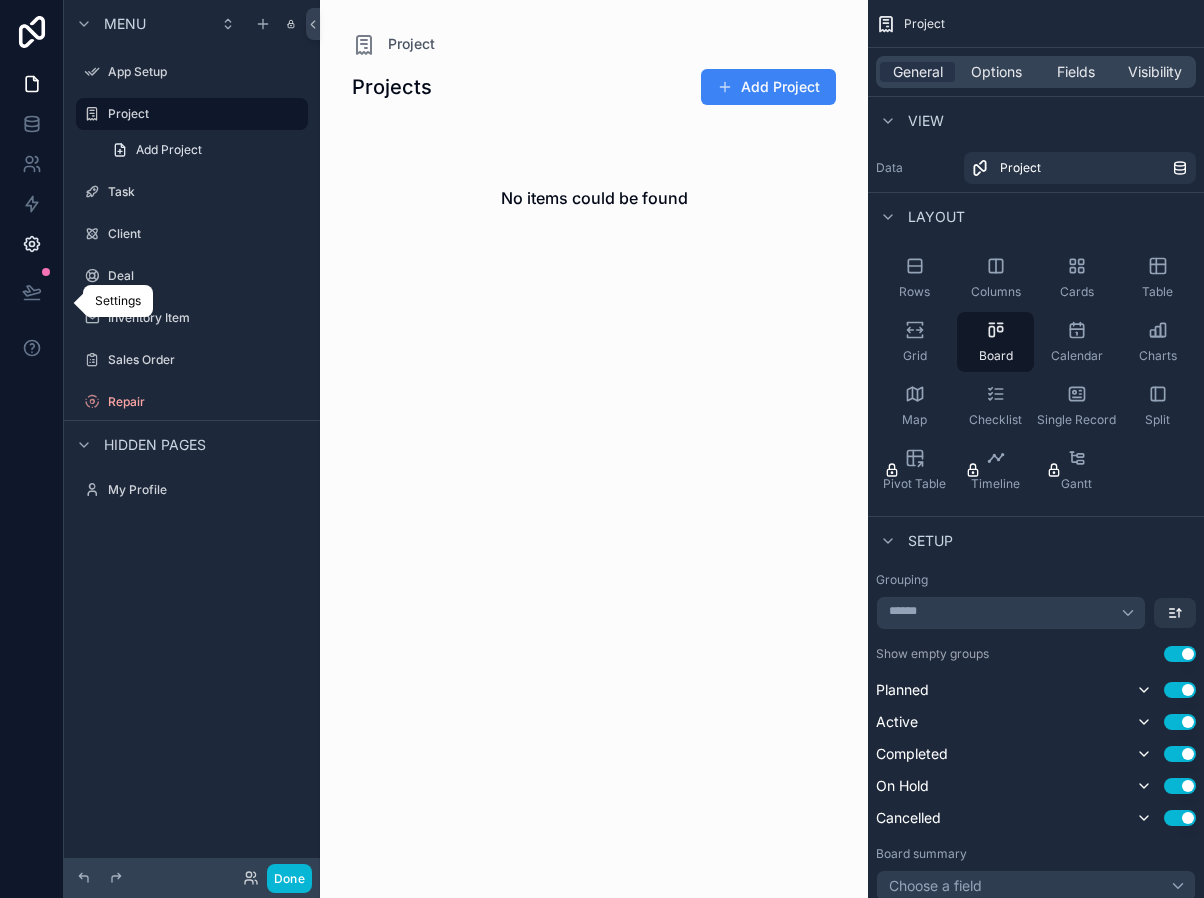 click 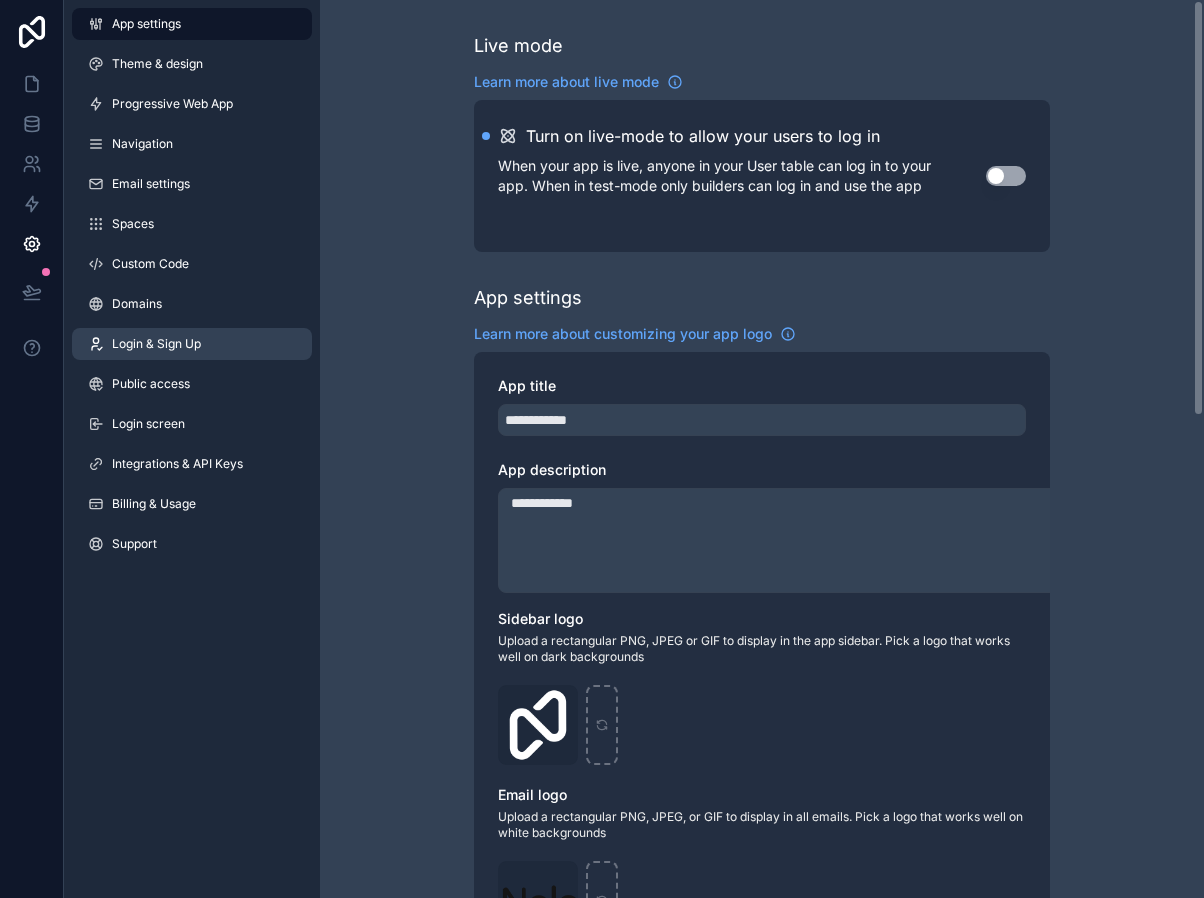 click on "Login & Sign Up" at bounding box center (156, 344) 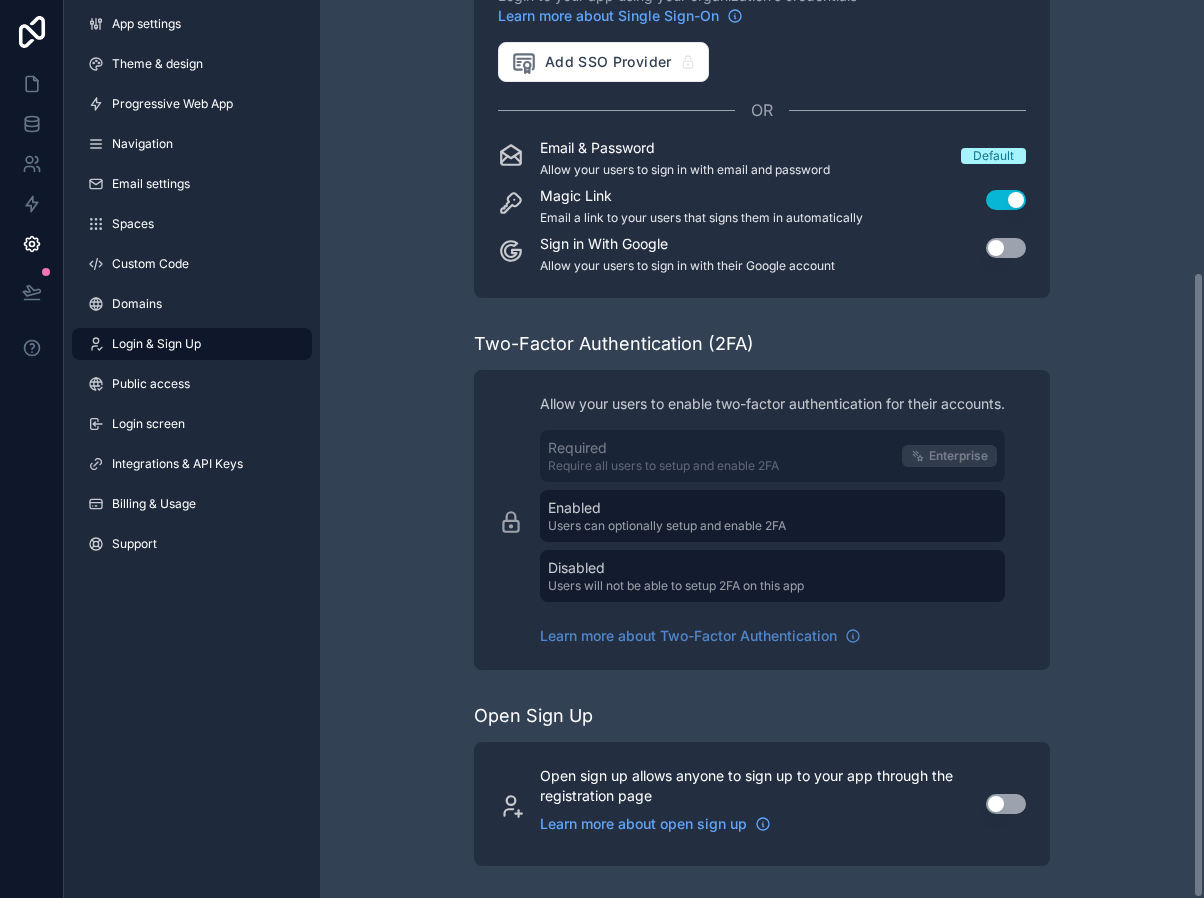 scroll, scrollTop: 390, scrollLeft: 0, axis: vertical 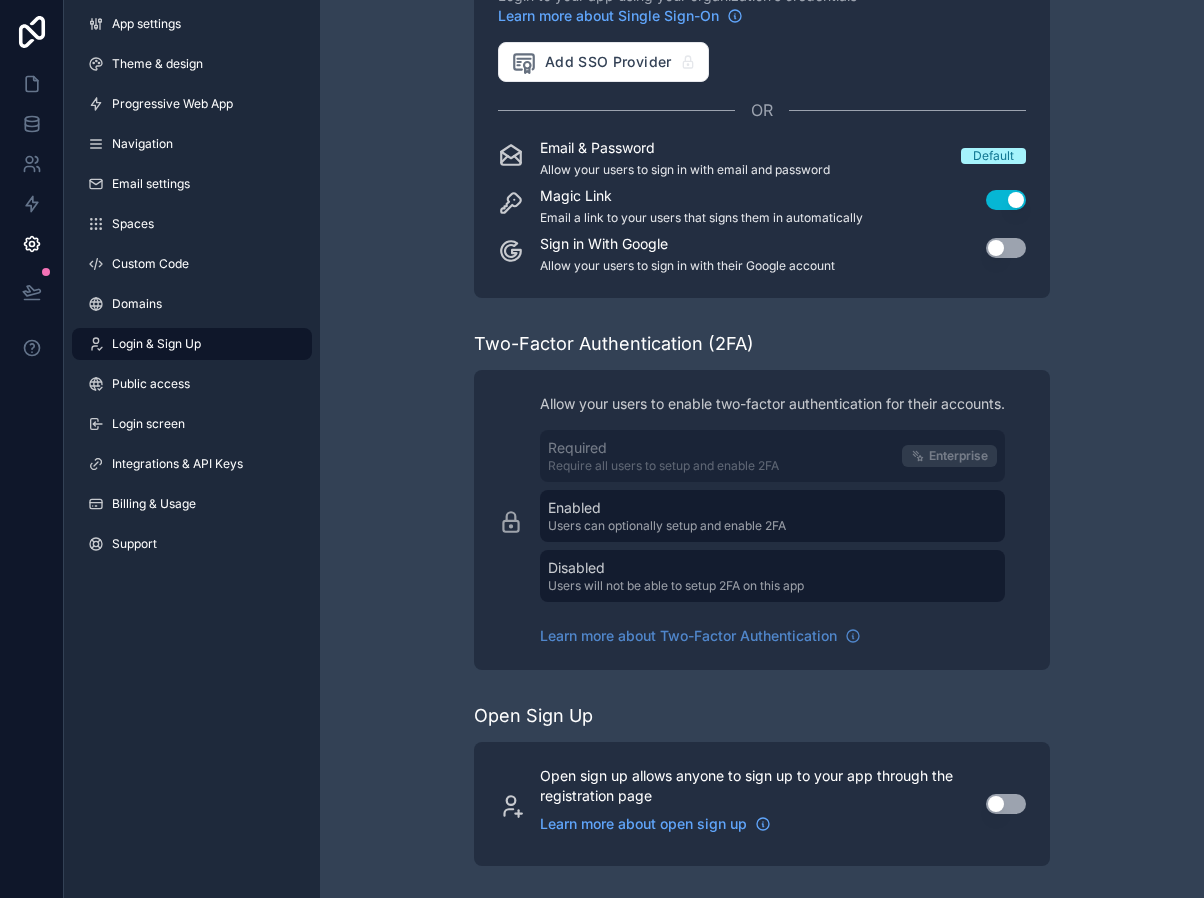 click on "Use setting" at bounding box center [1006, 804] 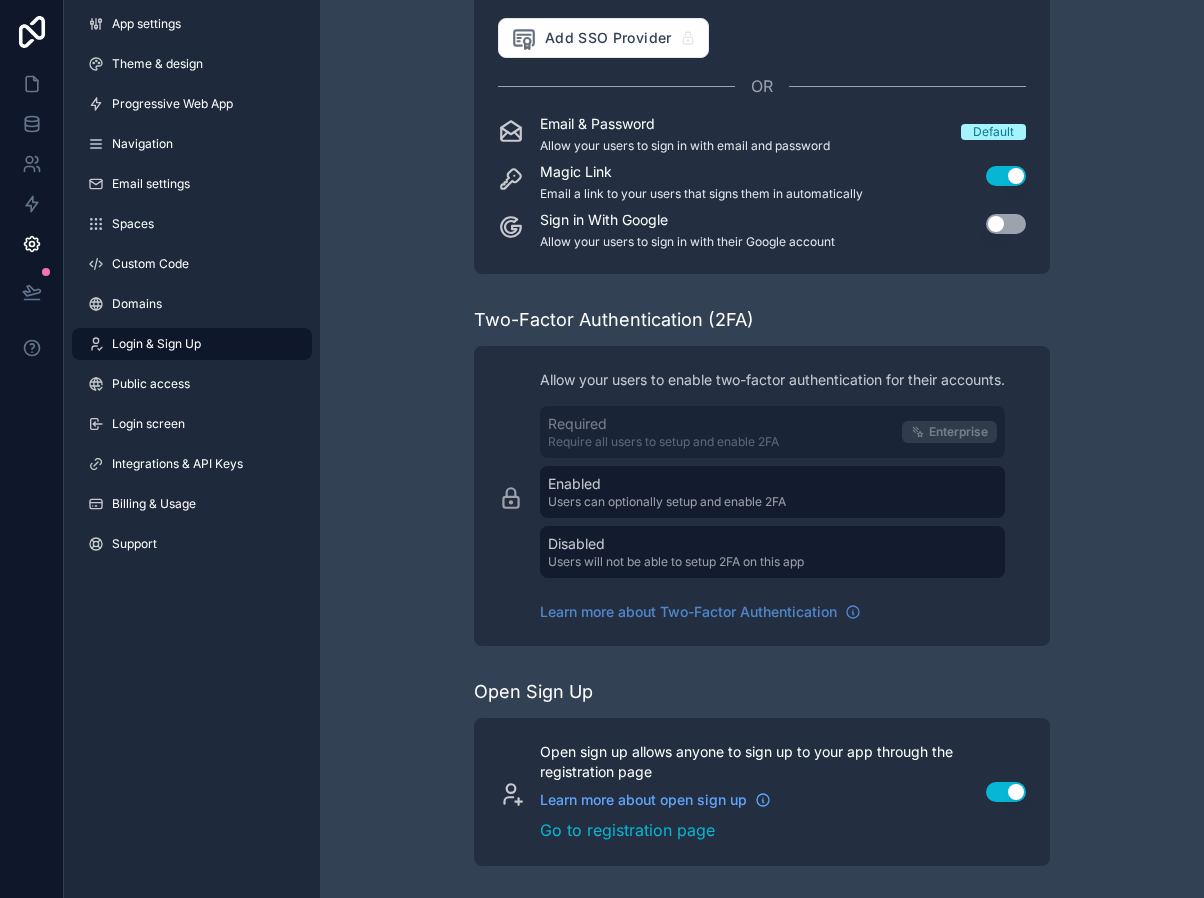 scroll, scrollTop: 420, scrollLeft: 0, axis: vertical 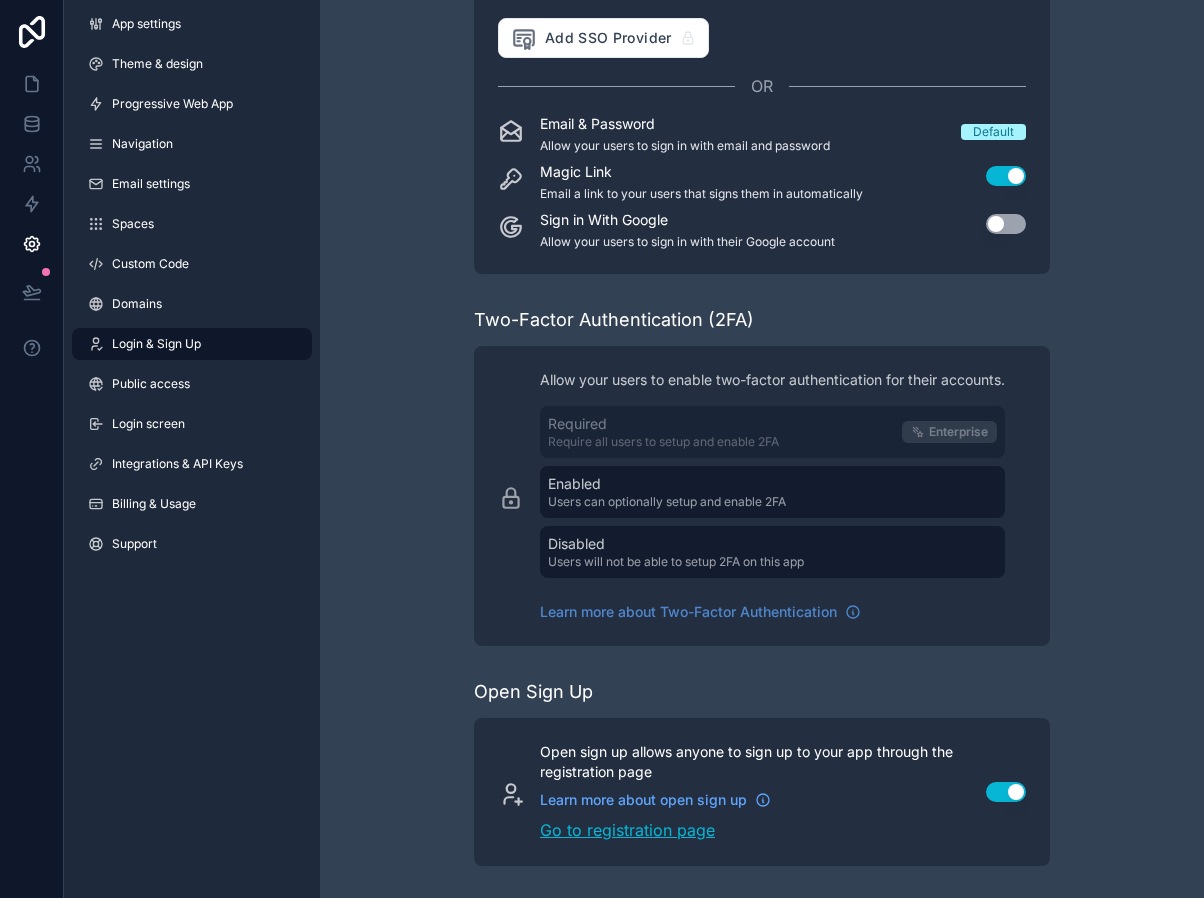 click on "Go to registration page" at bounding box center (751, 830) 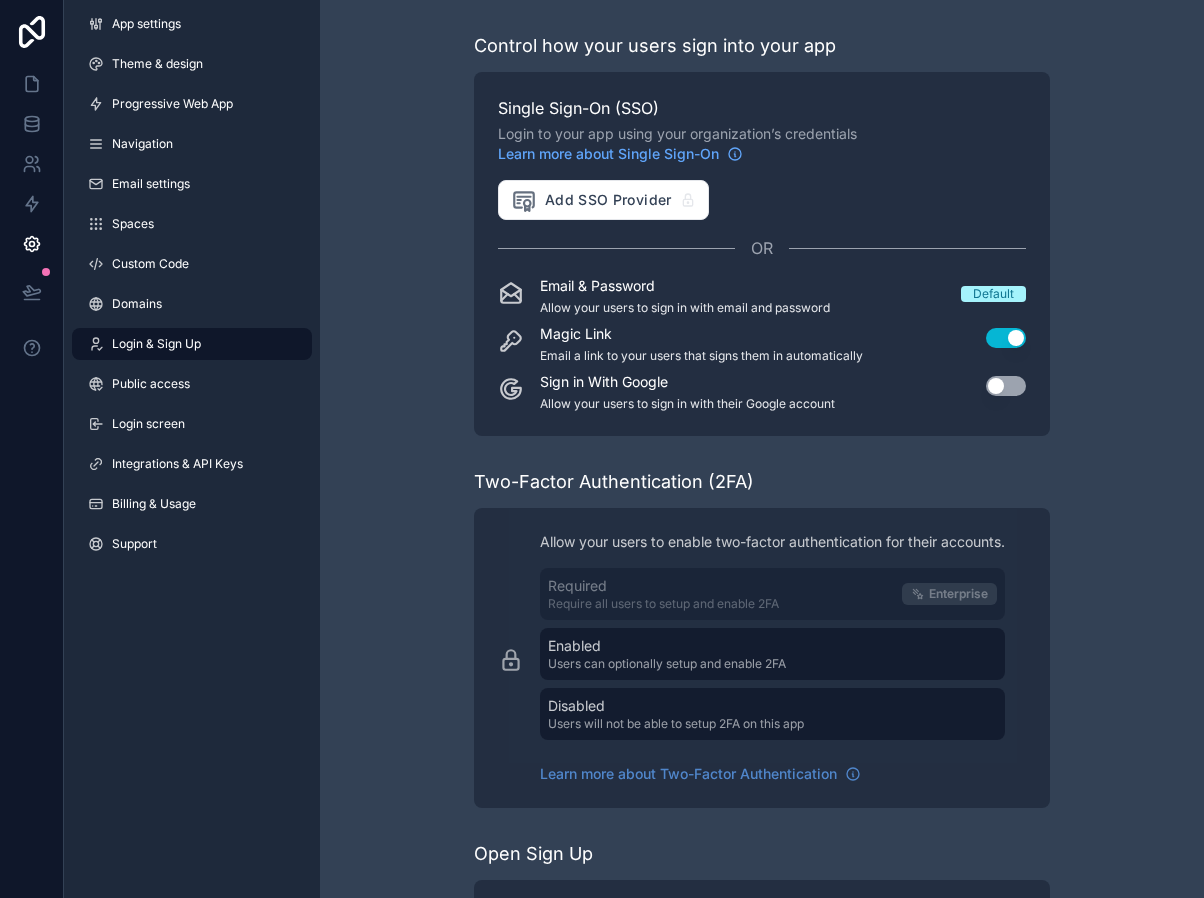 scroll, scrollTop: 0, scrollLeft: 0, axis: both 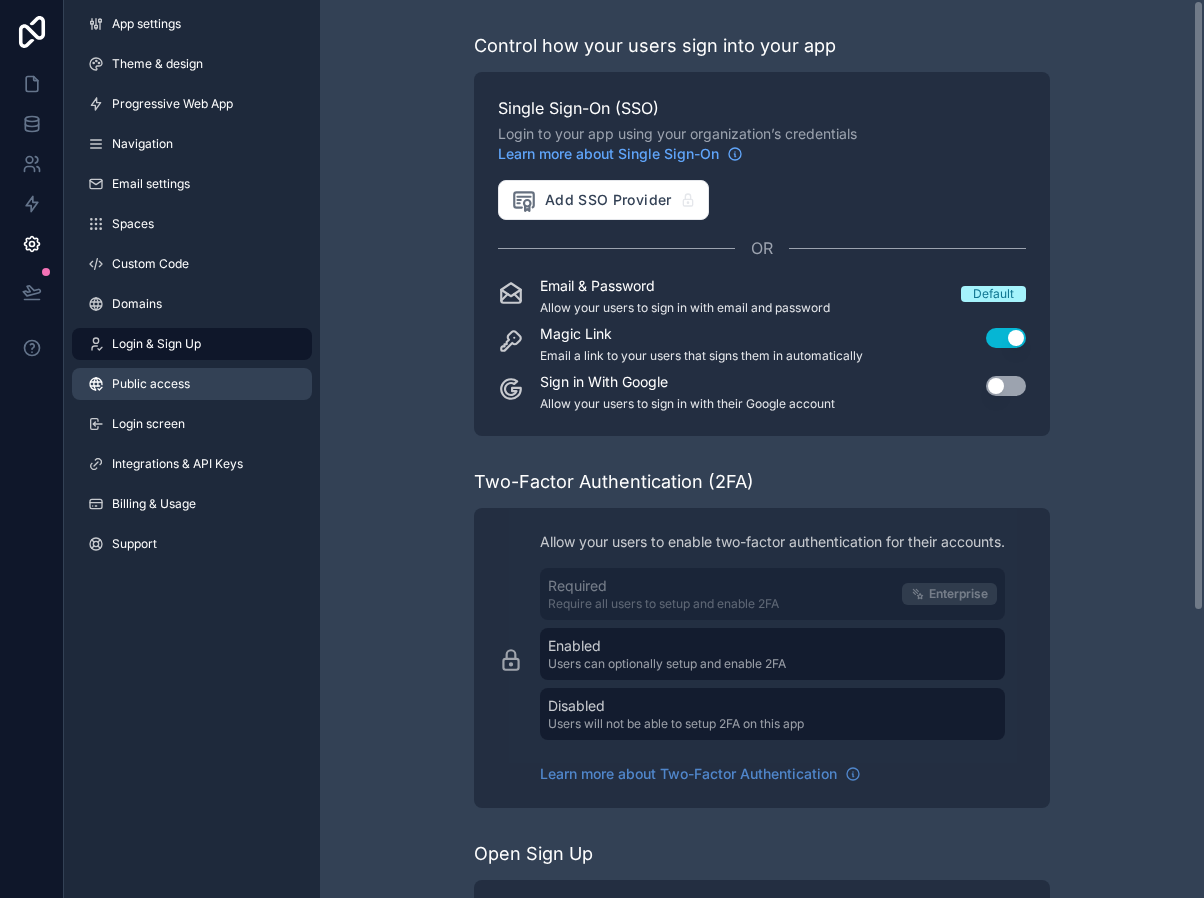 click on "Public access" at bounding box center [192, 384] 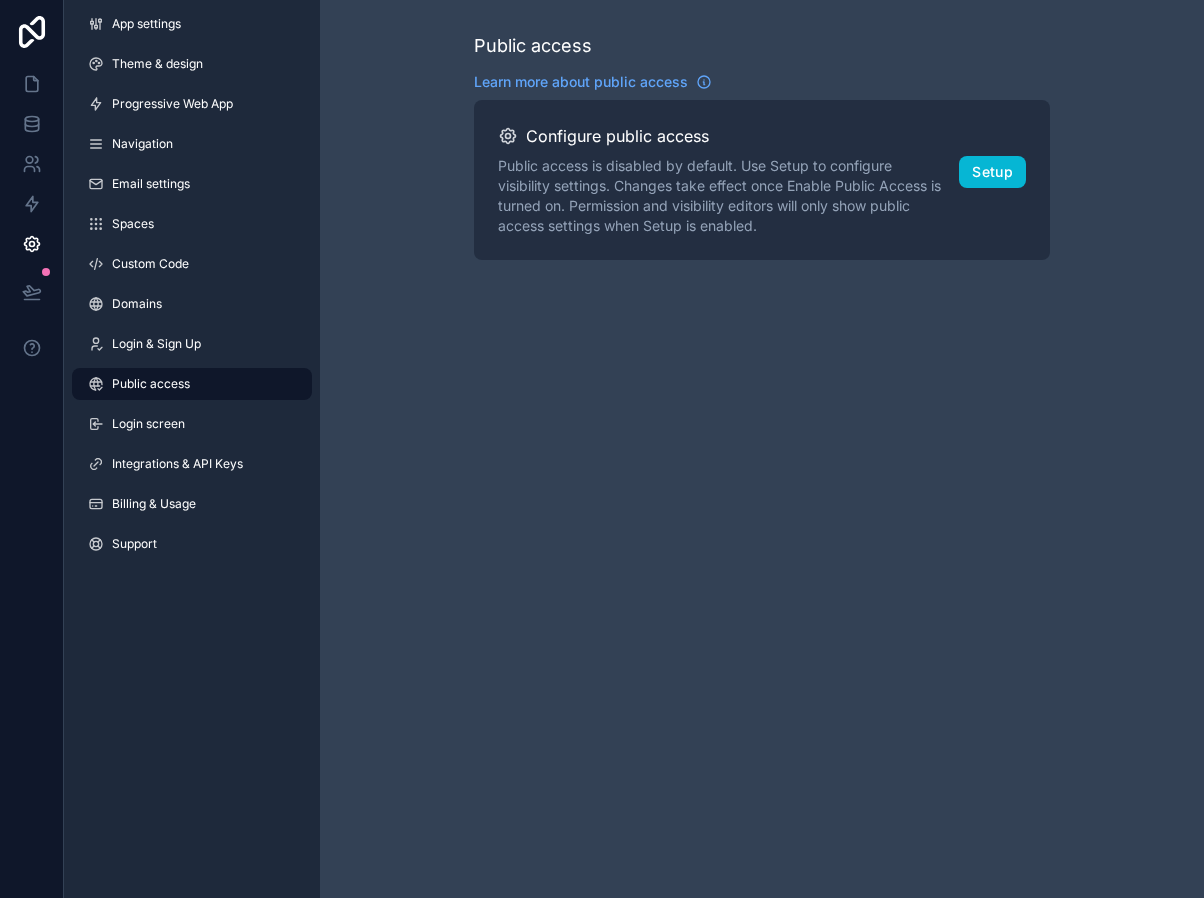click on "App settings Theme & design Progressive Web App Navigation Email settings Spaces Custom Code Domains Login & Sign Up Public access Login screen Integrations & API Keys Billing & Usage Support" at bounding box center (192, 288) 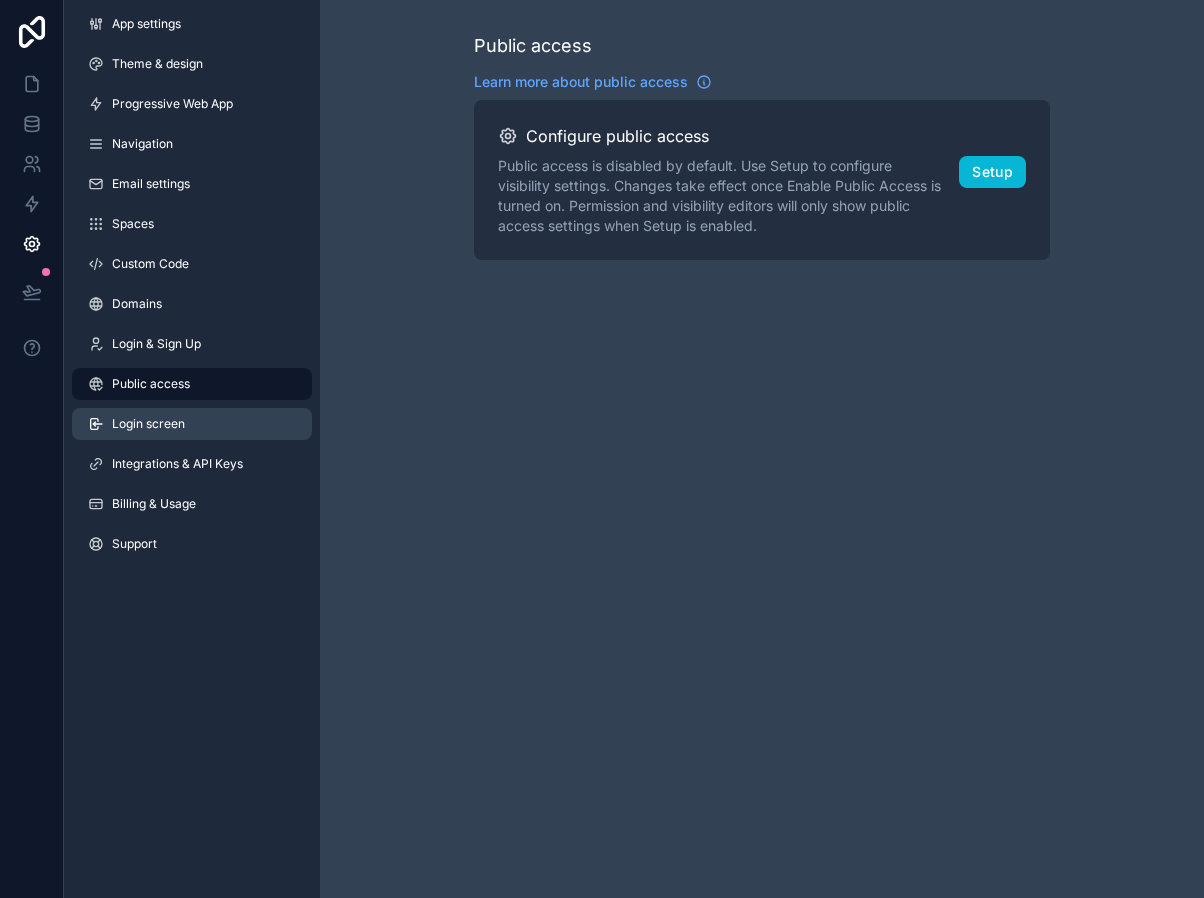 click on "Login screen" at bounding box center [192, 424] 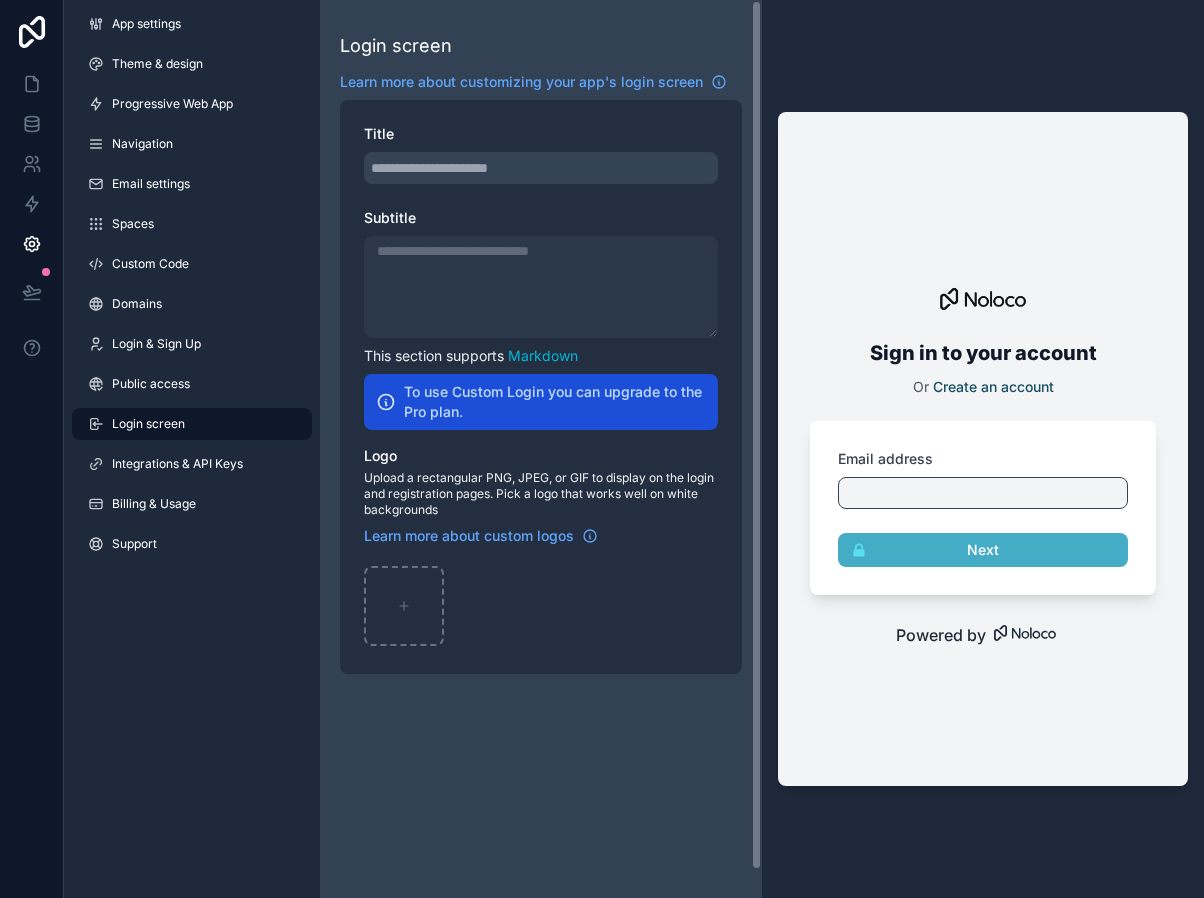 click at bounding box center [541, 168] 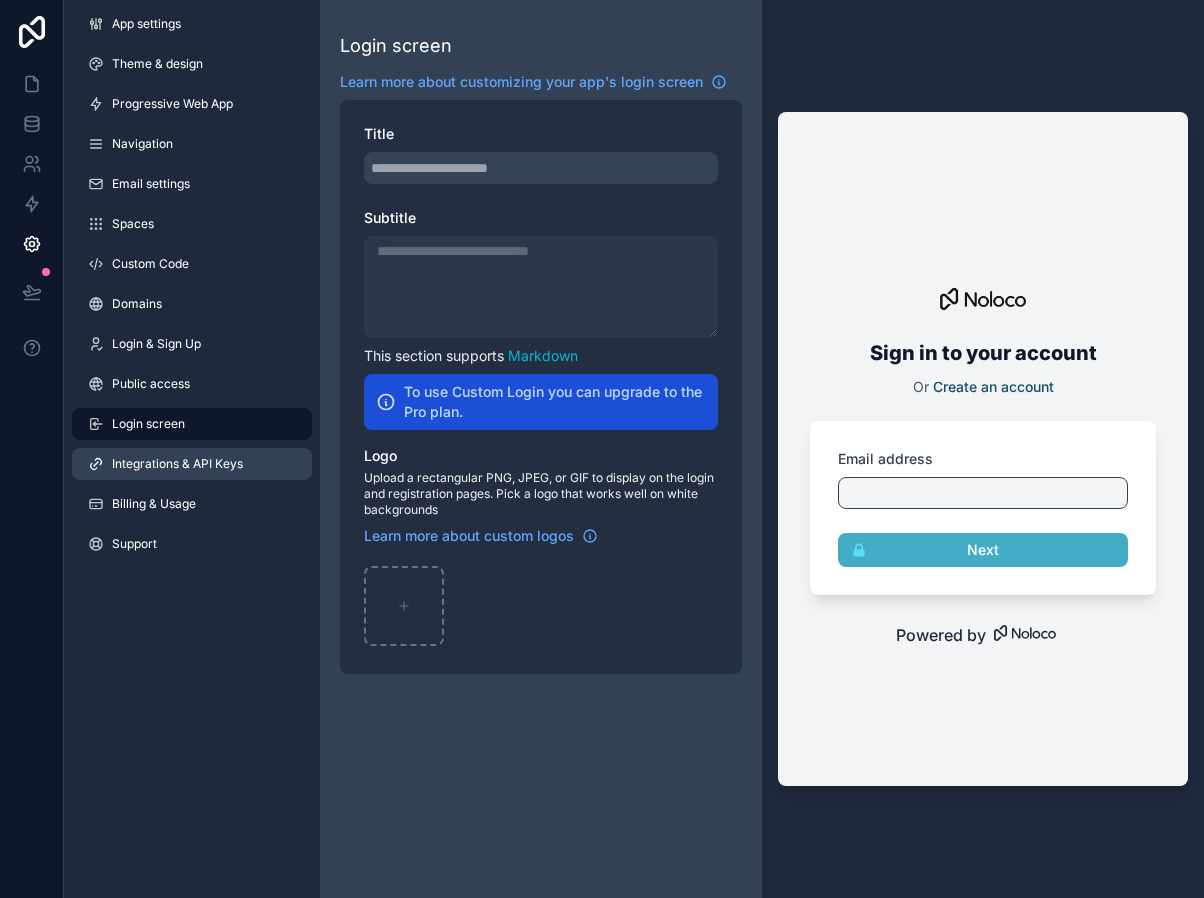 click on "Integrations & API Keys" at bounding box center (192, 464) 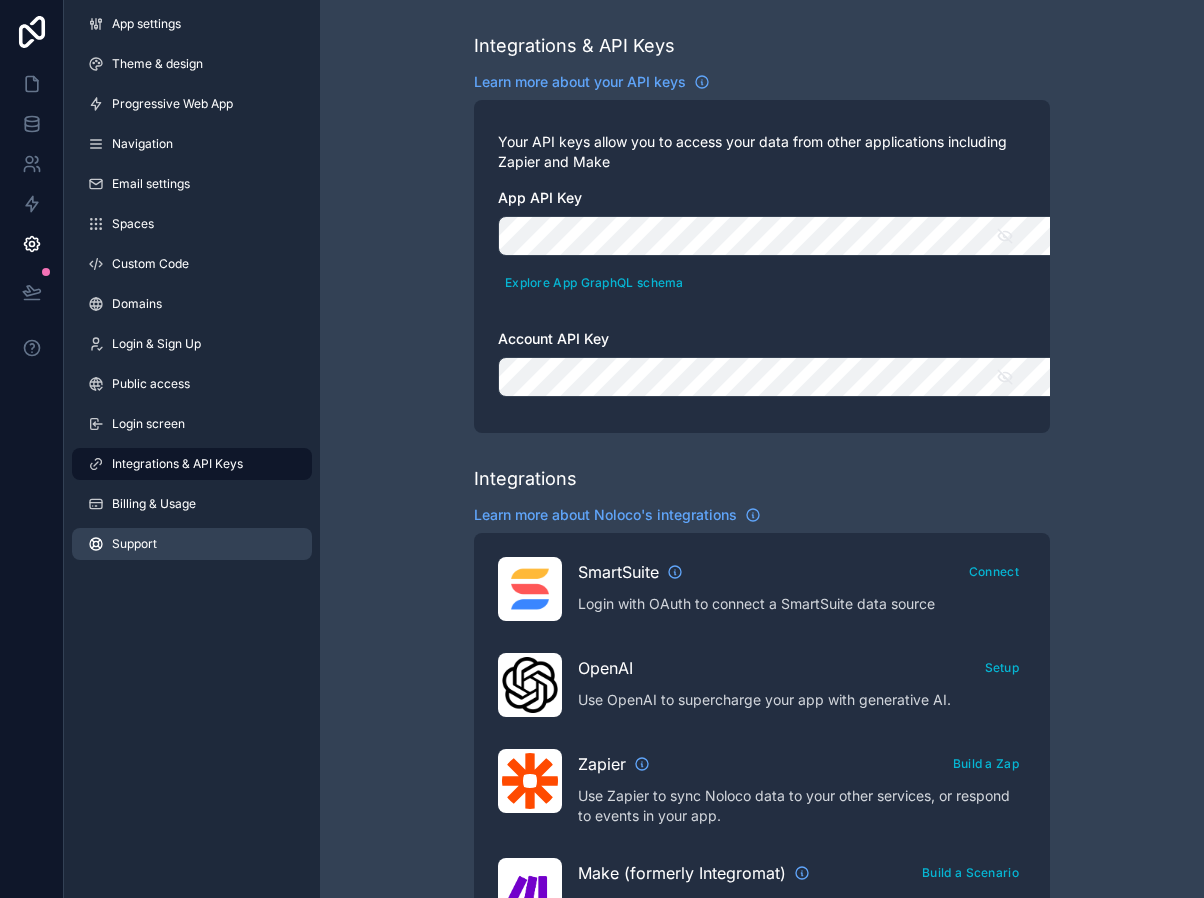 click on "Support" at bounding box center (192, 544) 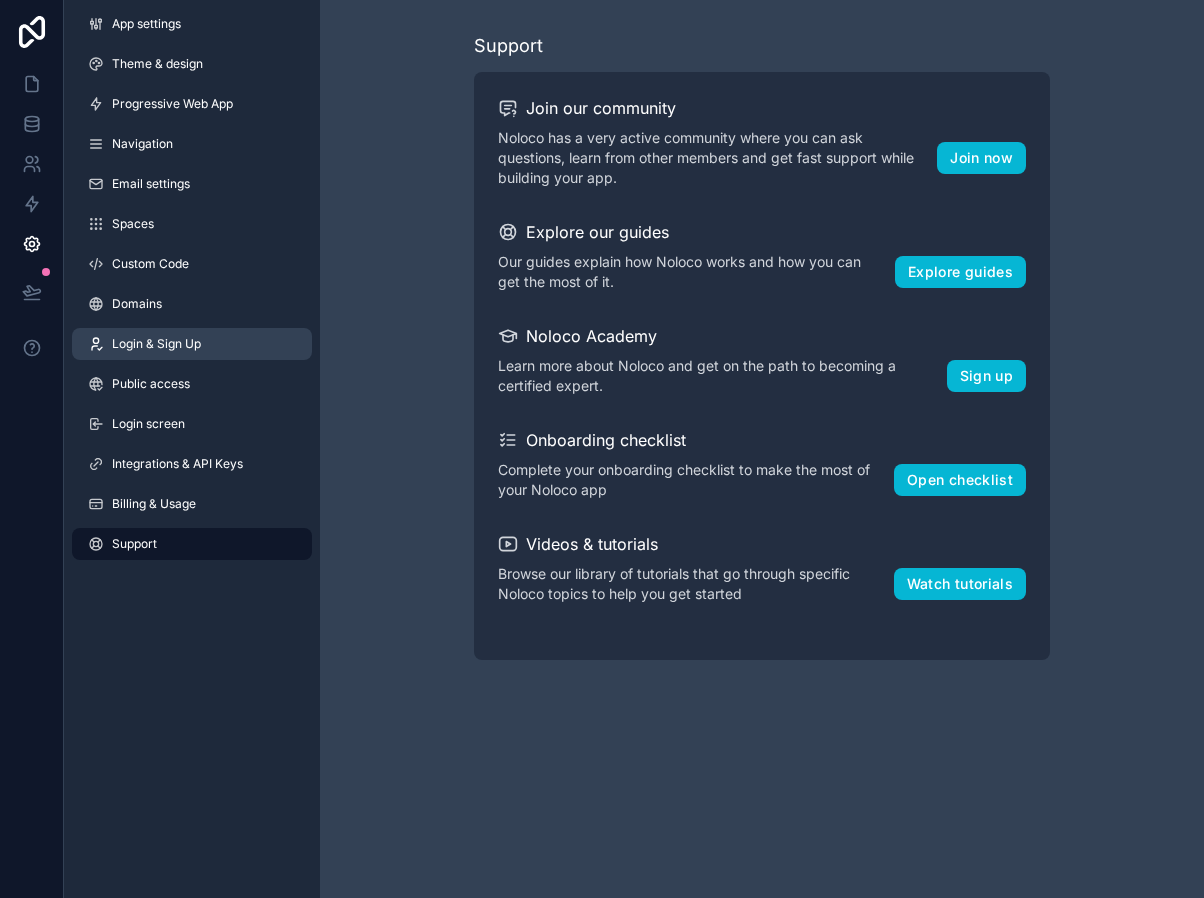 click on "Login & Sign Up" at bounding box center (192, 344) 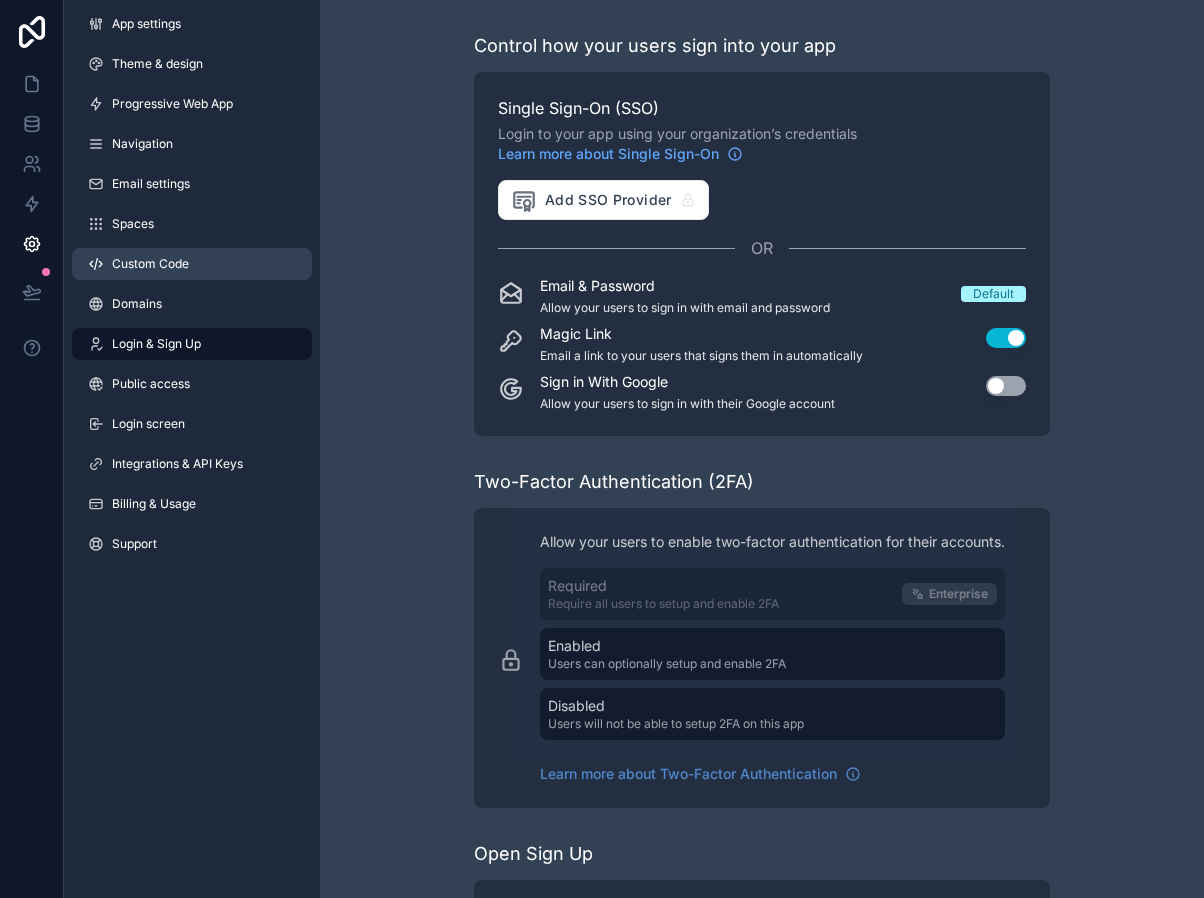 click on "Custom Code" at bounding box center (192, 264) 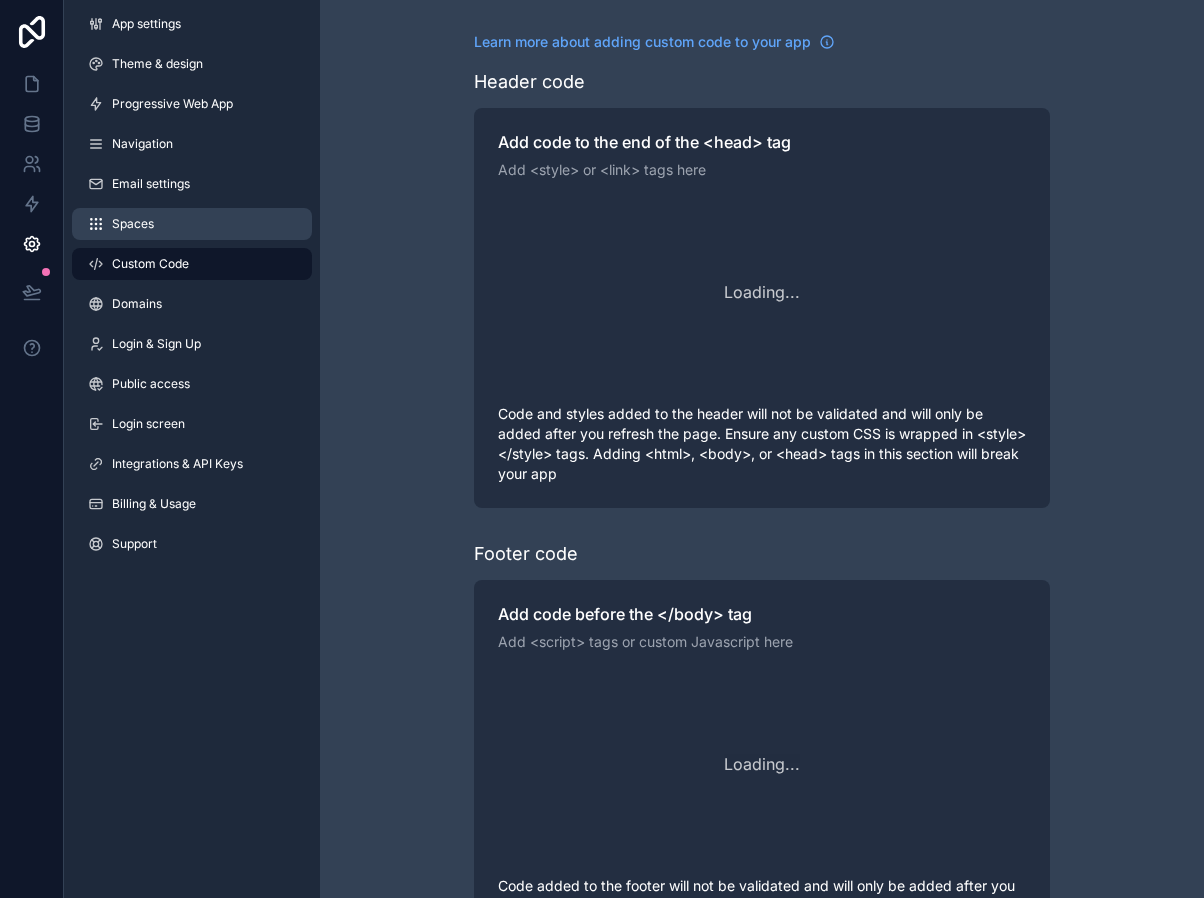 click on "Spaces" at bounding box center (192, 224) 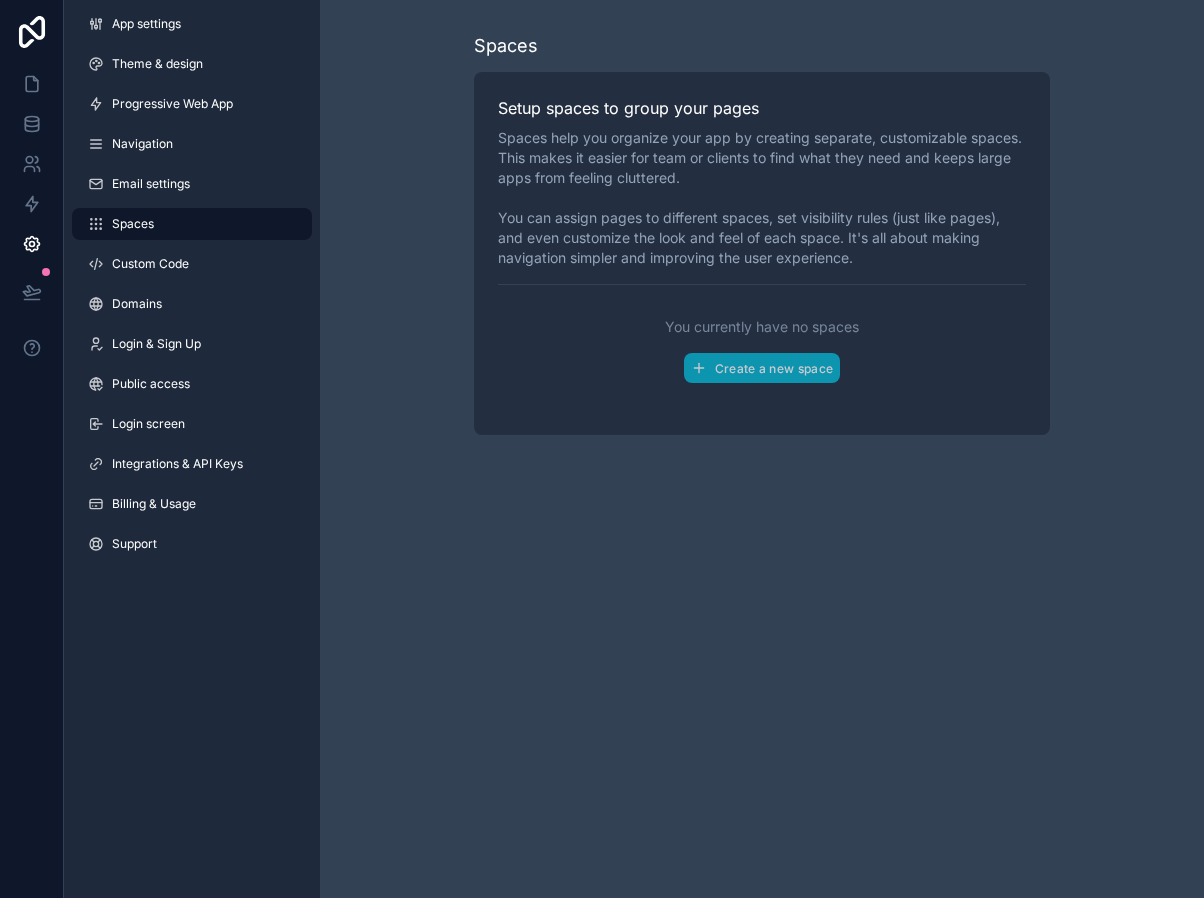 click on "App settings Theme & design Progressive Web App Navigation Email settings Spaces Custom Code Domains Login & Sign Up Public access Login screen Integrations & API Keys Billing & Usage Support" at bounding box center [192, 288] 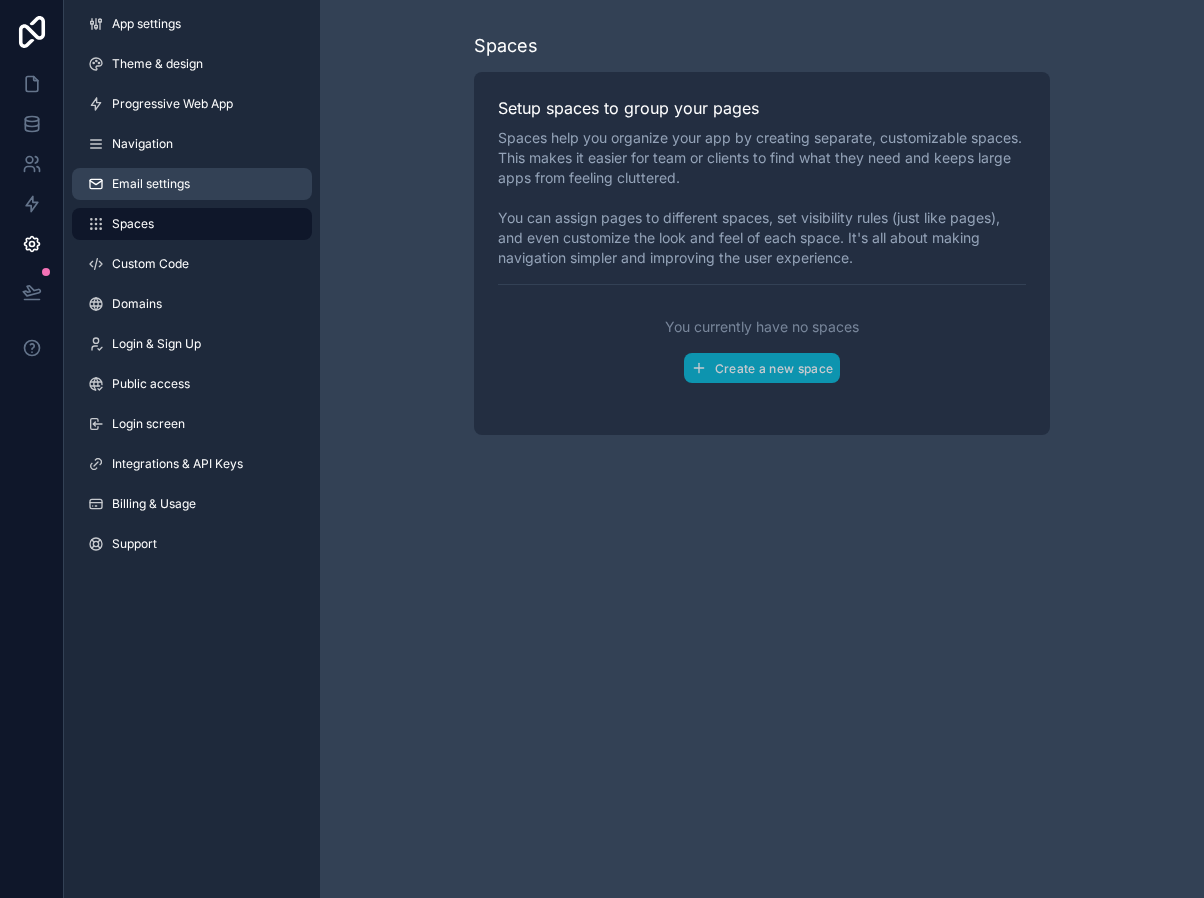 click on "Email settings" at bounding box center (192, 184) 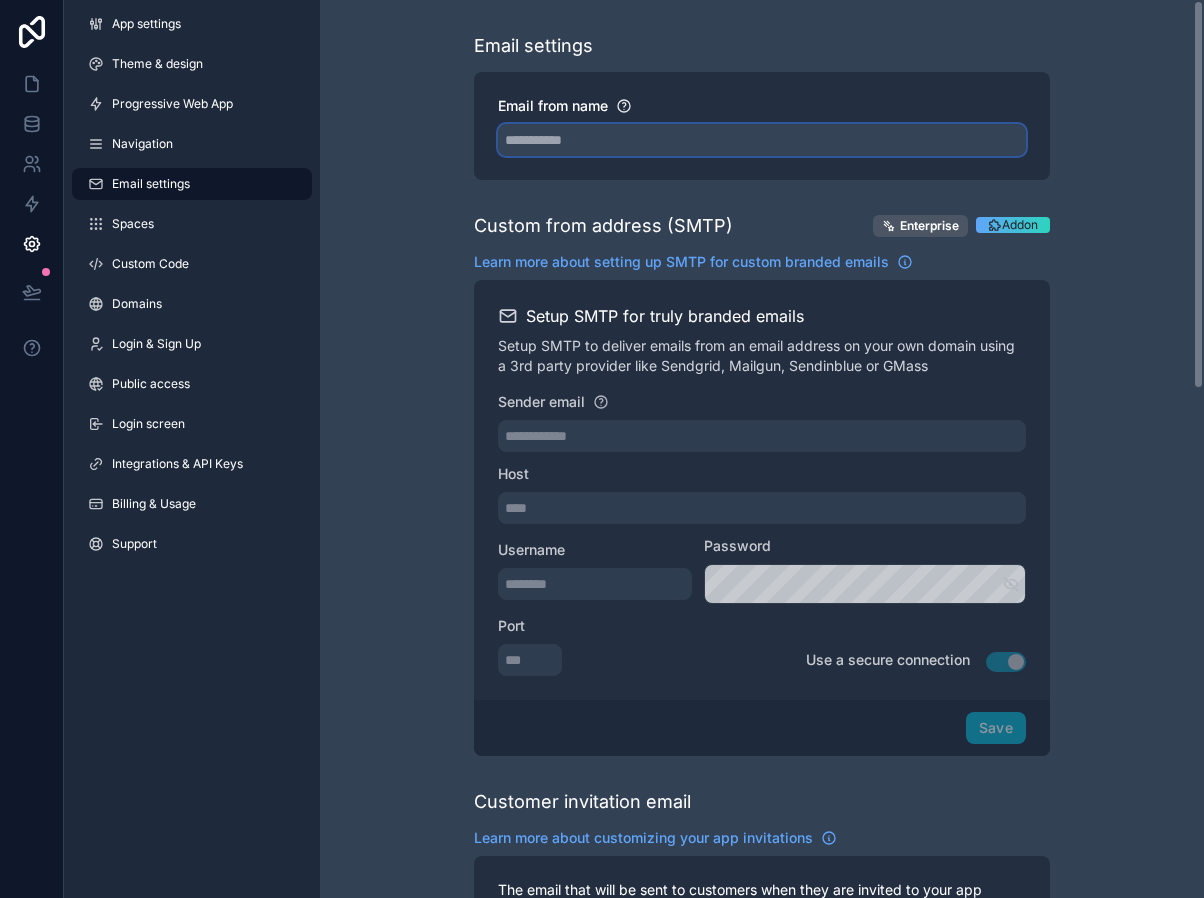 click on "Email from name" at bounding box center (762, 140) 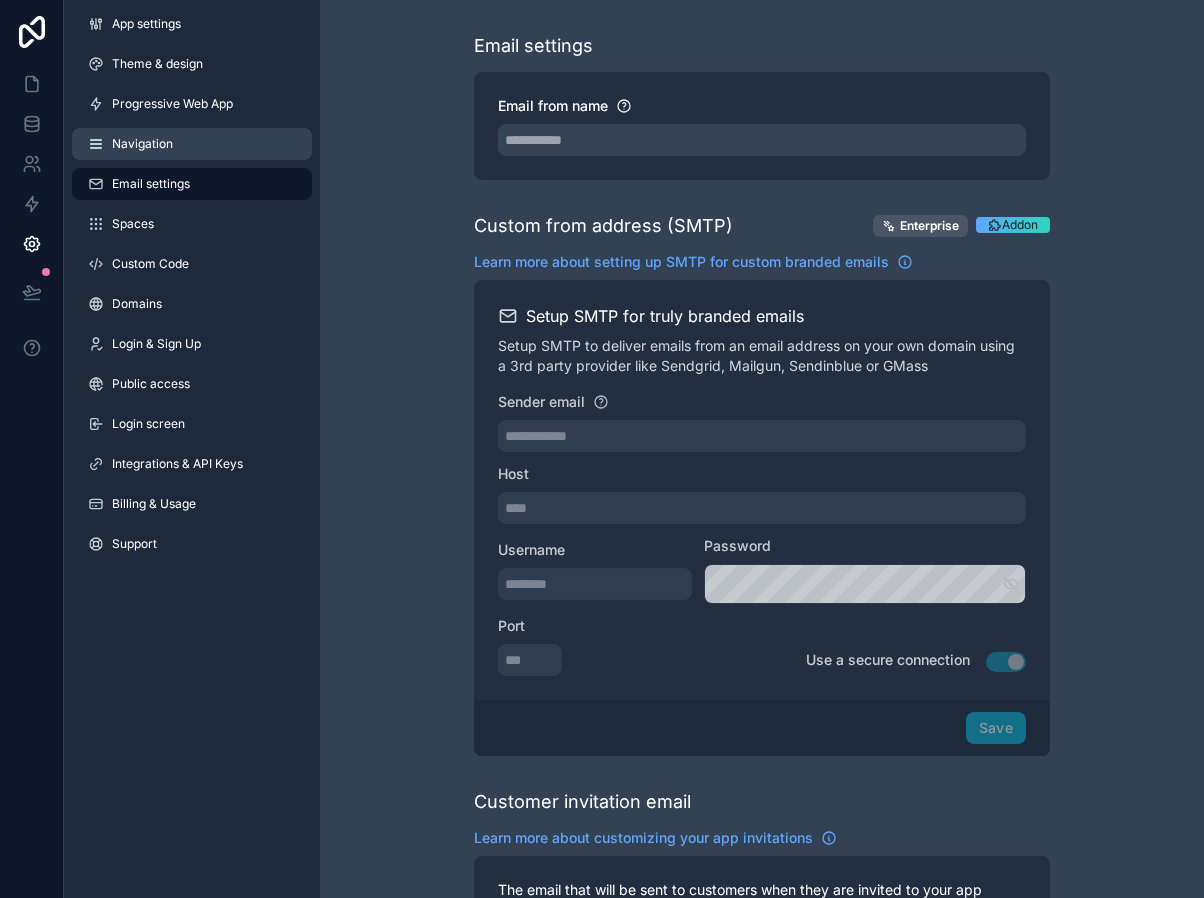 click on "Navigation" at bounding box center (192, 144) 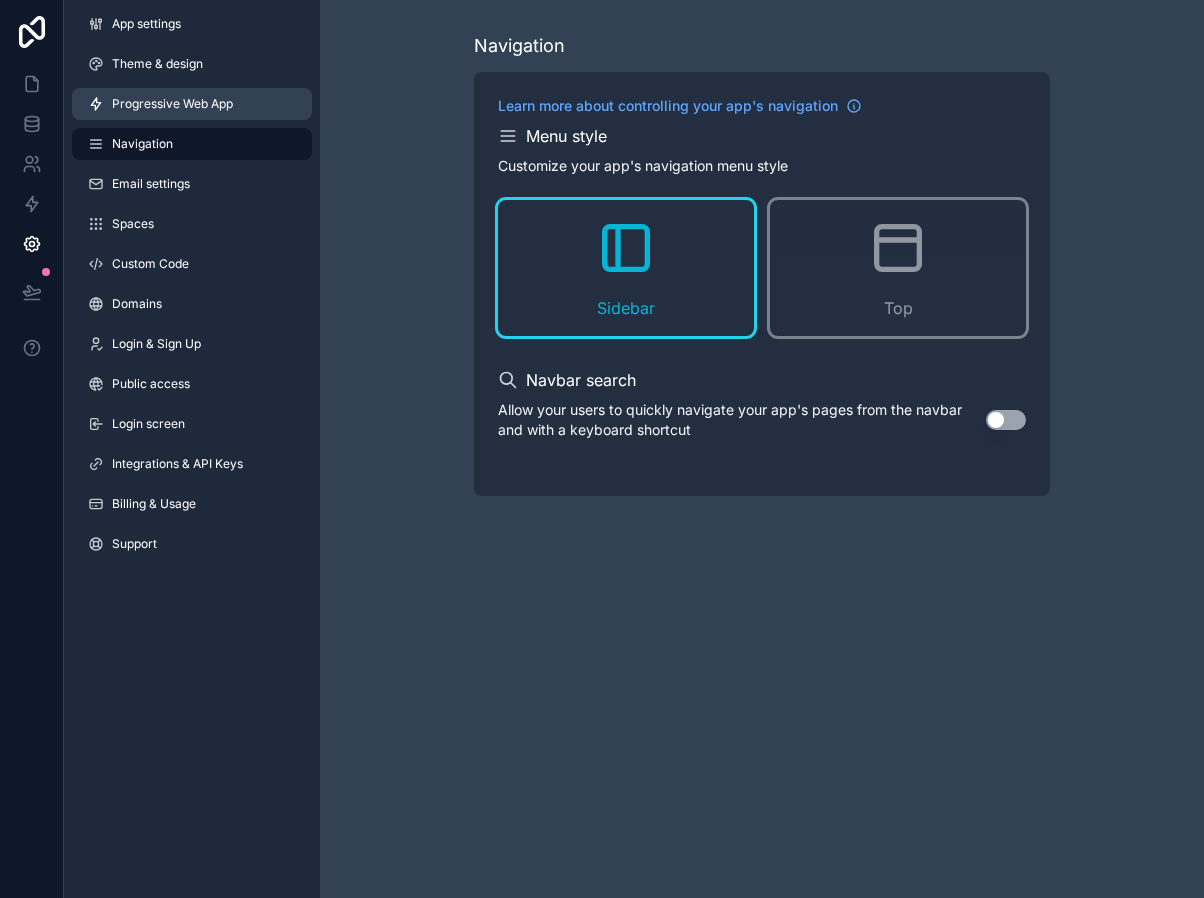 click on "Progressive Web App" at bounding box center (172, 104) 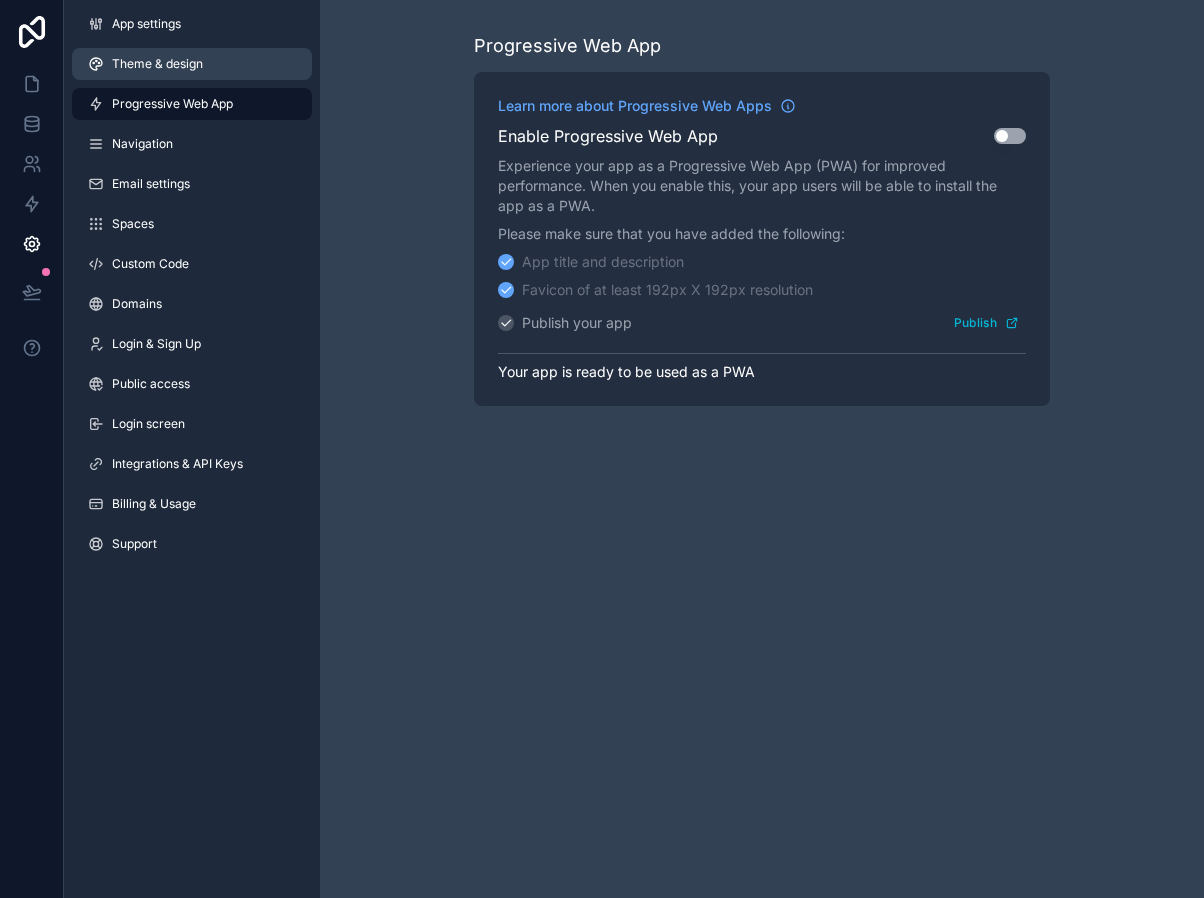 click on "Theme & design" at bounding box center (192, 64) 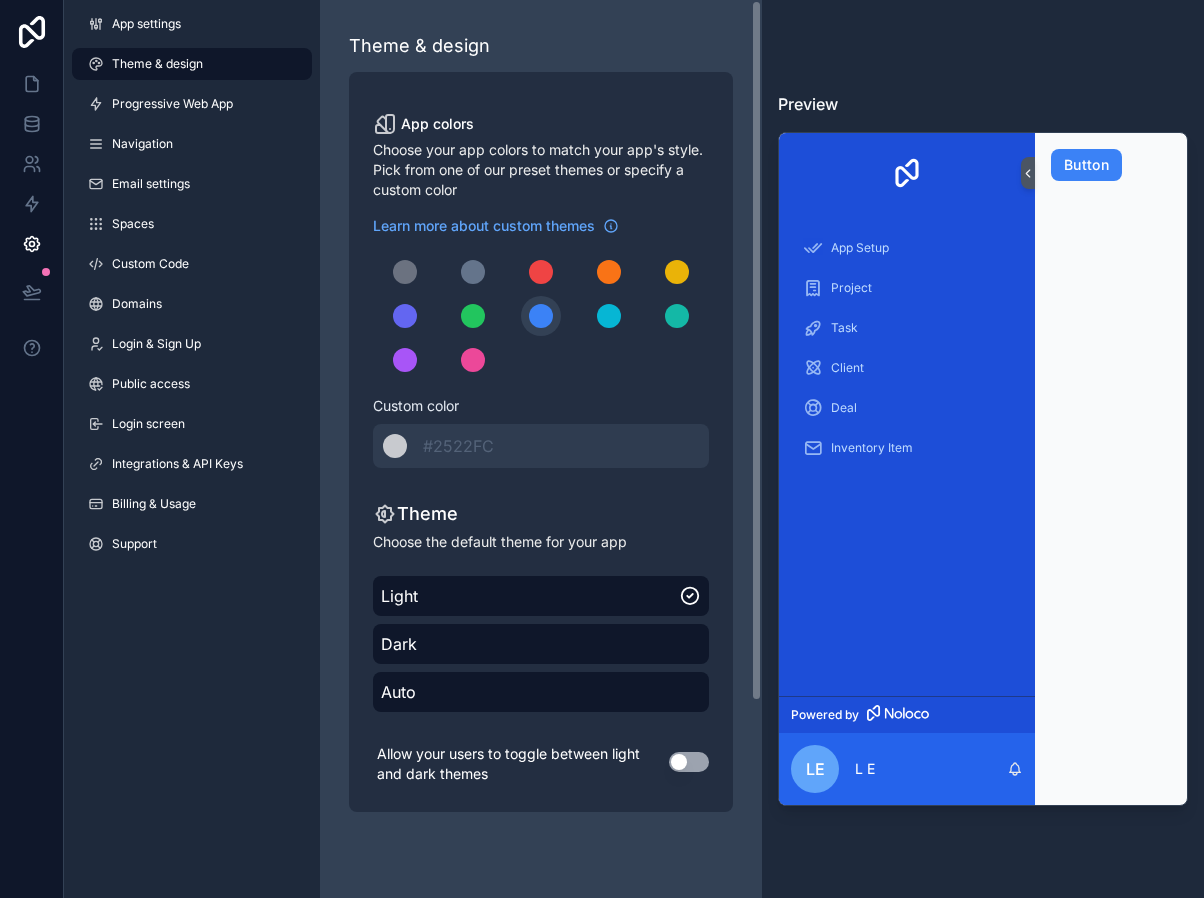 scroll, scrollTop: 251, scrollLeft: 0, axis: vertical 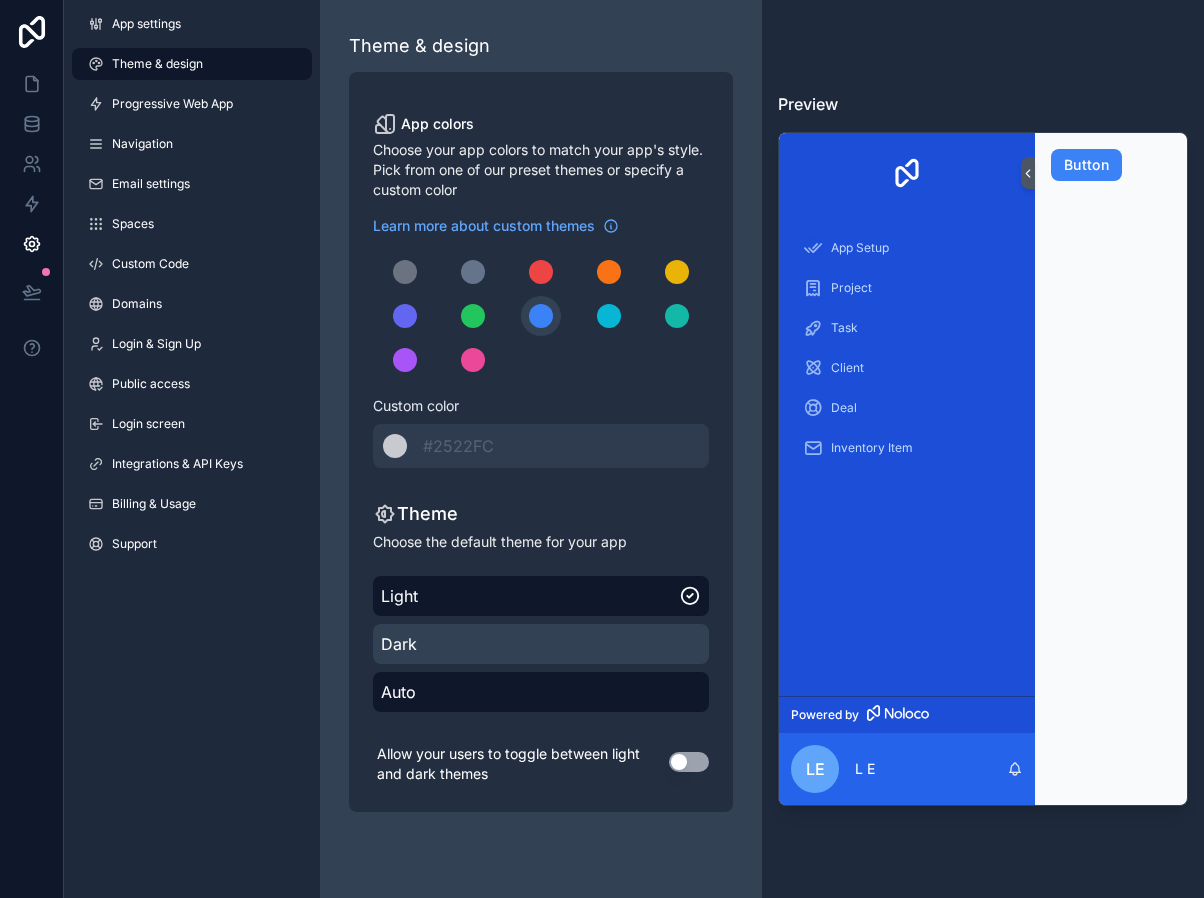 click on "Dark" at bounding box center (541, 644) 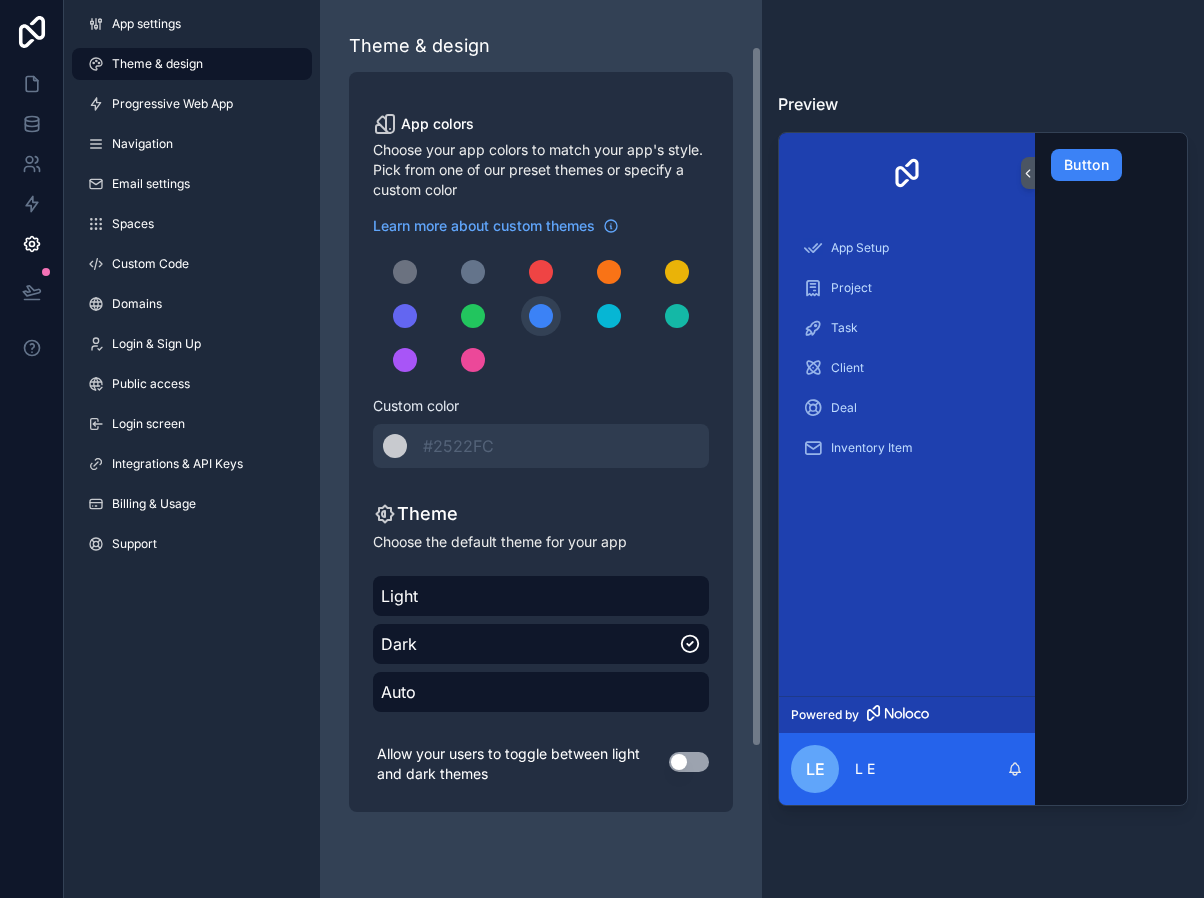 scroll, scrollTop: 251, scrollLeft: 0, axis: vertical 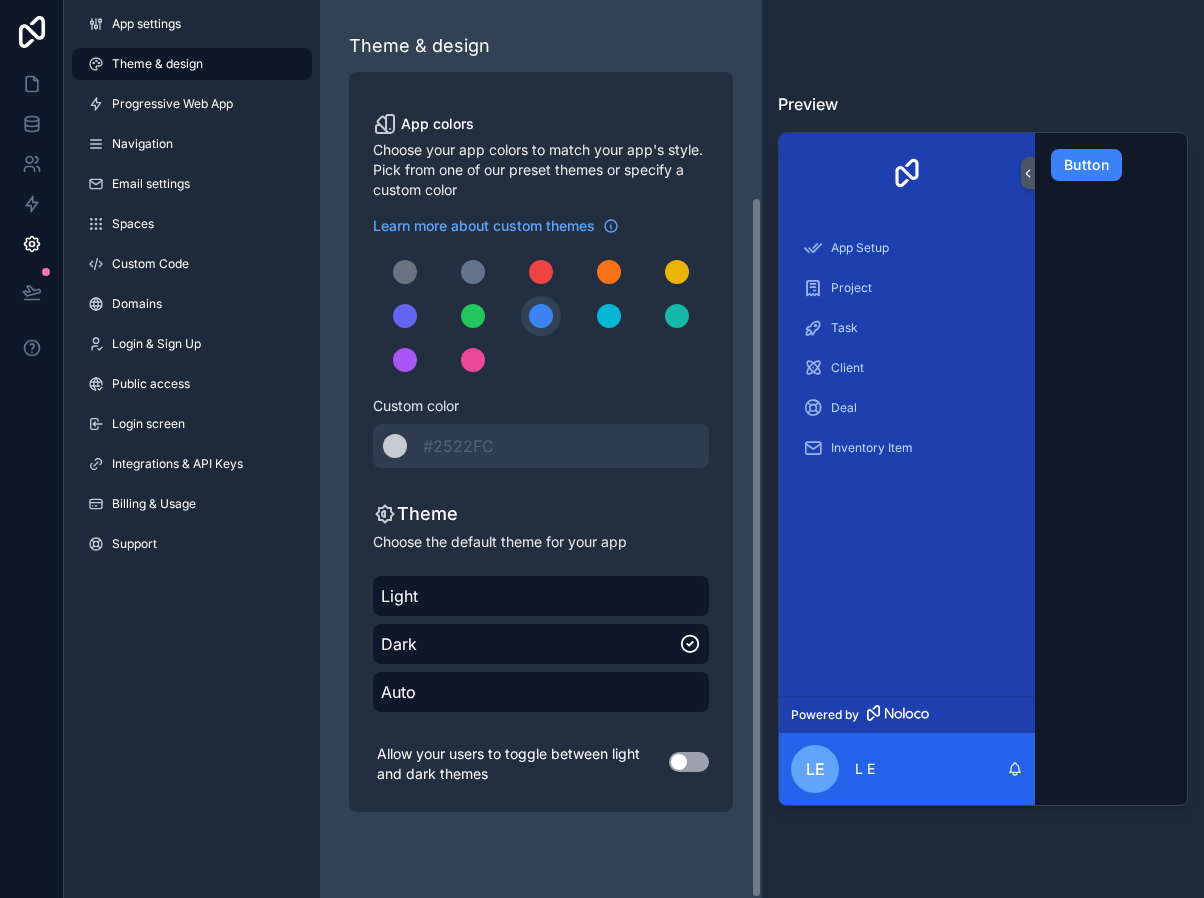 click on "Use setting" at bounding box center (689, 762) 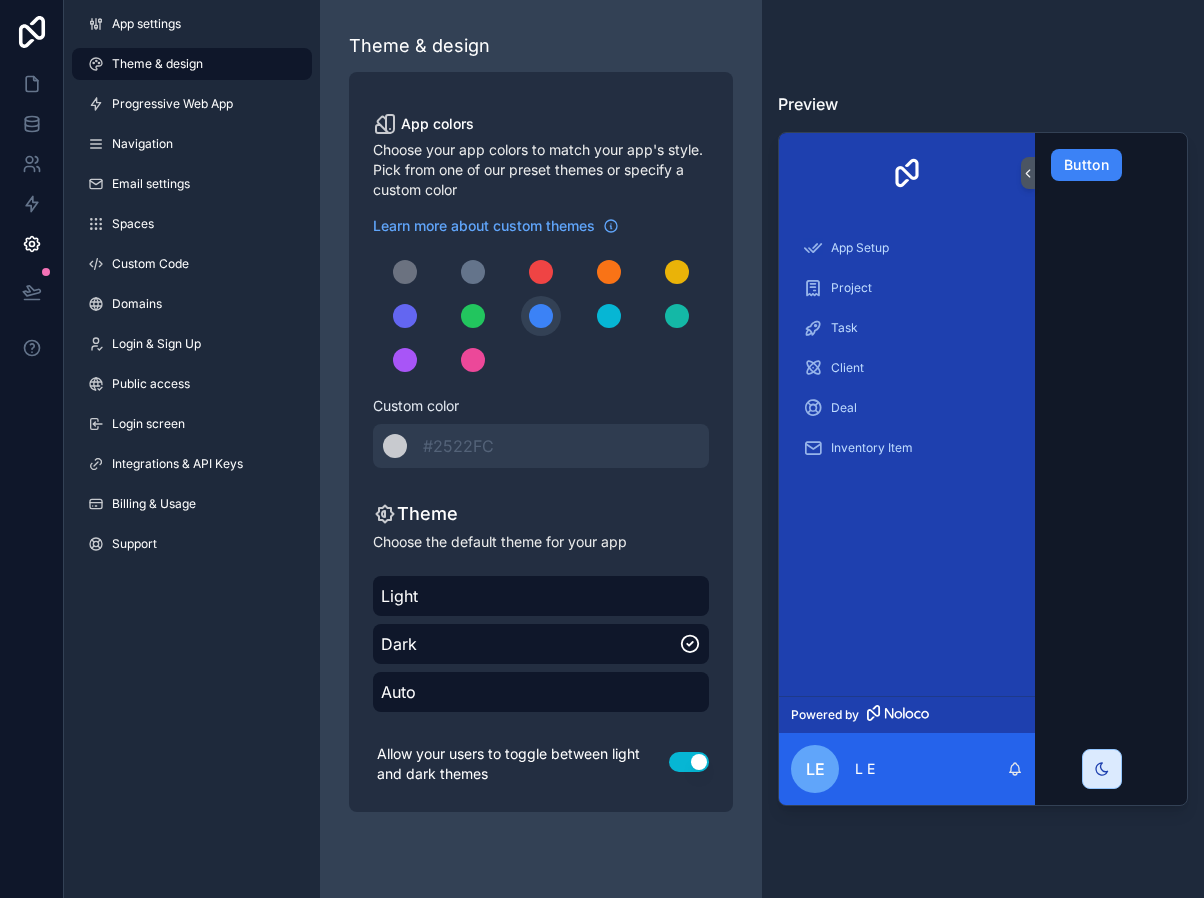 click on "Use setting" at bounding box center [689, 762] 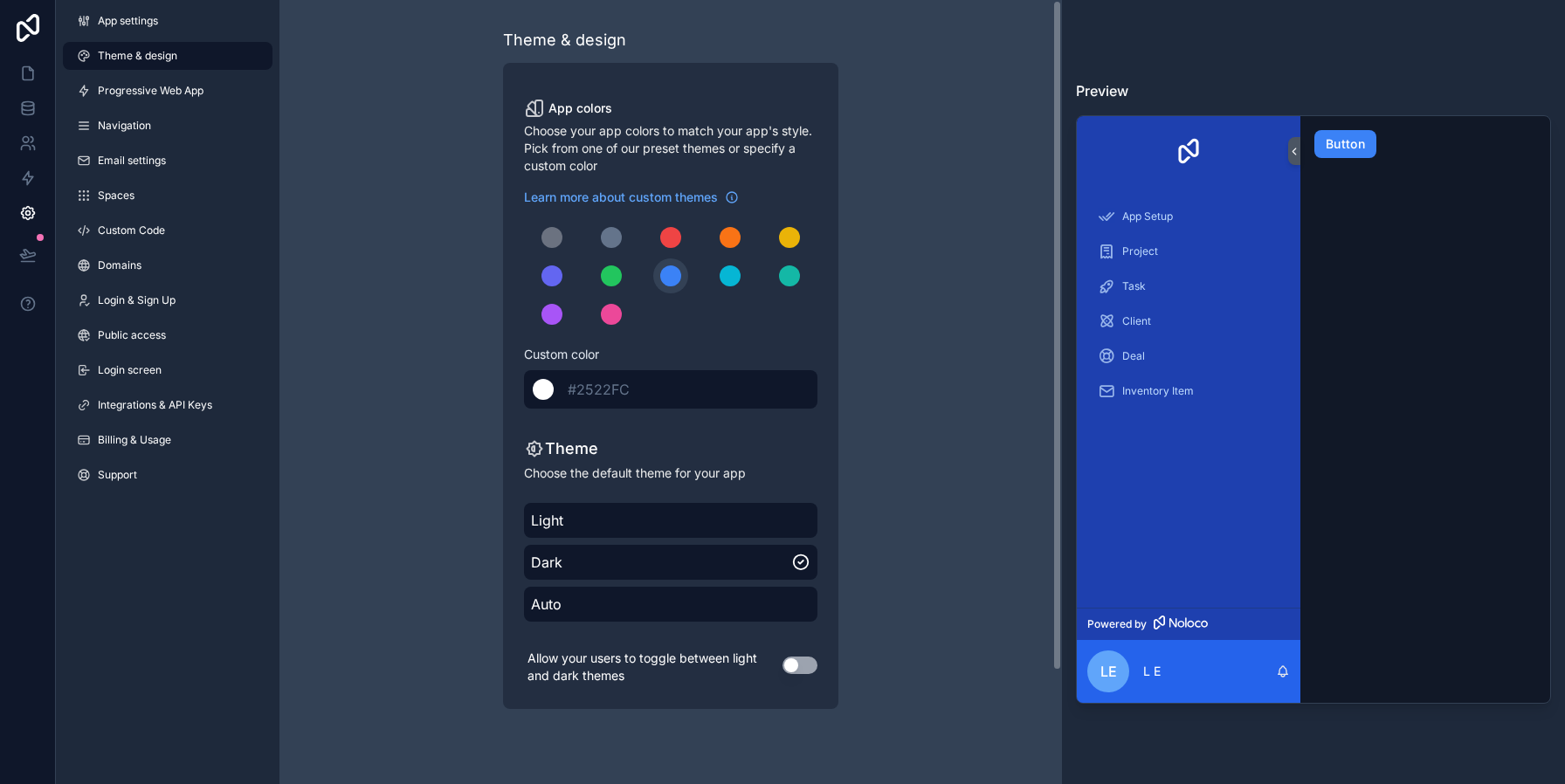 scroll, scrollTop: 0, scrollLeft: 0, axis: both 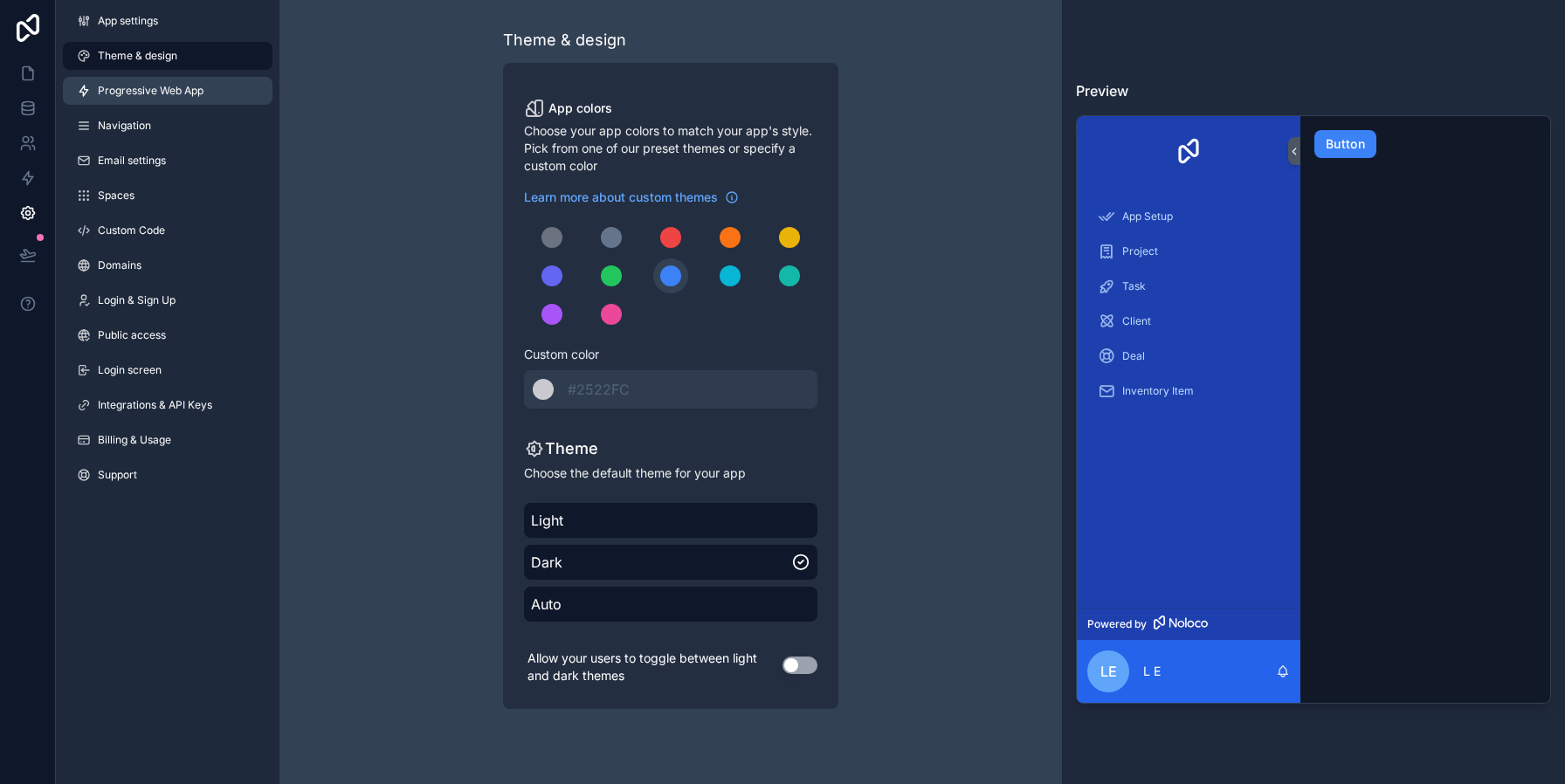 click on "Progressive Web App" at bounding box center [150, 91] 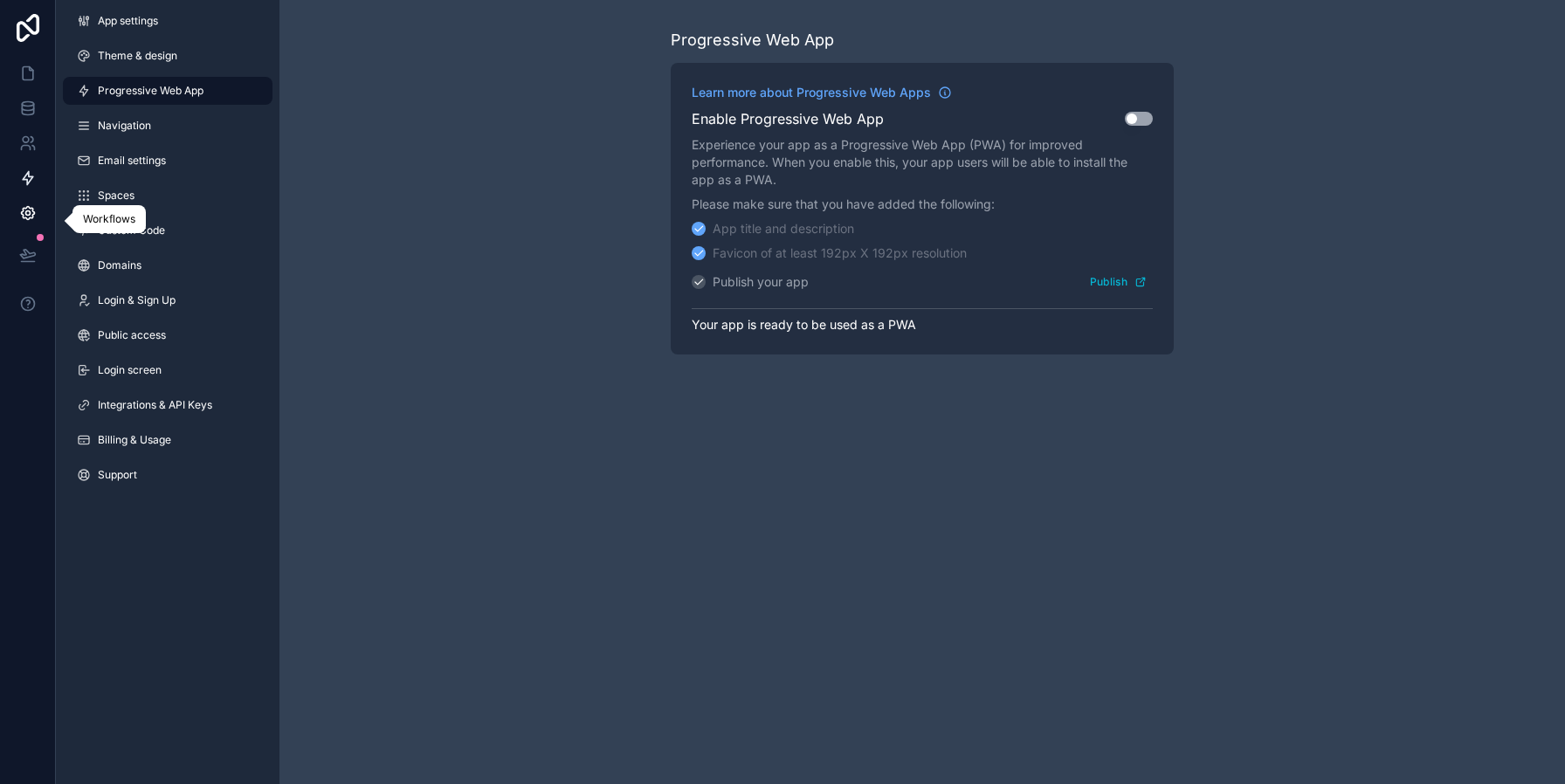 click at bounding box center [27, 178] 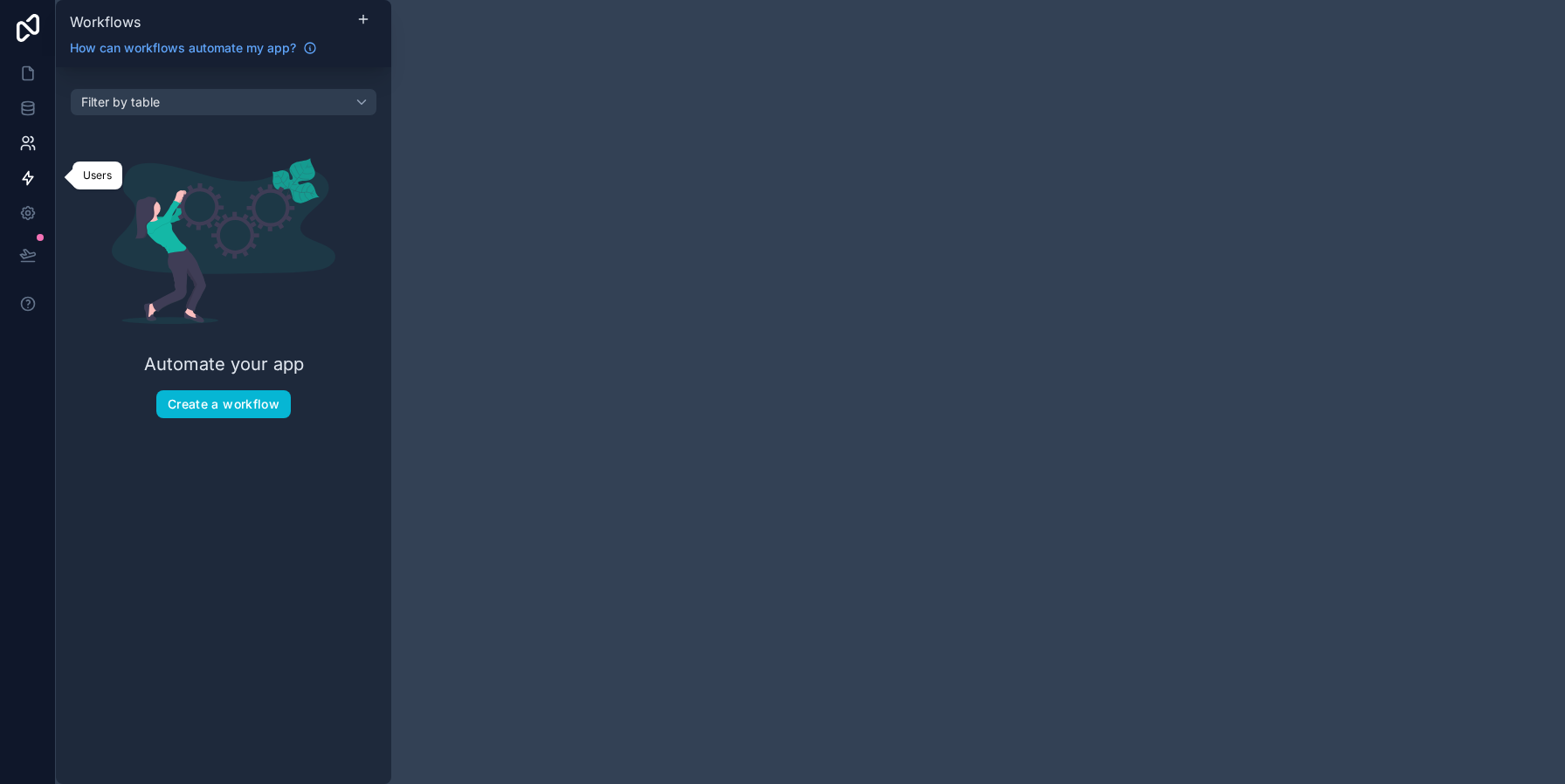 click at bounding box center [27, 143] 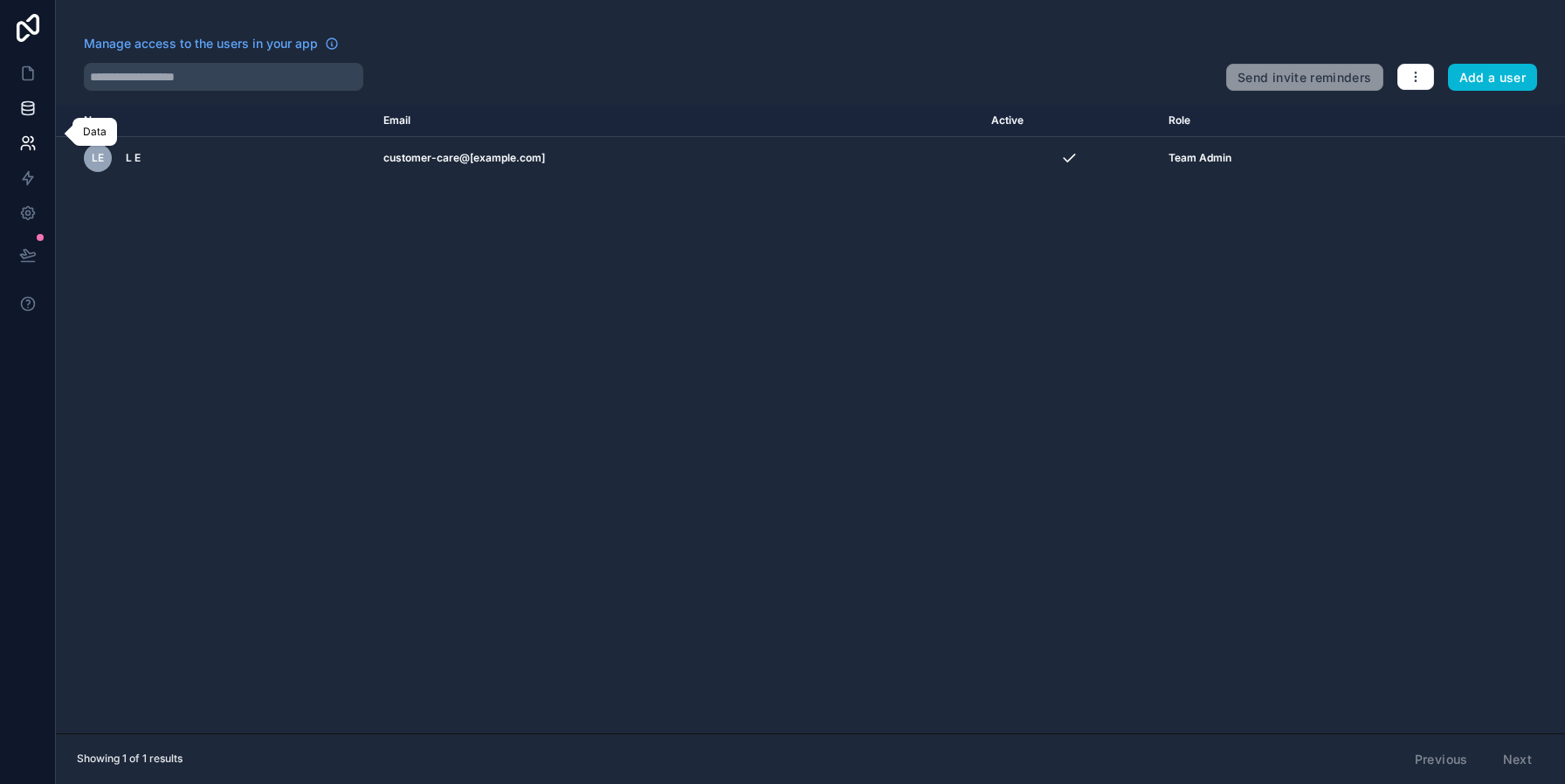 click at bounding box center [27, 108] 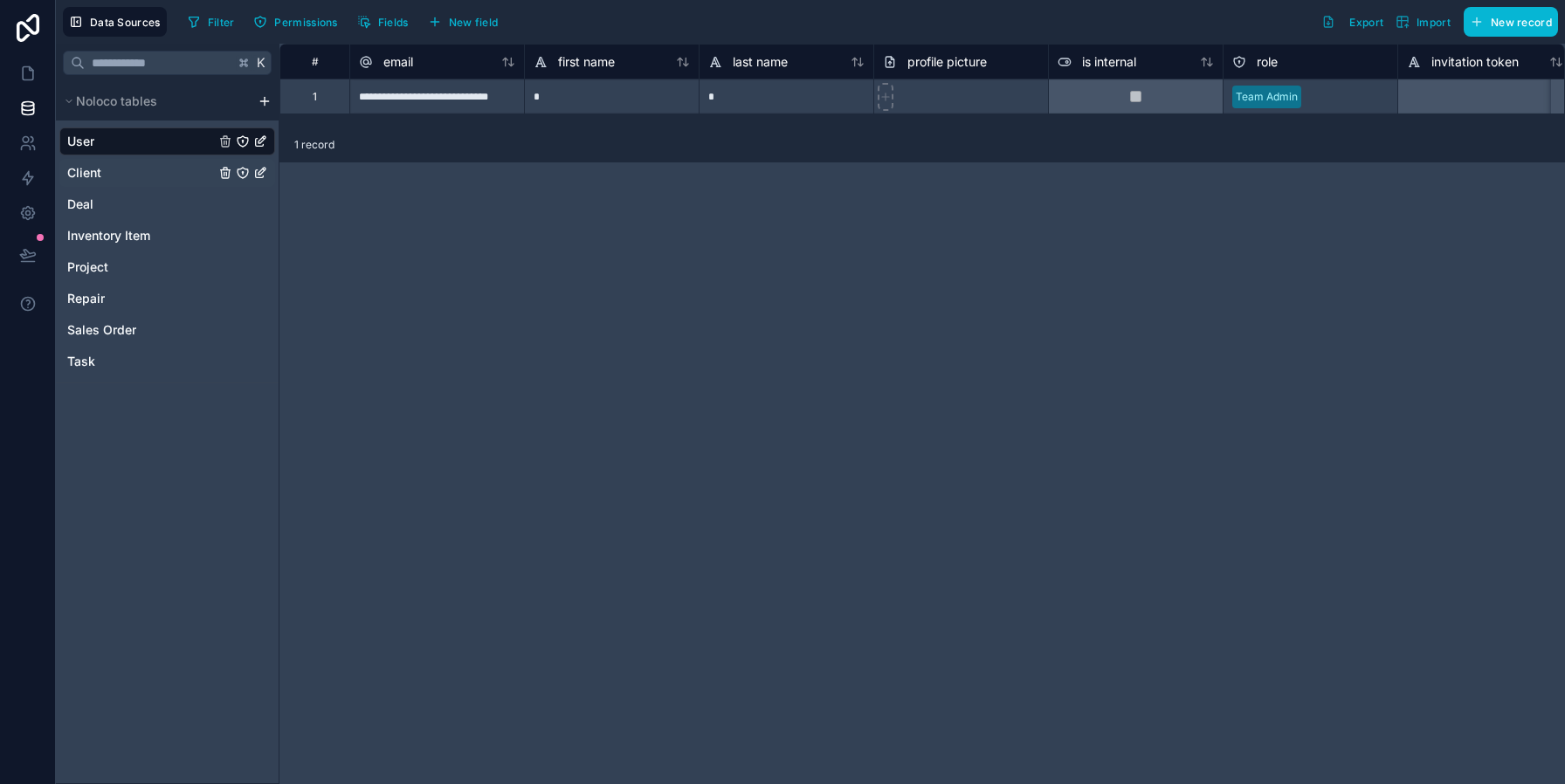 click on "Client" at bounding box center [167, 173] 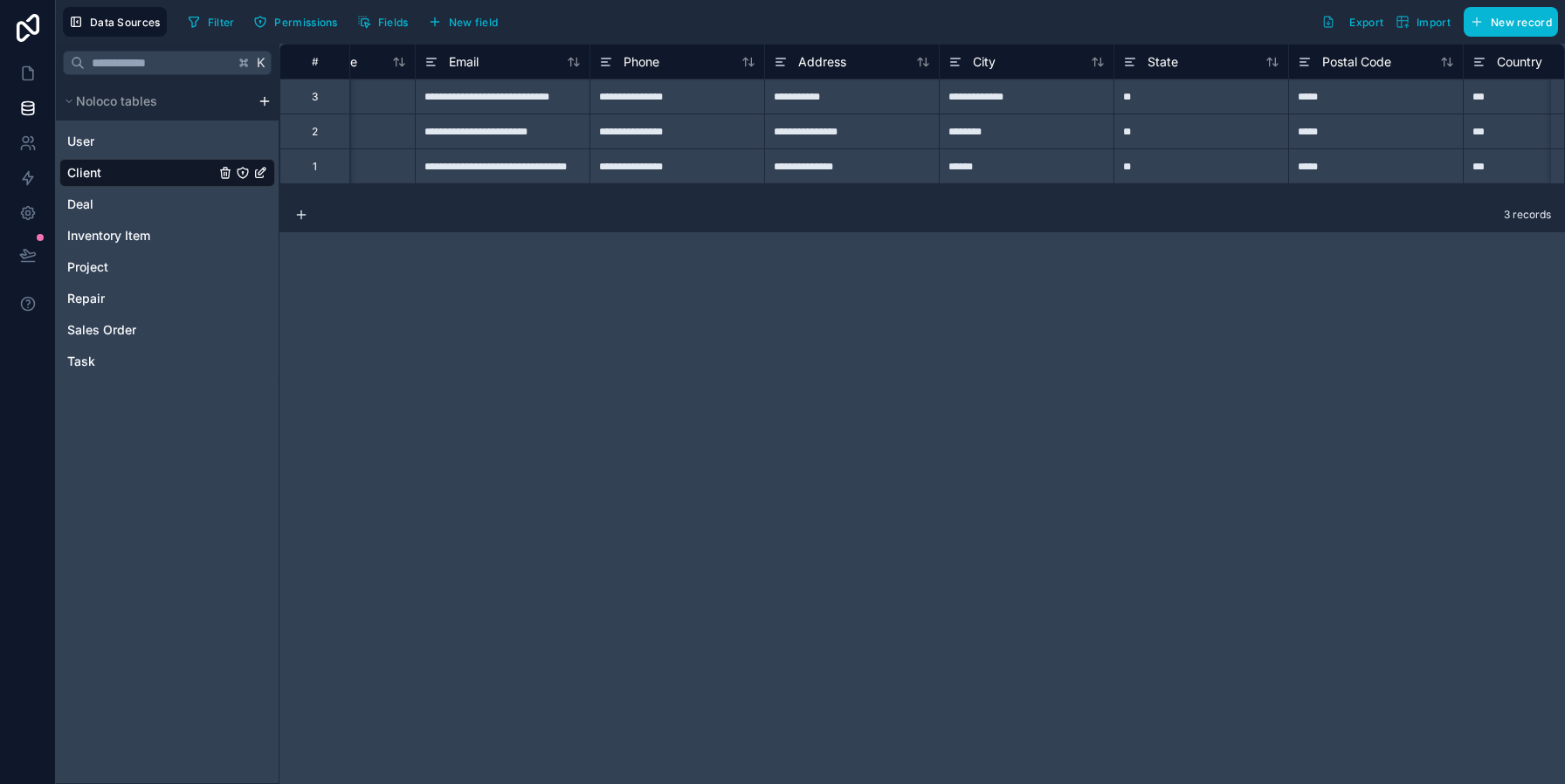 scroll, scrollTop: 0, scrollLeft: 0, axis: both 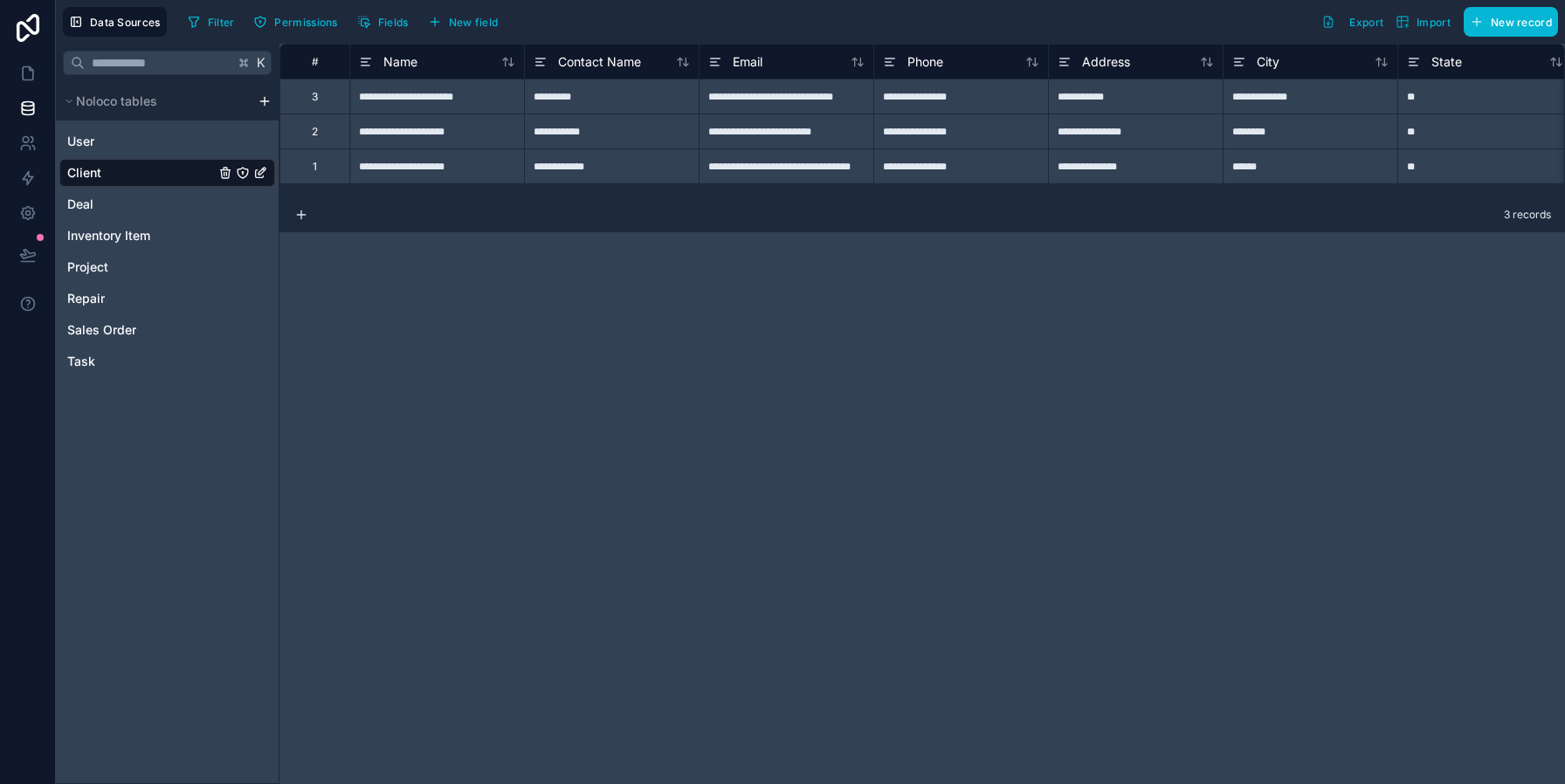 click on "3" at bounding box center [314, 96] 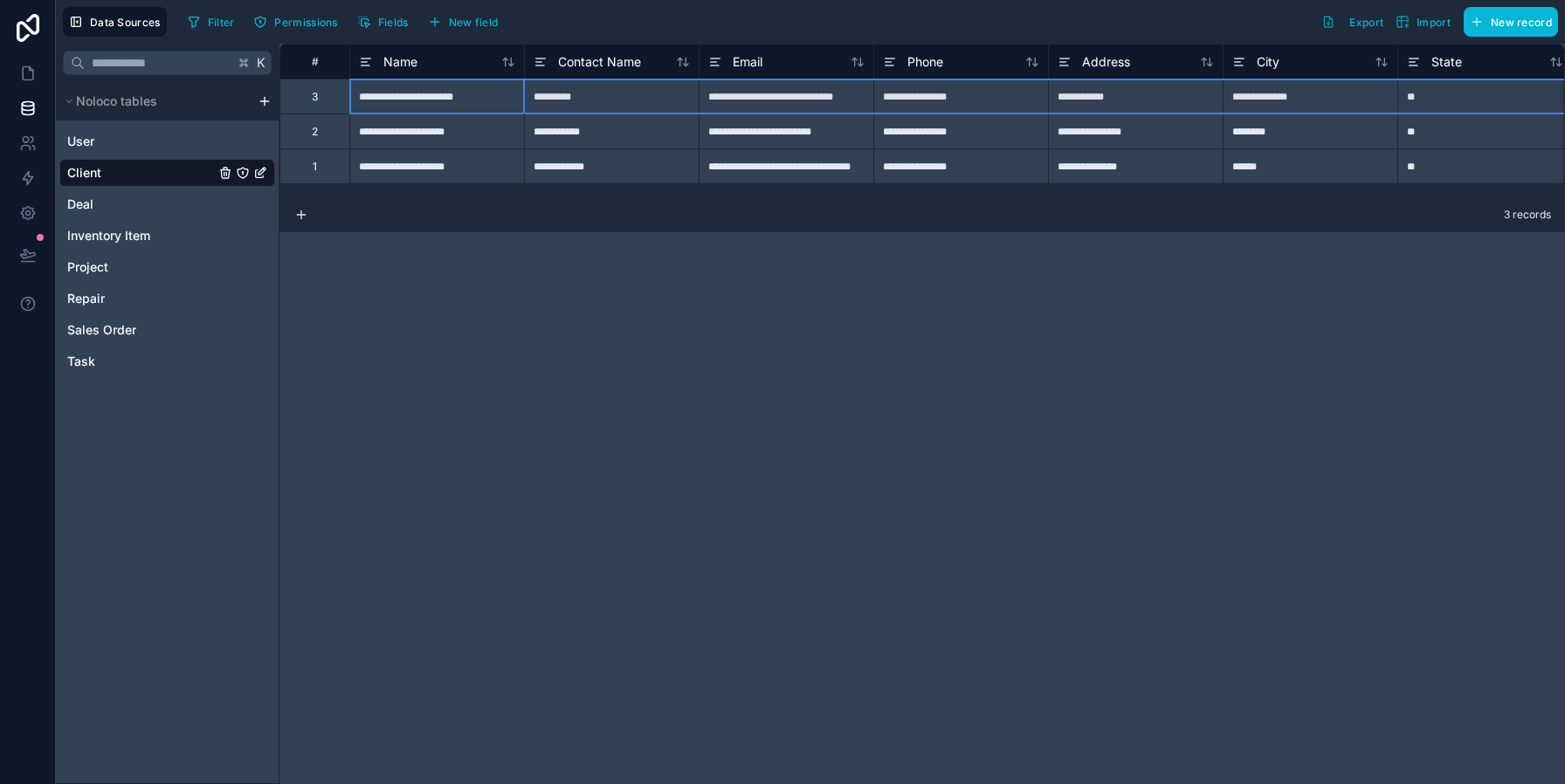 click on "3" at bounding box center [314, 96] 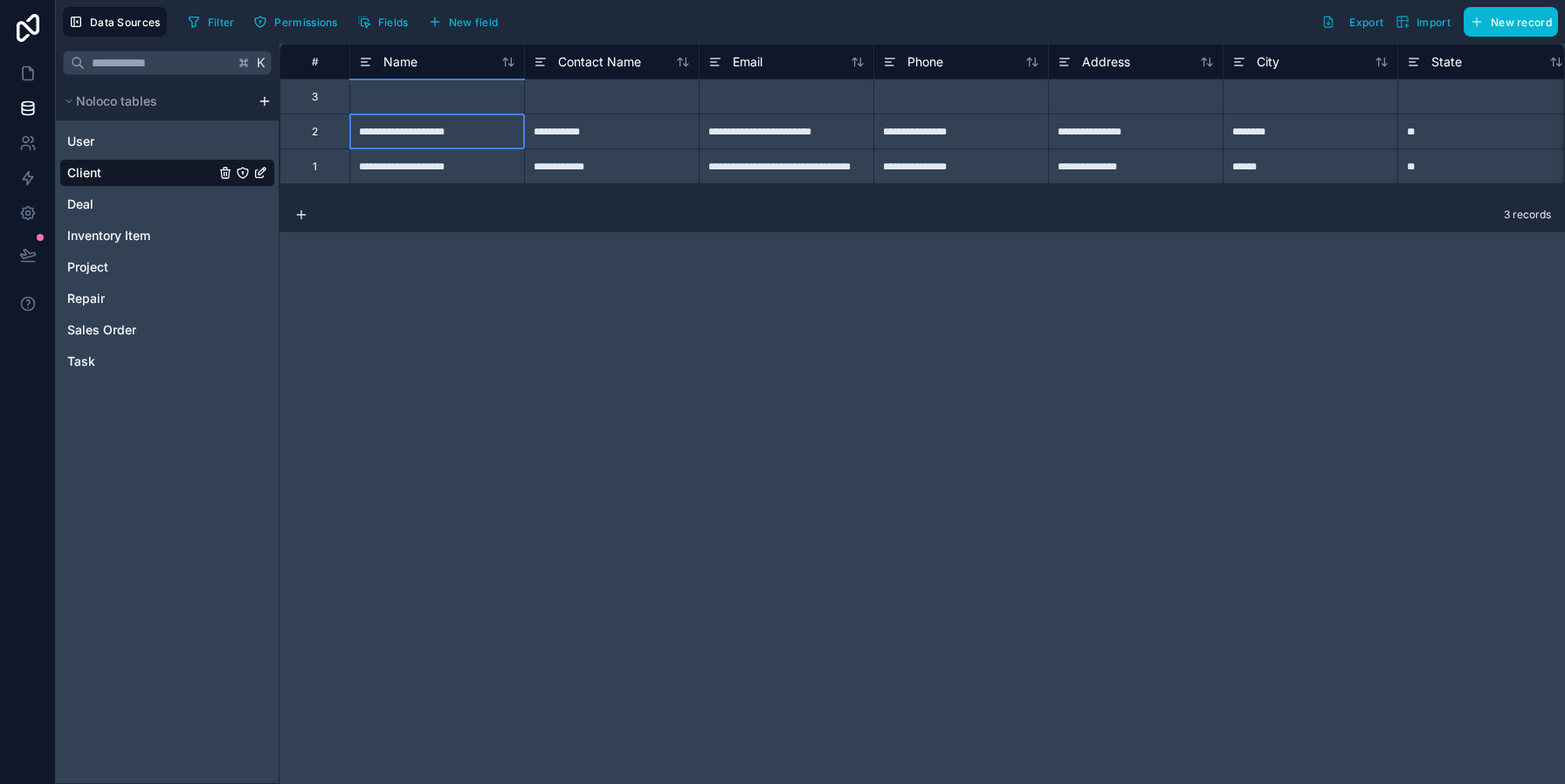 click on "**********" at bounding box center (437, 131) 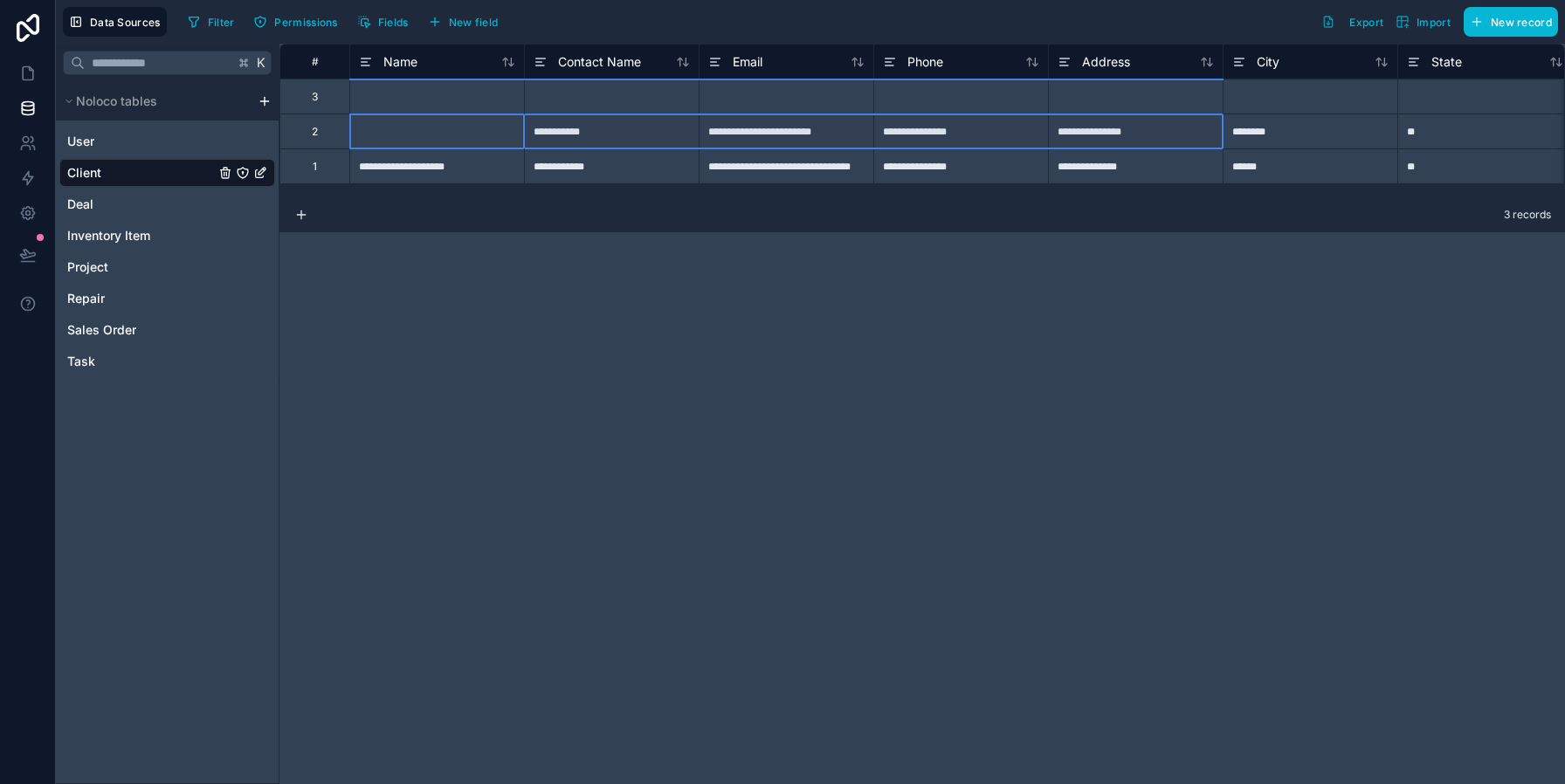 drag, startPoint x: 490, startPoint y: 135, endPoint x: 1192, endPoint y: 139, distance: 702.0114 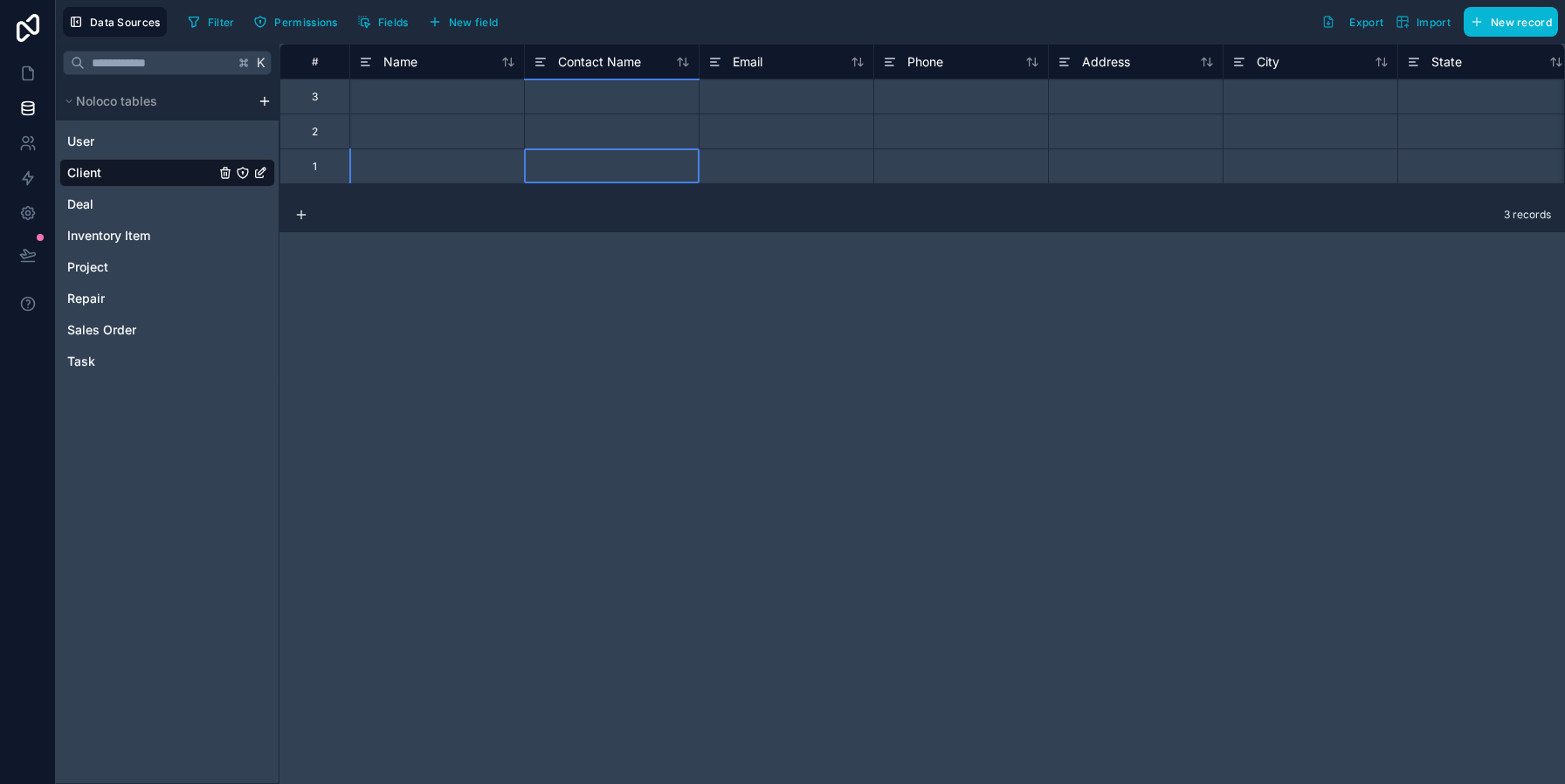 click on "# Name Contact Name Email Phone Address City State Postal Code 3 2 1 3 records" at bounding box center [922, 414] 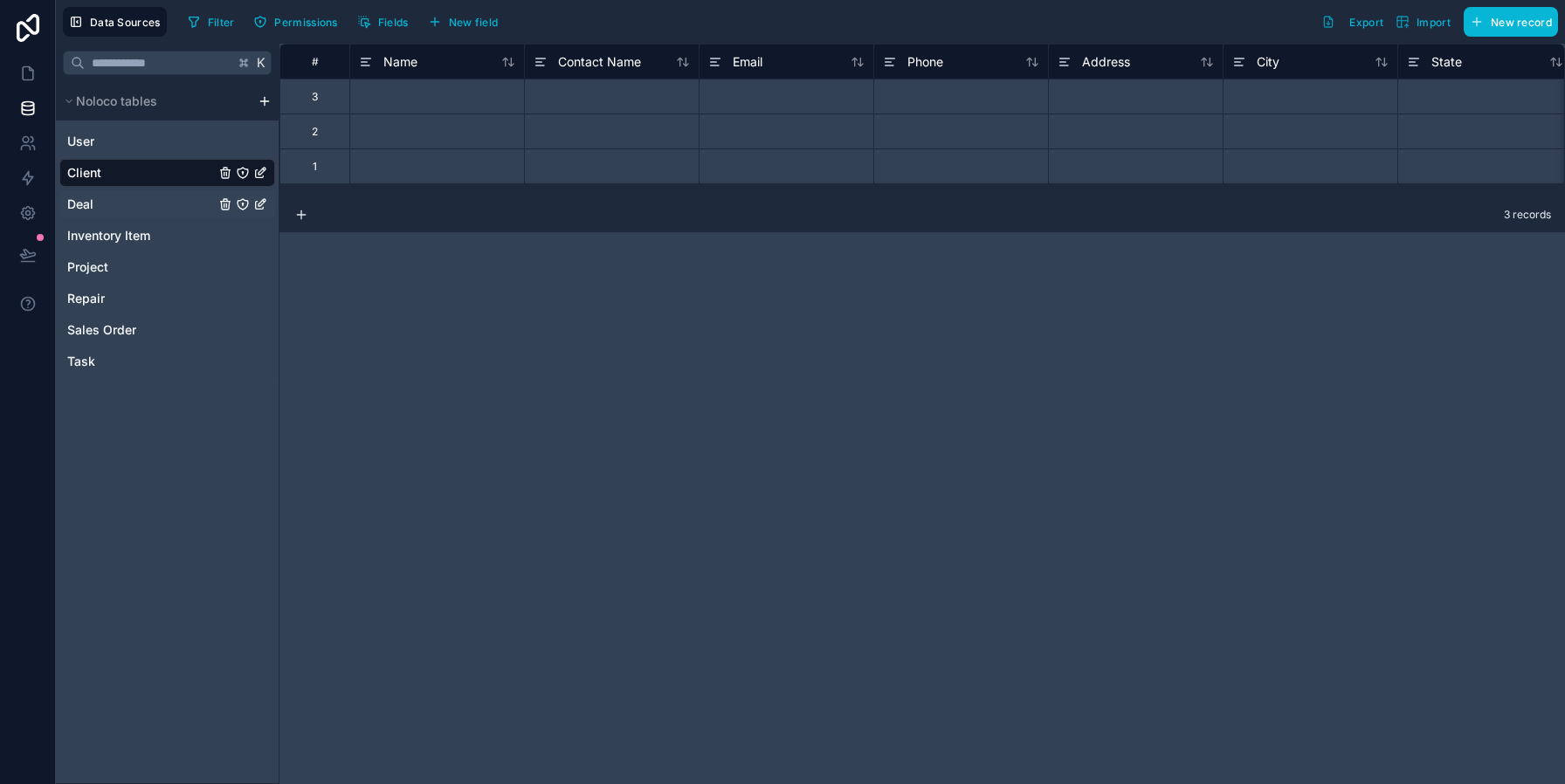 click on "Deal" at bounding box center [167, 204] 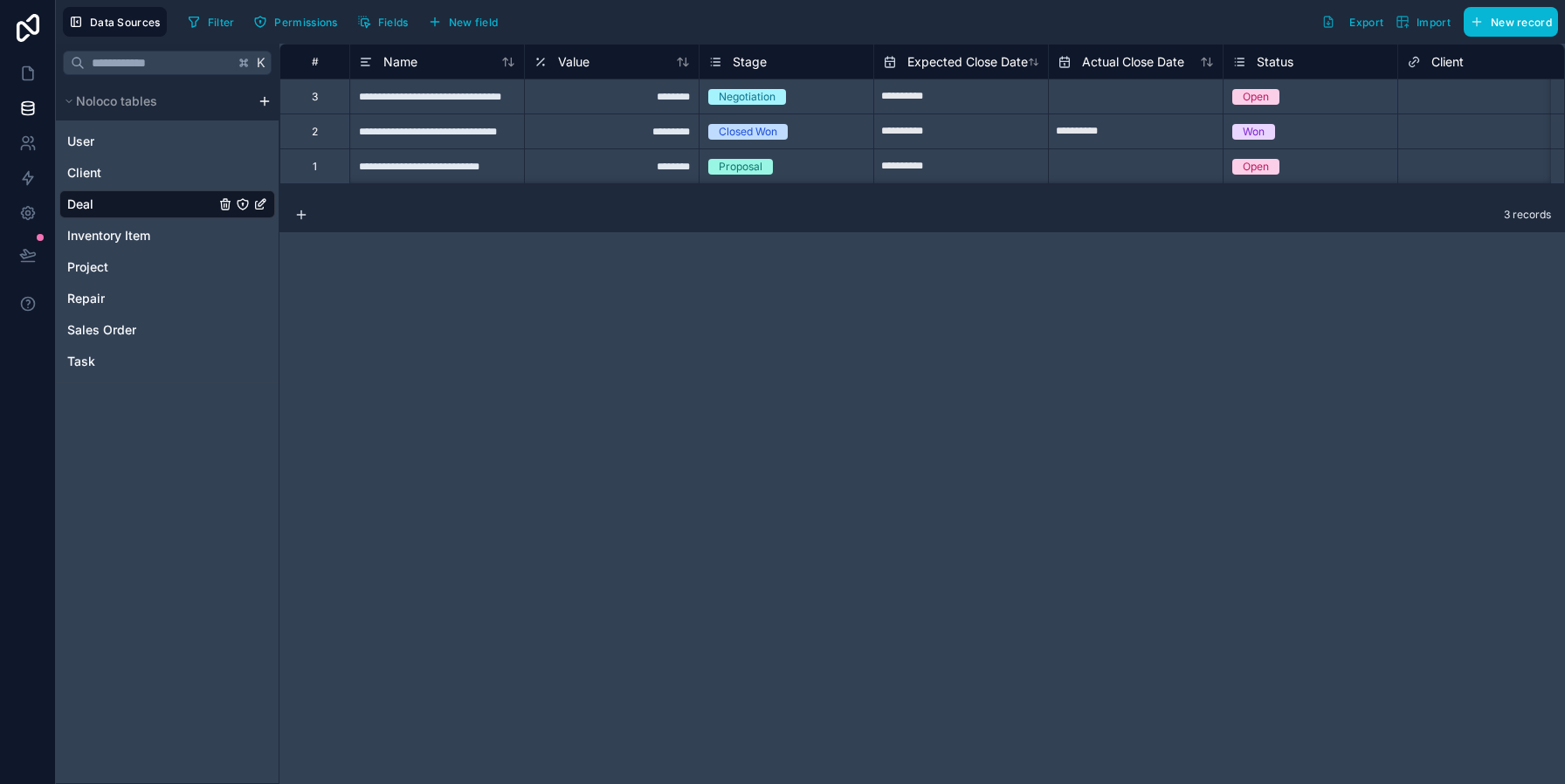 click on "User Client Deal Inventory Item Project Repair Sales Order Task" at bounding box center [167, 248] 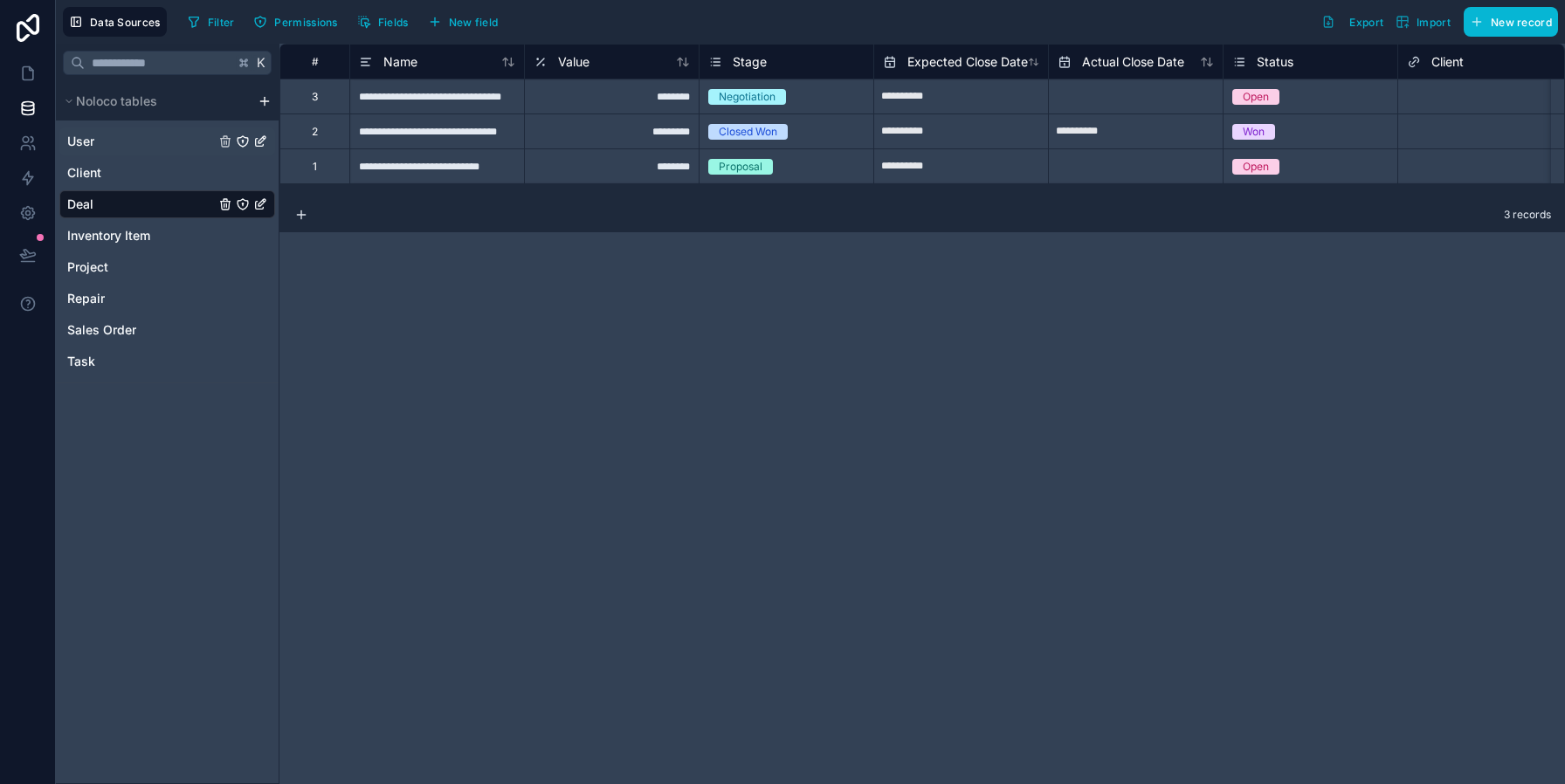 click on "User" at bounding box center (167, 141) 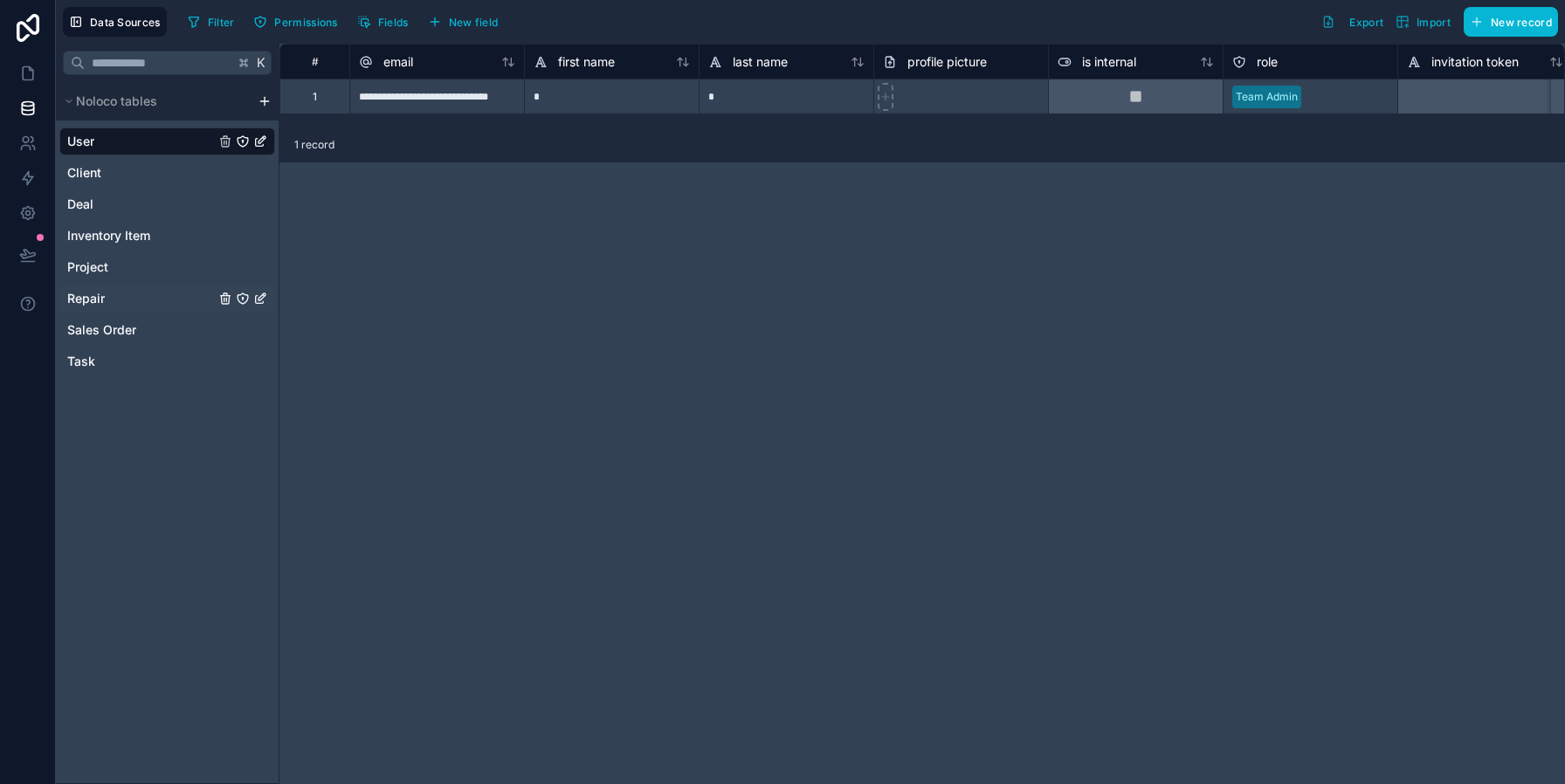 click on "Repair" at bounding box center (167, 299) 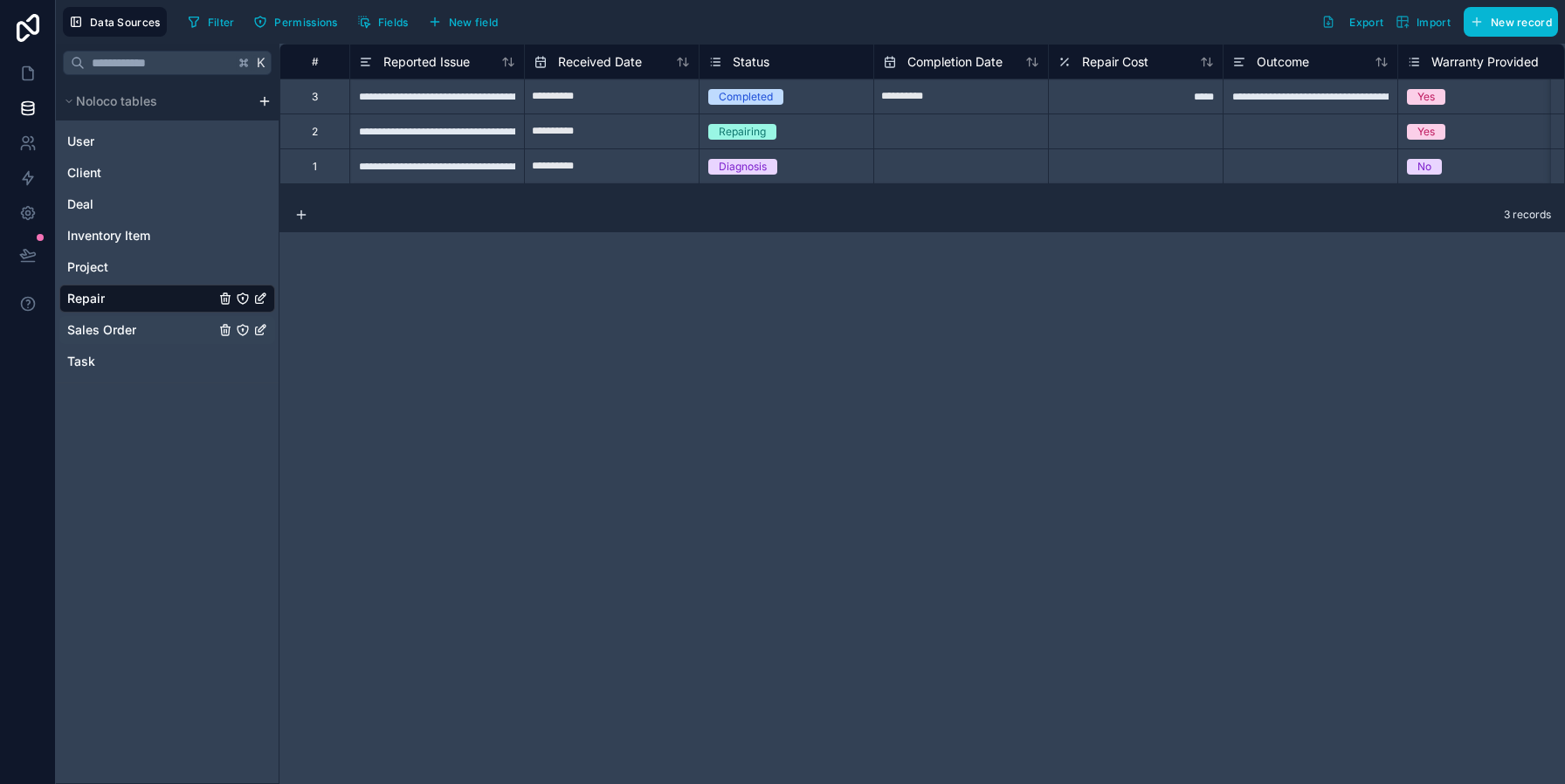 click on "Sales Order" at bounding box center (101, 330) 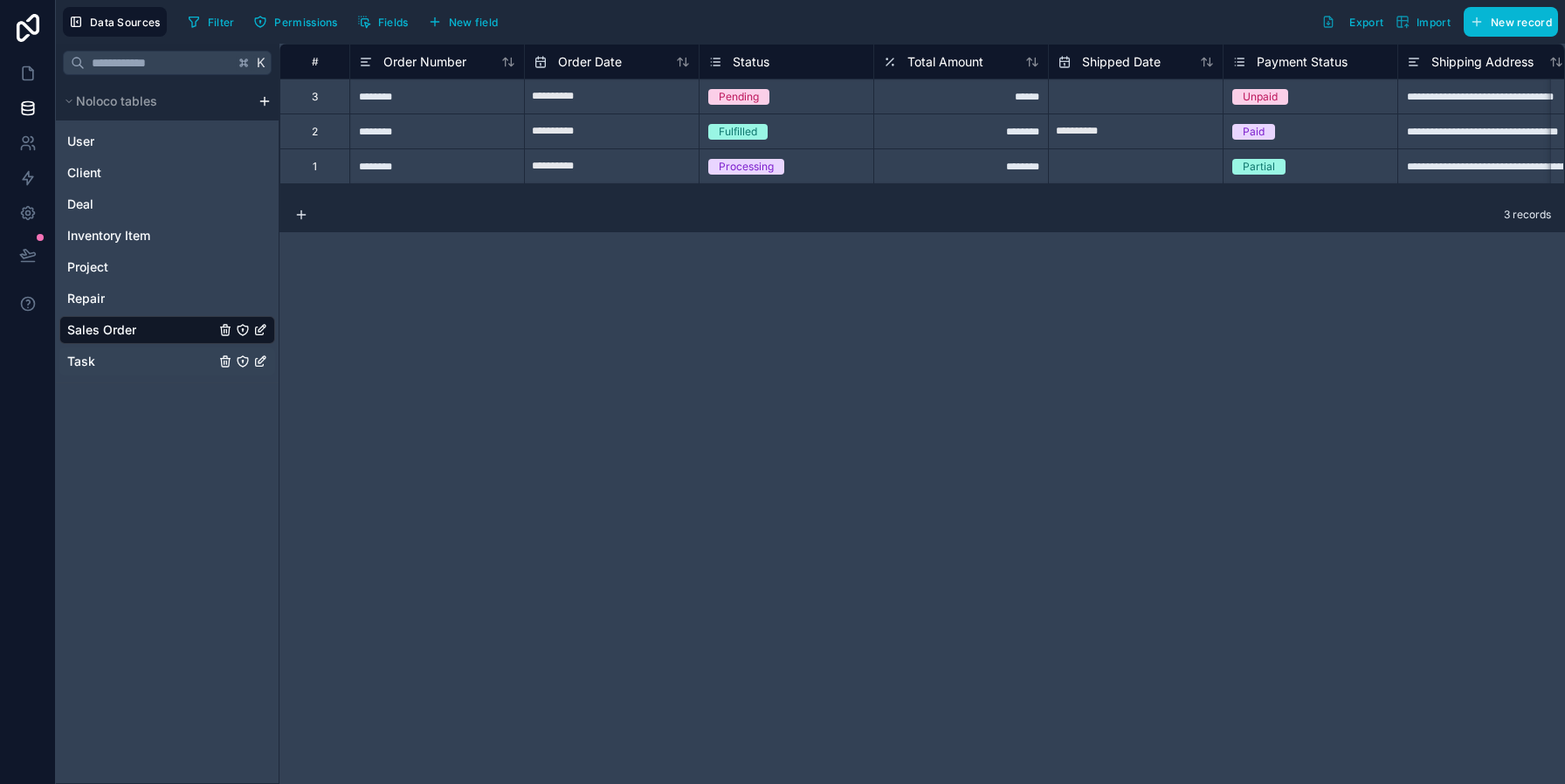 click on "Task" at bounding box center [167, 361] 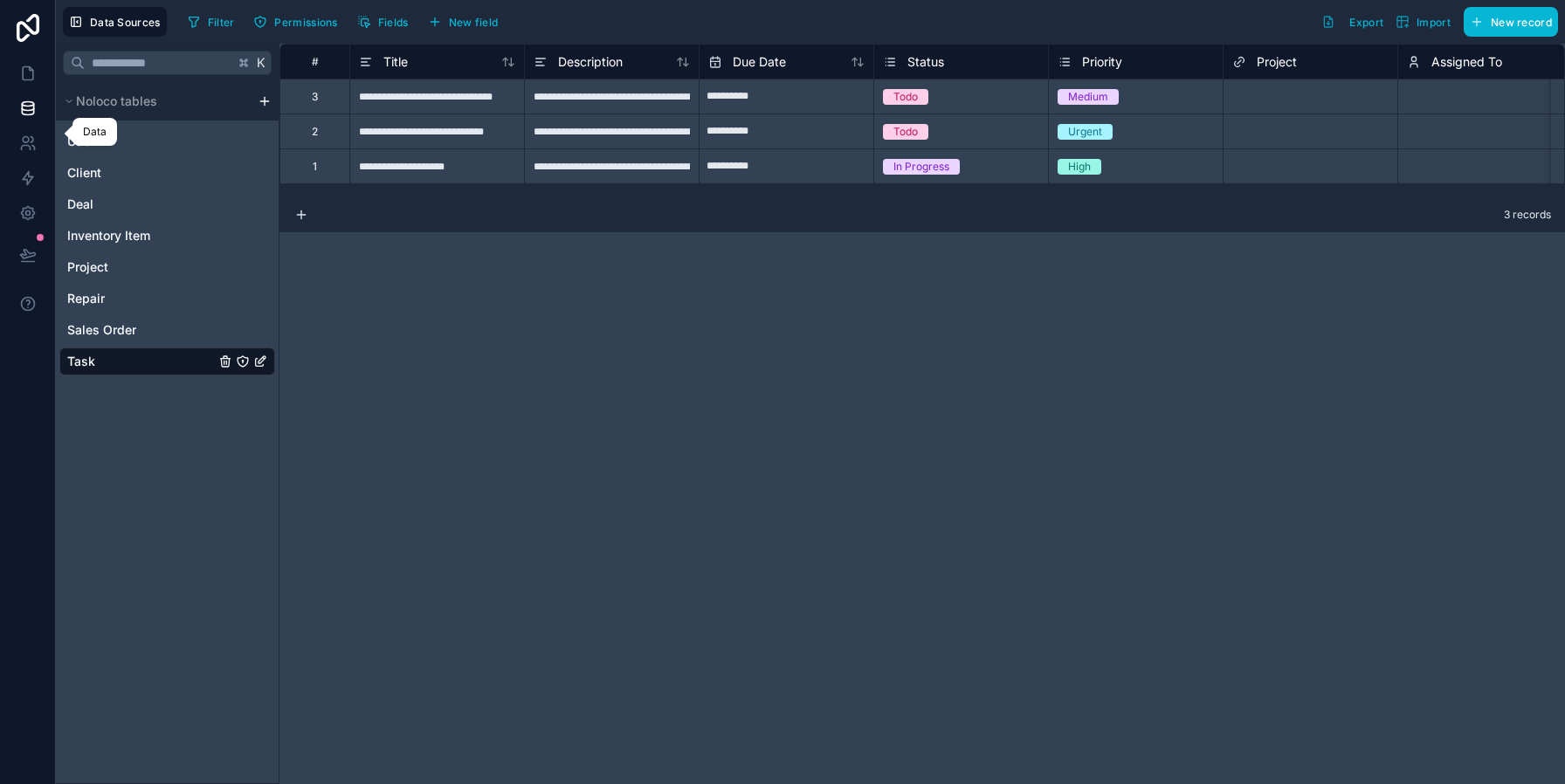 click 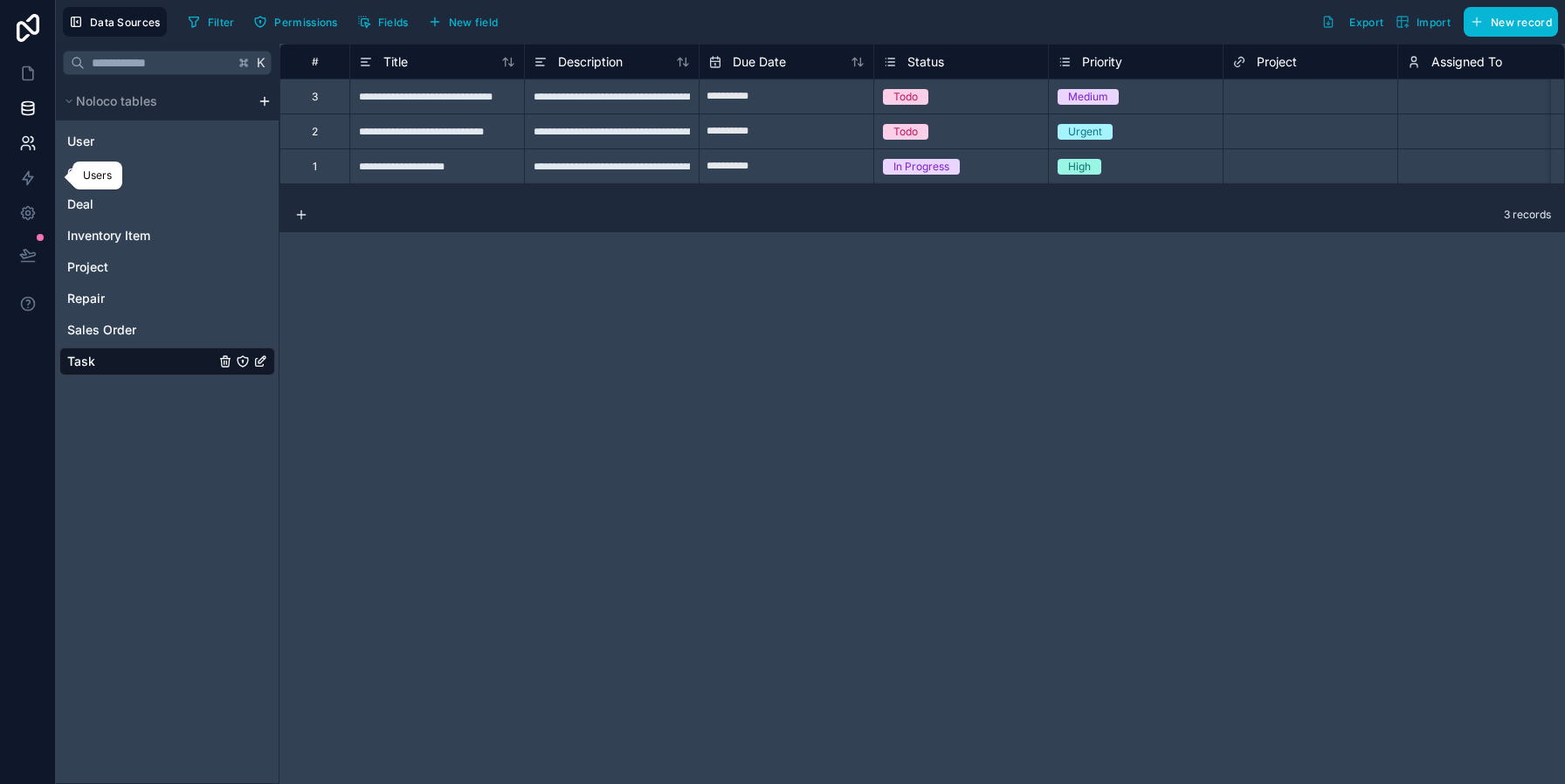 click at bounding box center (27, 143) 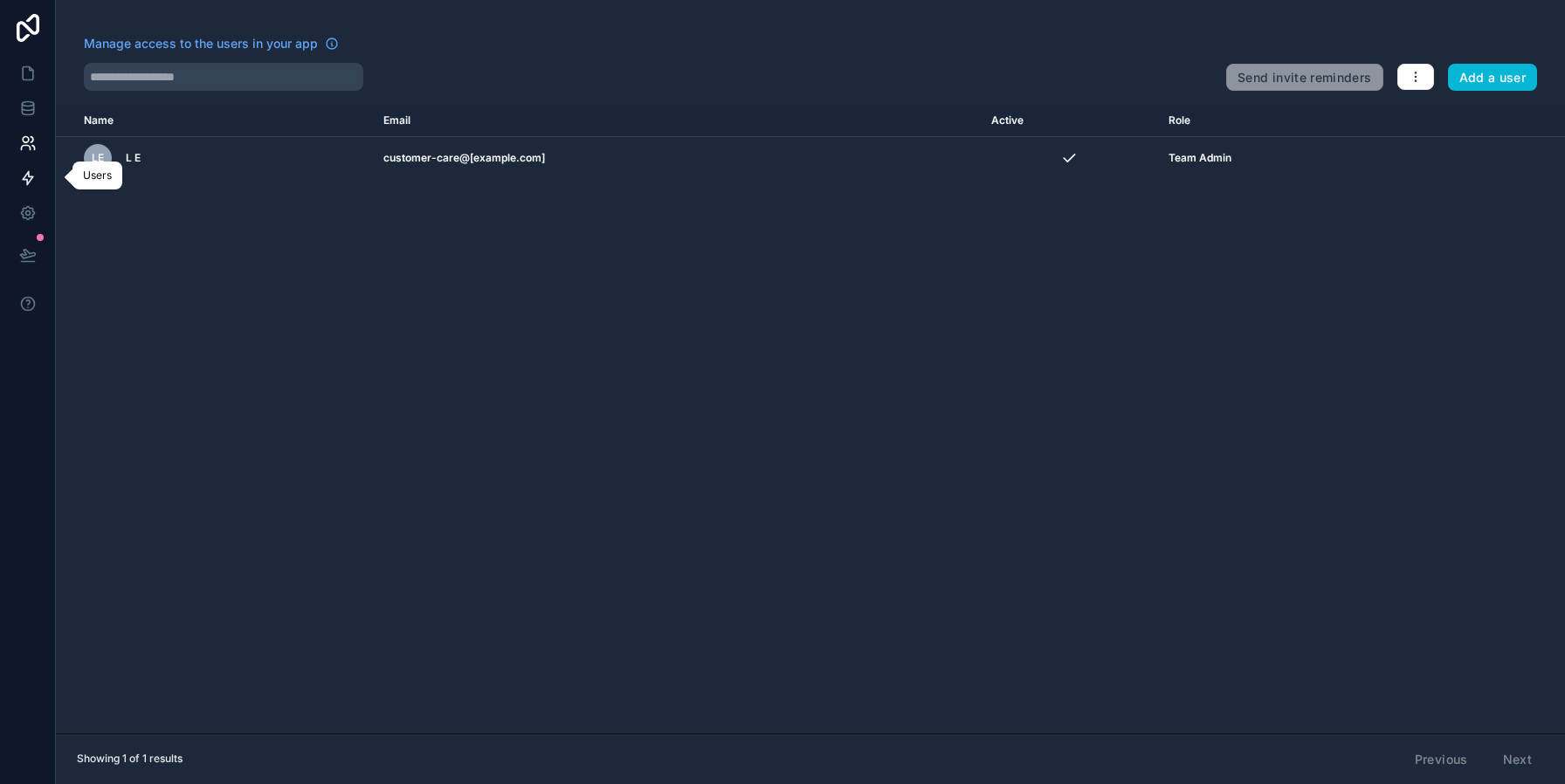 click at bounding box center [27, 178] 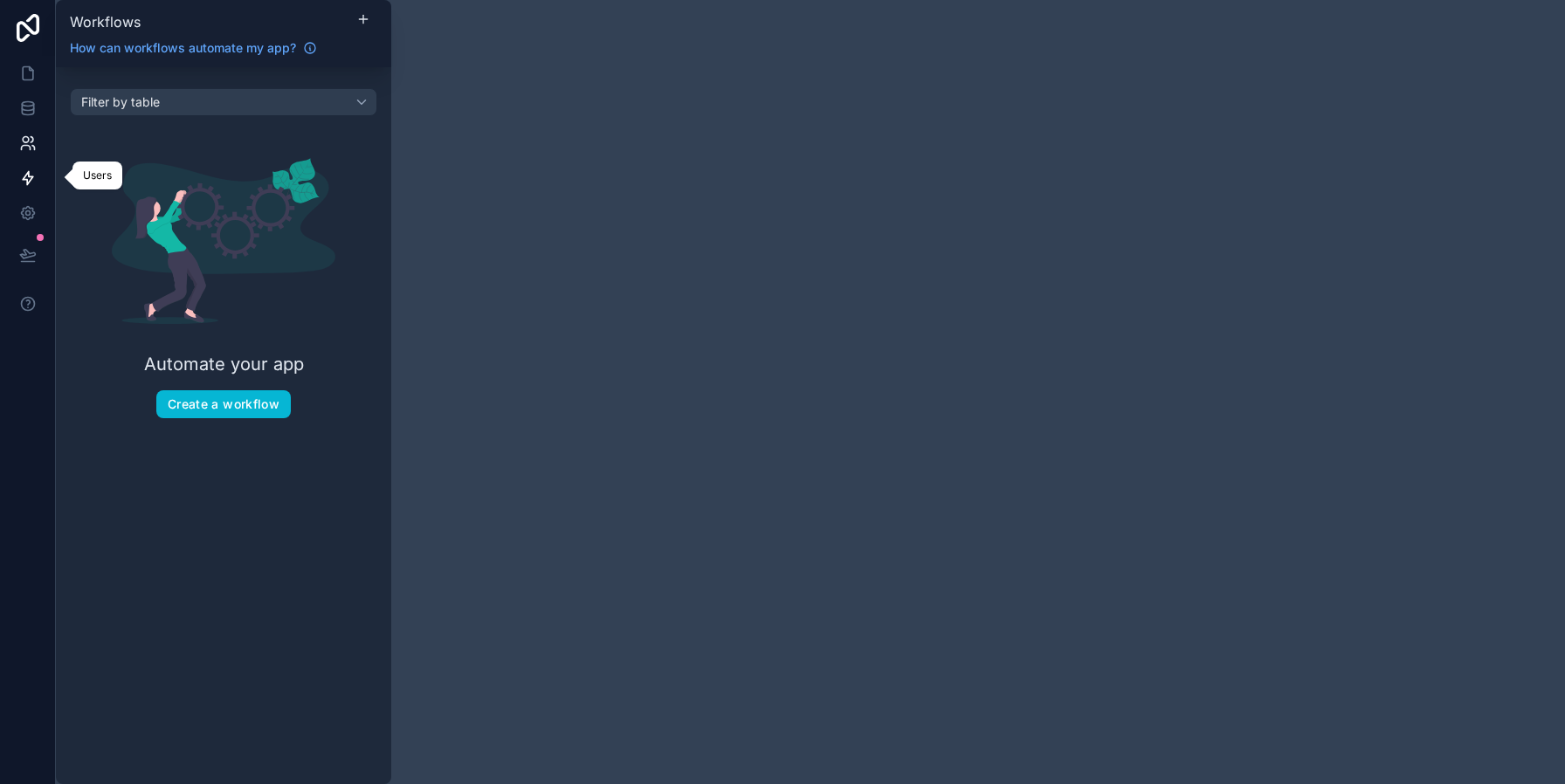 click 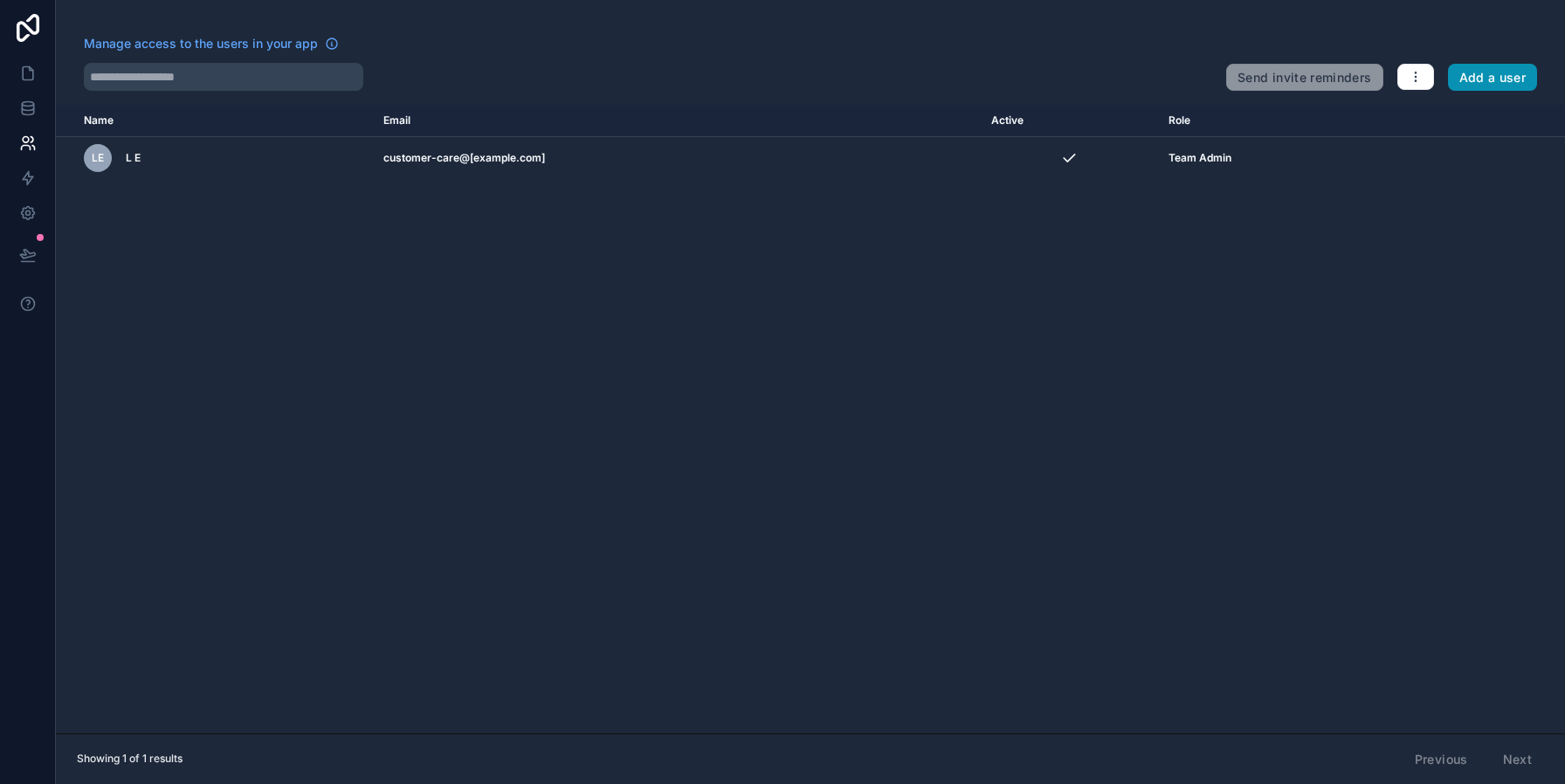 click on "Add a user" at bounding box center (1493, 78) 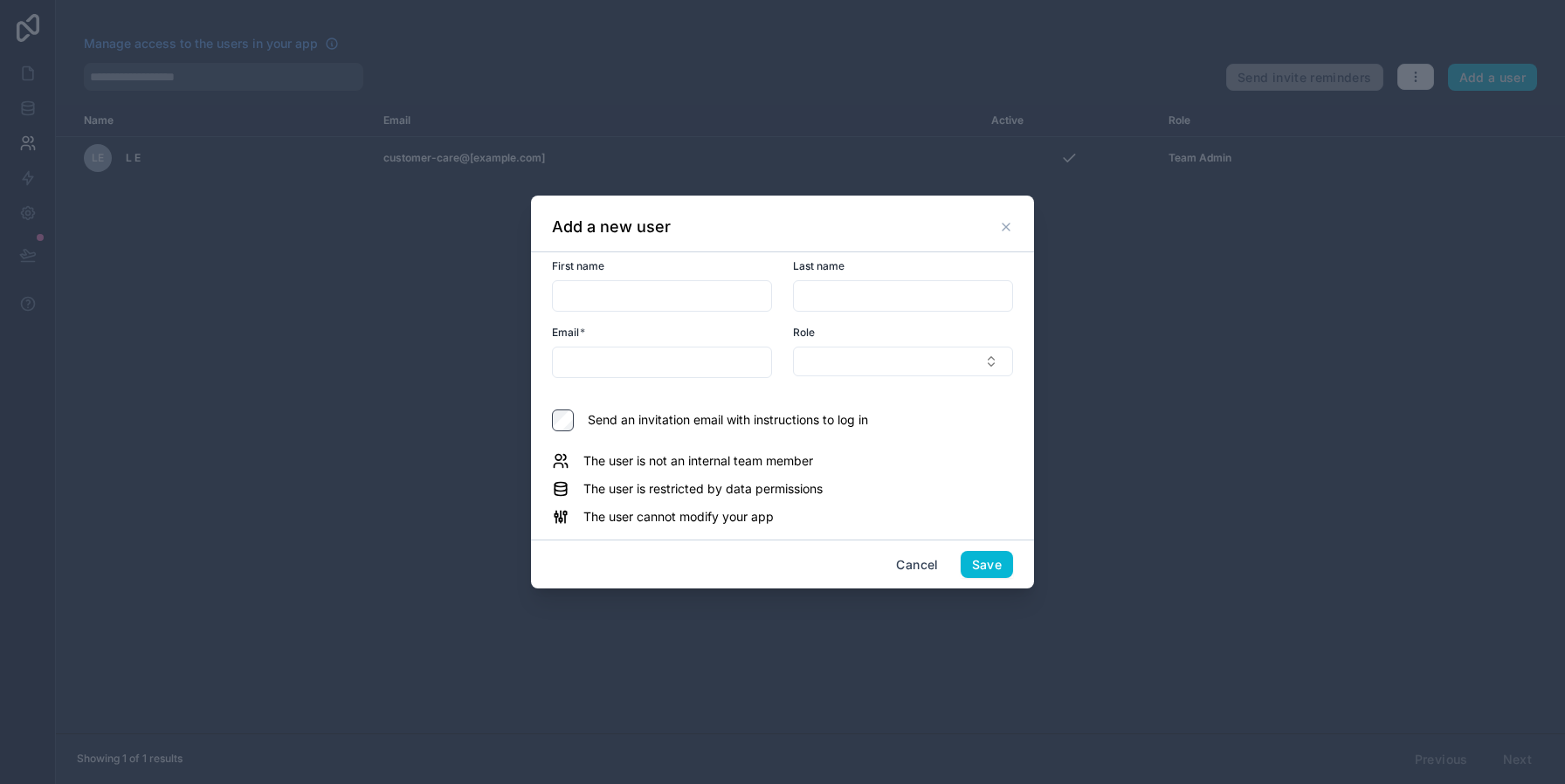 click at bounding box center (662, 362) 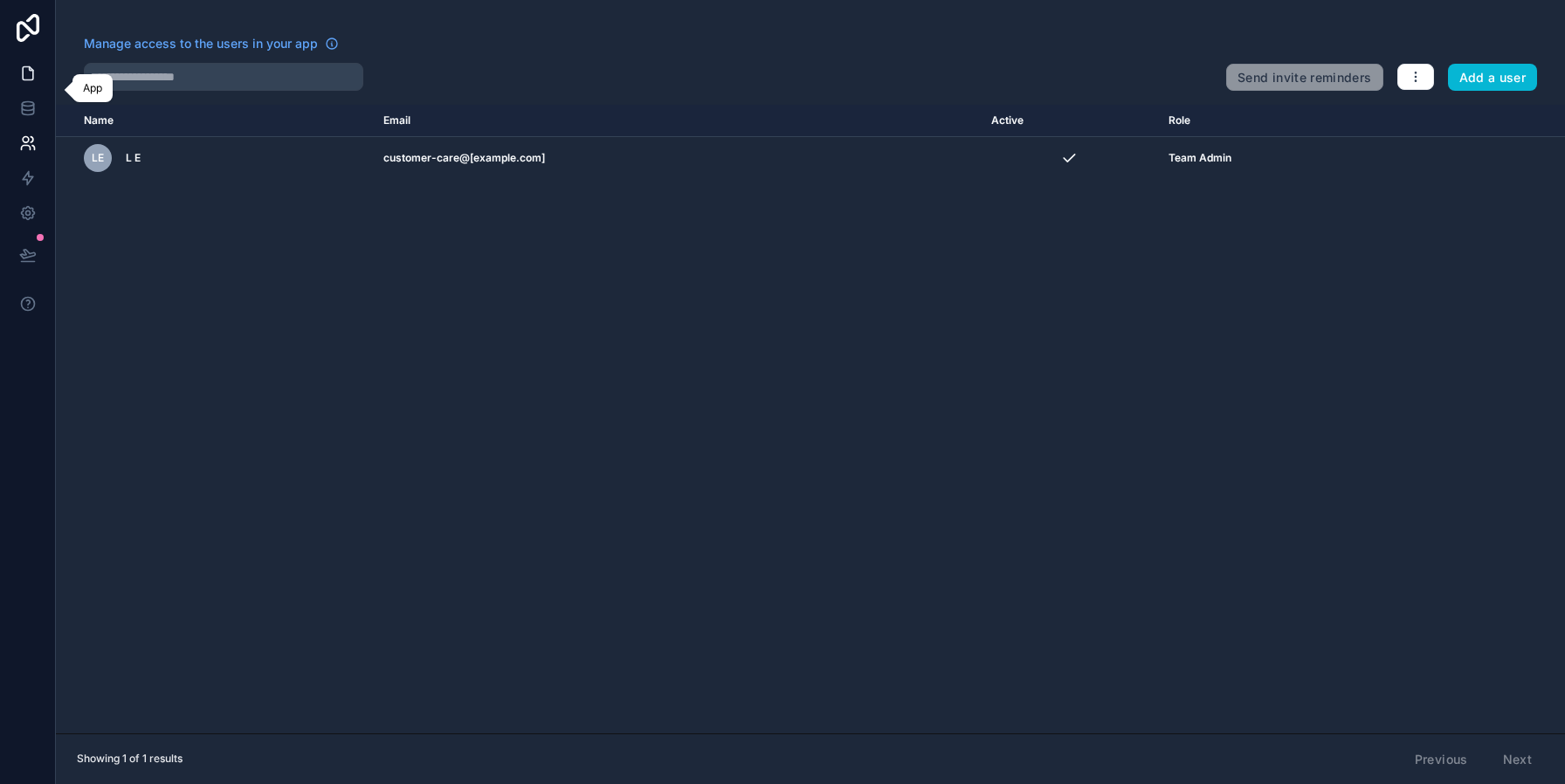 click at bounding box center (27, 73) 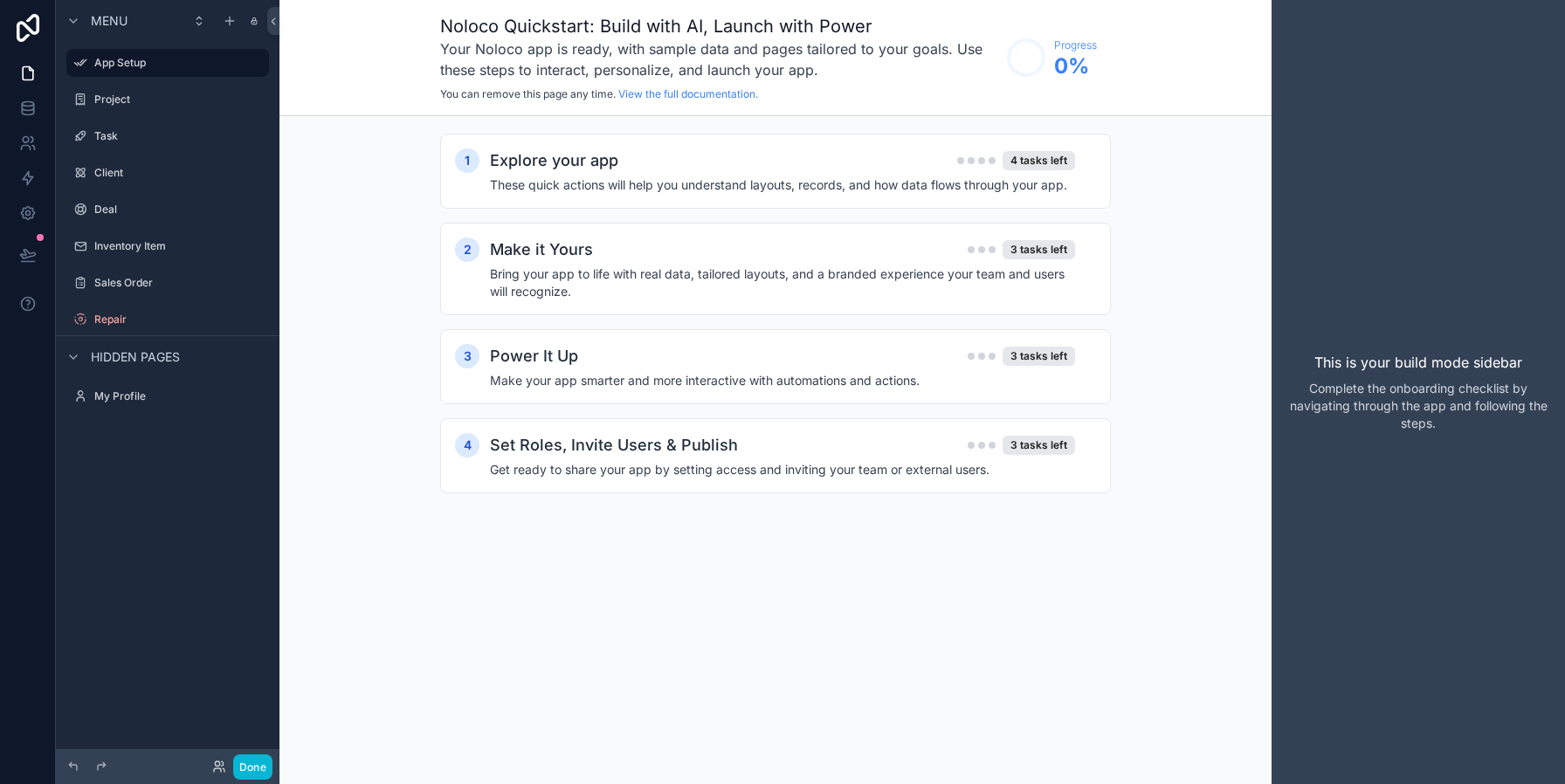 click on "Complete the onboarding checklist by navigating through the app and following the steps." at bounding box center [1418, 406] 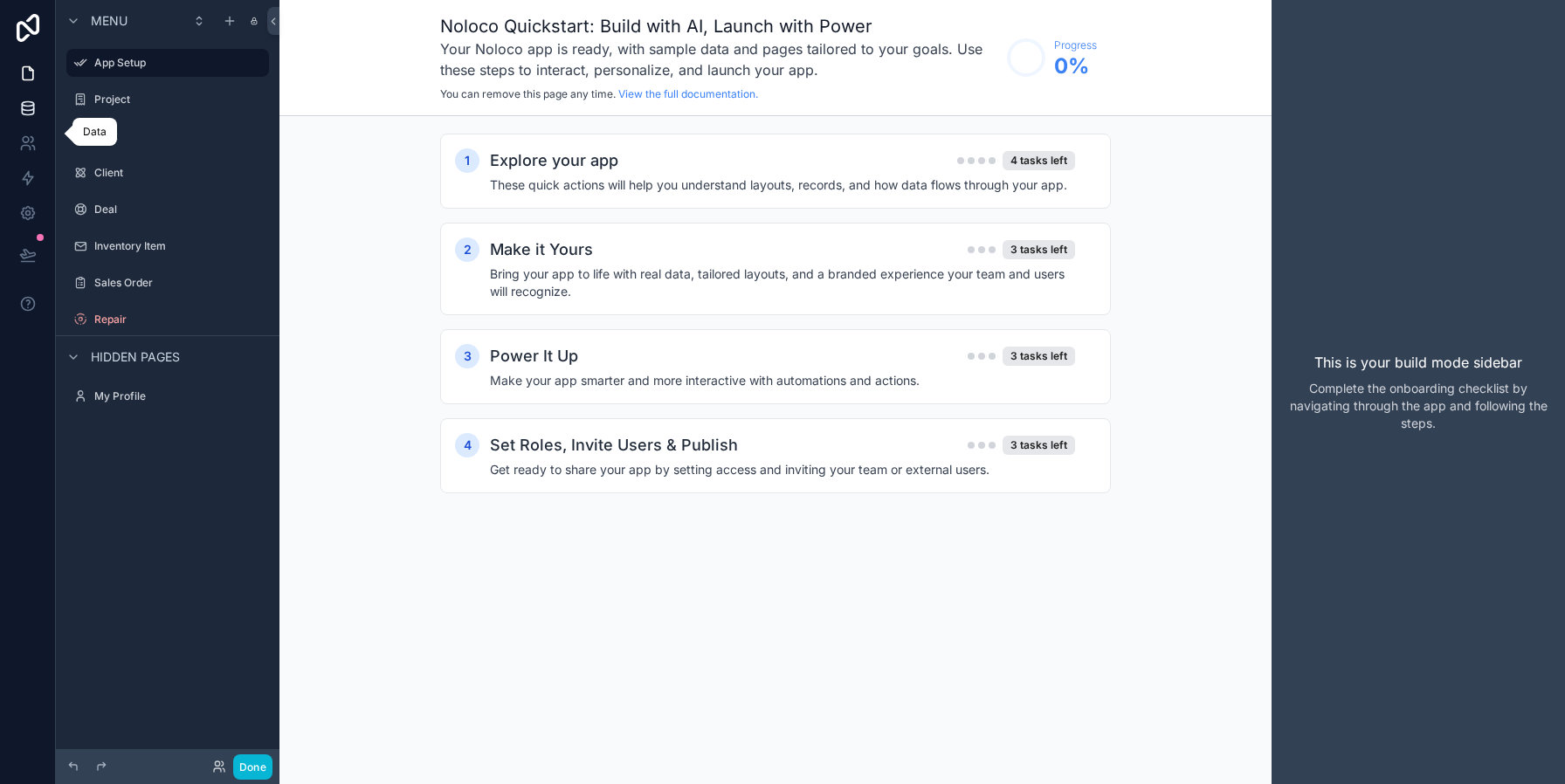 click 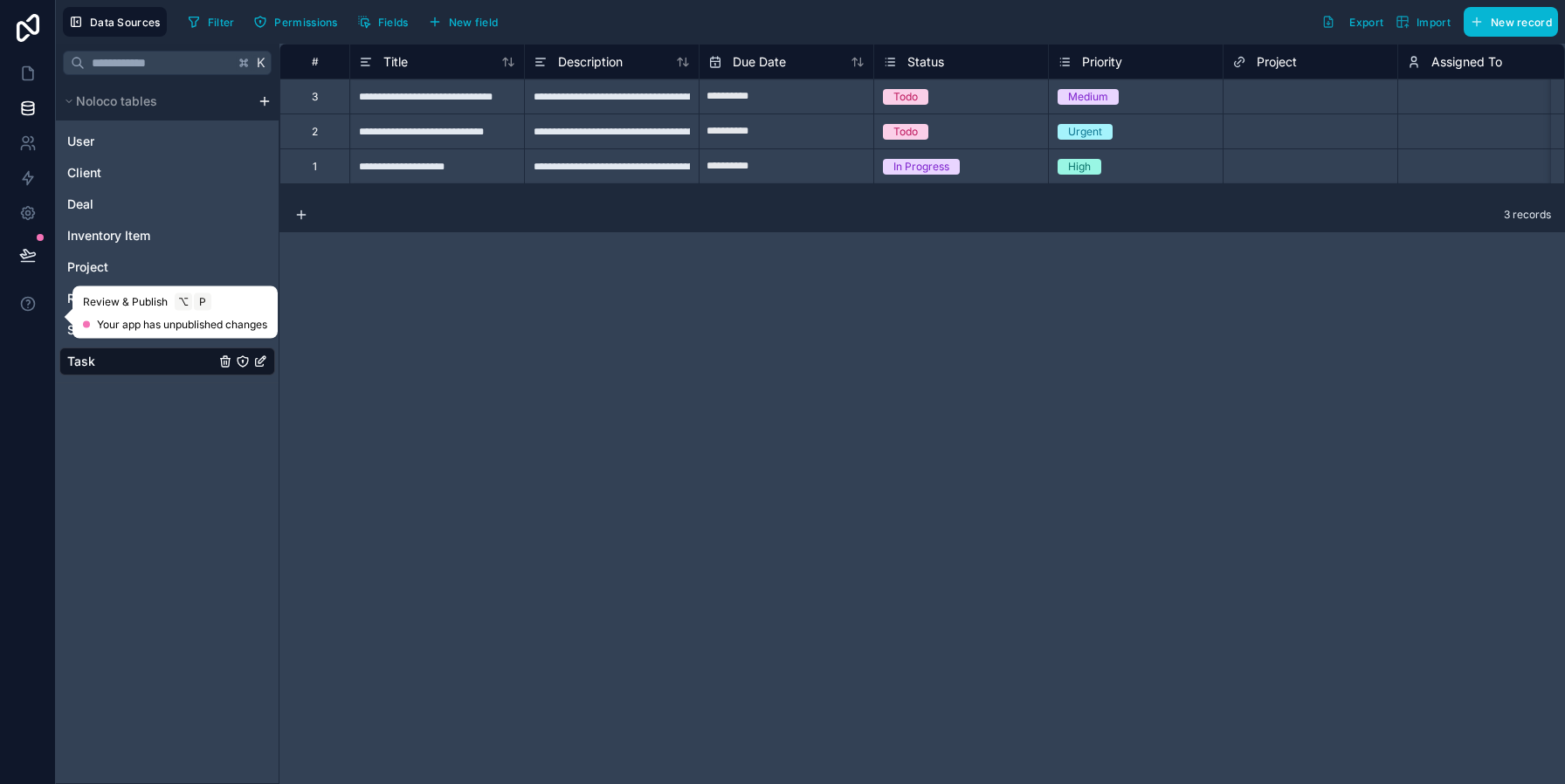 click at bounding box center [28, 255] 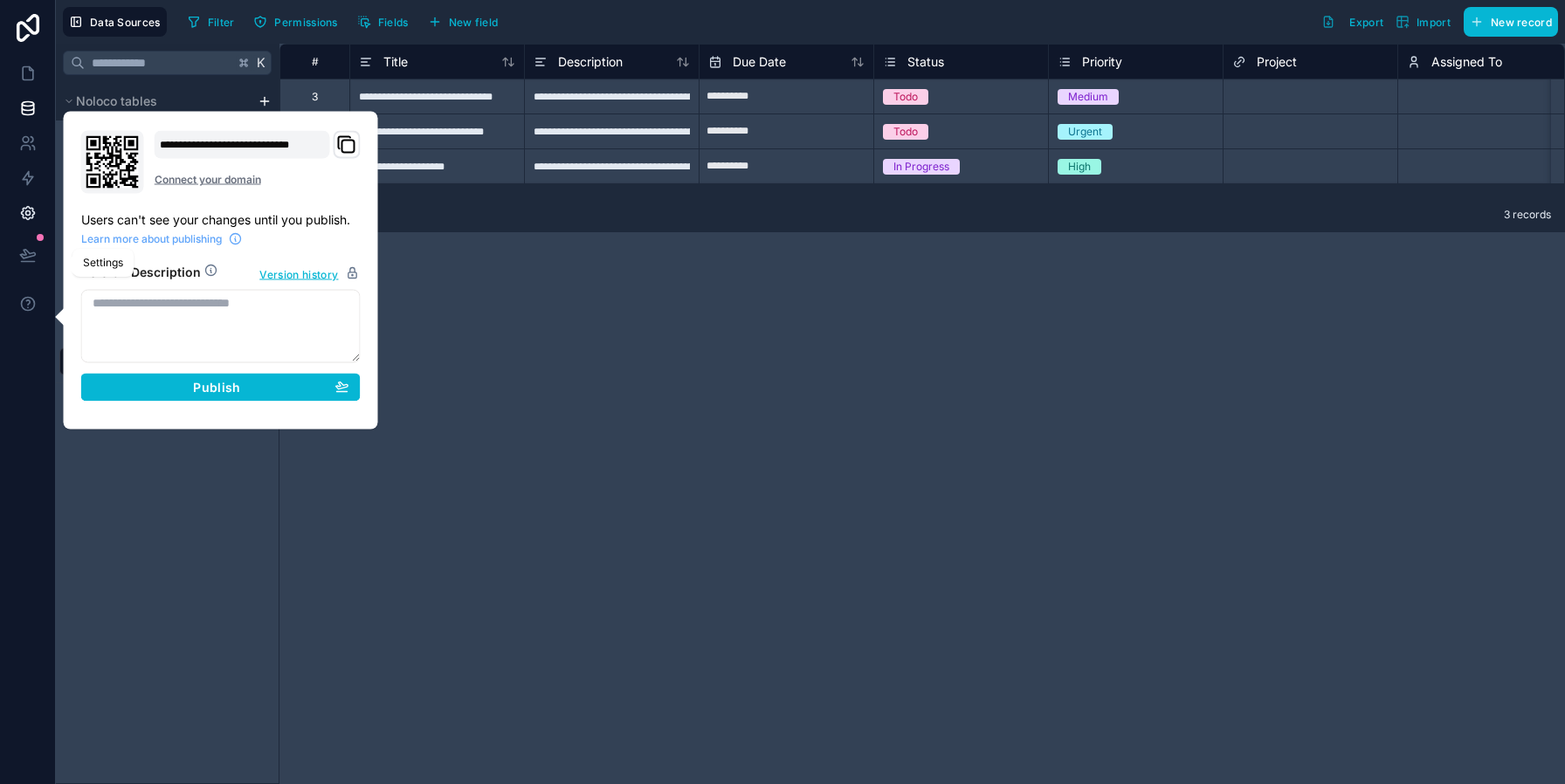 click at bounding box center [27, 213] 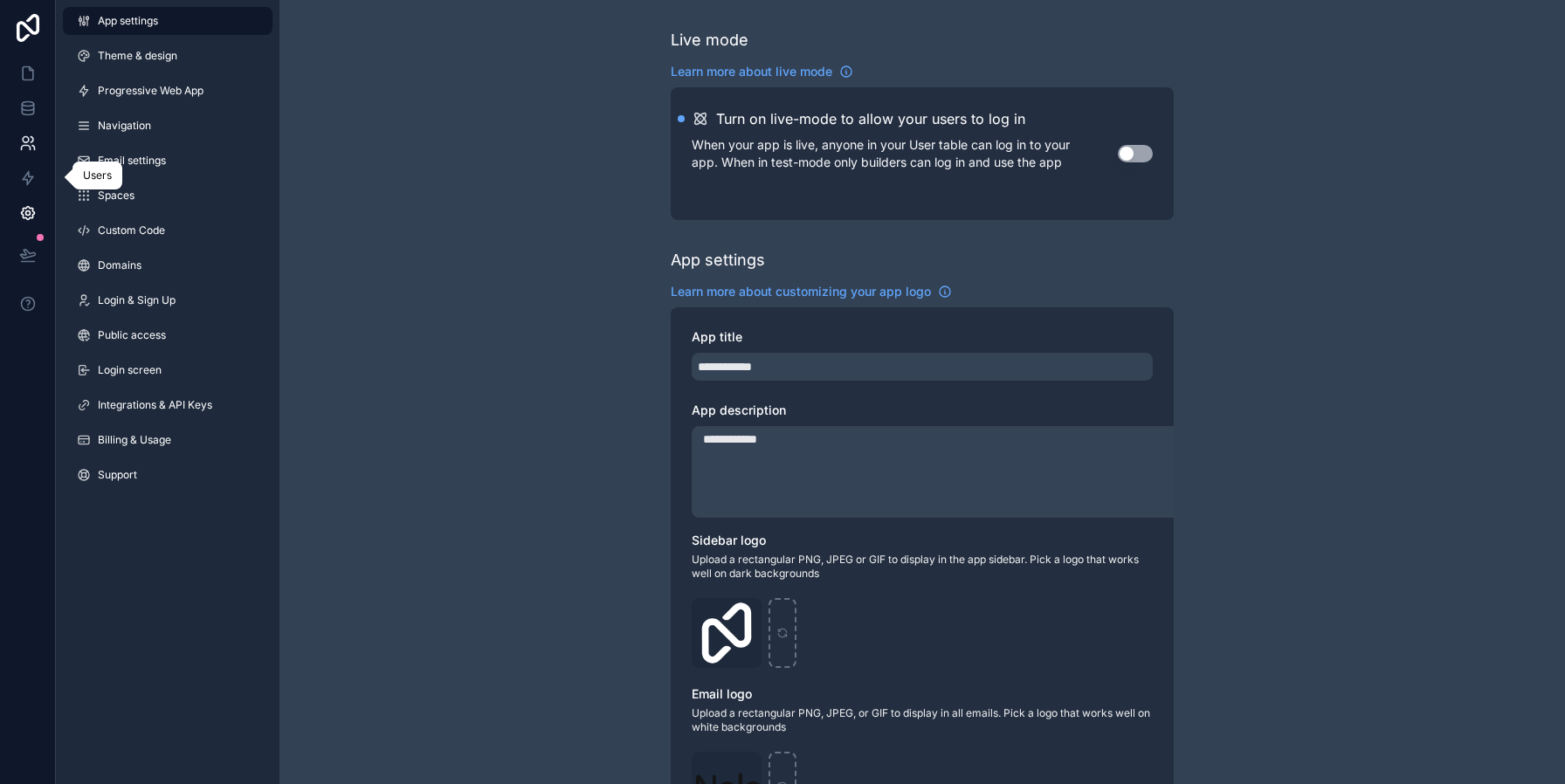 click at bounding box center [27, 143] 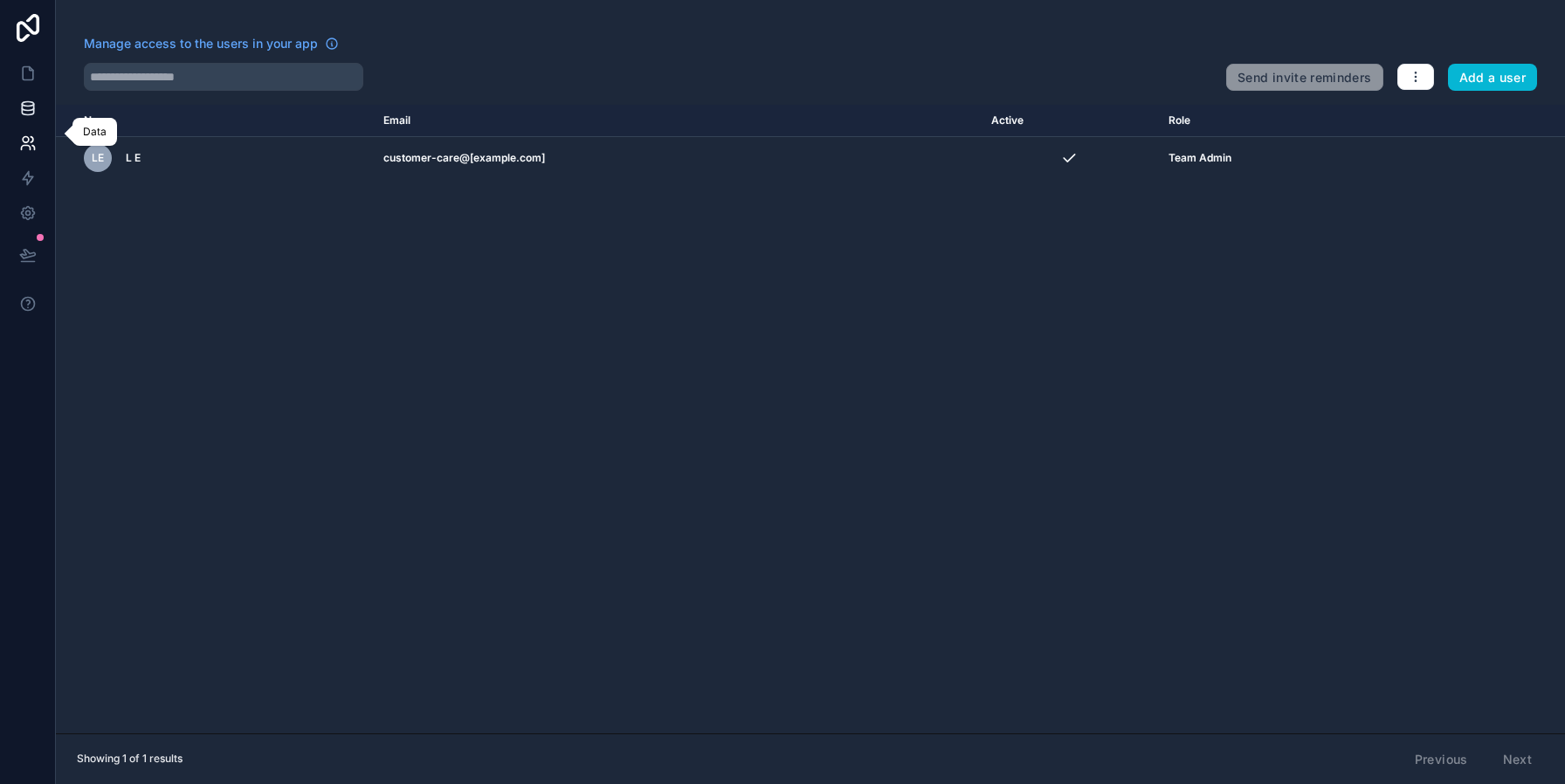 click at bounding box center (27, 108) 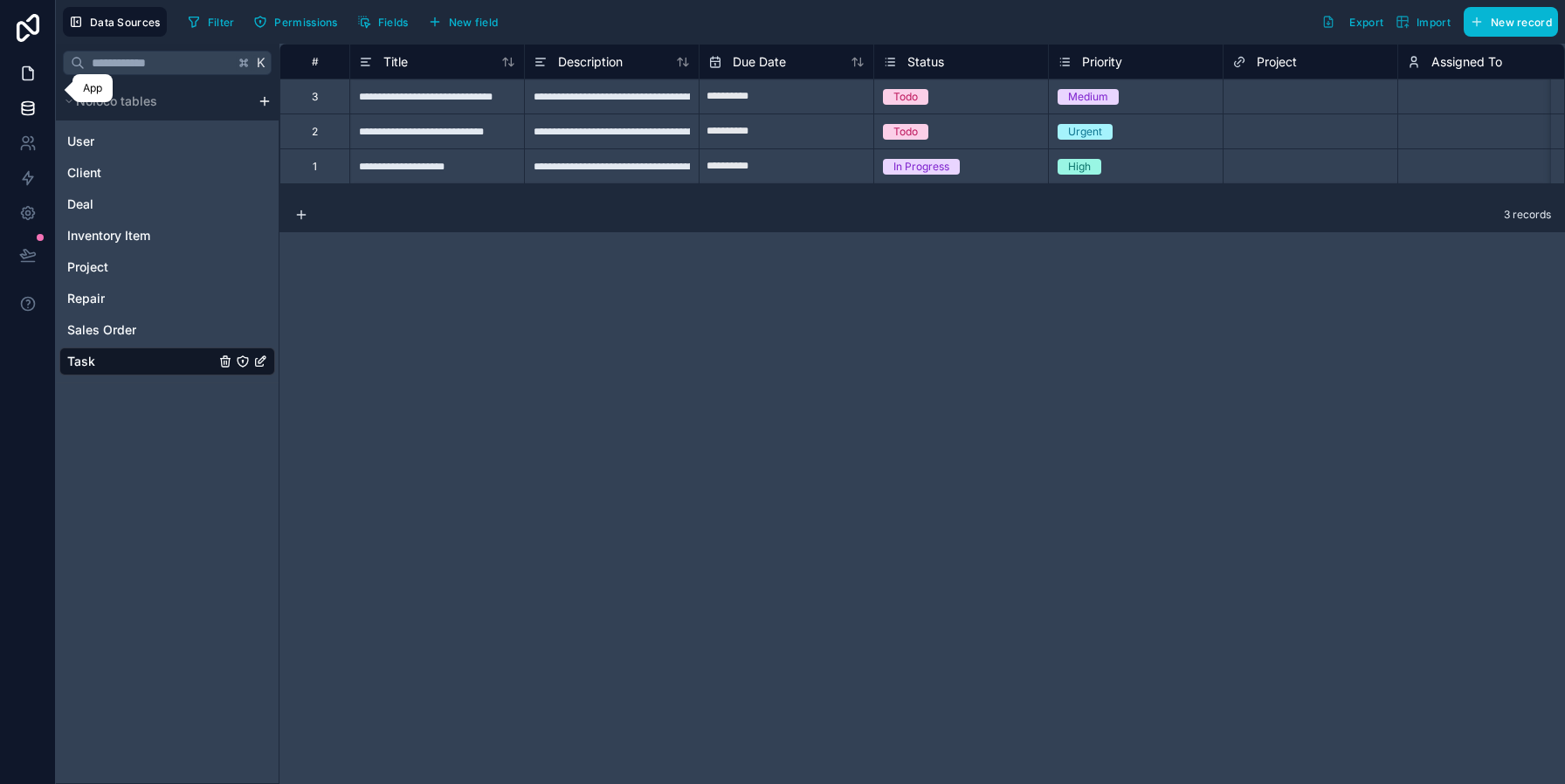 click at bounding box center (27, 73) 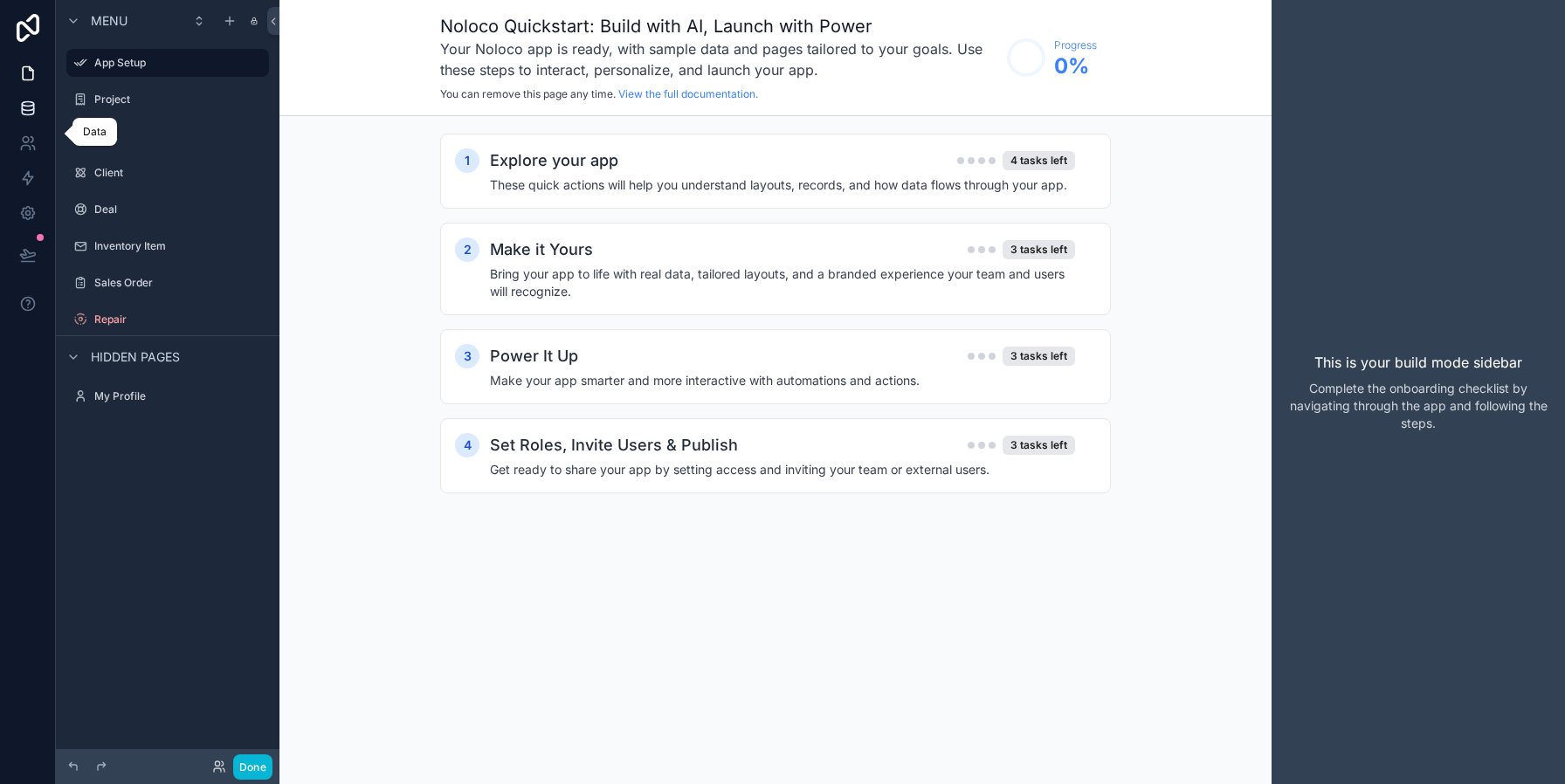 click 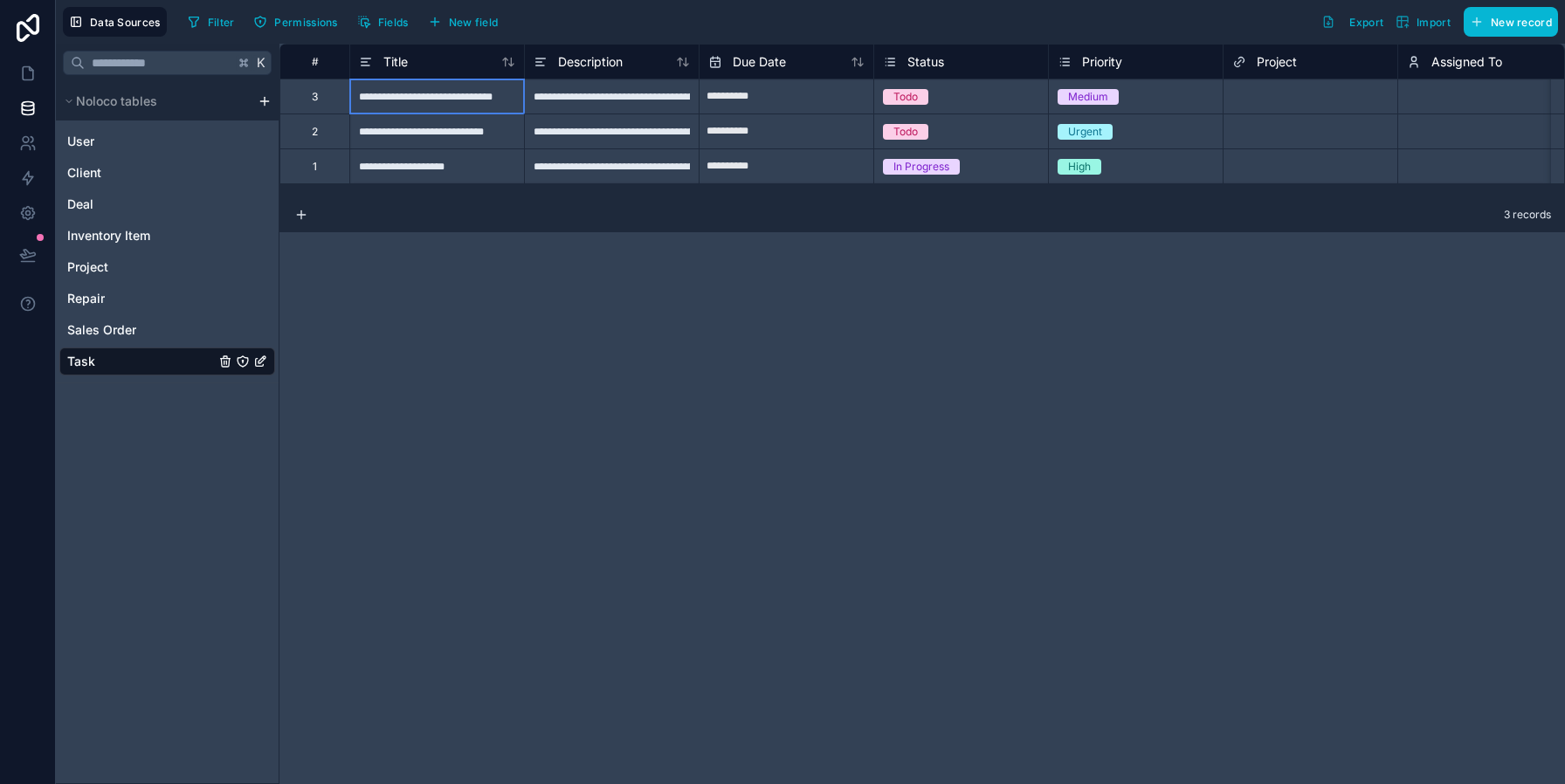 click on "**********" at bounding box center (437, 96) 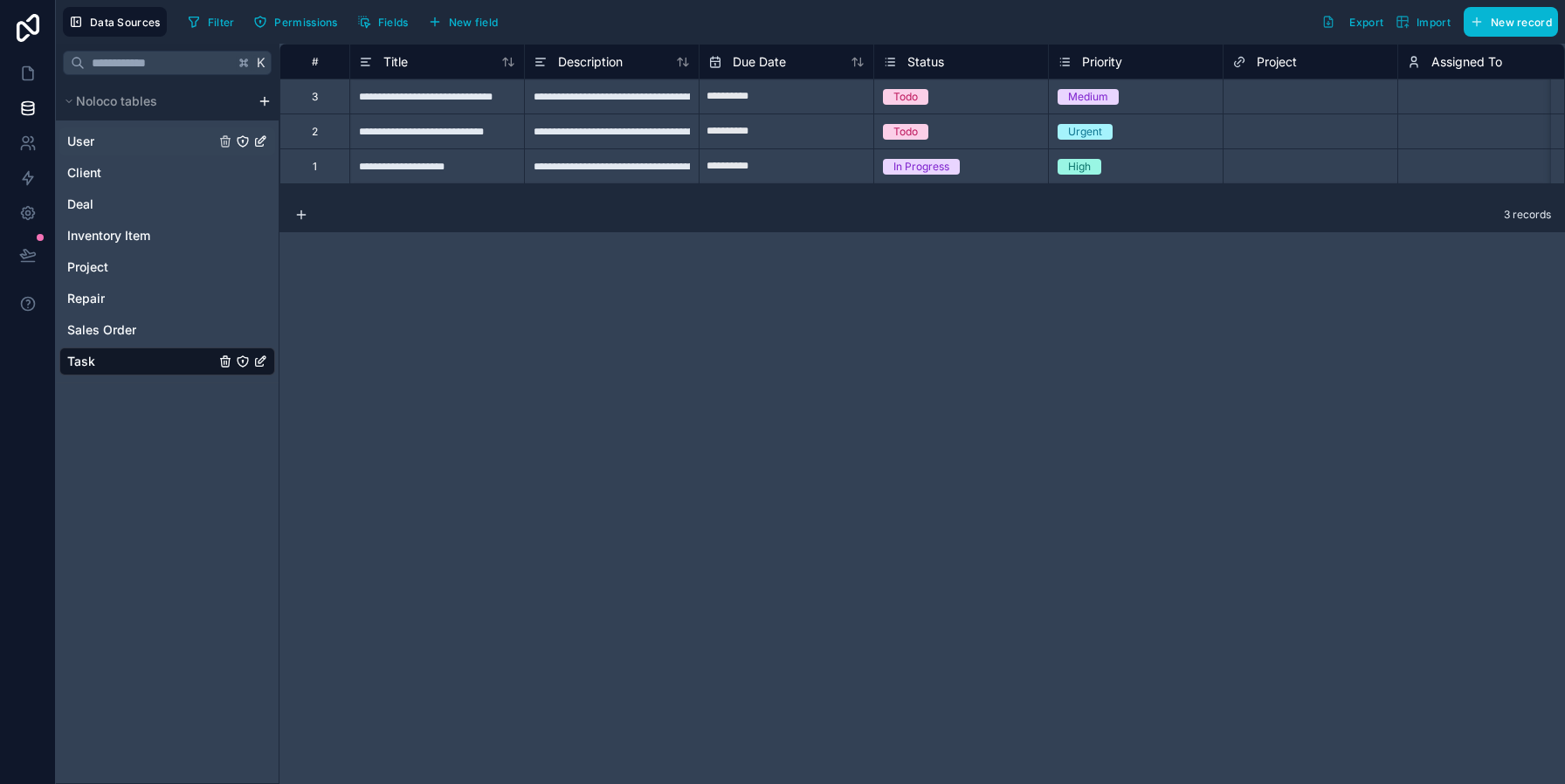 click on "User" at bounding box center [167, 141] 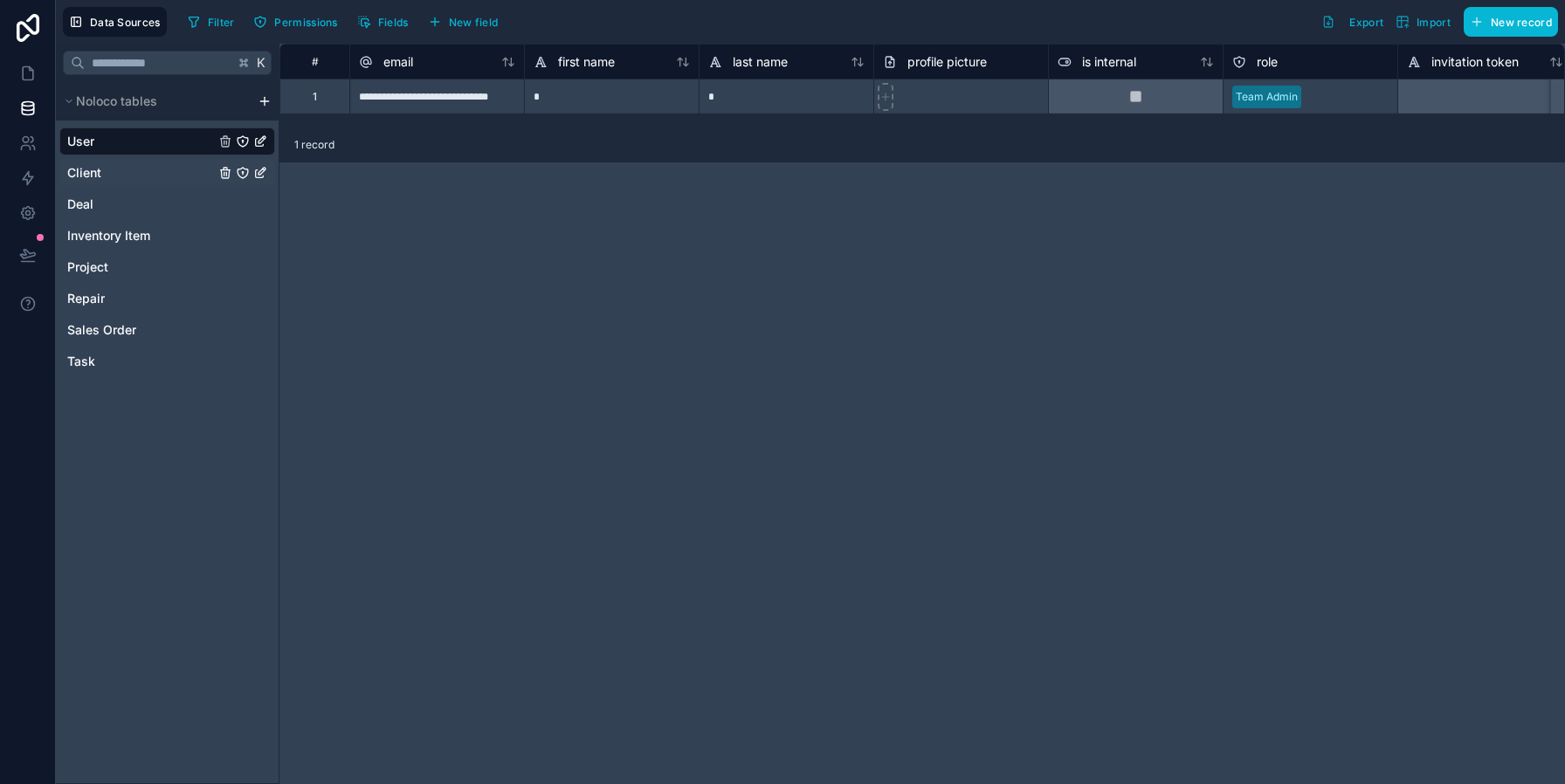 click on "Client" at bounding box center [167, 173] 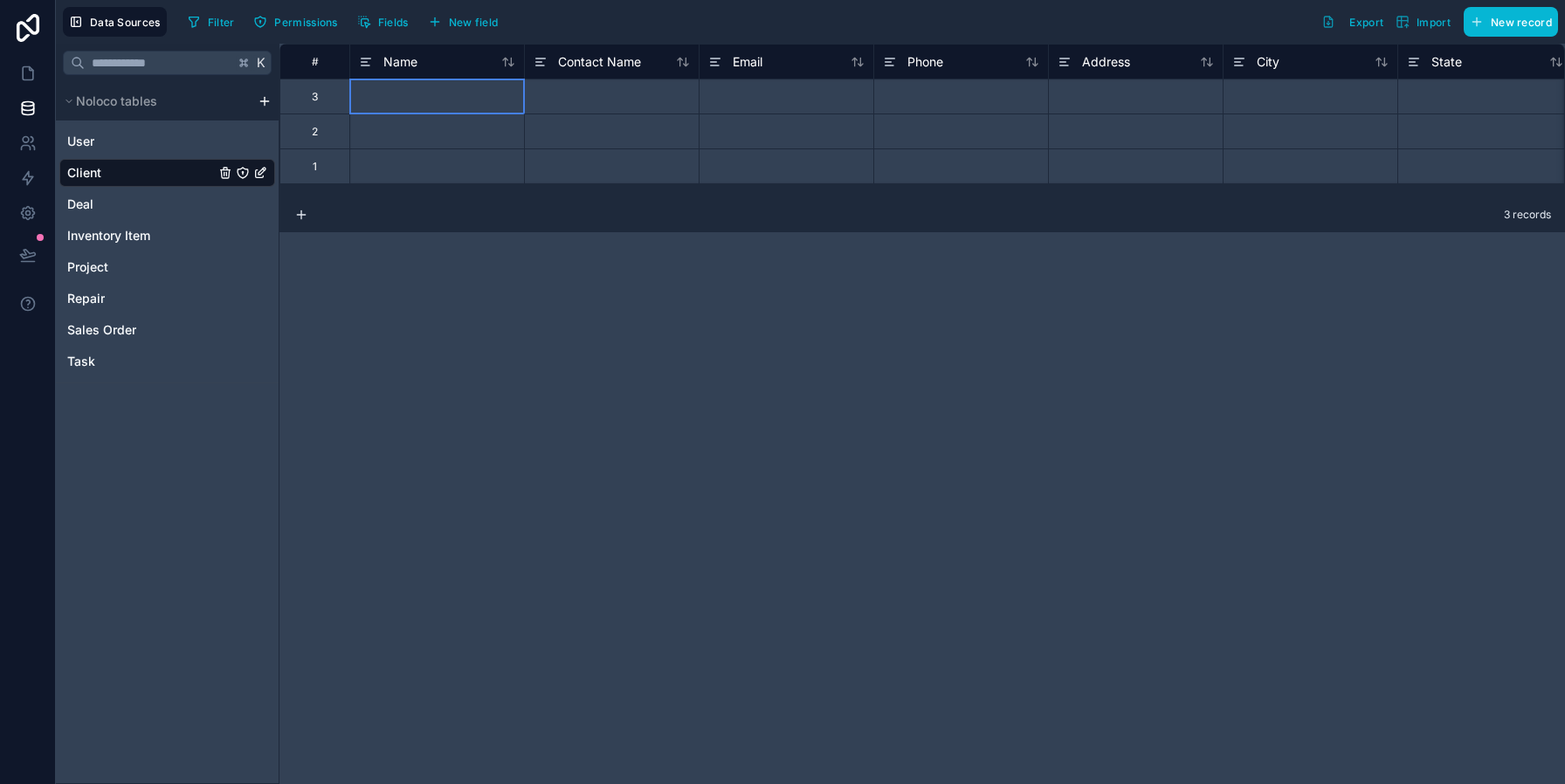 click at bounding box center [437, 96] 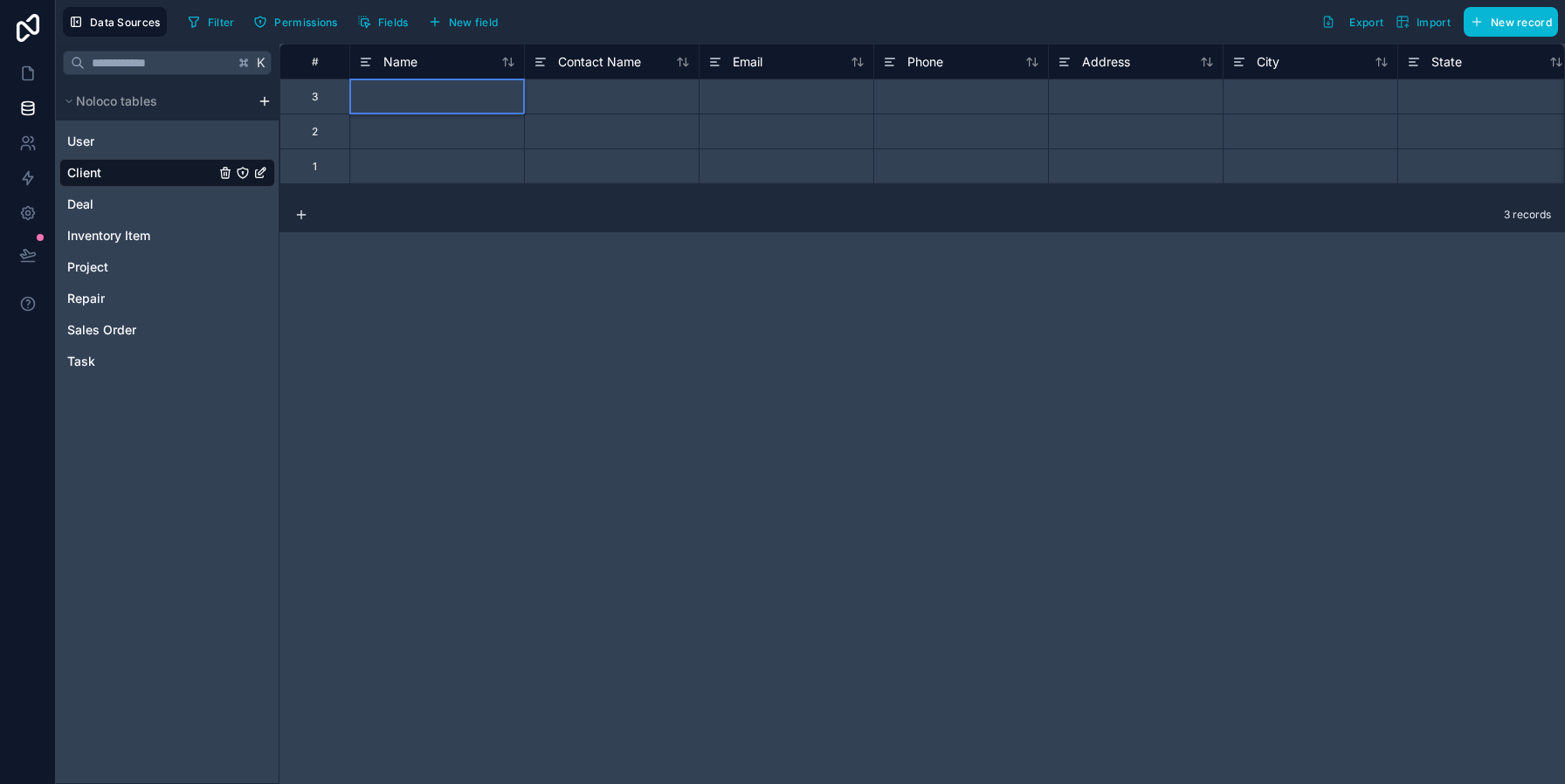 click at bounding box center (437, 96) 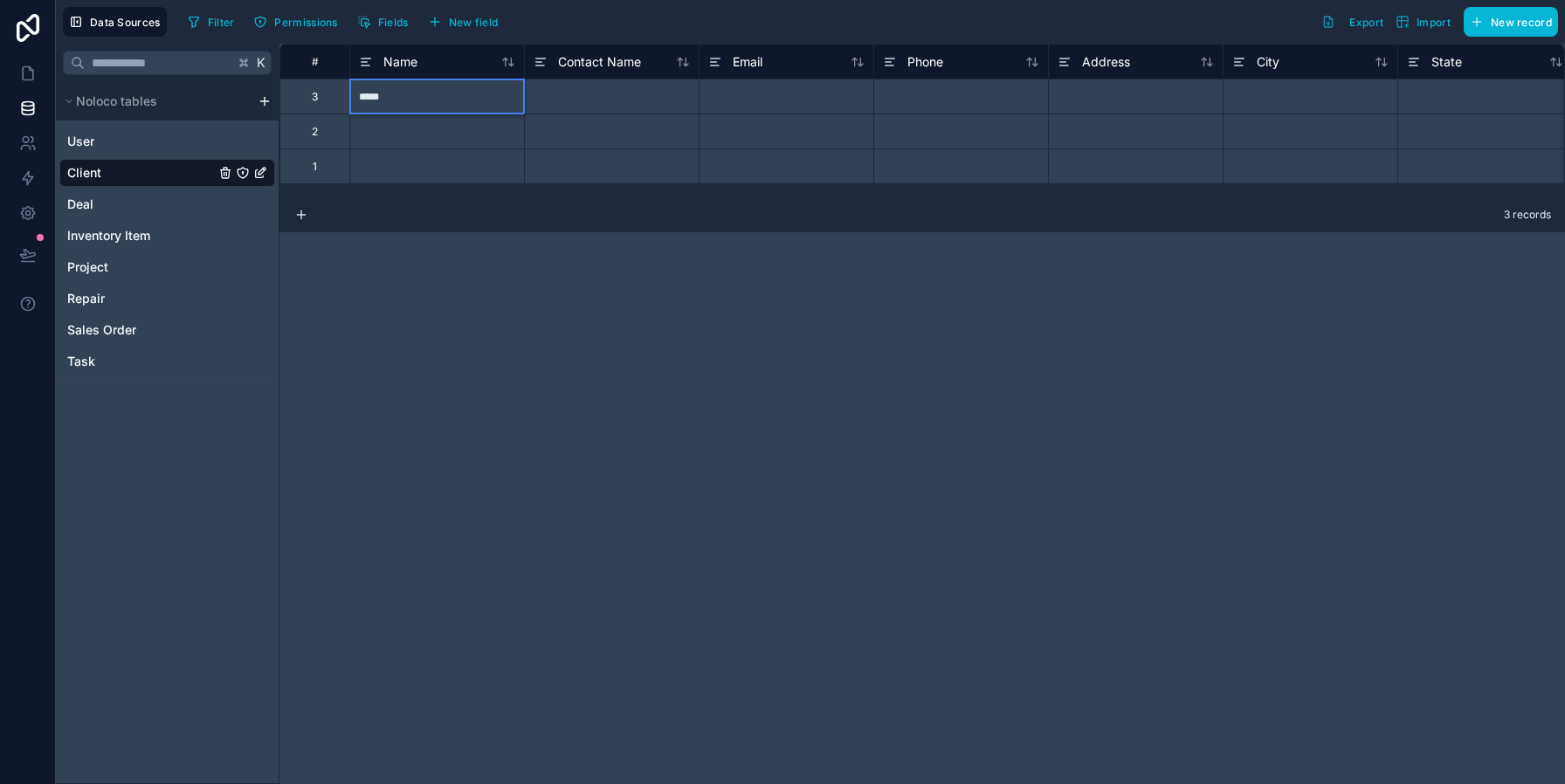type on "******" 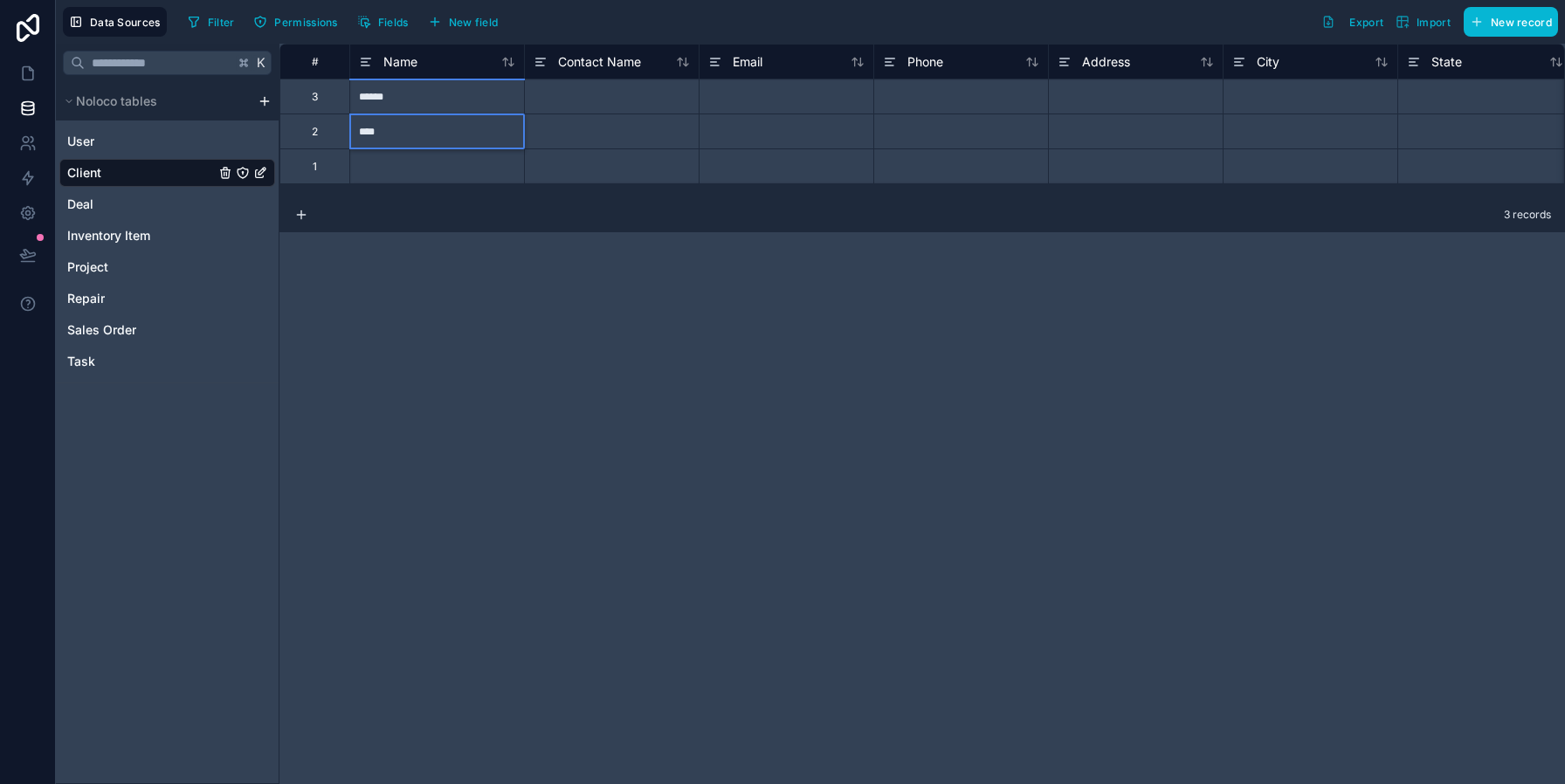 type on "*****" 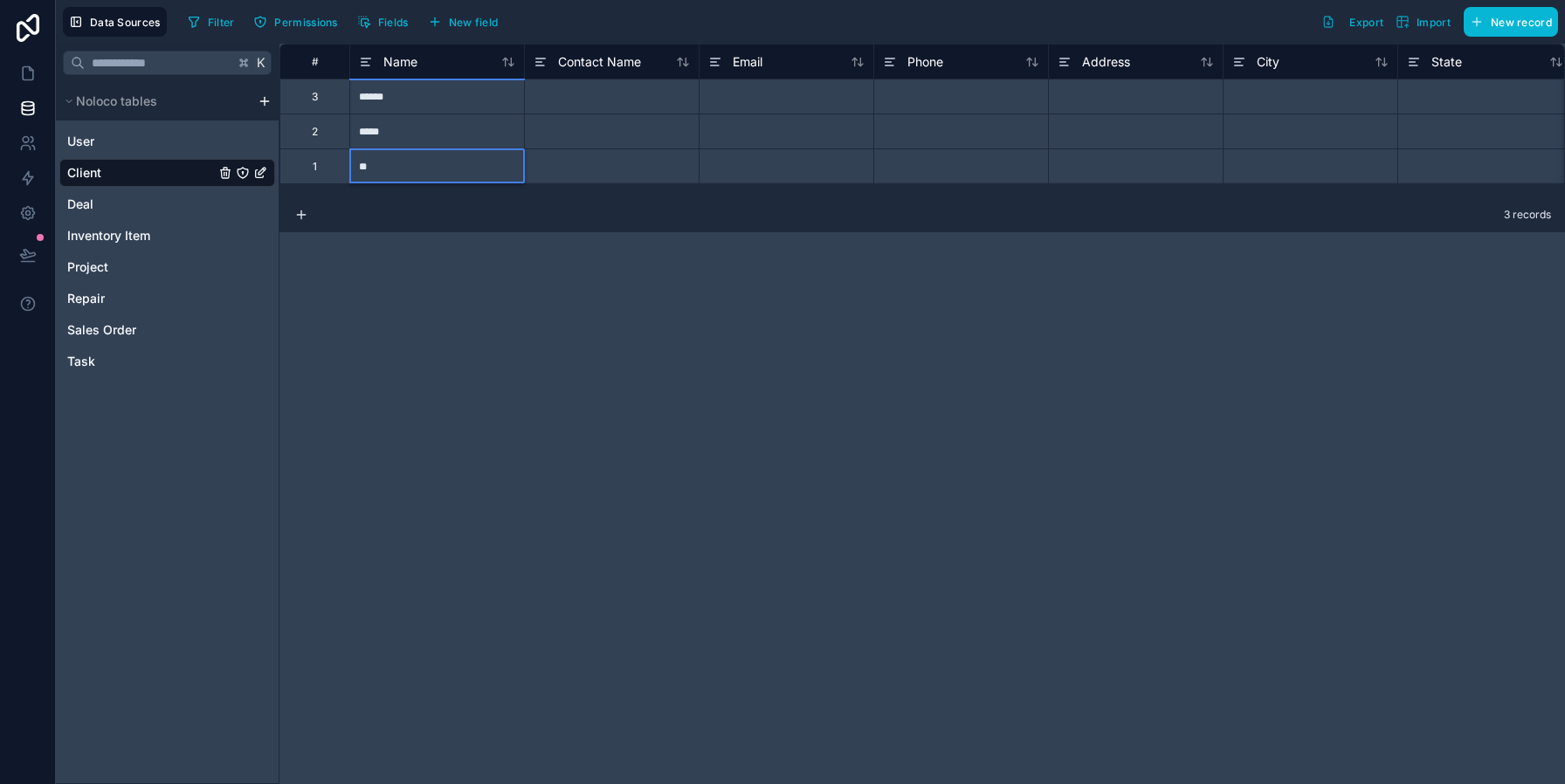 type on "*" 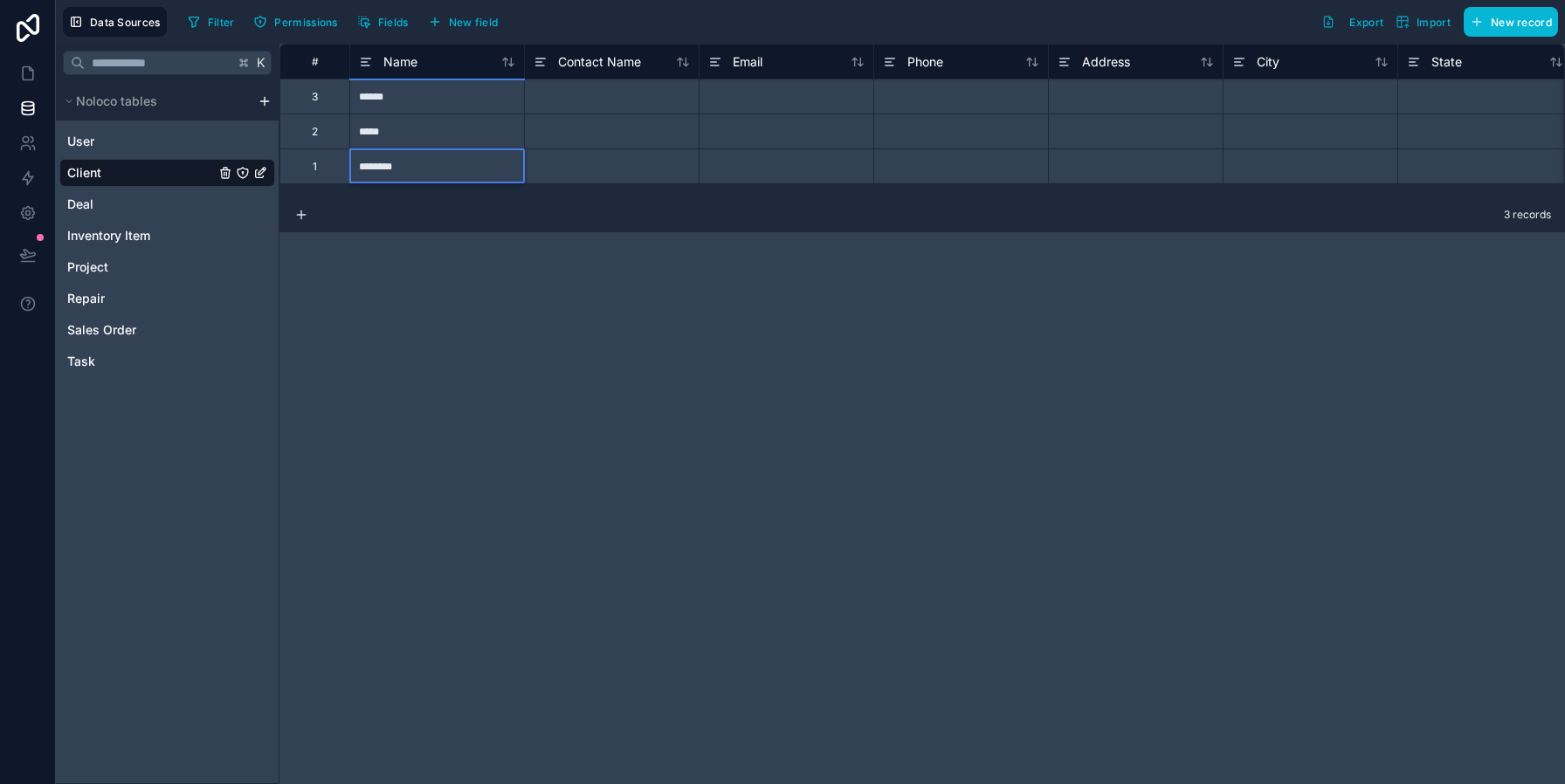 type on "*********" 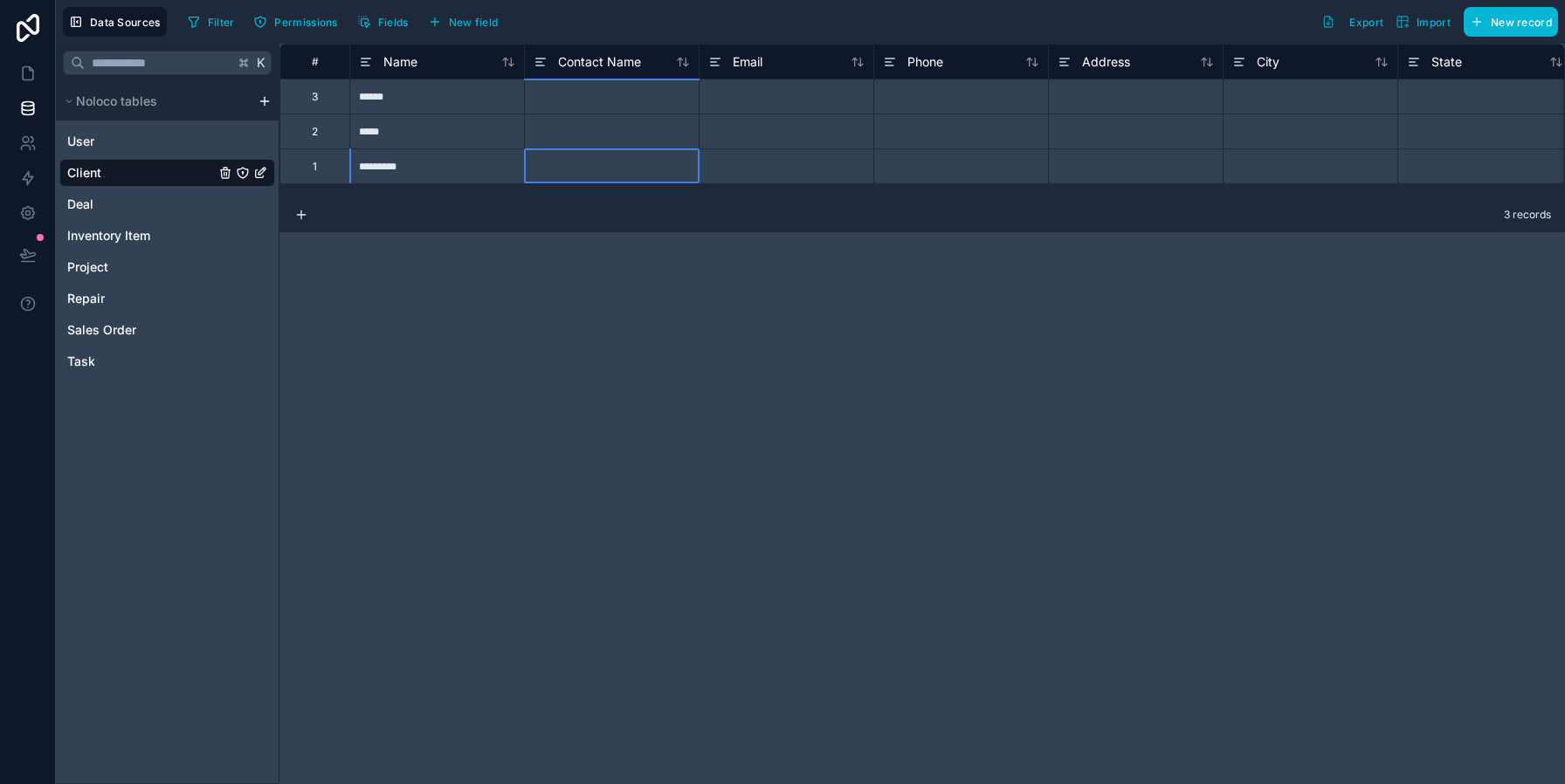 click at bounding box center [611, 131] 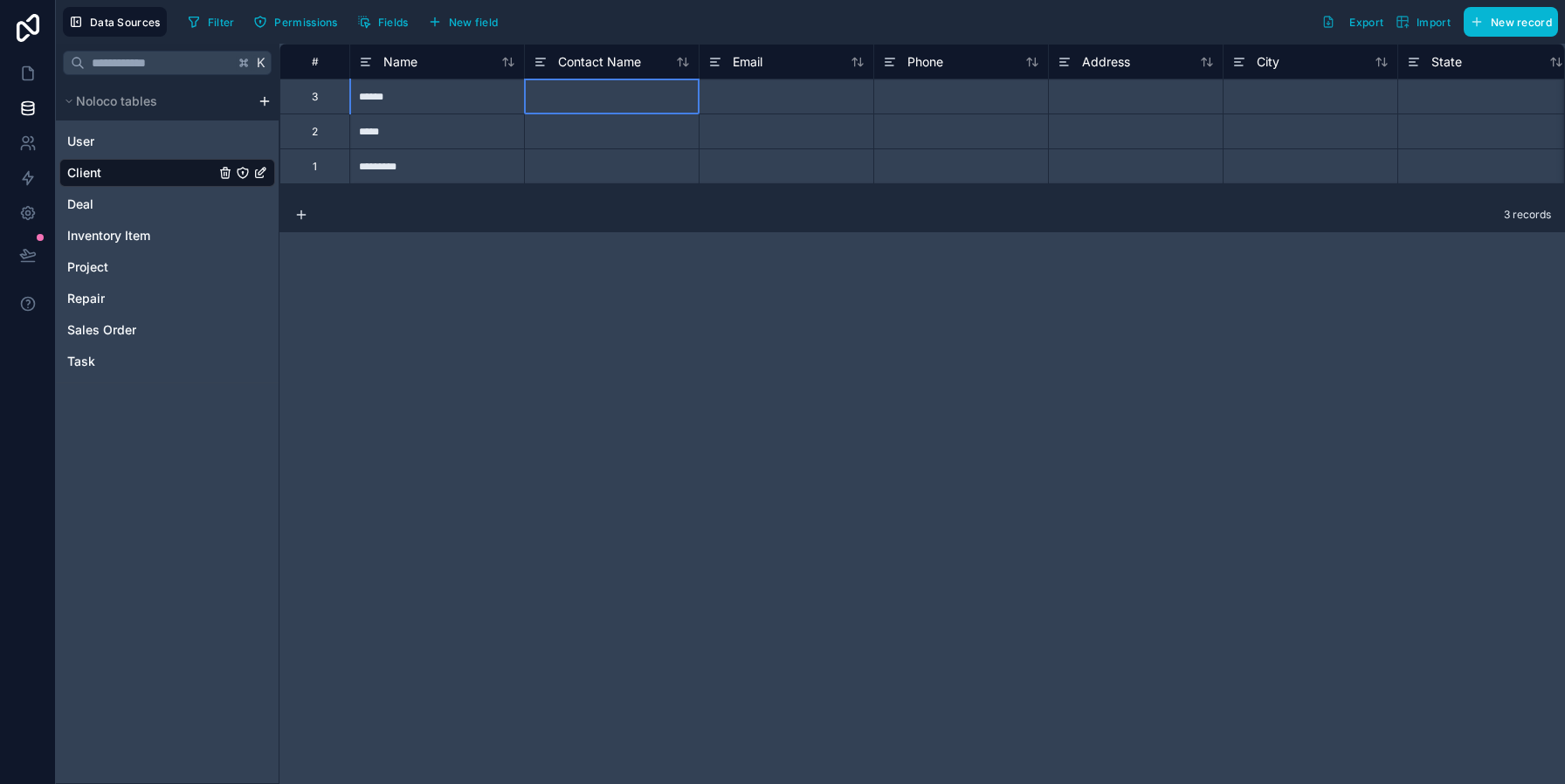 click at bounding box center [611, 96] 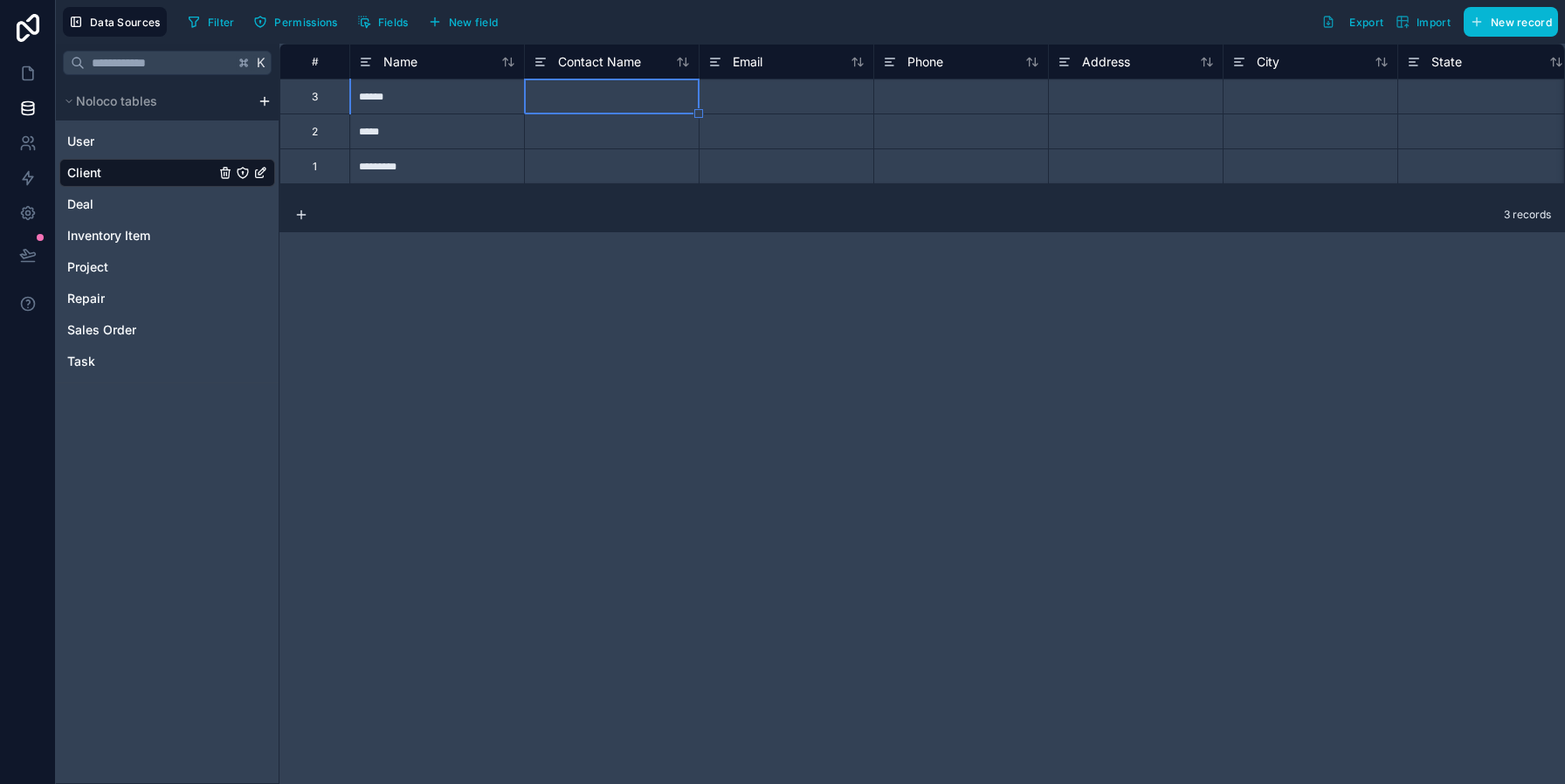 click at bounding box center (786, 96) 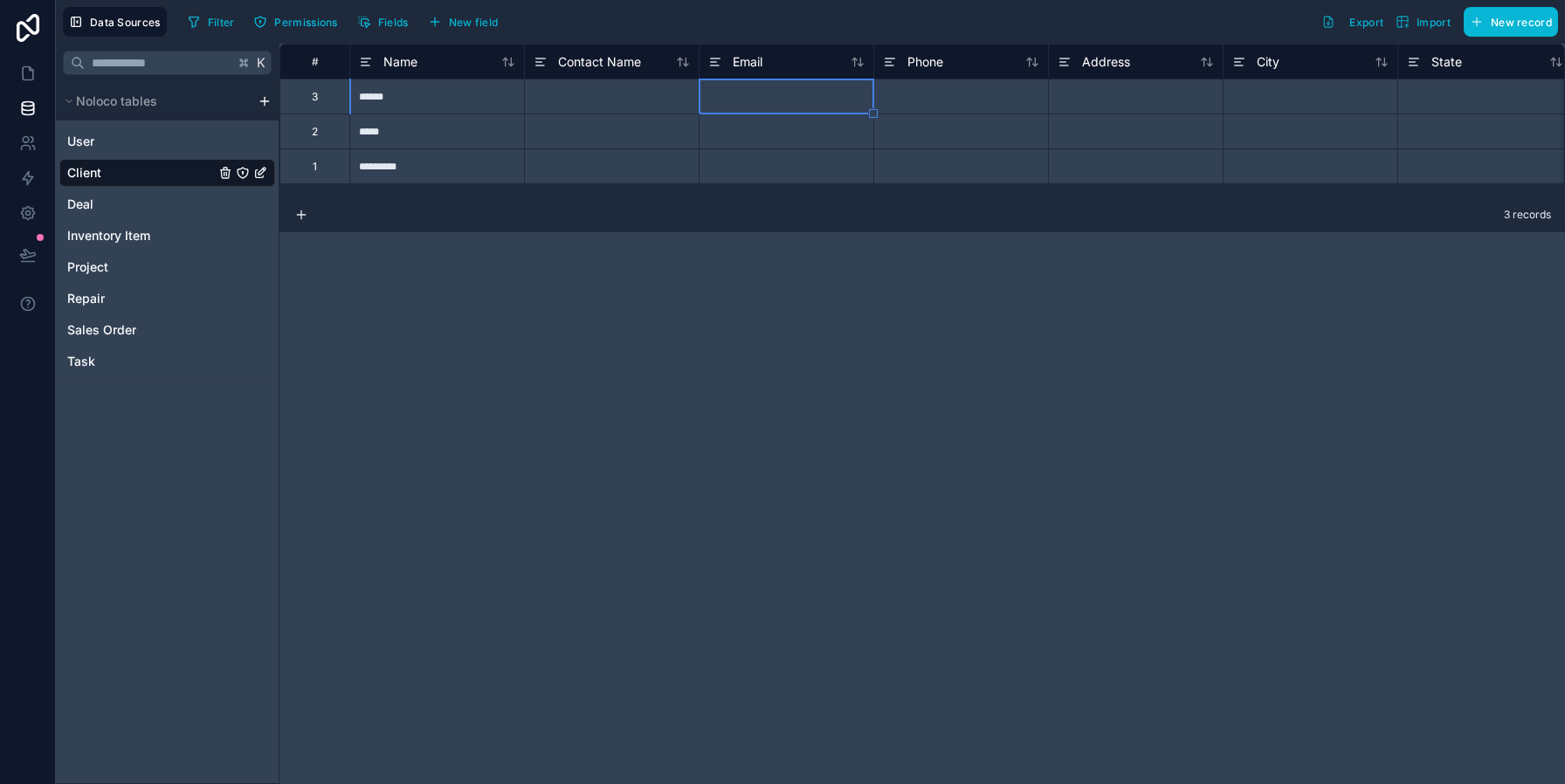 click at bounding box center [786, 166] 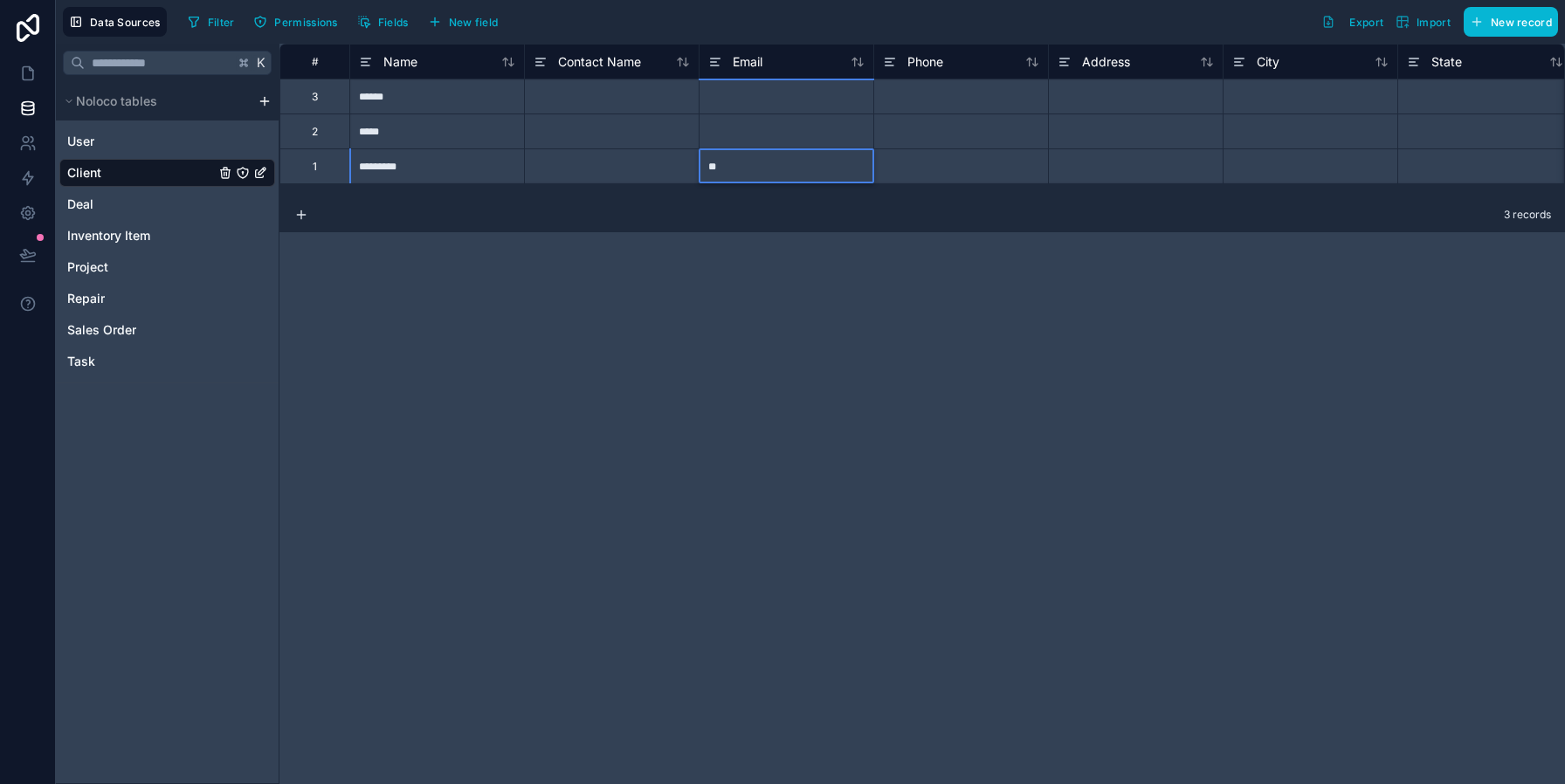 type on "*" 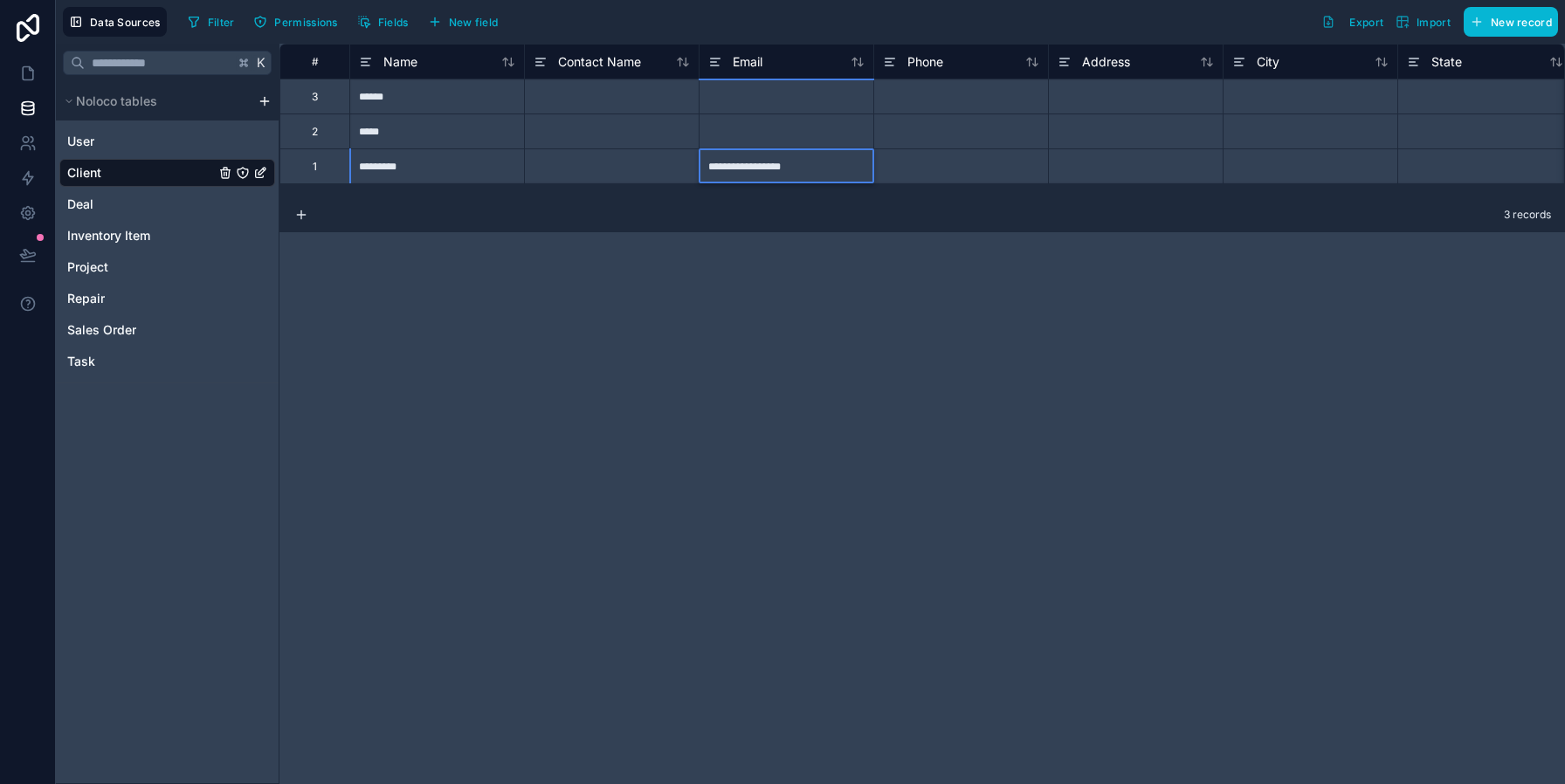 type on "**********" 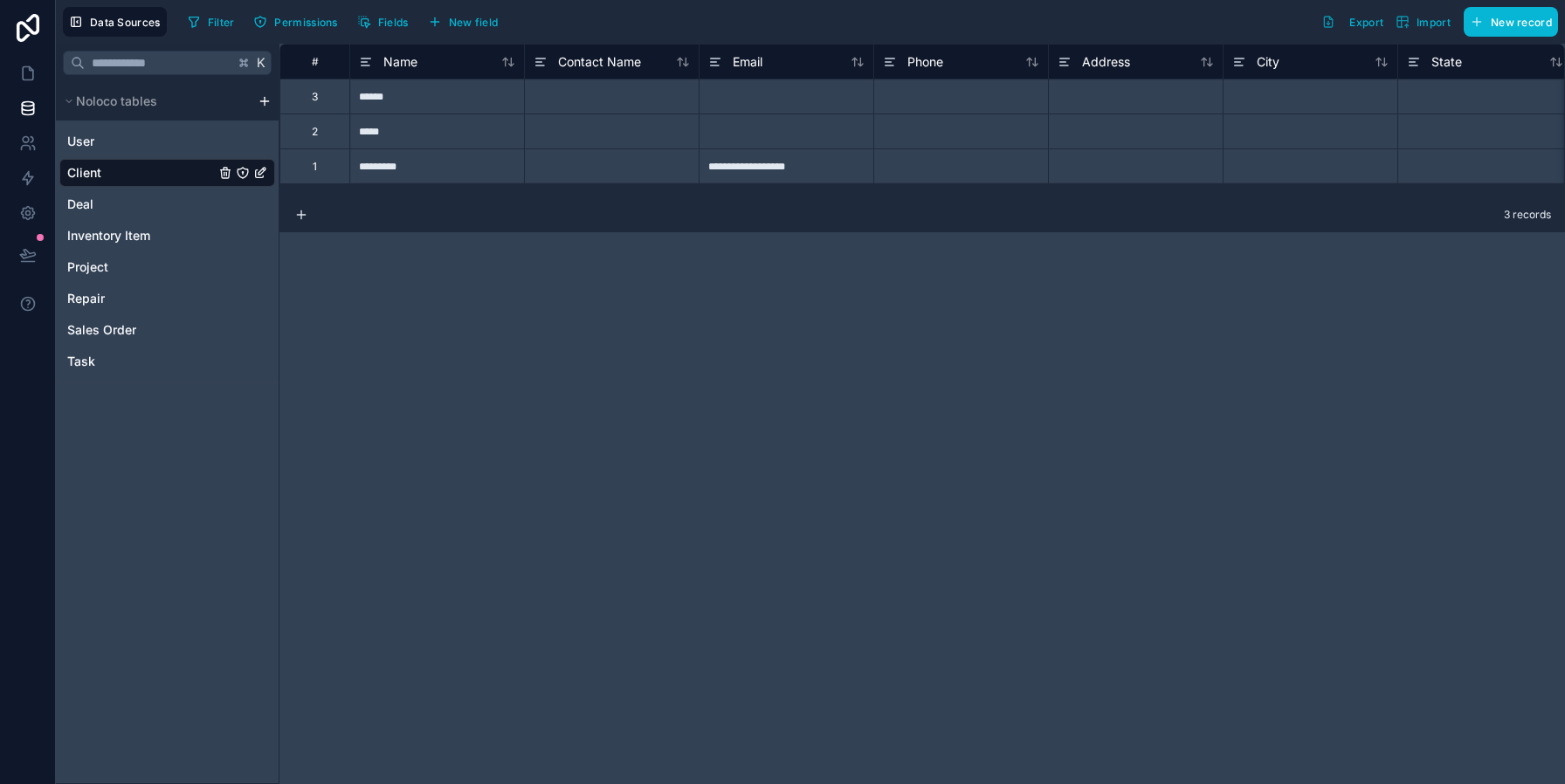 click 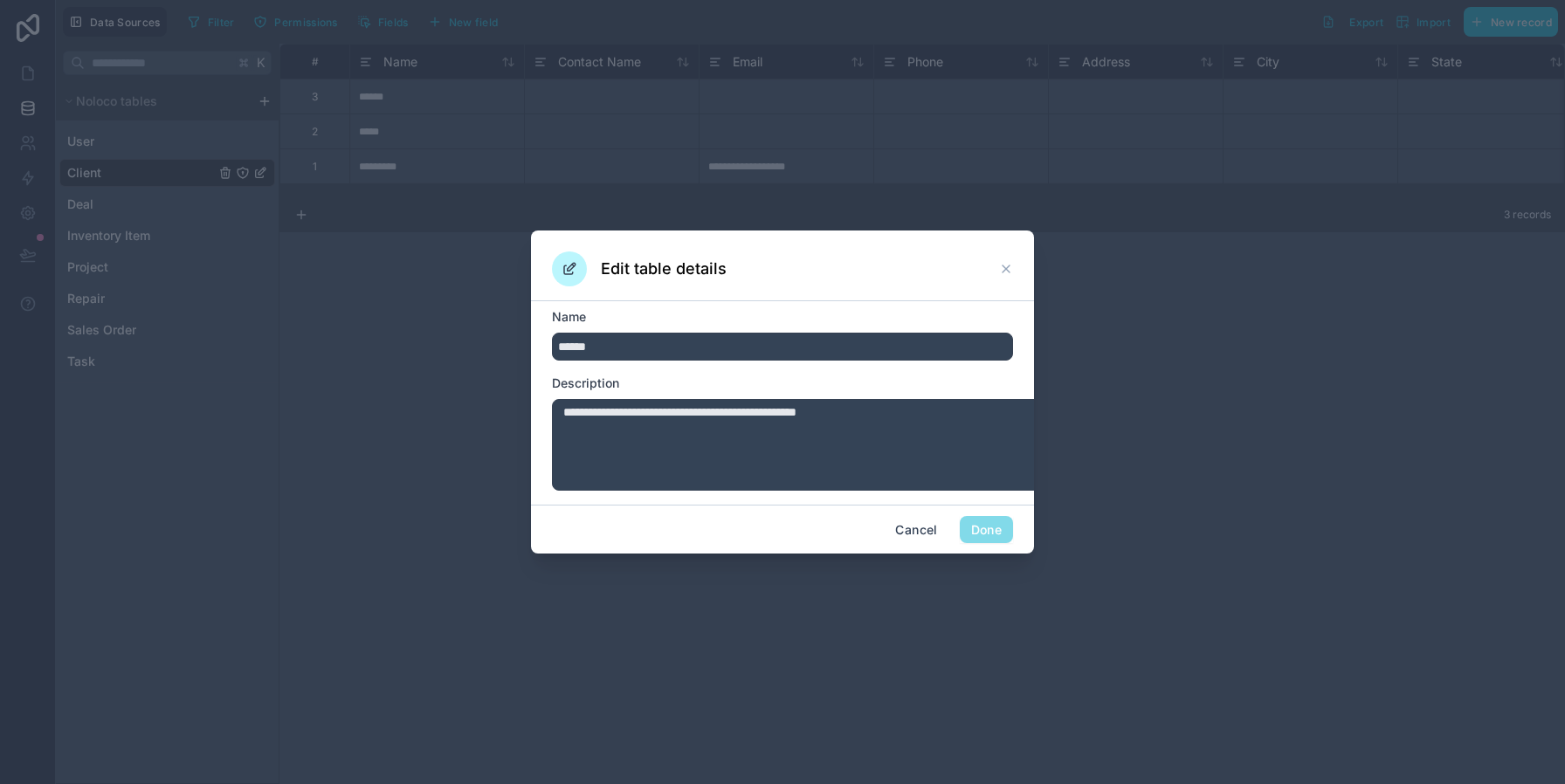 click on "******" at bounding box center [782, 347] 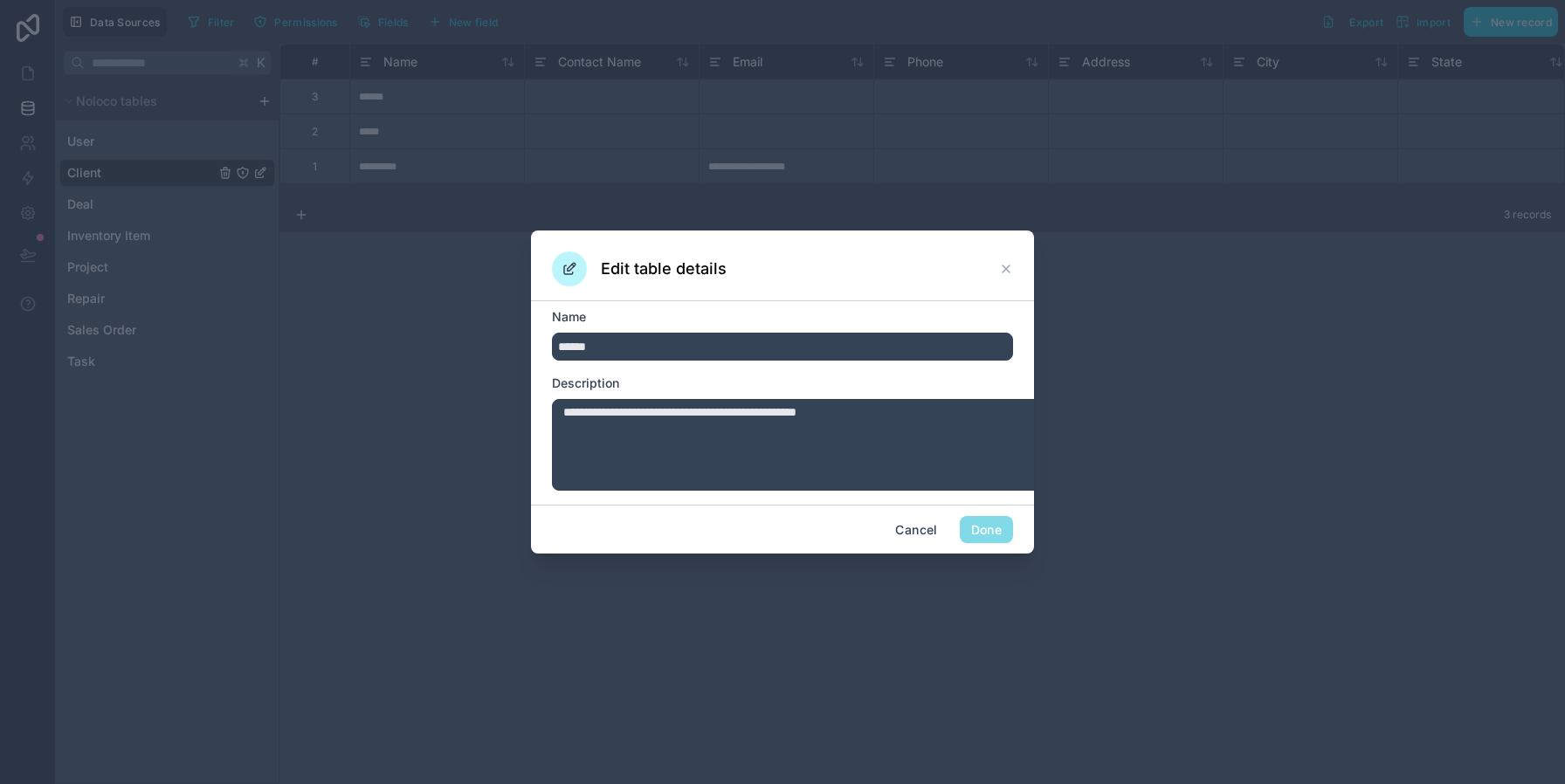 click on "******" at bounding box center (782, 347) 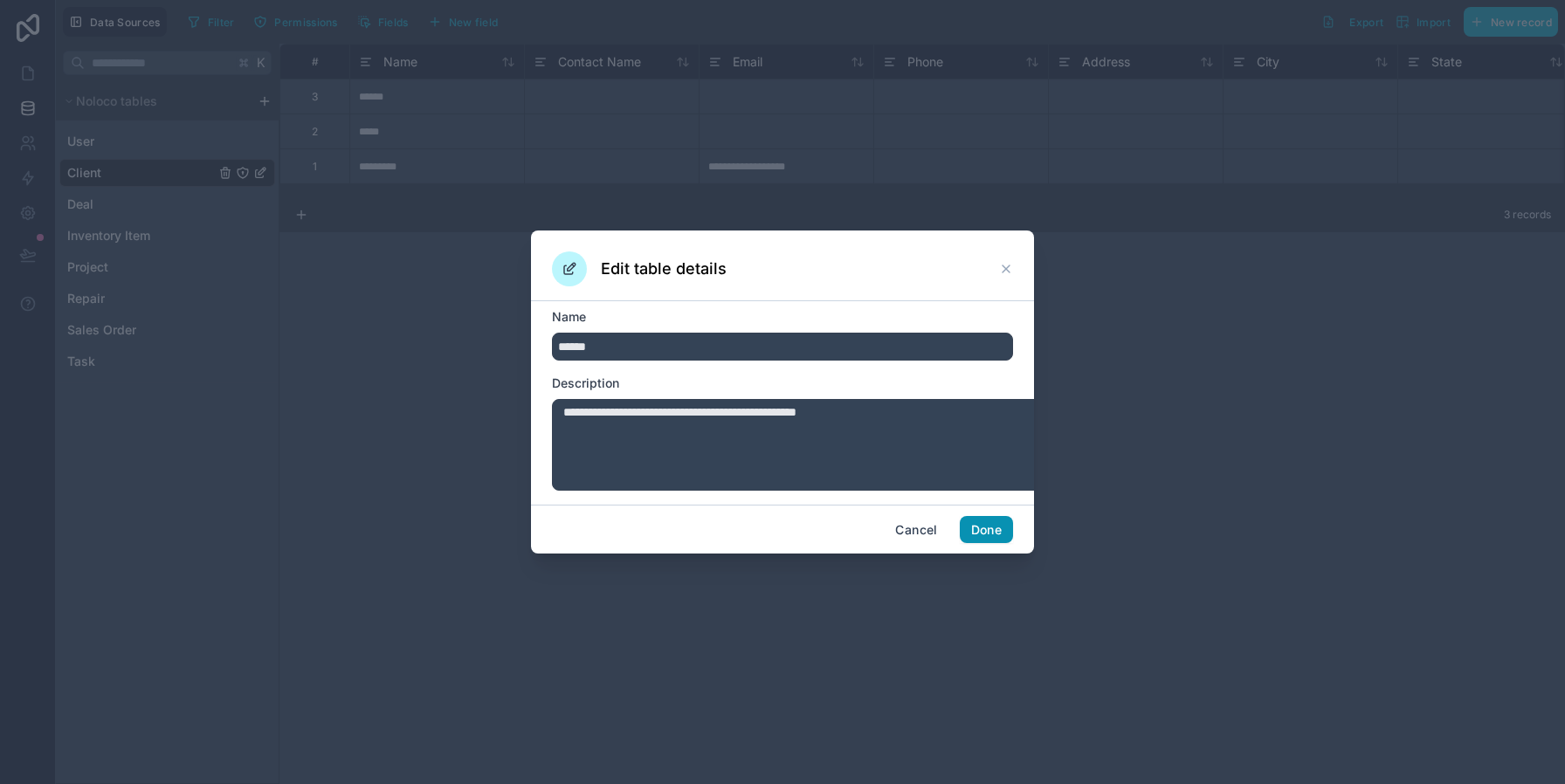 type on "******" 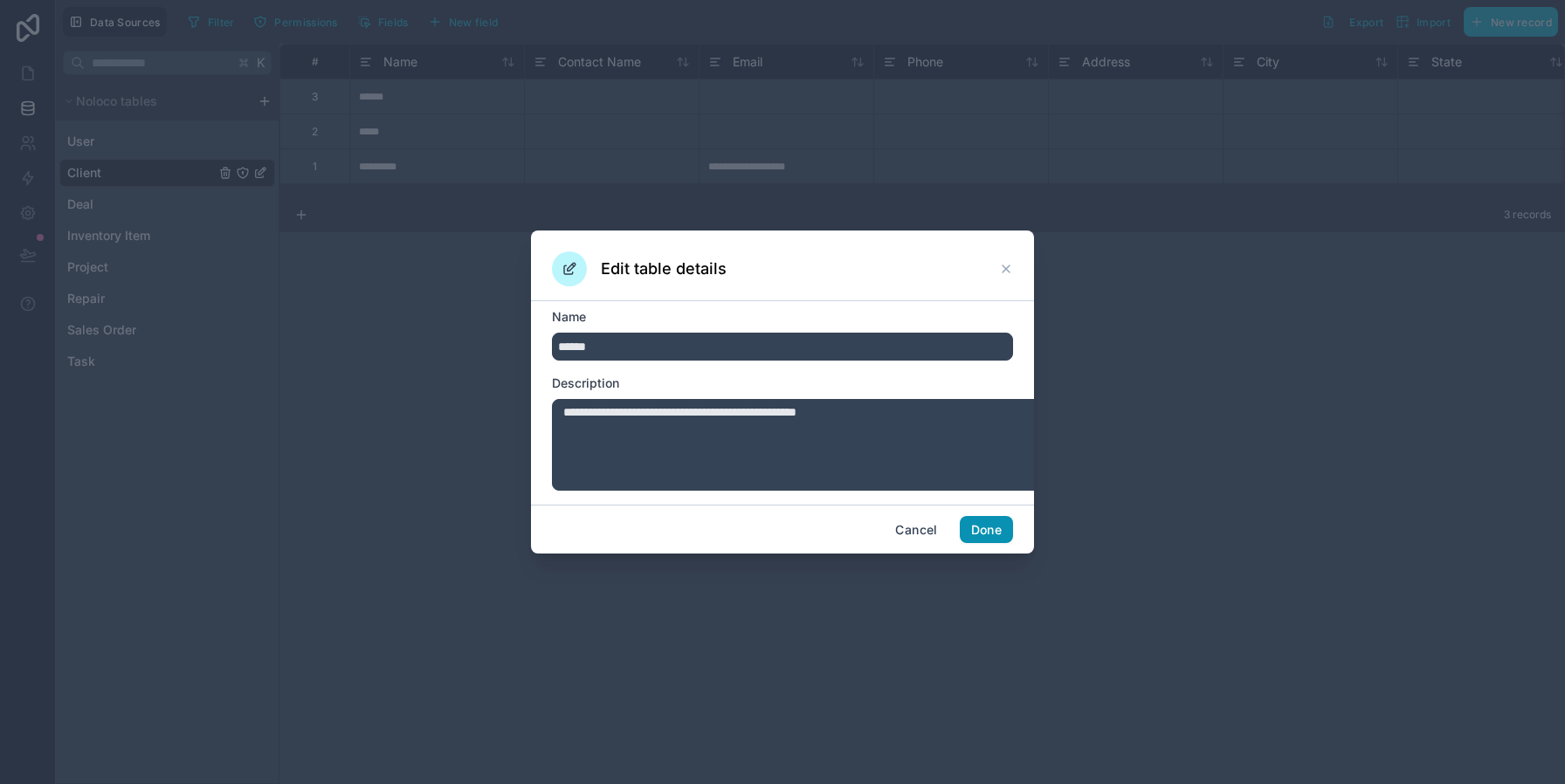 click on "Done" at bounding box center (986, 530) 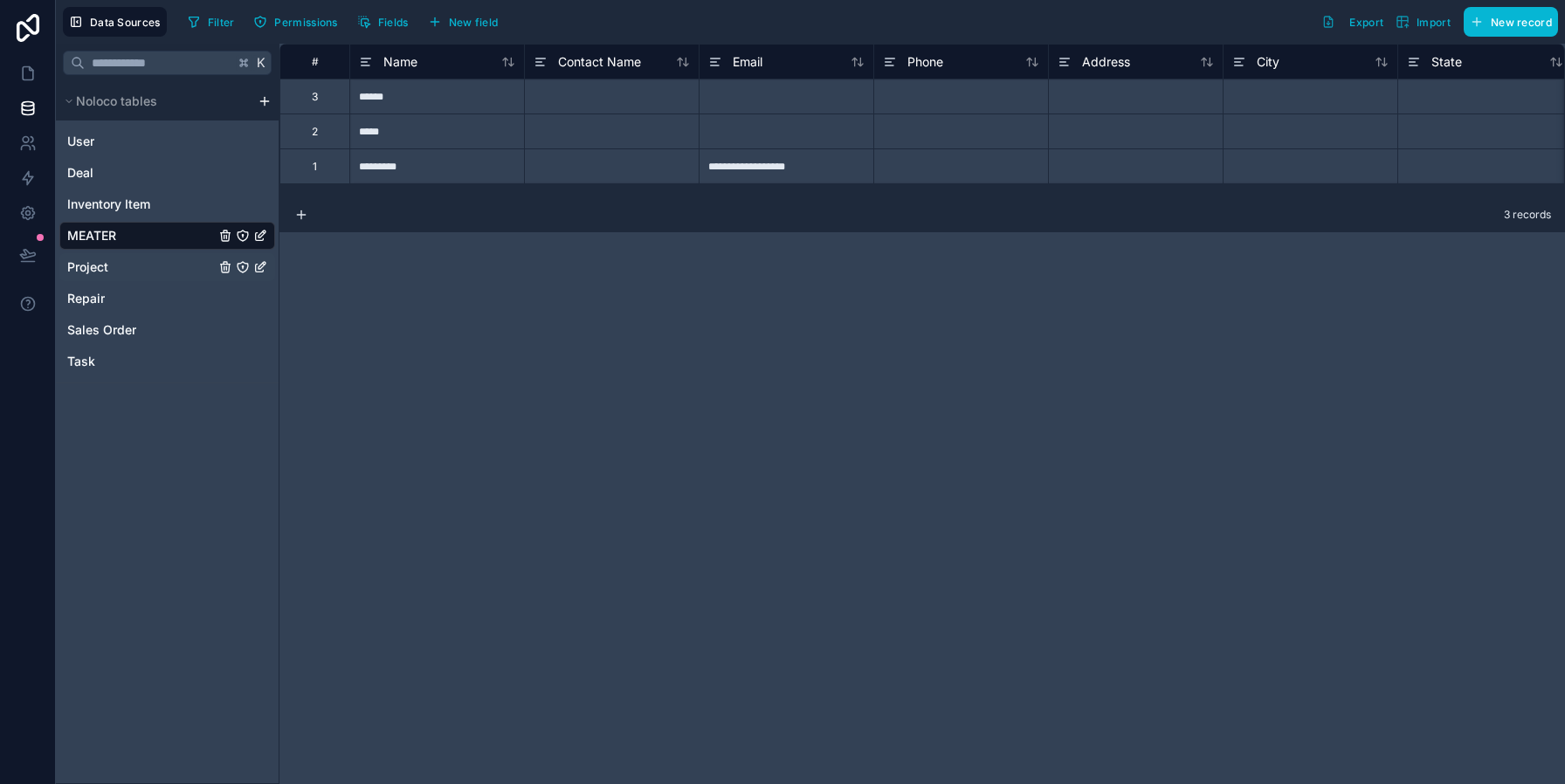 click on "Project" at bounding box center [167, 267] 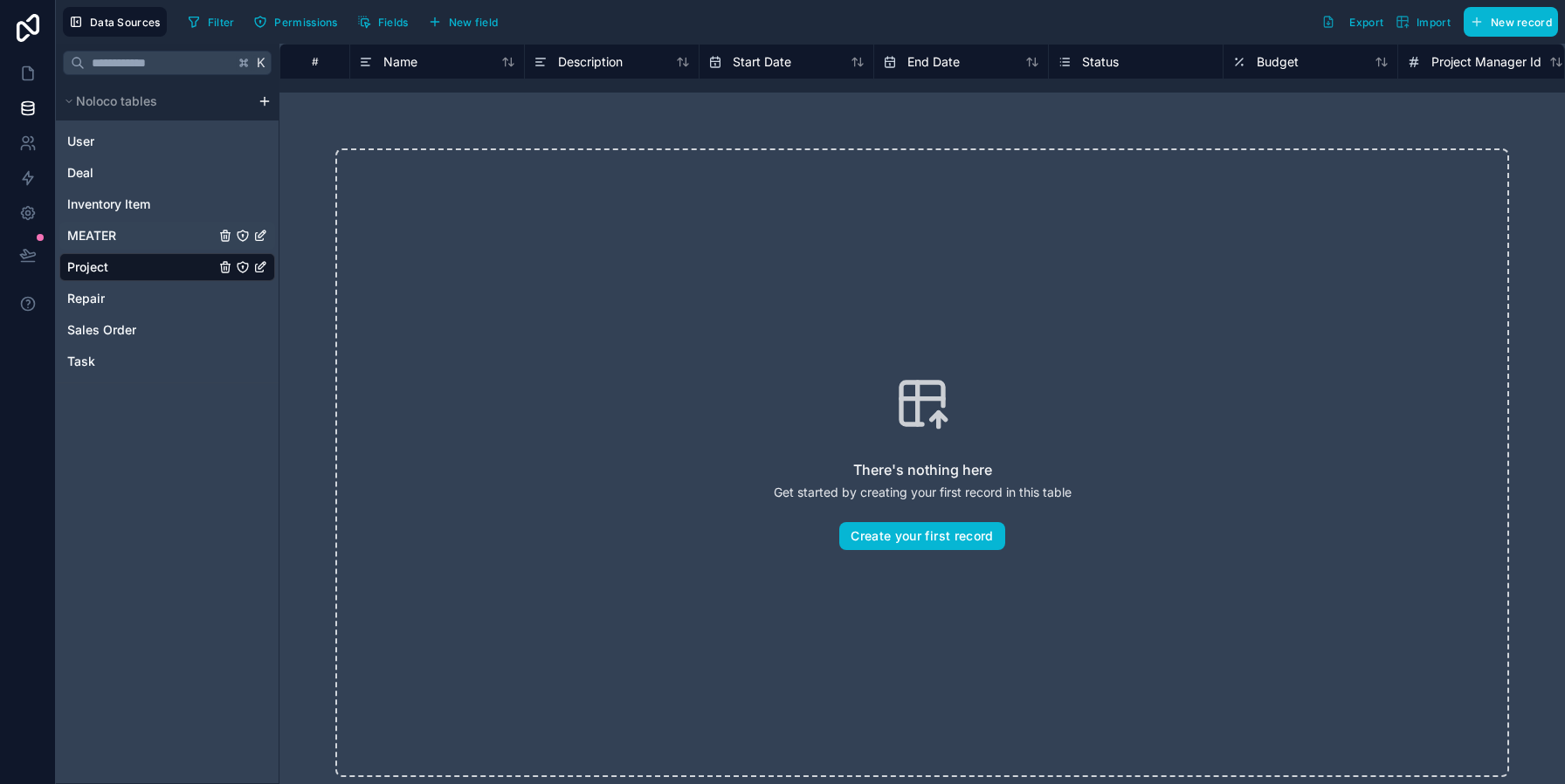 click on "MEATER" at bounding box center [167, 236] 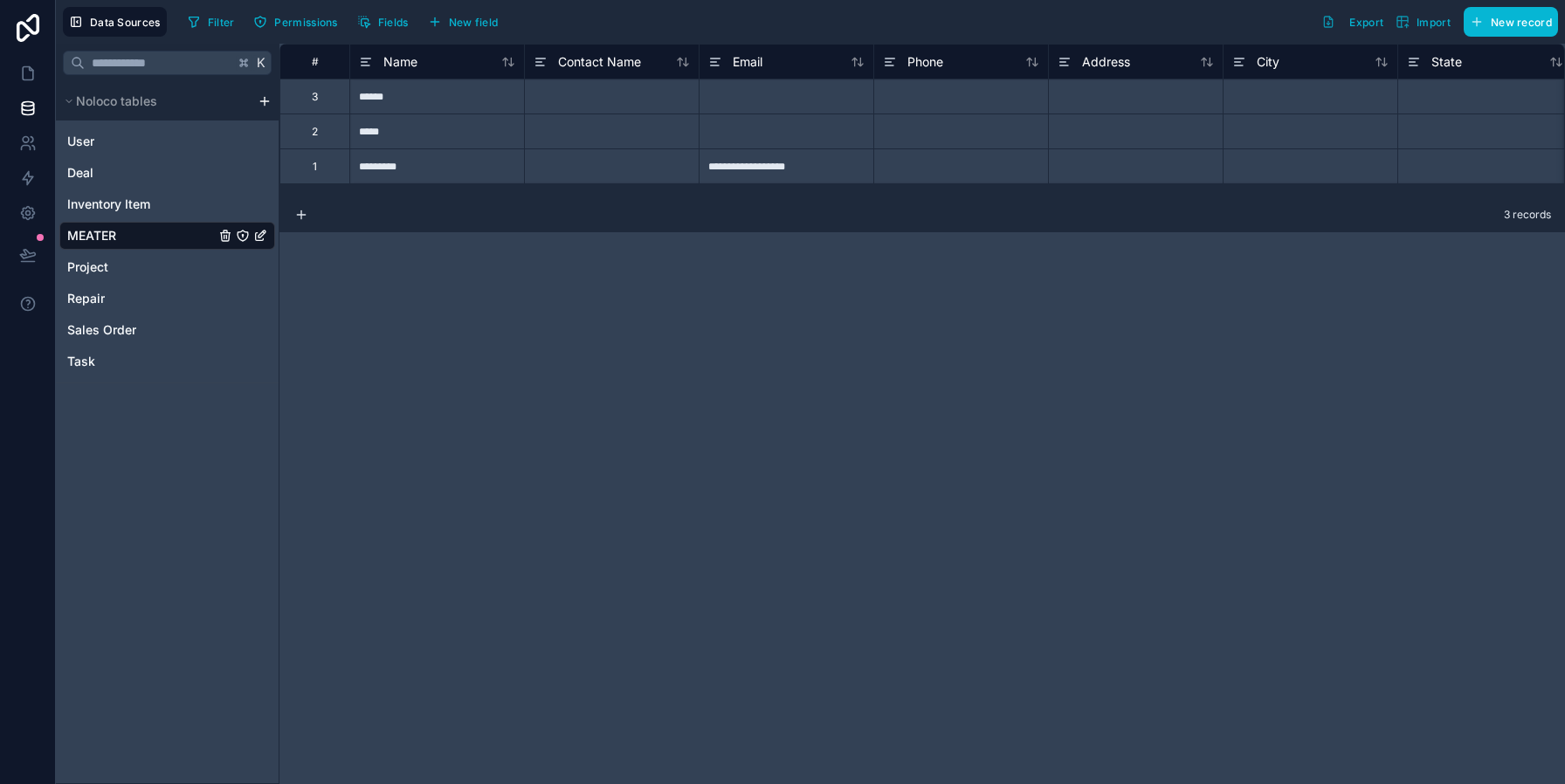 click 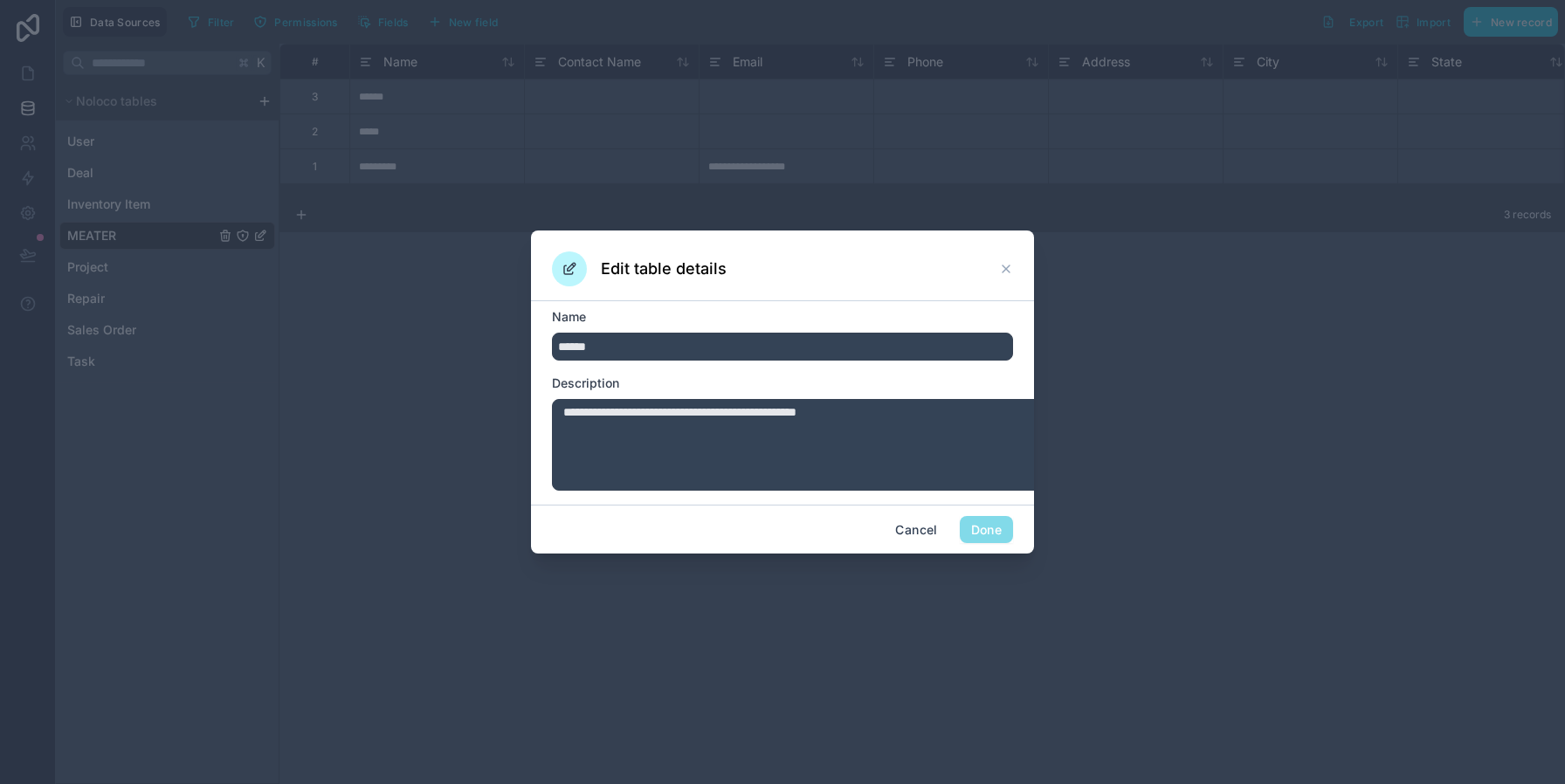 click at bounding box center (782, 392) 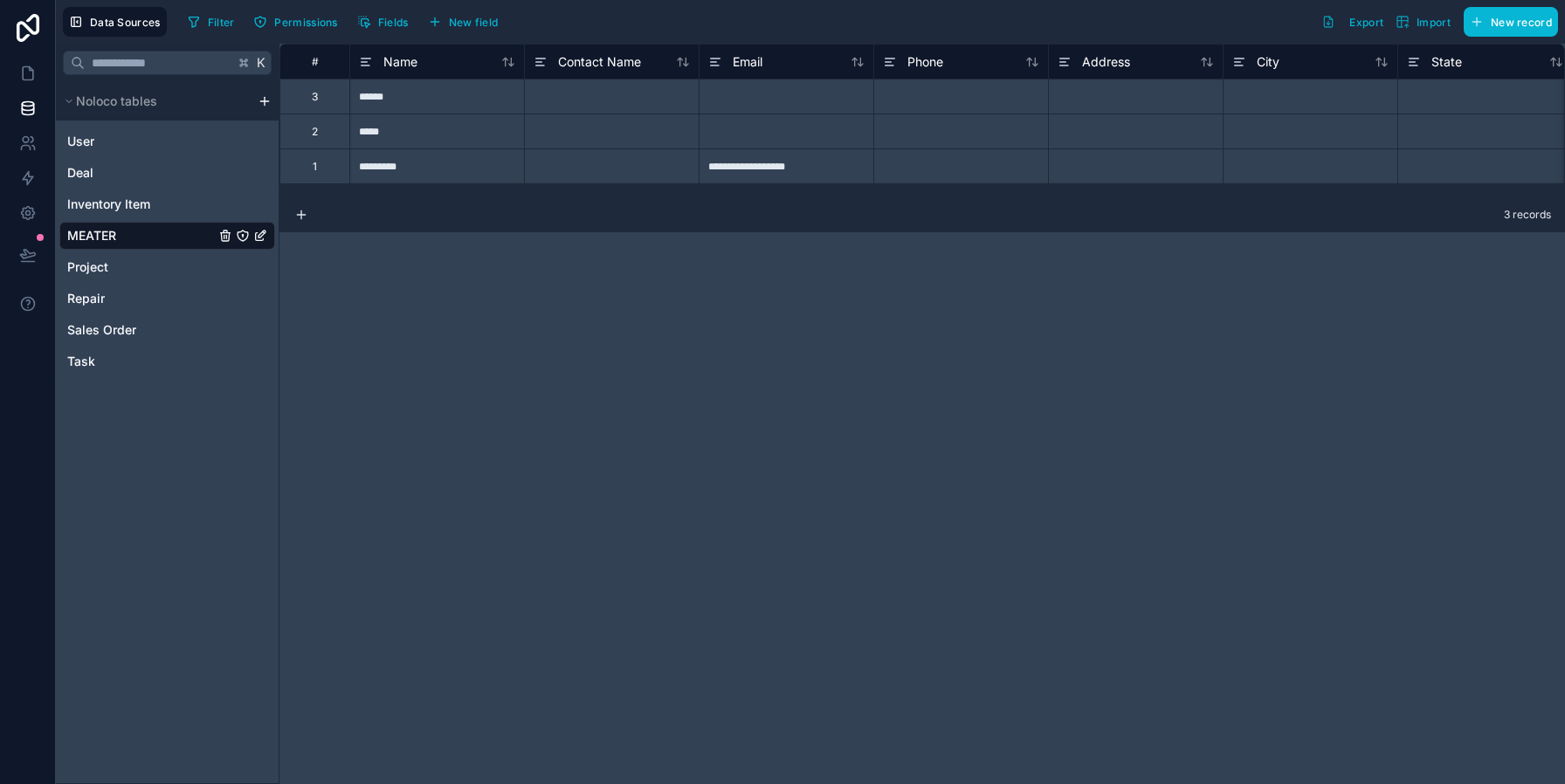 click 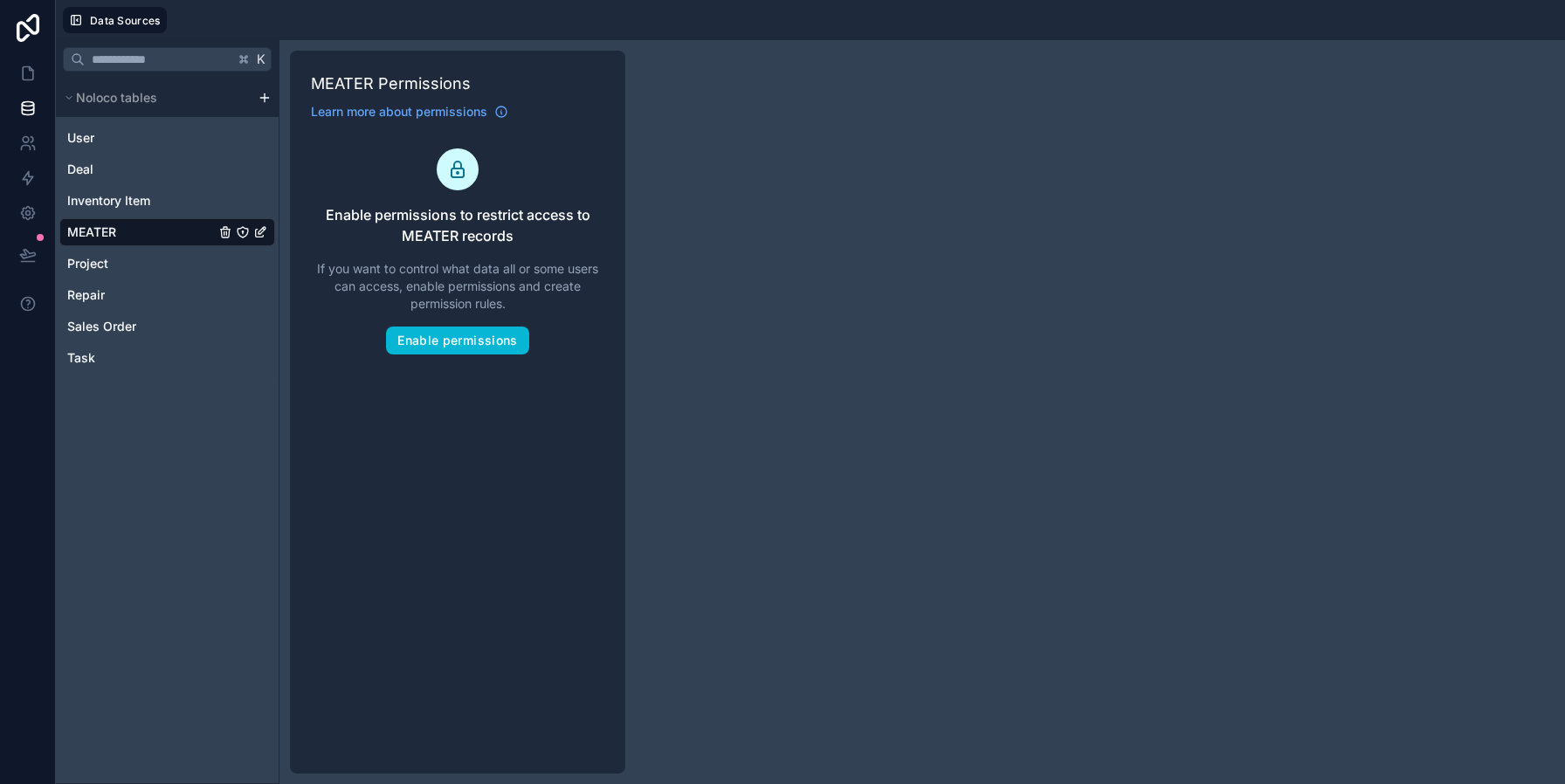 click on "MEATER" at bounding box center (167, 232) 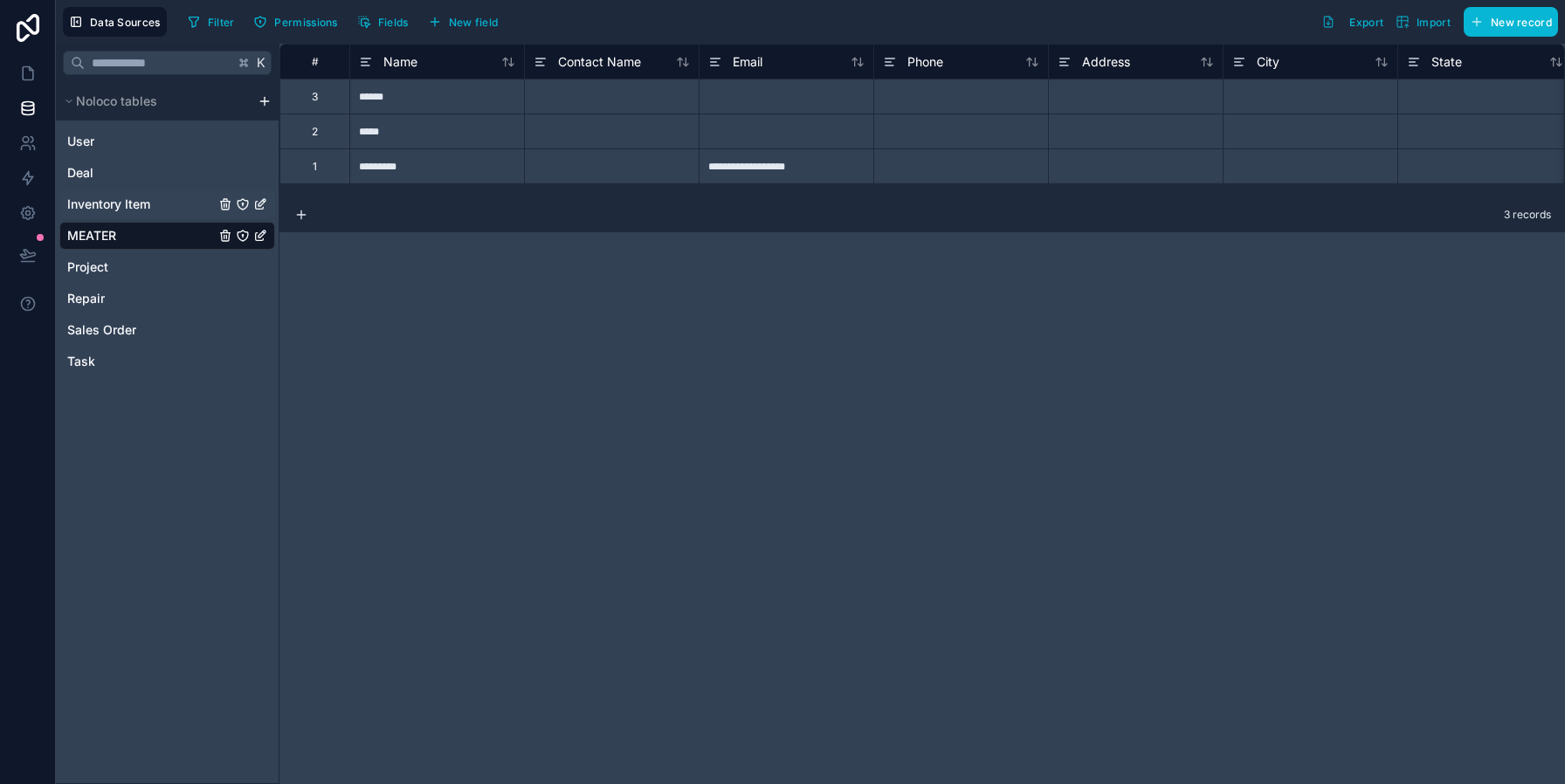 click on "Inventory Item" at bounding box center [167, 204] 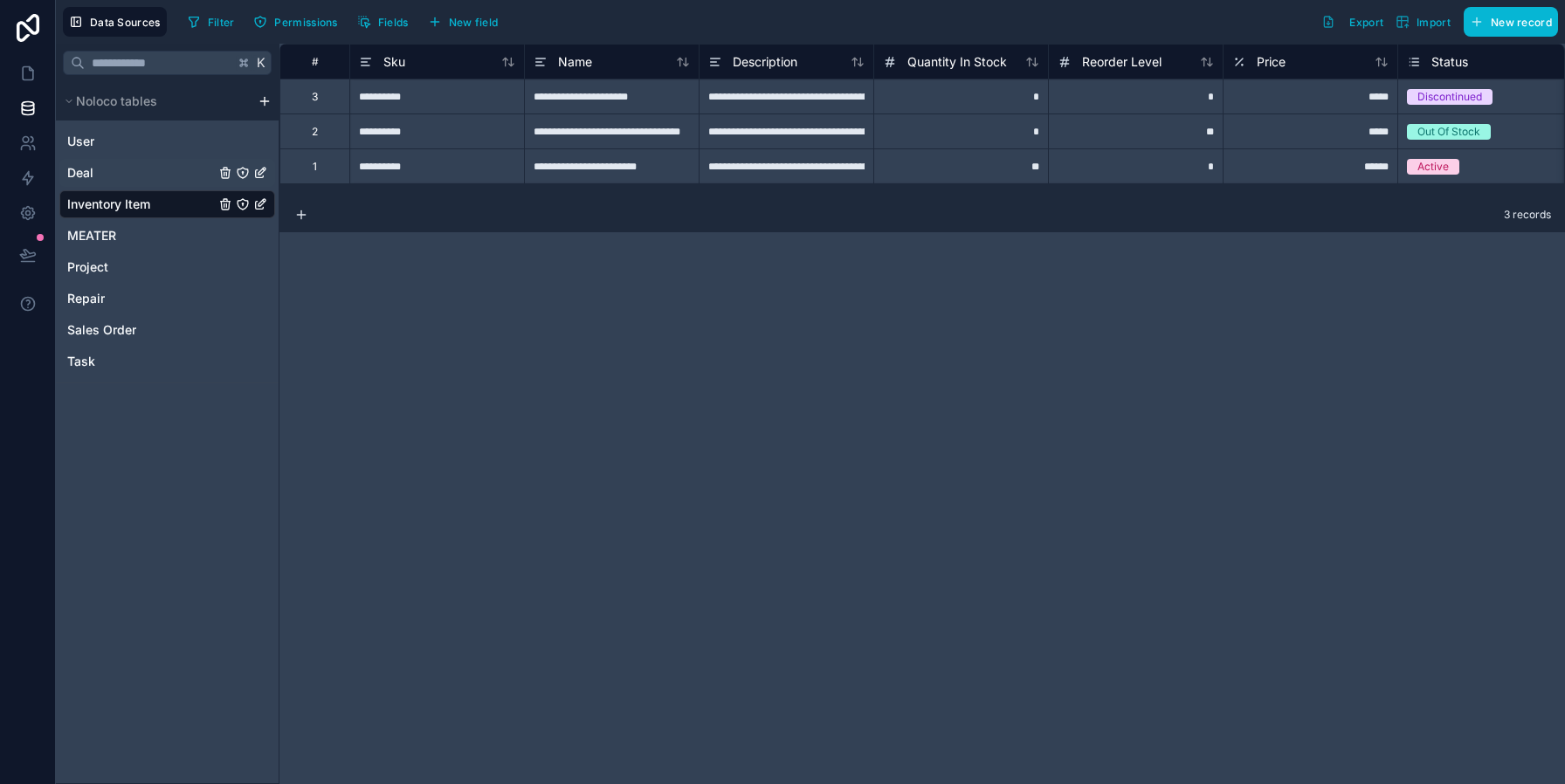 click on "Deal" at bounding box center (167, 173) 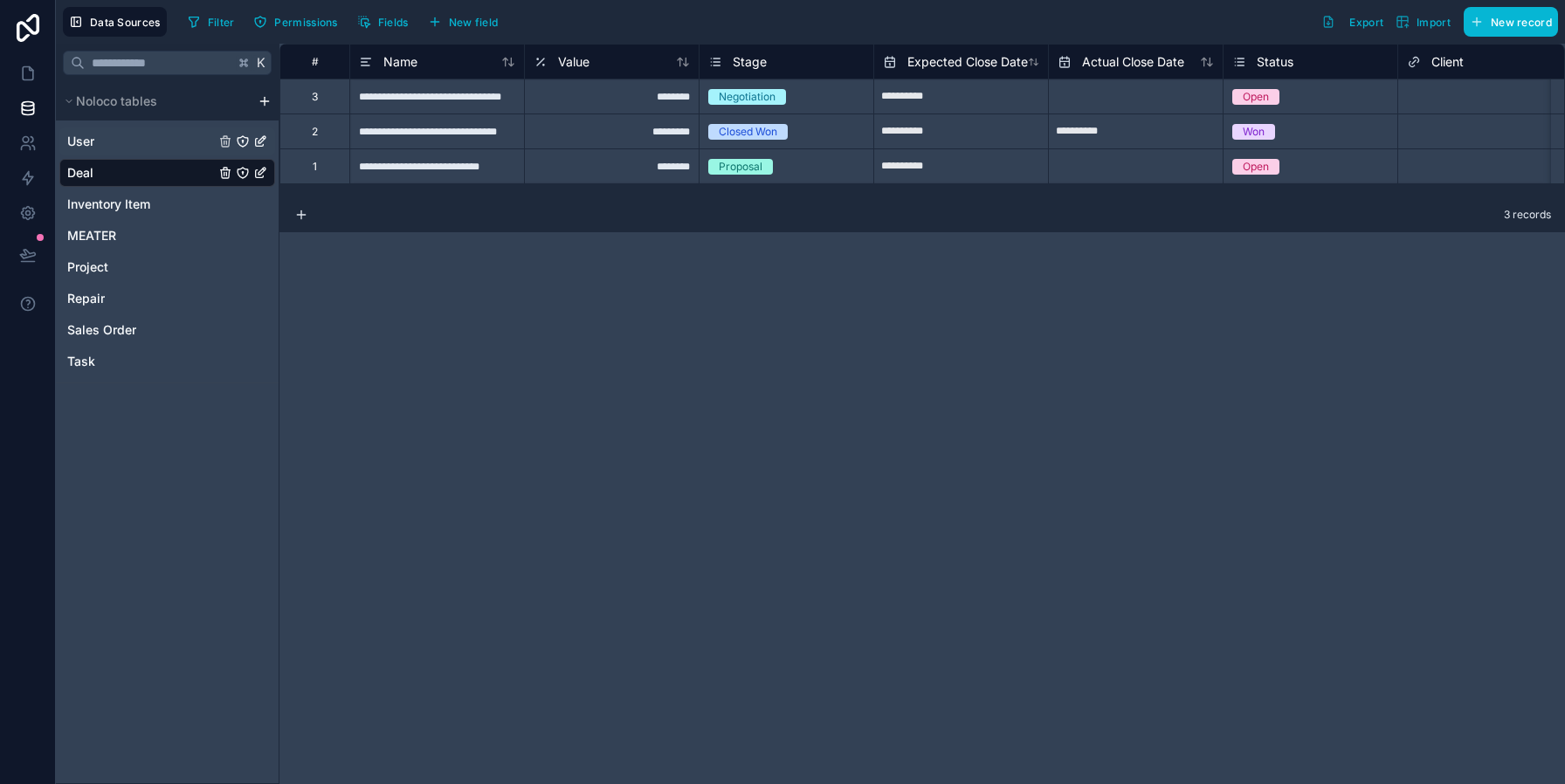 click on "User" at bounding box center (167, 141) 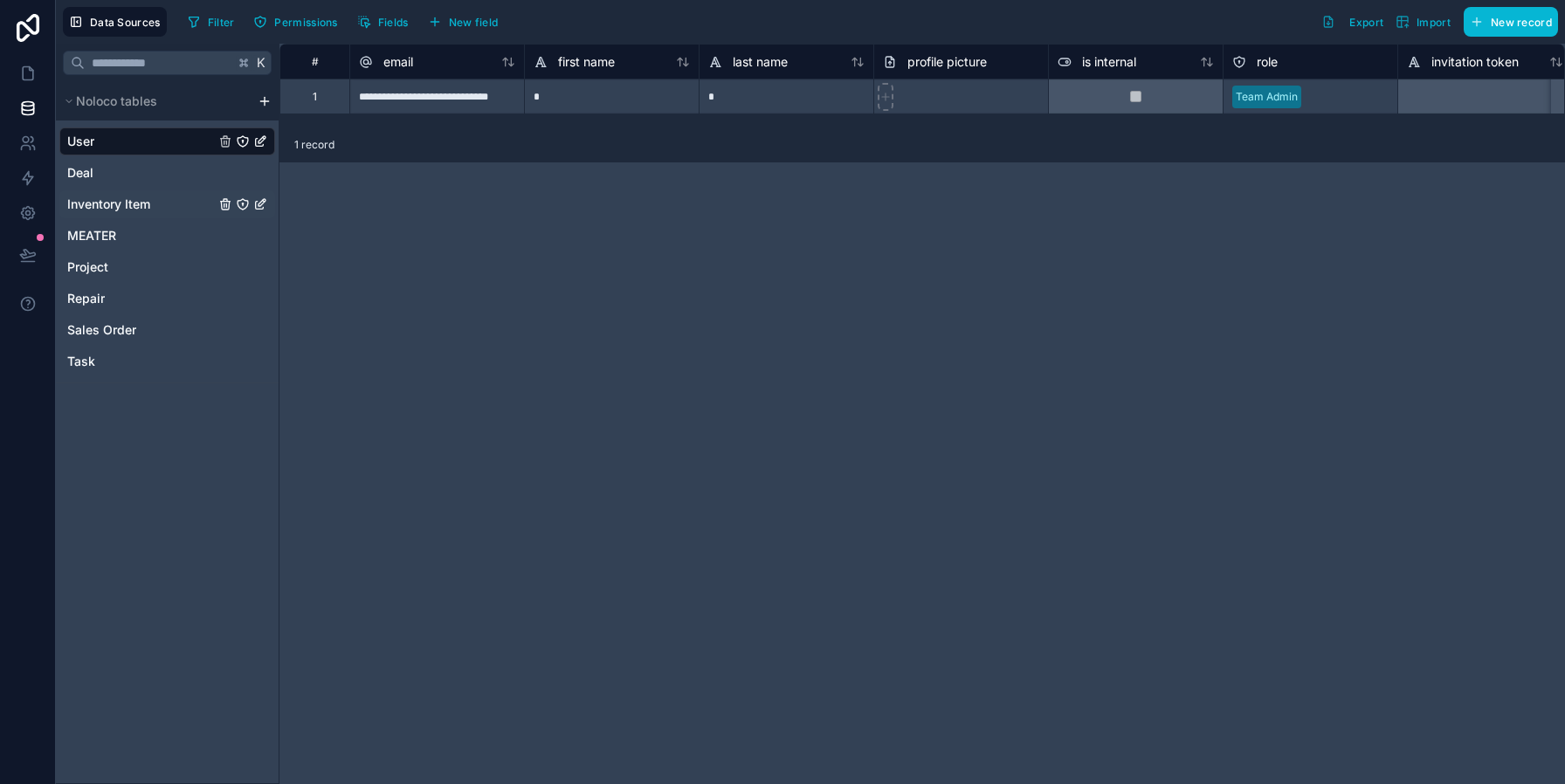 click on "Inventory Item" at bounding box center (167, 204) 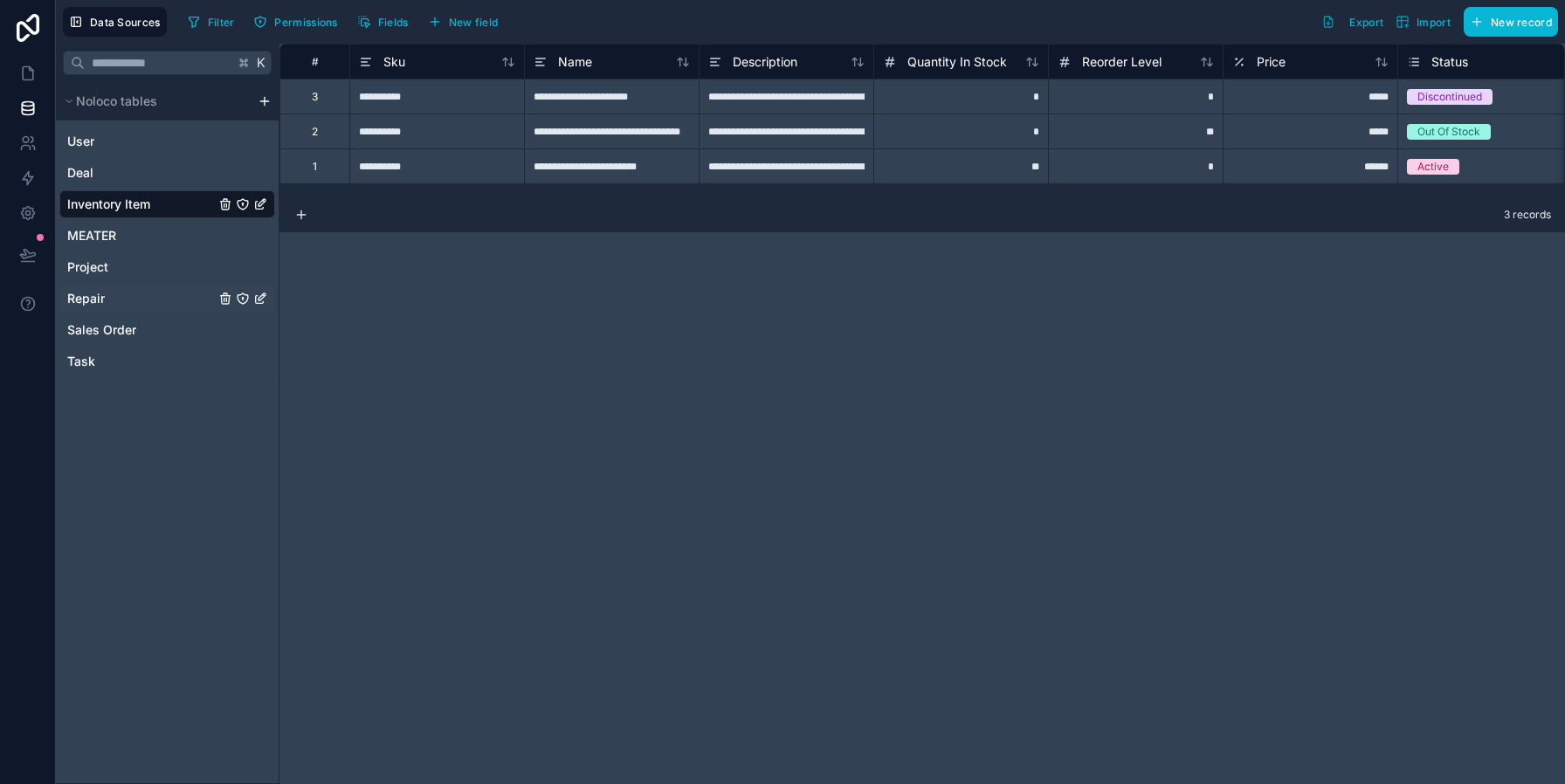 click on "Repair" at bounding box center (167, 299) 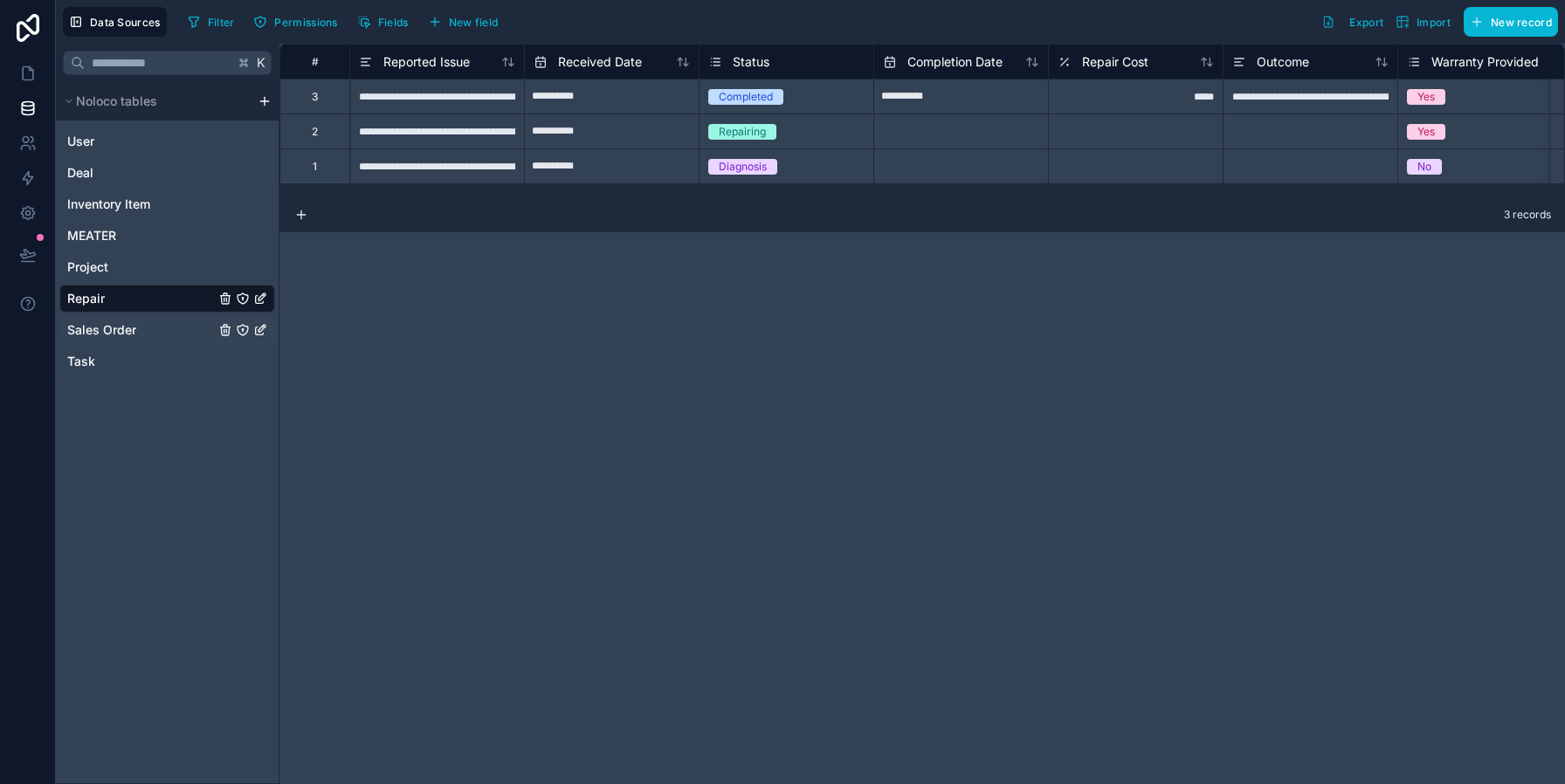 click on "Sales Order" at bounding box center (167, 330) 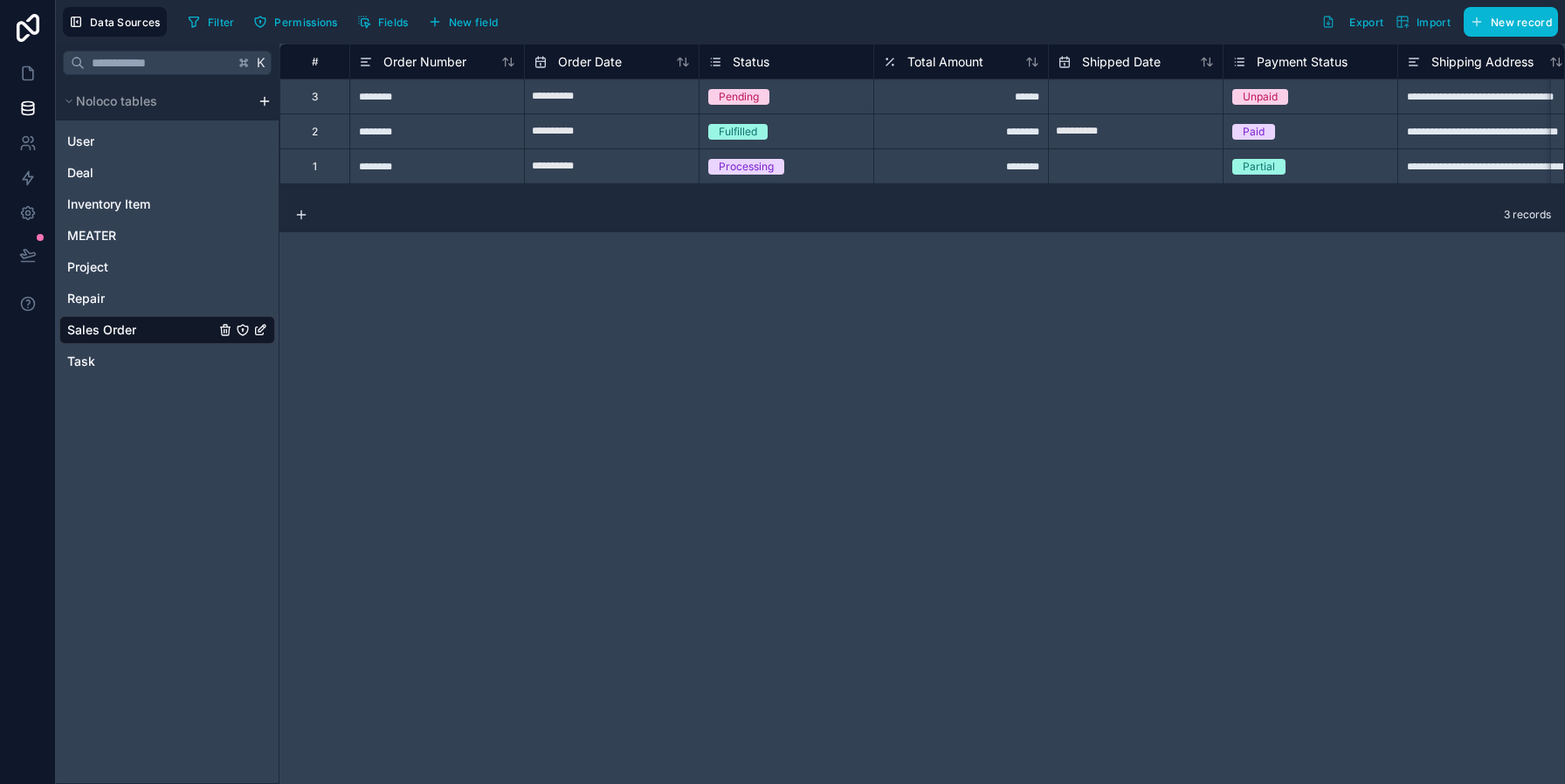click 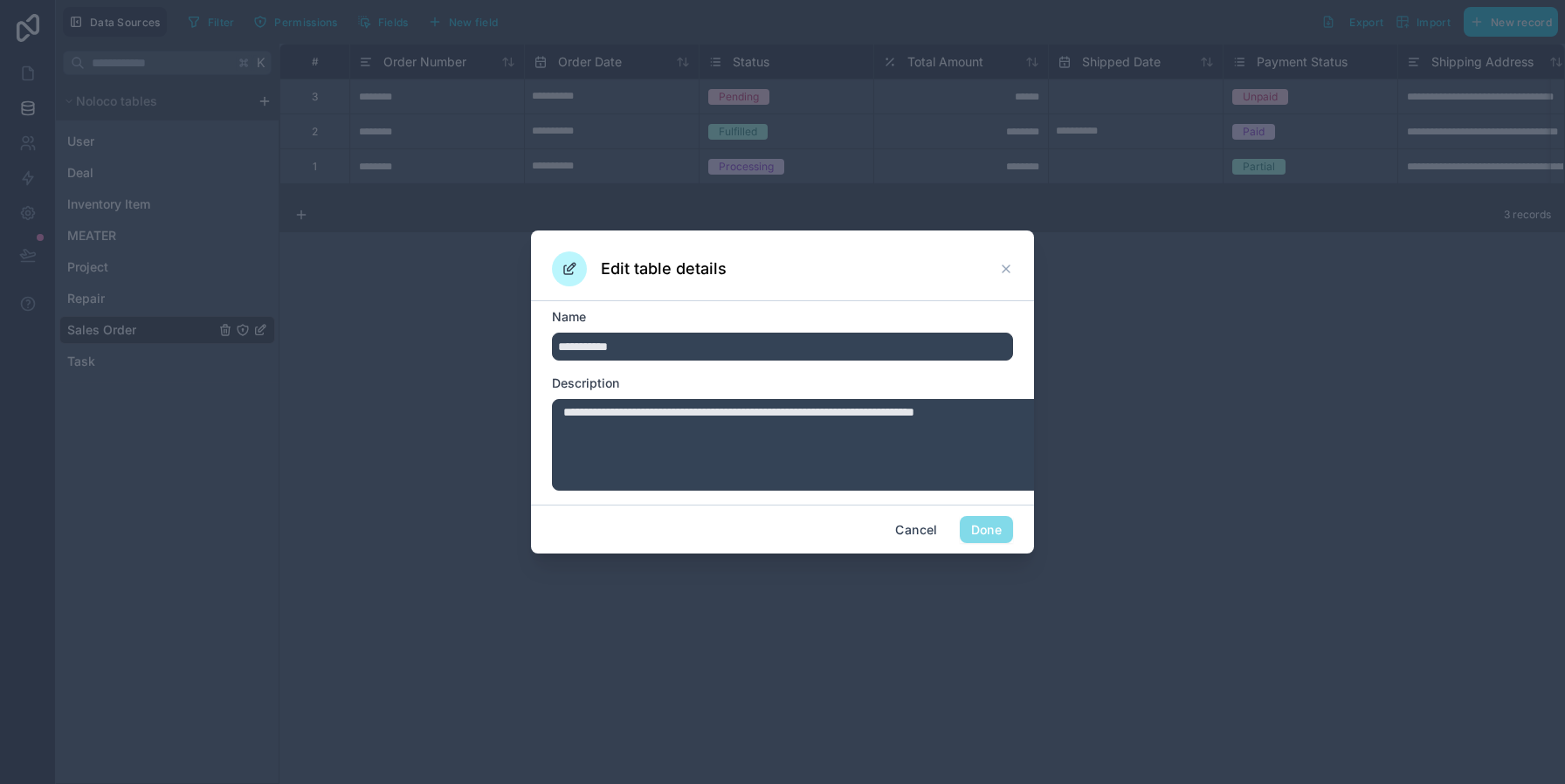 click on "**********" at bounding box center (782, 347) 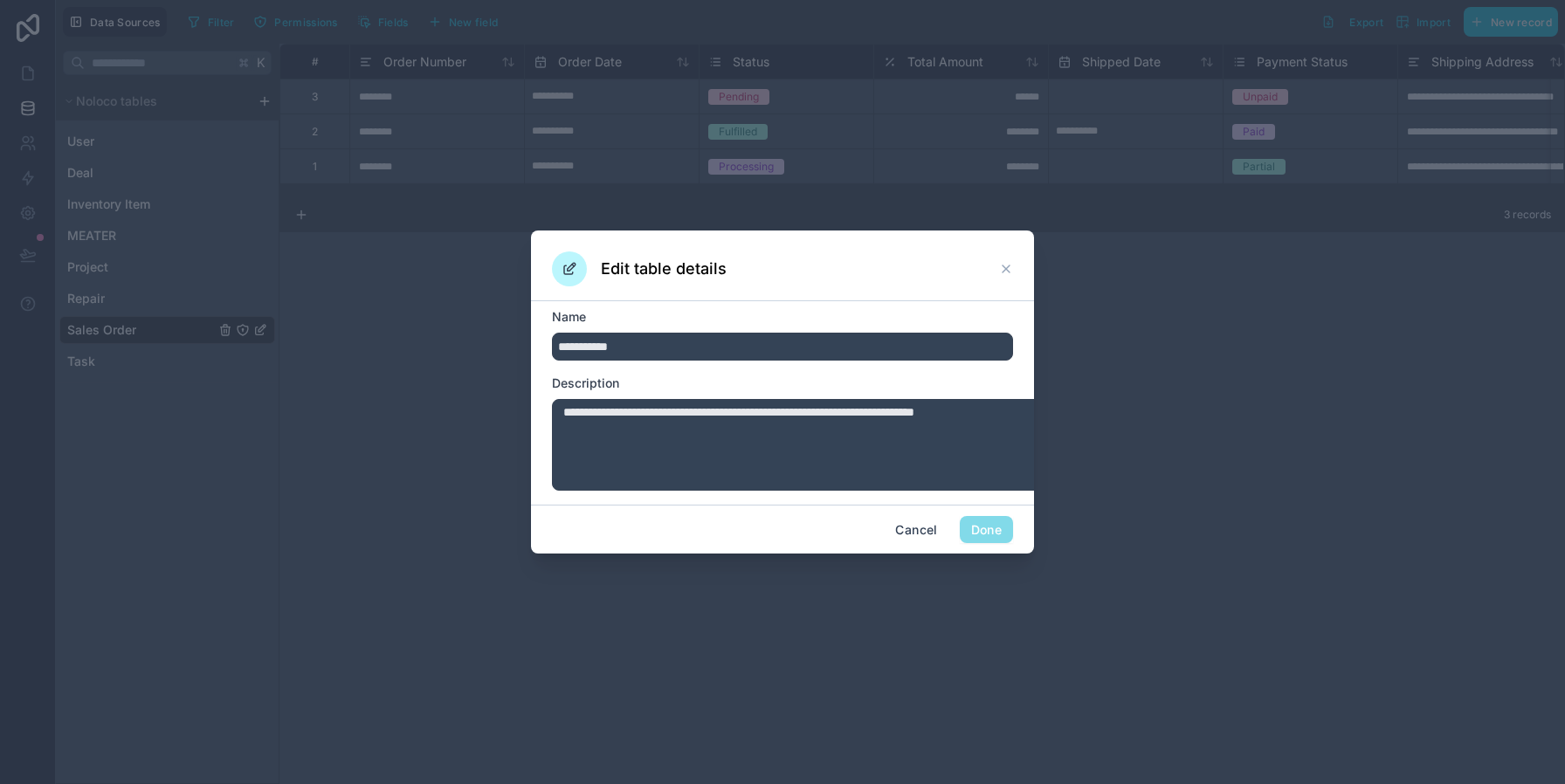click on "**********" at bounding box center [782, 347] 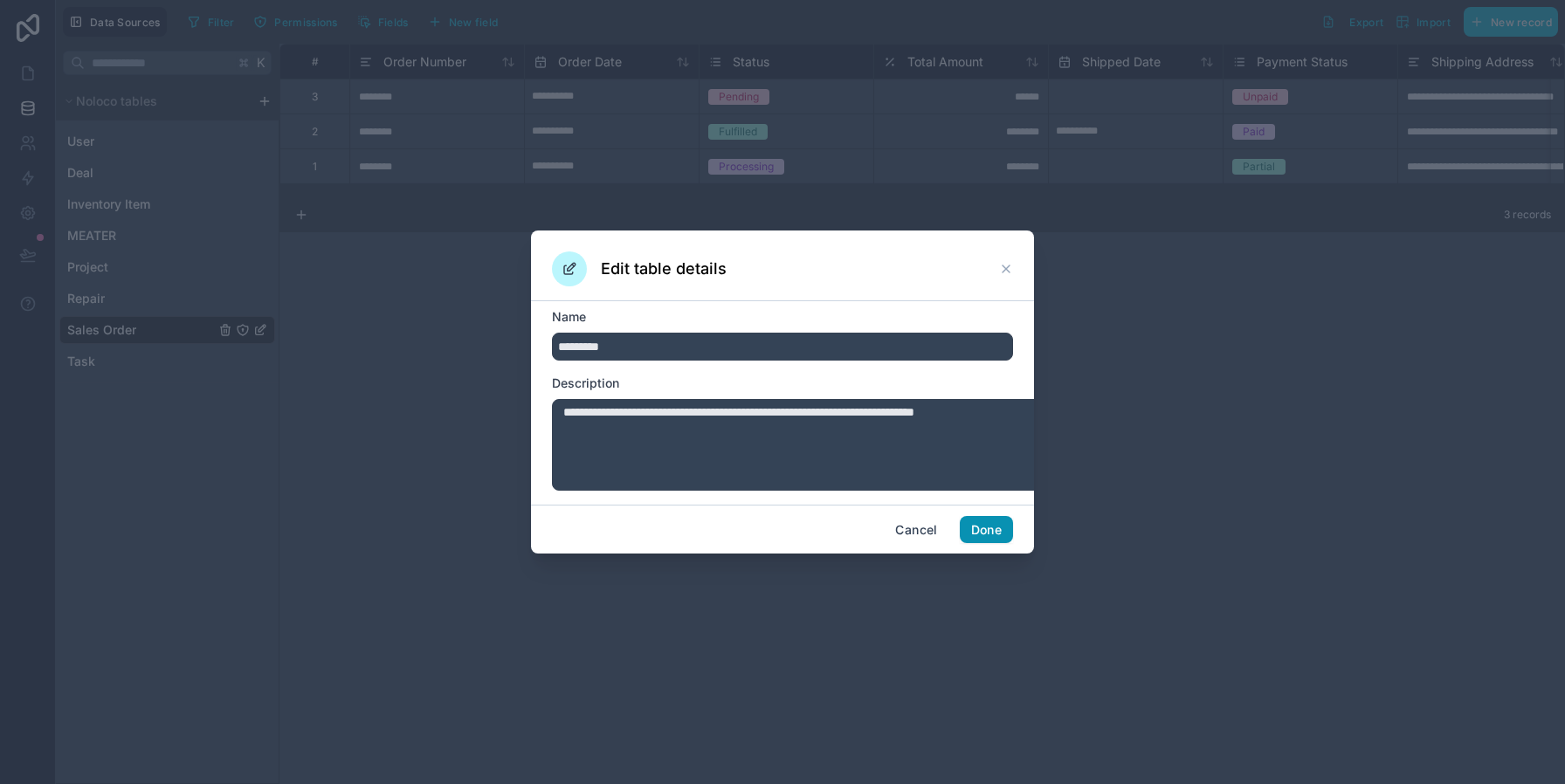 type on "*********" 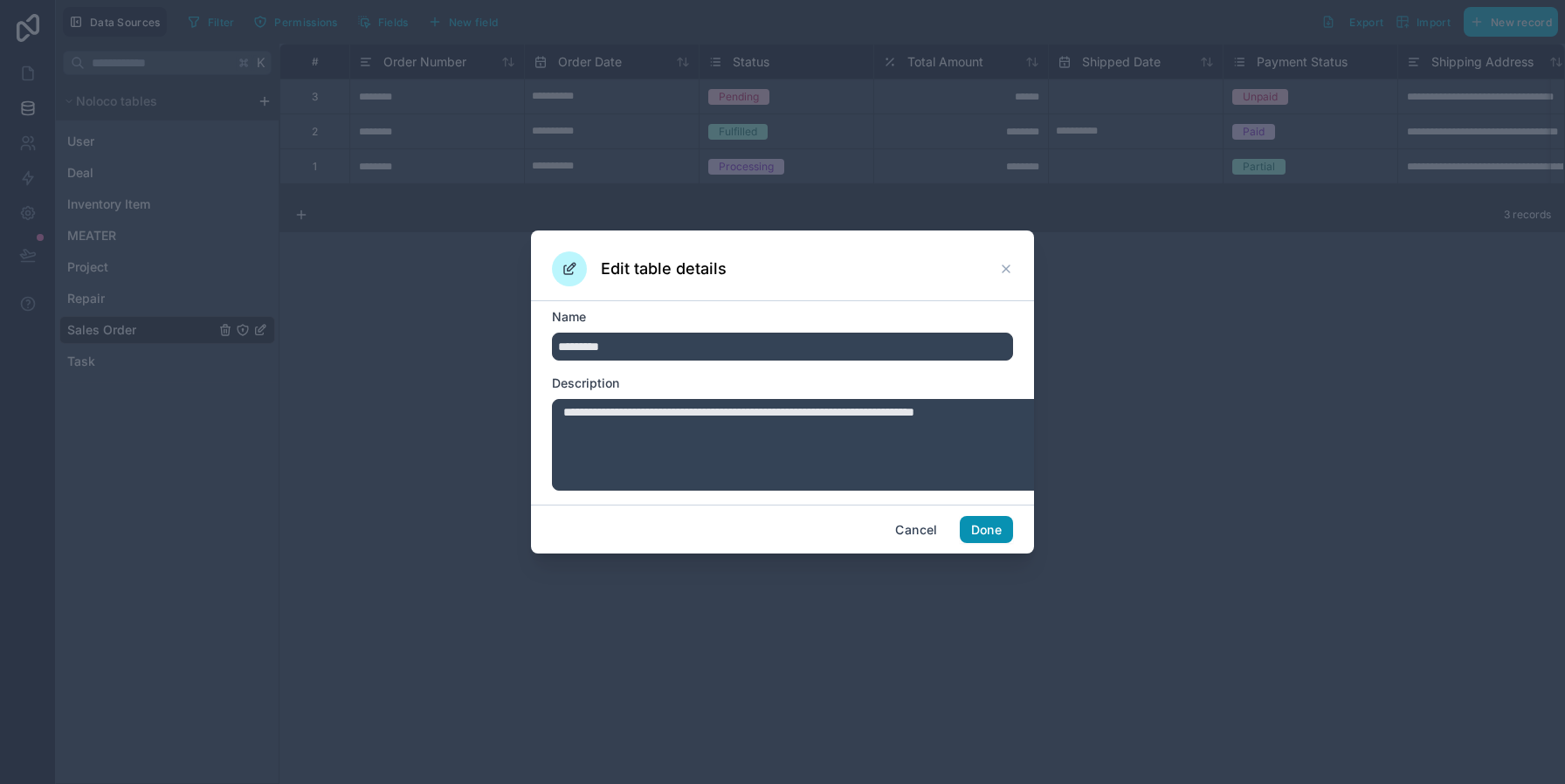 click on "Done" at bounding box center [986, 530] 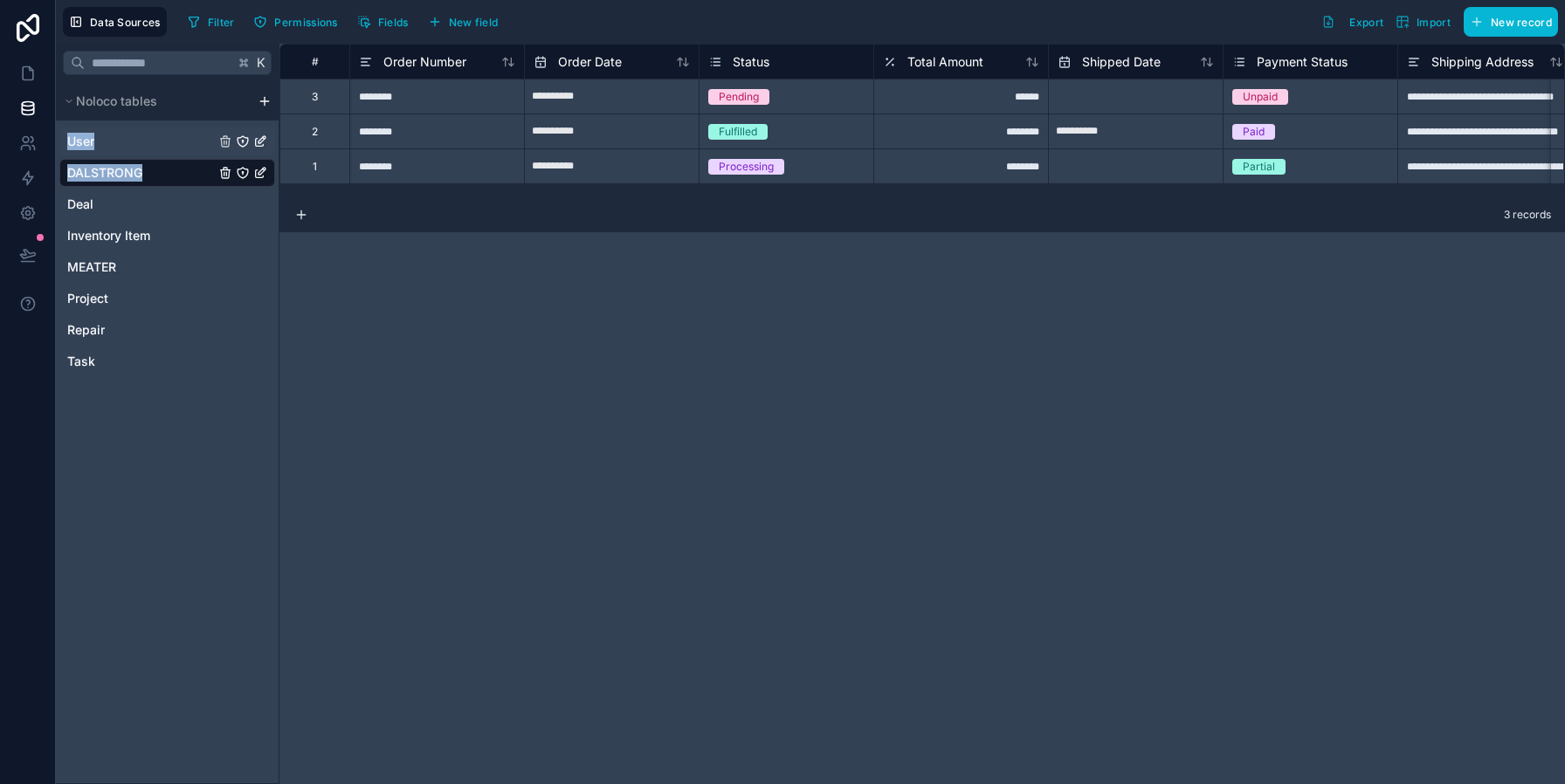 drag, startPoint x: 189, startPoint y: 211, endPoint x: 209, endPoint y: 161, distance: 53.85165 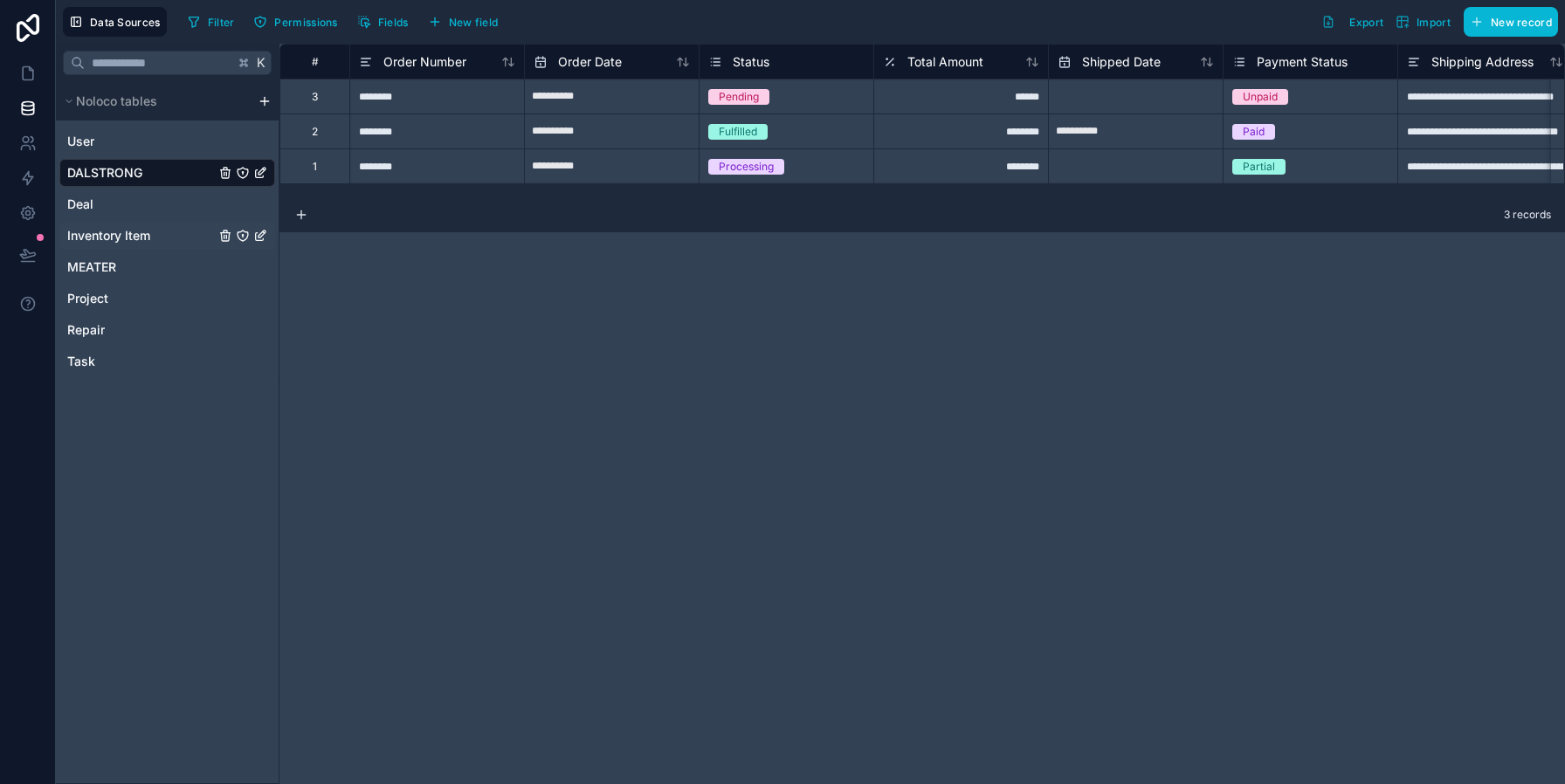 click on "Inventory Item" at bounding box center [167, 236] 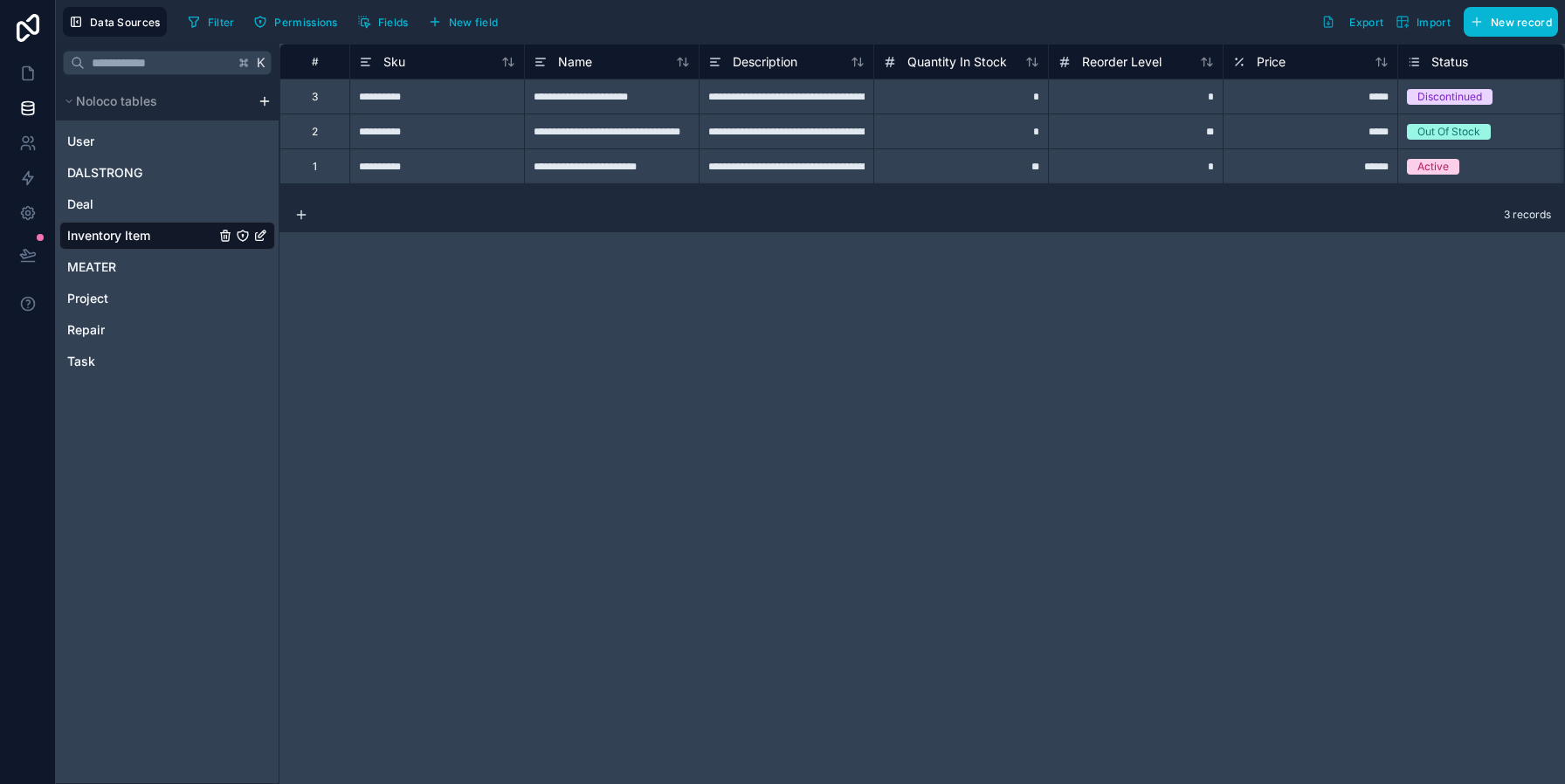 click 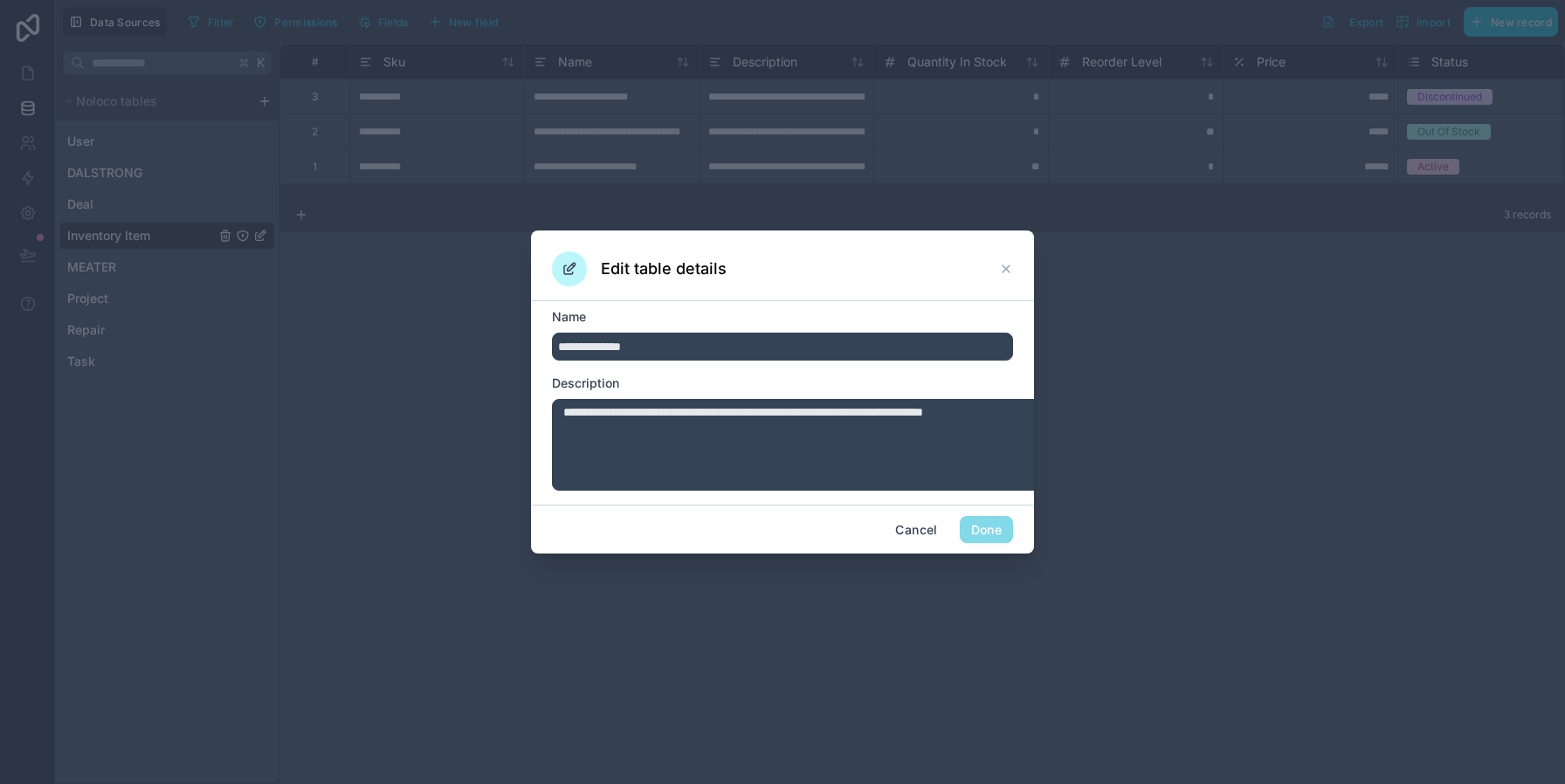 click on "**********" at bounding box center (782, 347) 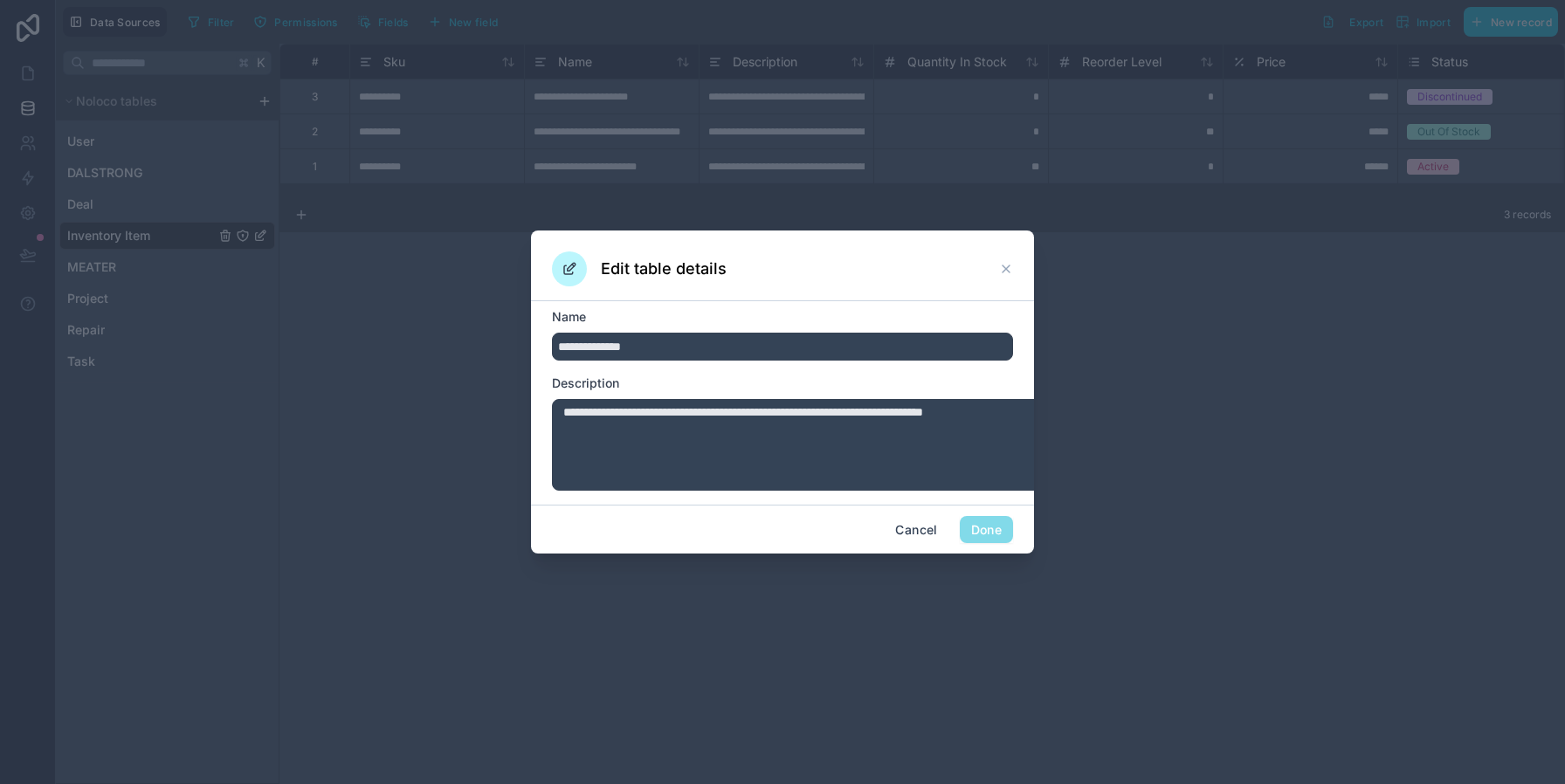click on "**********" at bounding box center (782, 347) 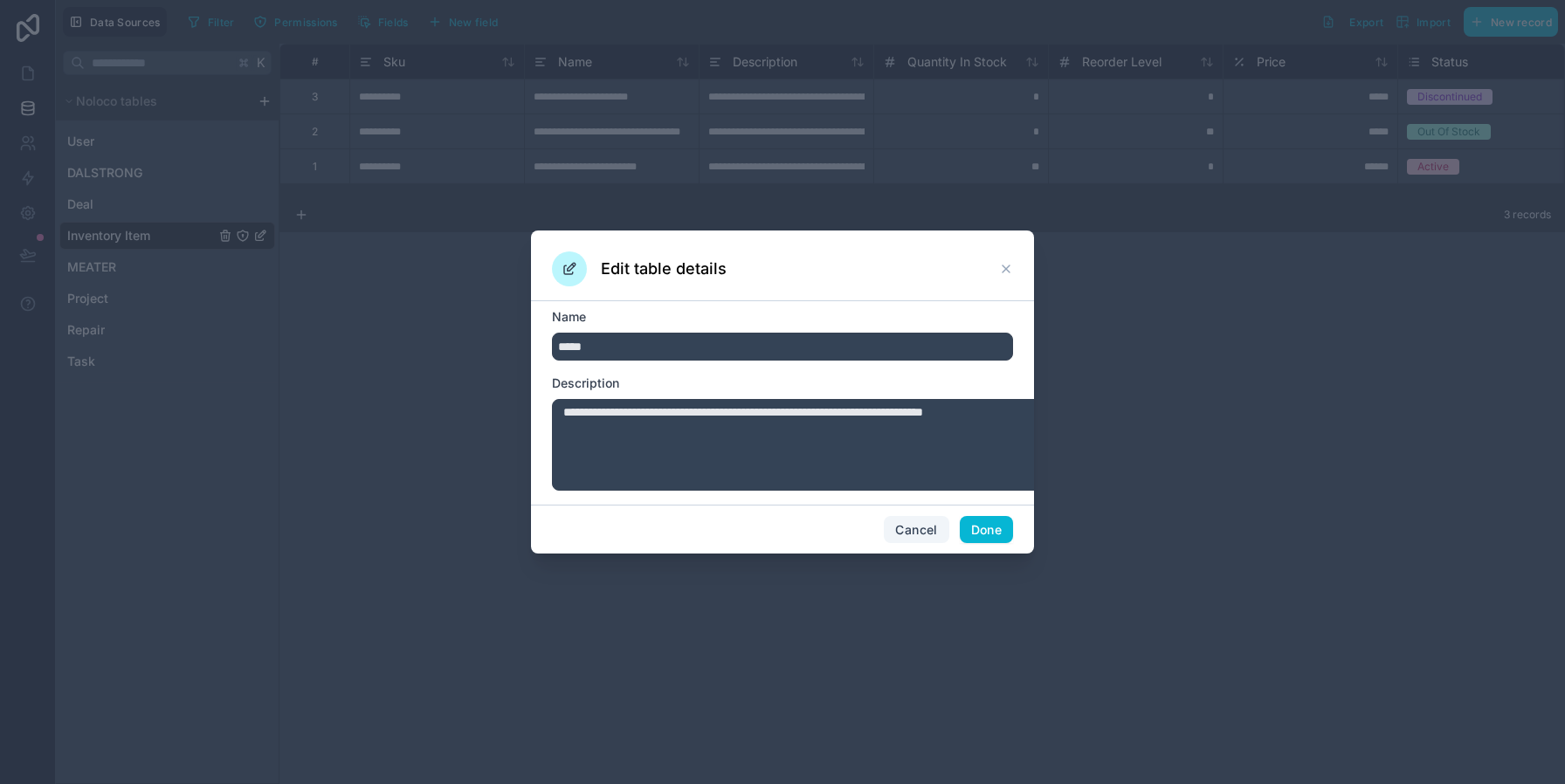 type on "*****" 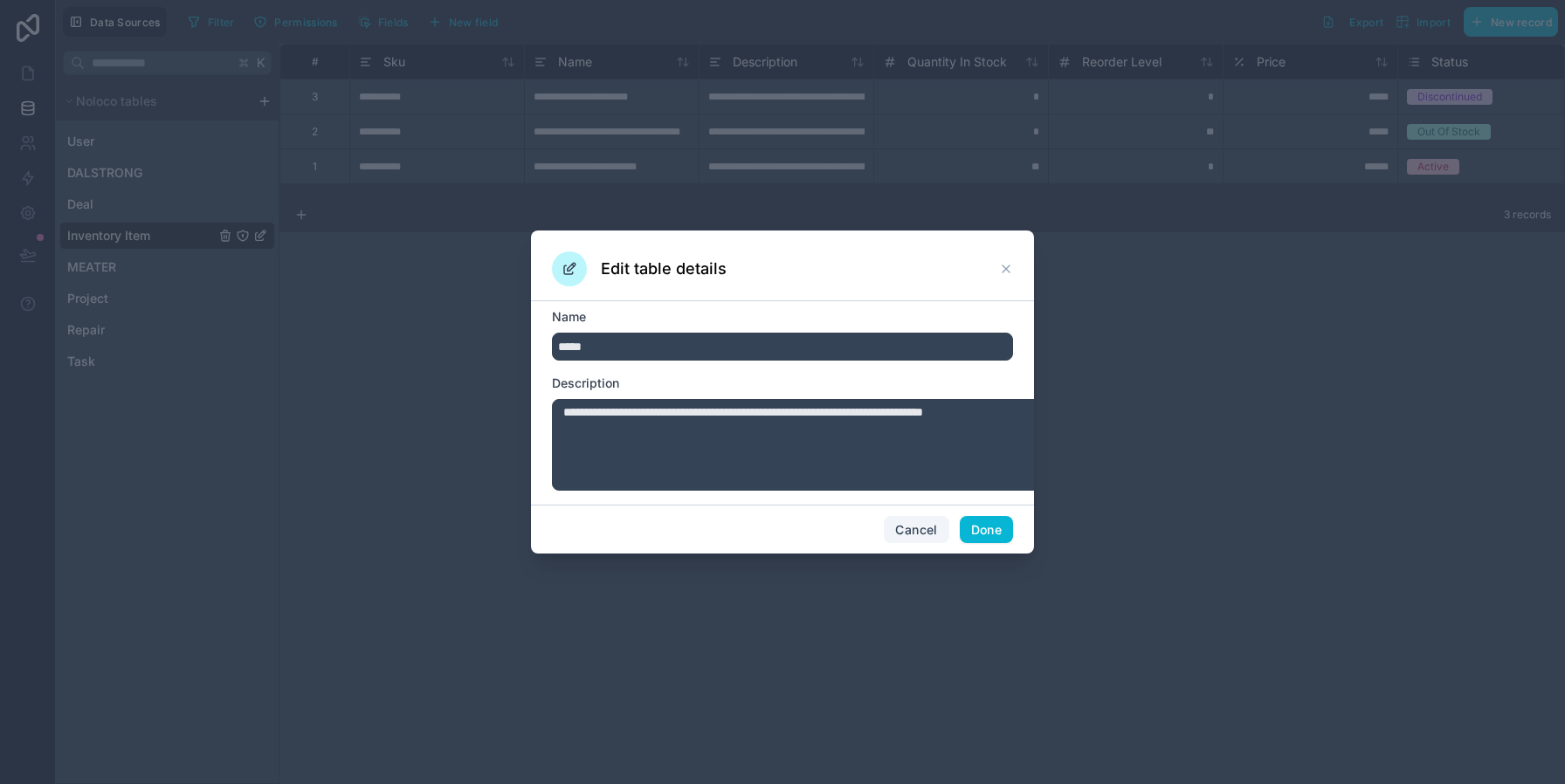 click on "Cancel" at bounding box center (916, 530) 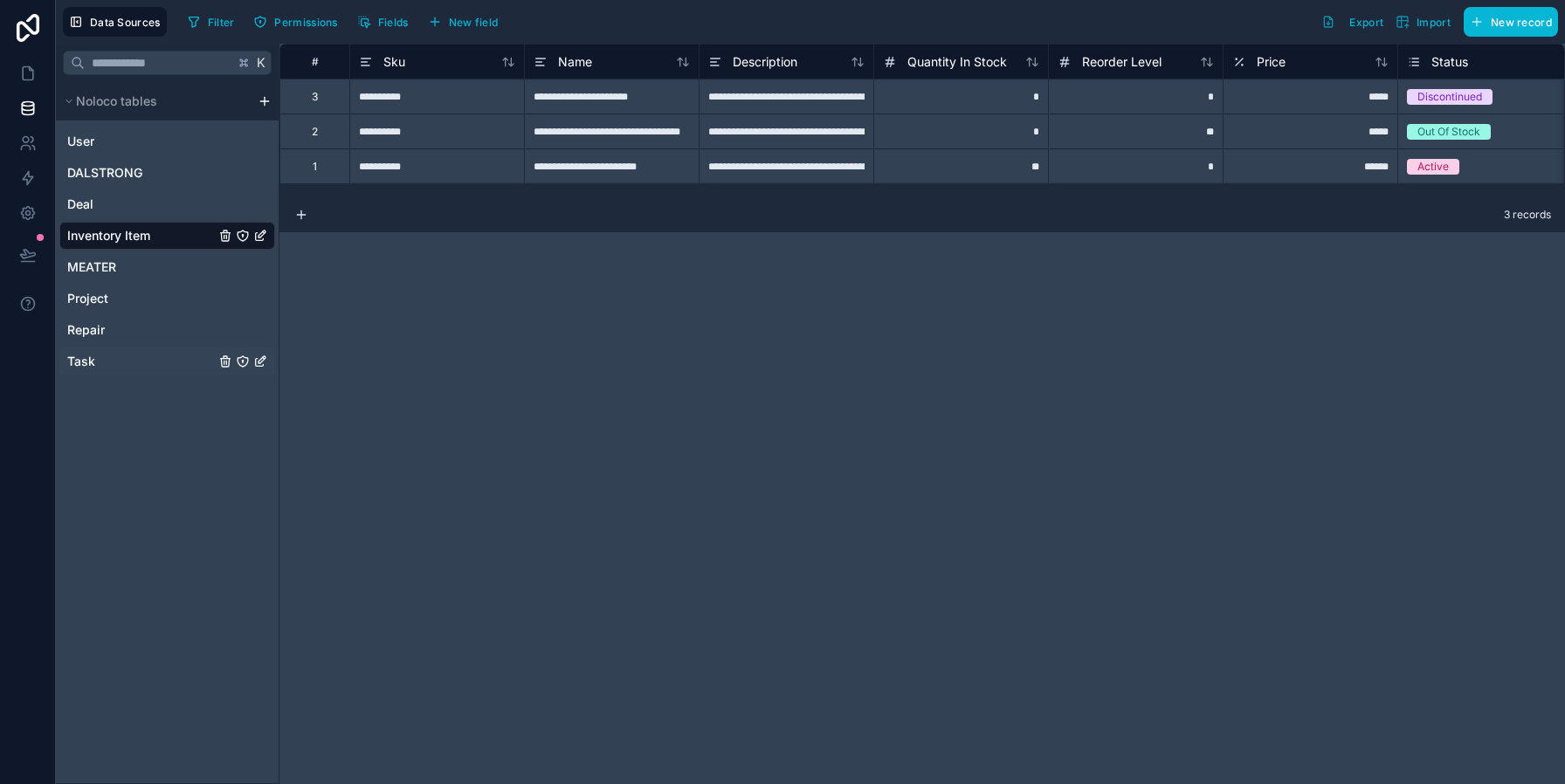 click on "Task" at bounding box center [167, 361] 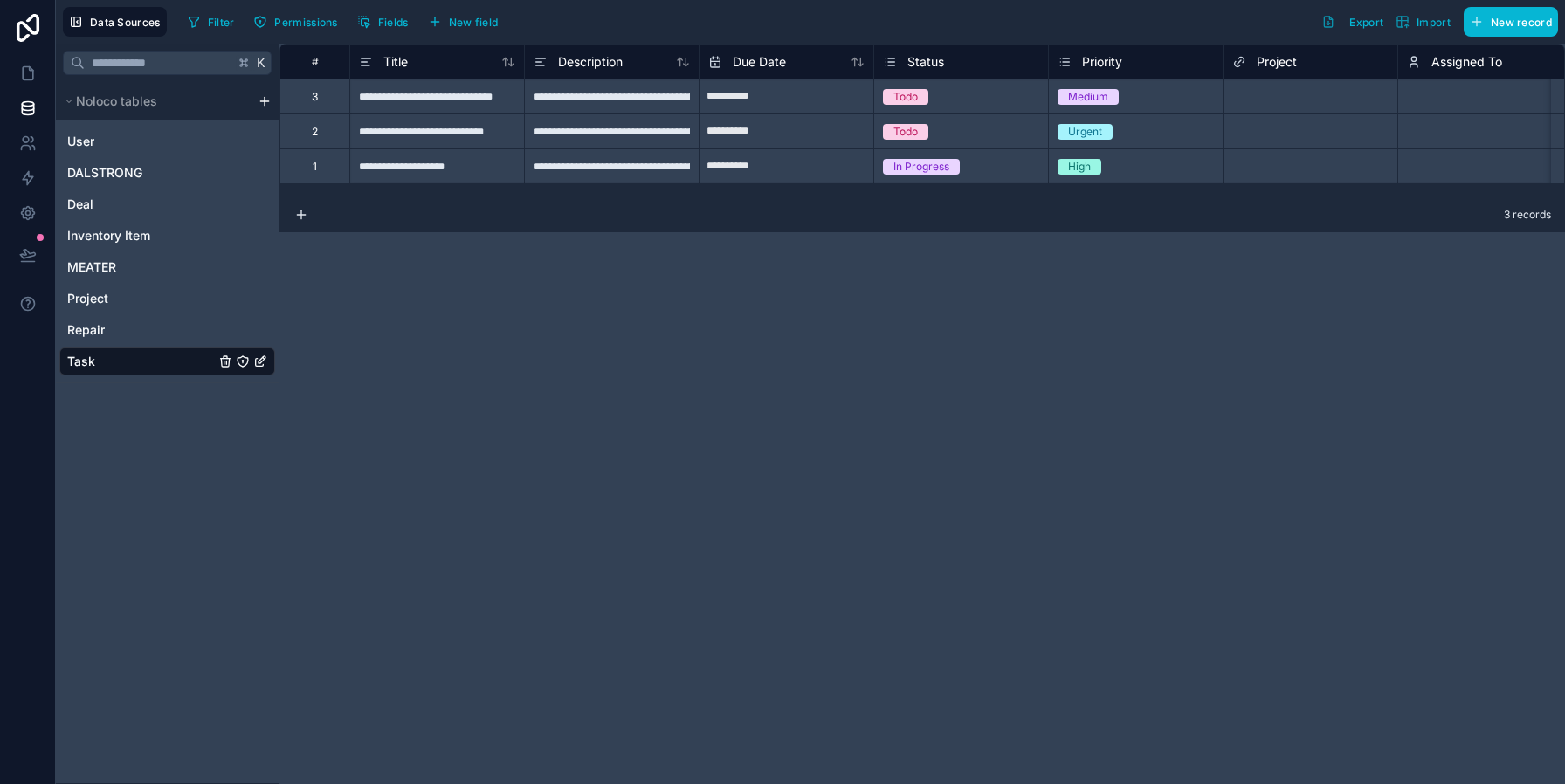 click 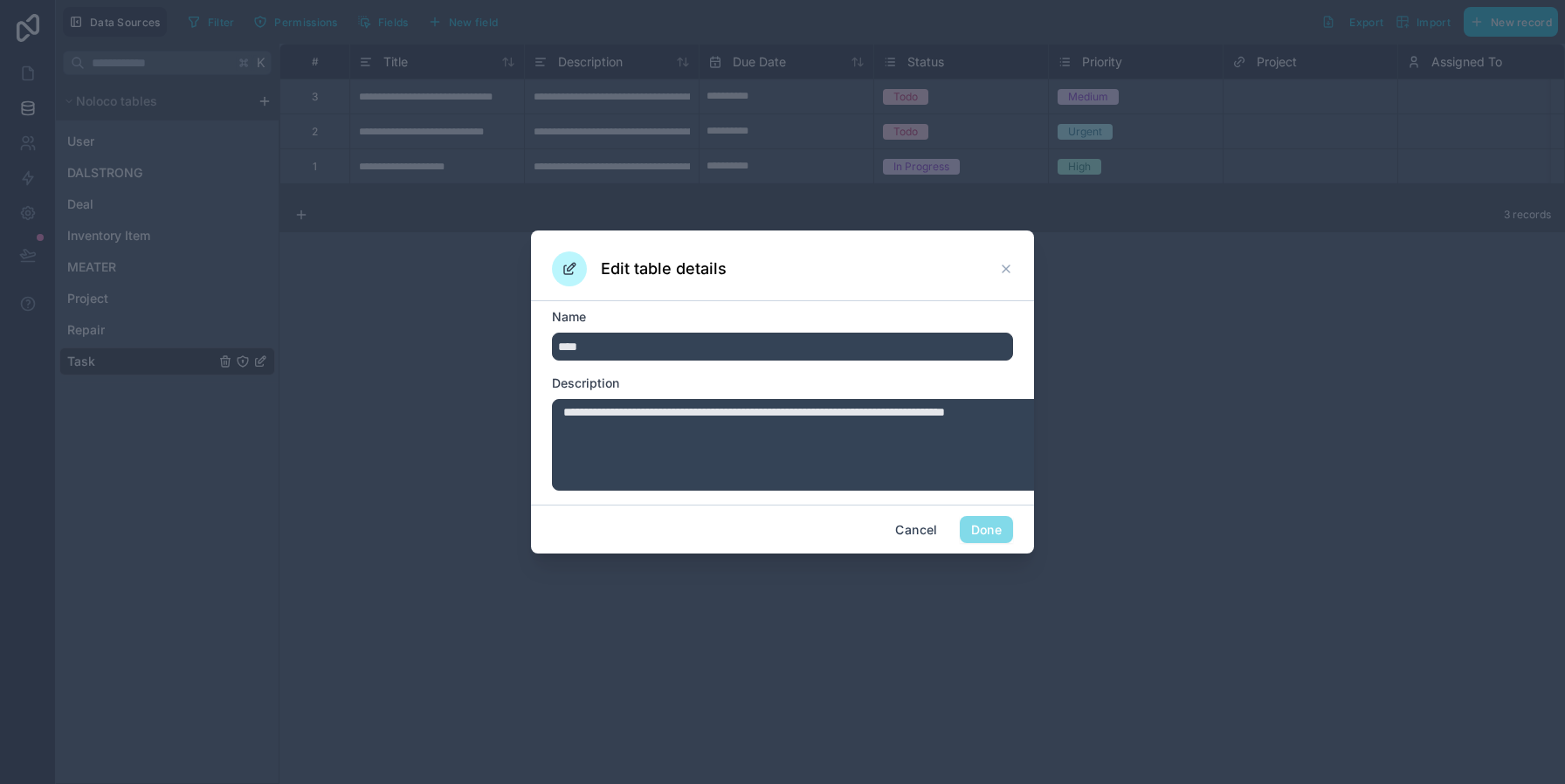 click on "****" at bounding box center (782, 347) 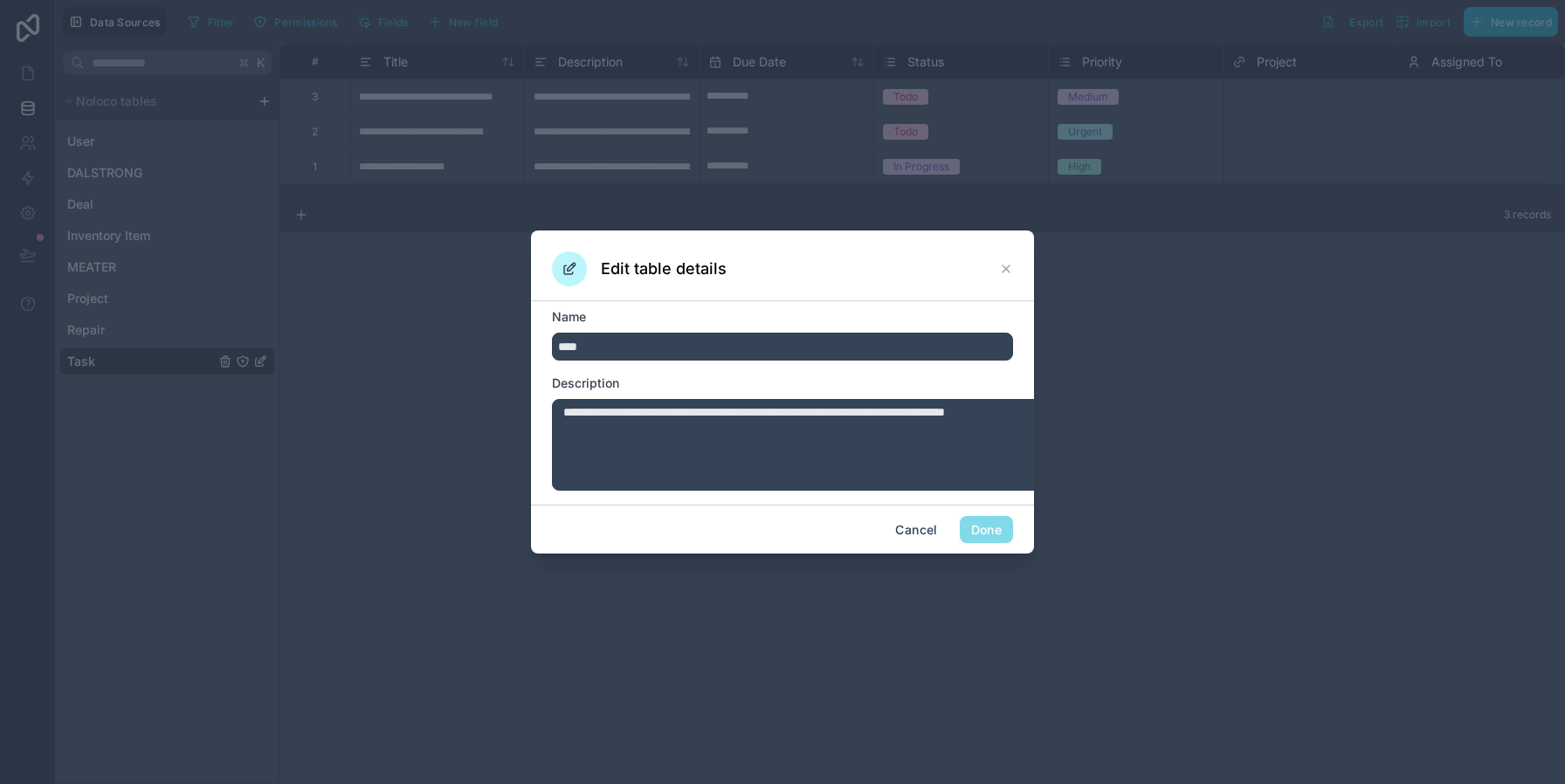 click on "****" at bounding box center [782, 347] 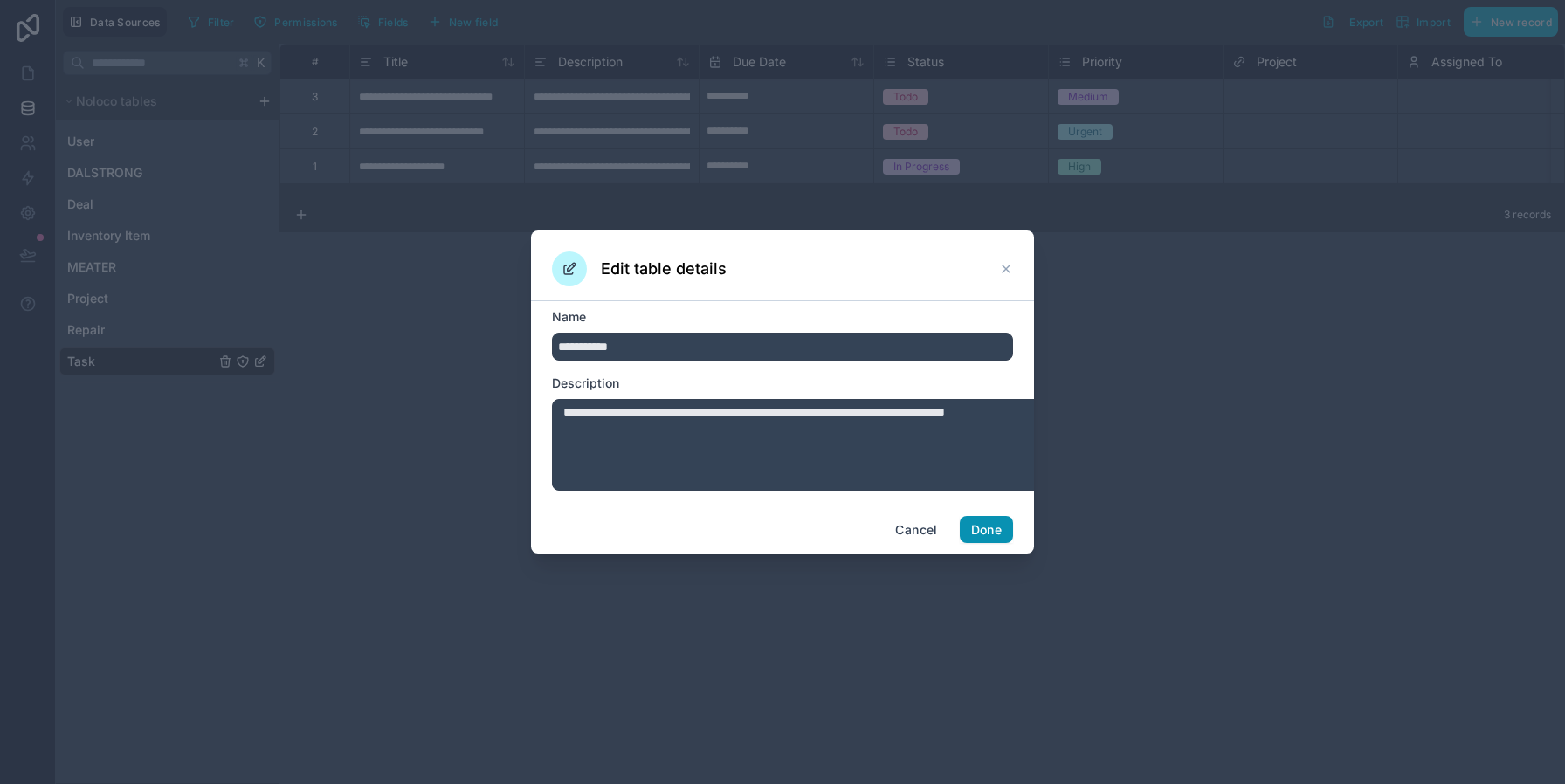 type on "**********" 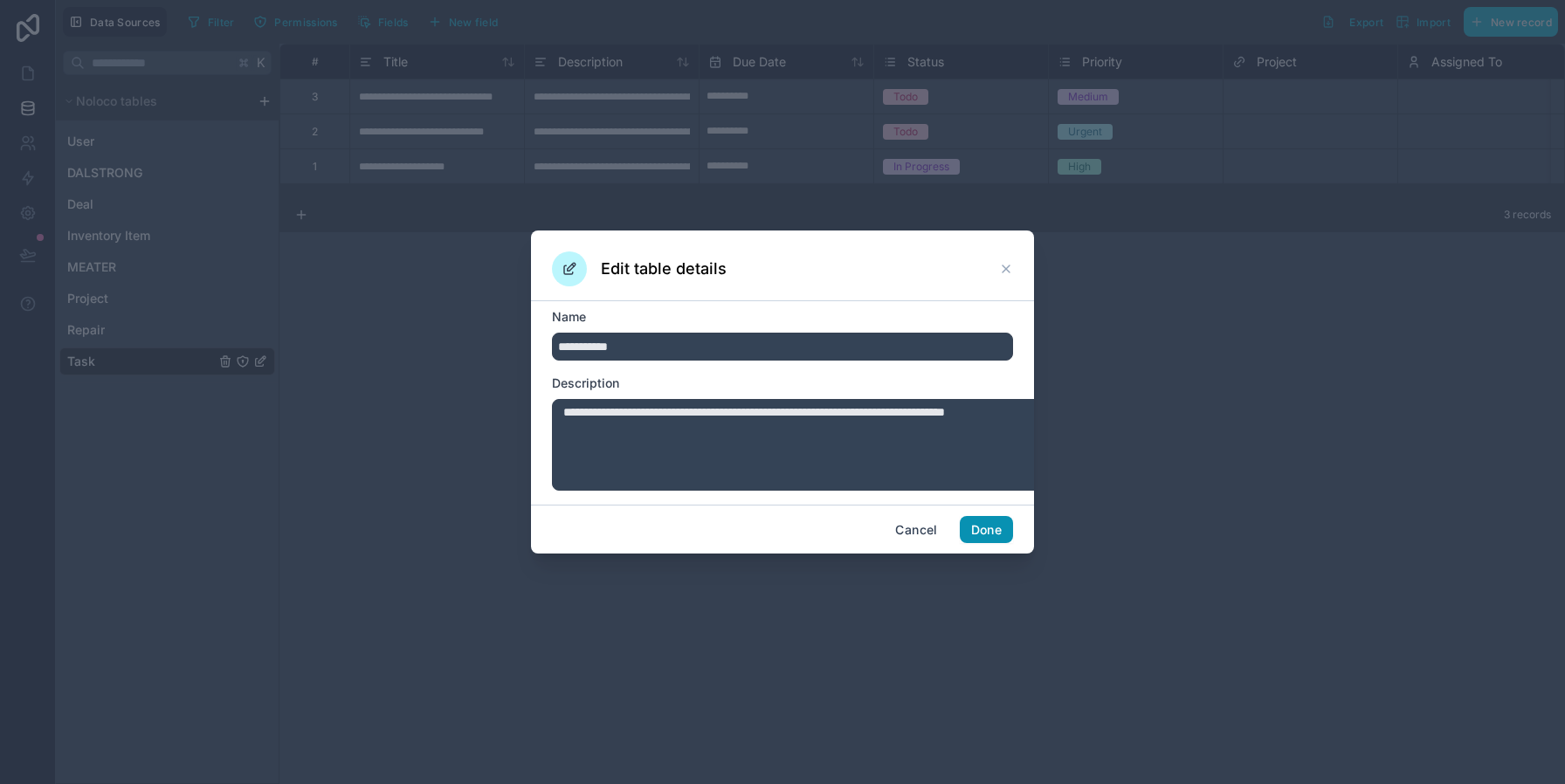 click on "Done" at bounding box center [986, 530] 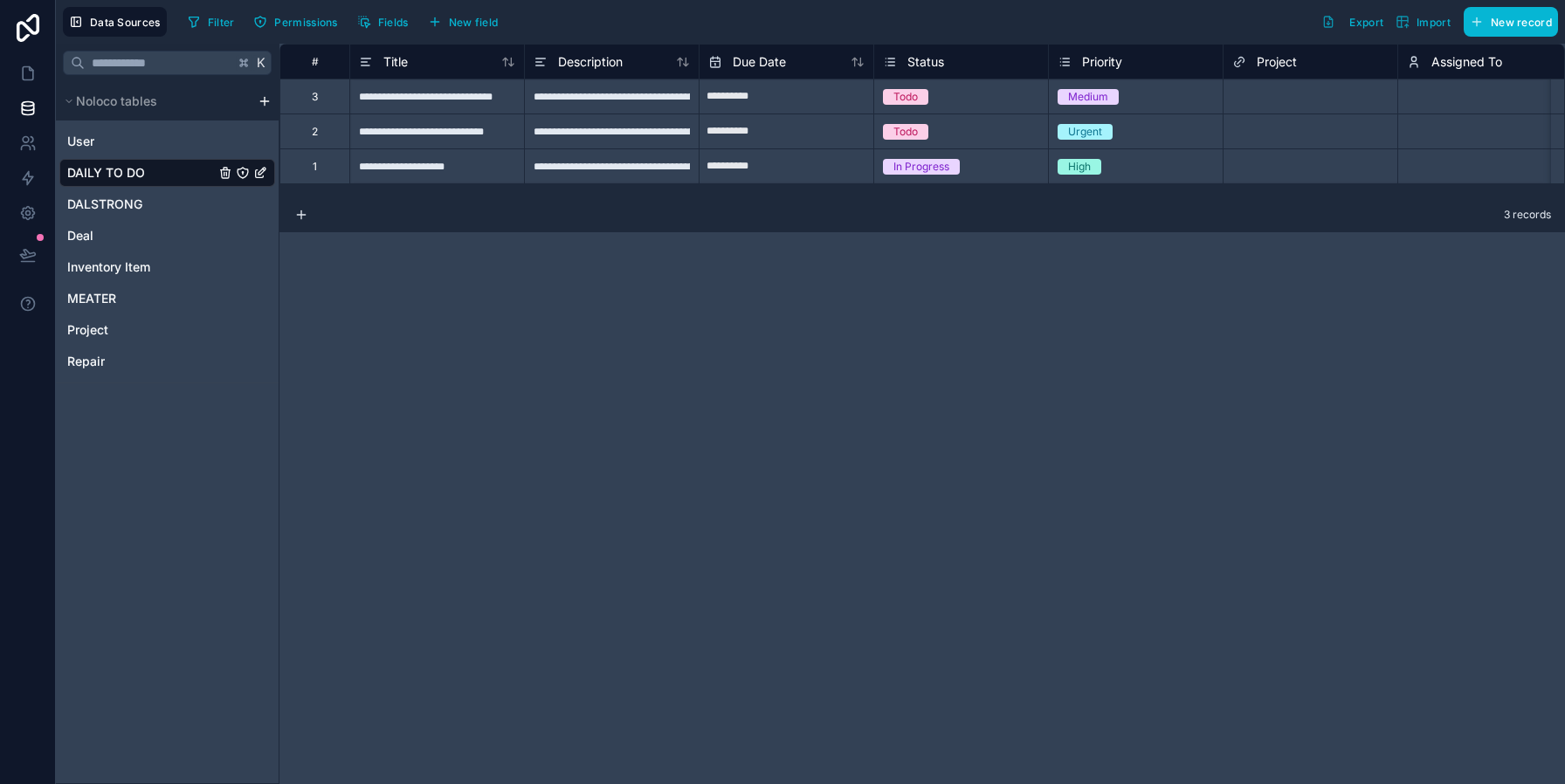 click 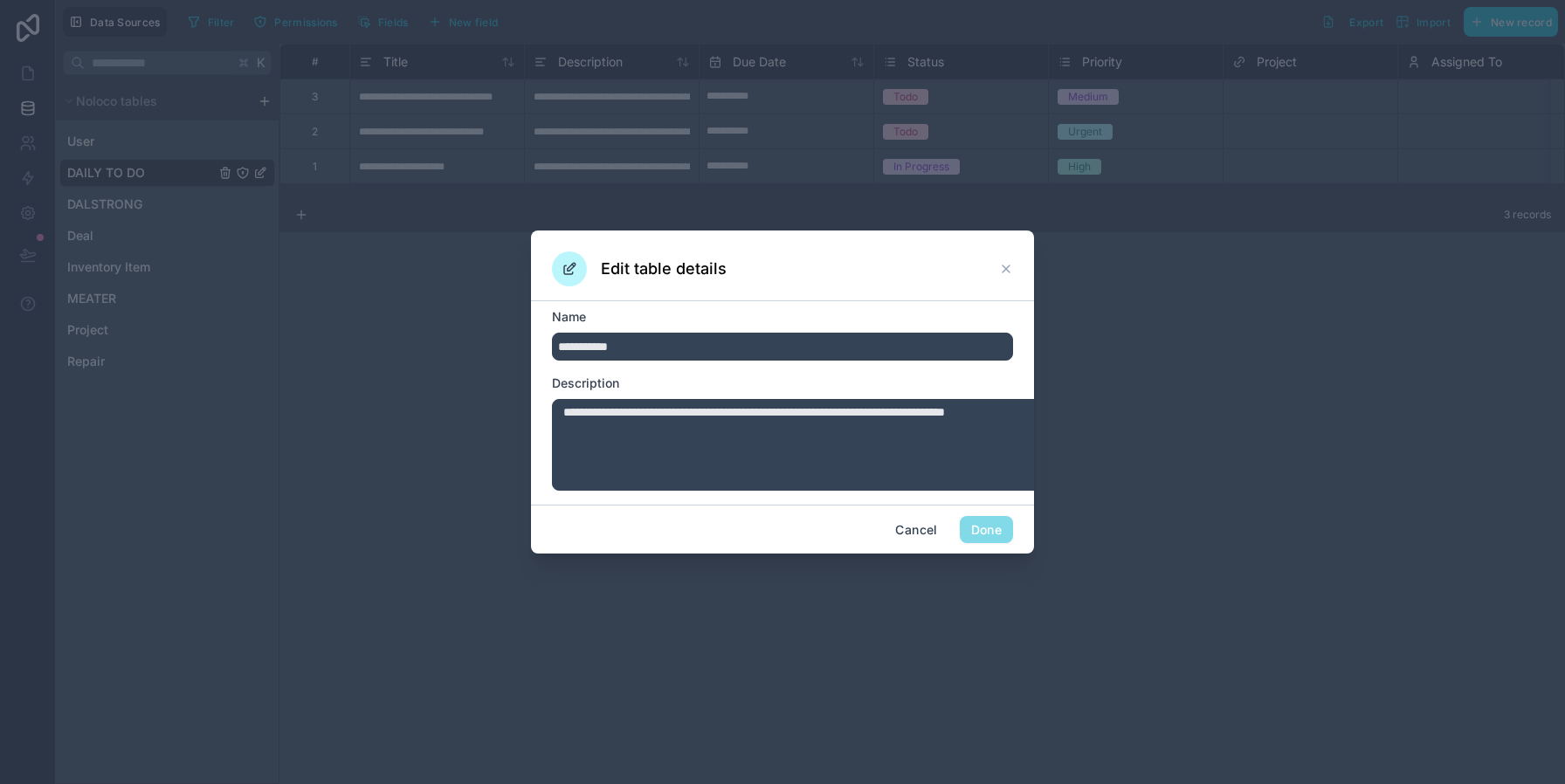 drag, startPoint x: 625, startPoint y: 347, endPoint x: 561, endPoint y: 347, distance: 64 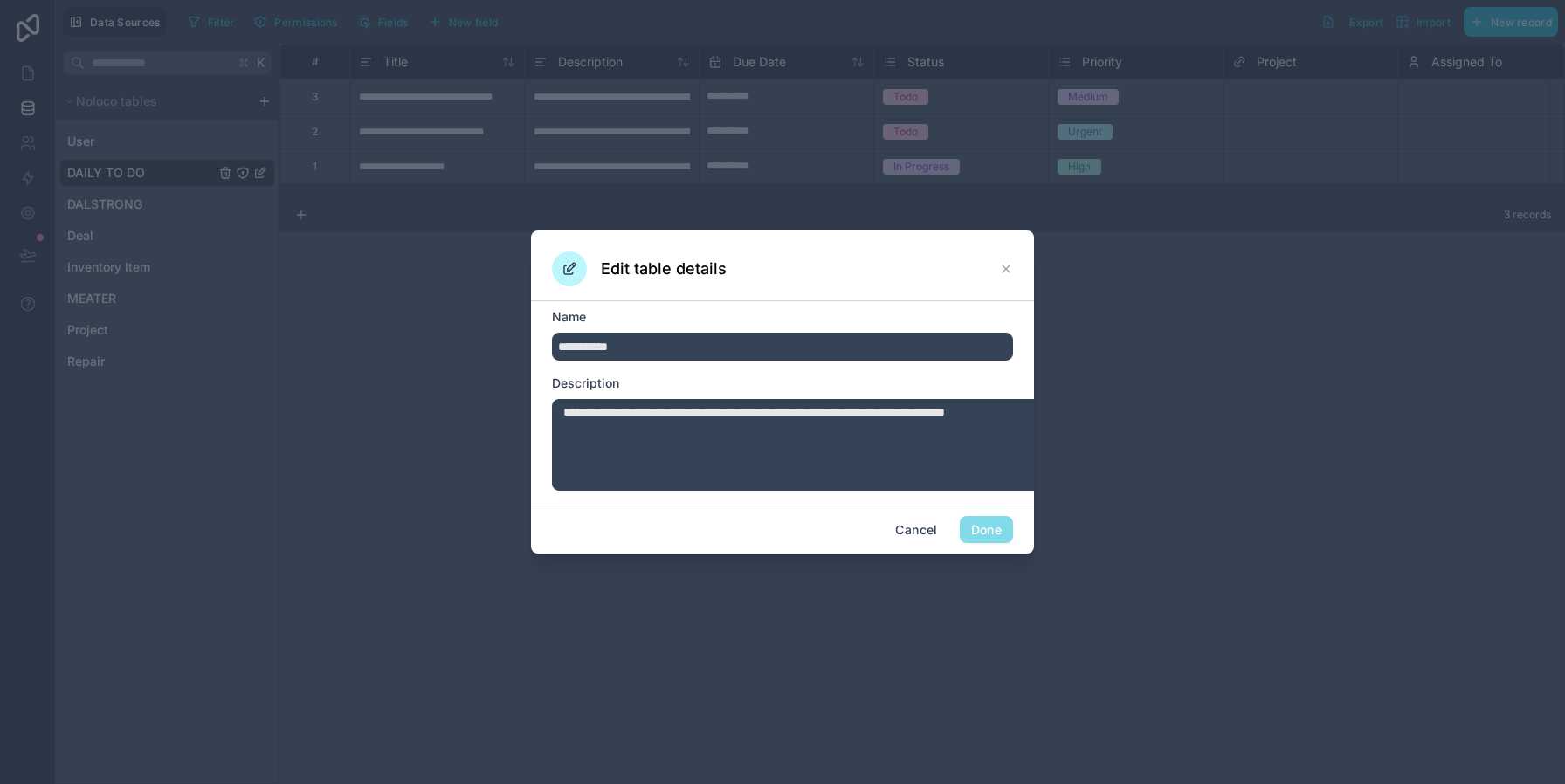 click on "**********" at bounding box center (782, 347) 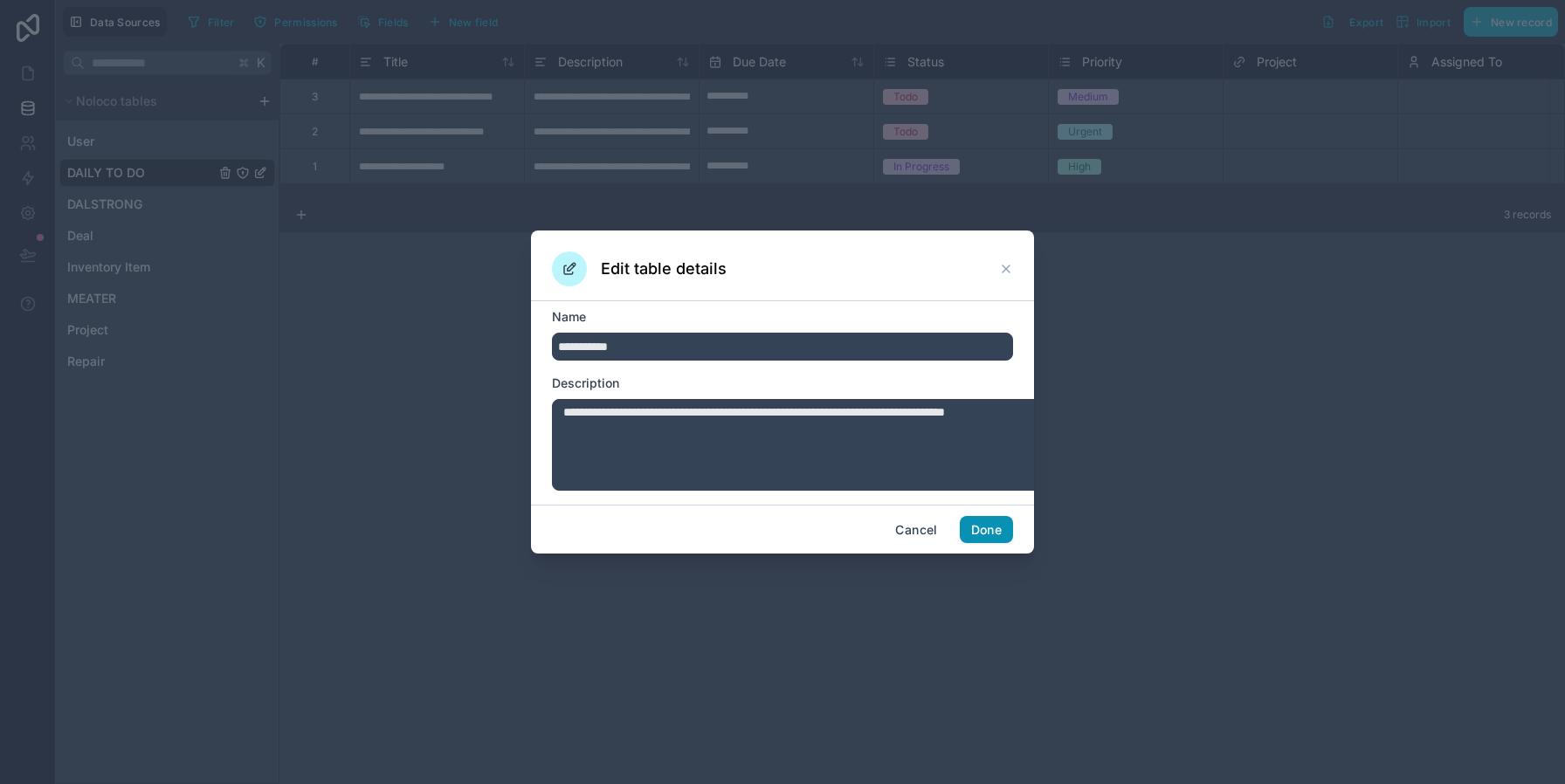 type on "**********" 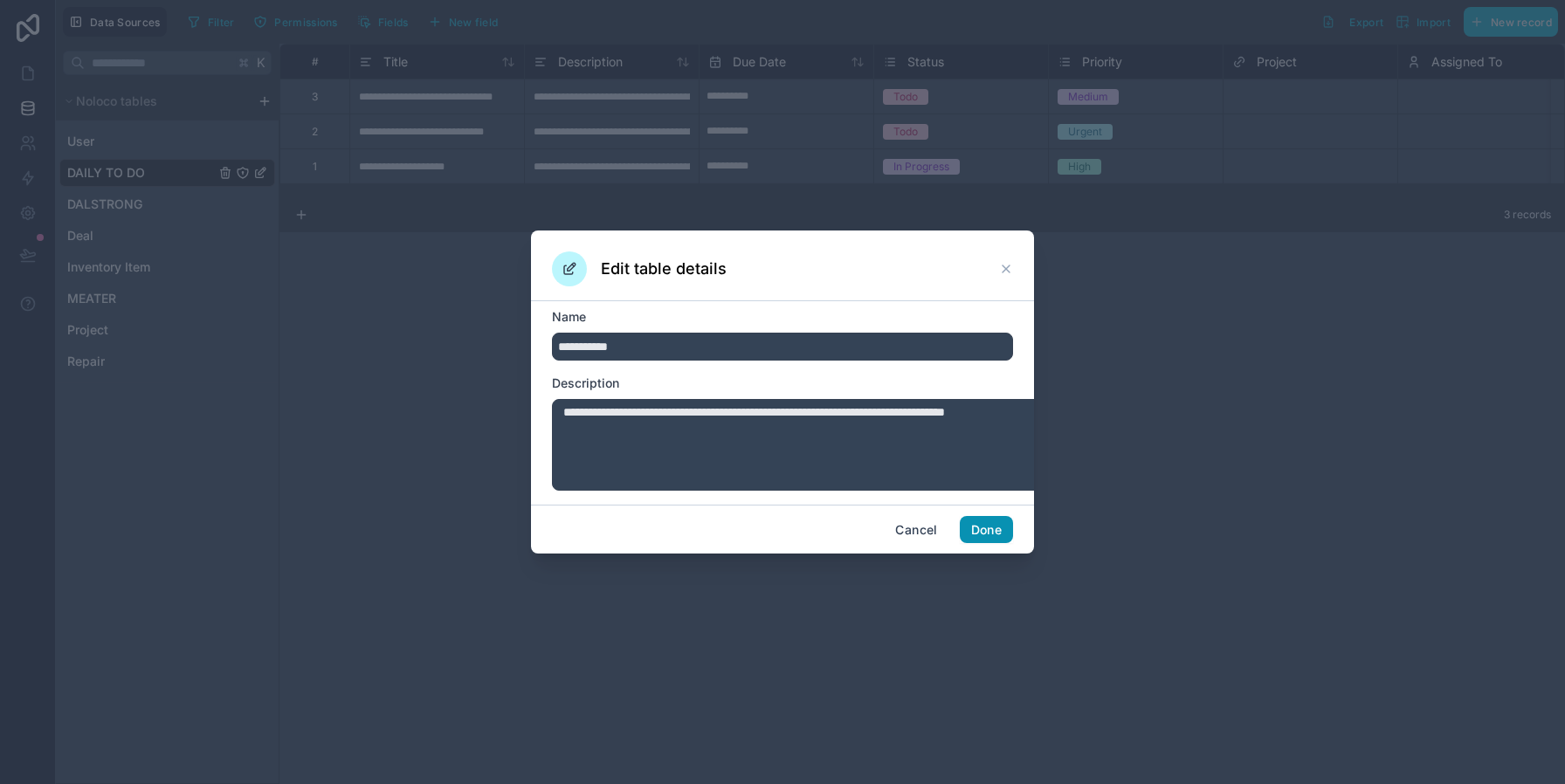 click on "Done" at bounding box center (986, 530) 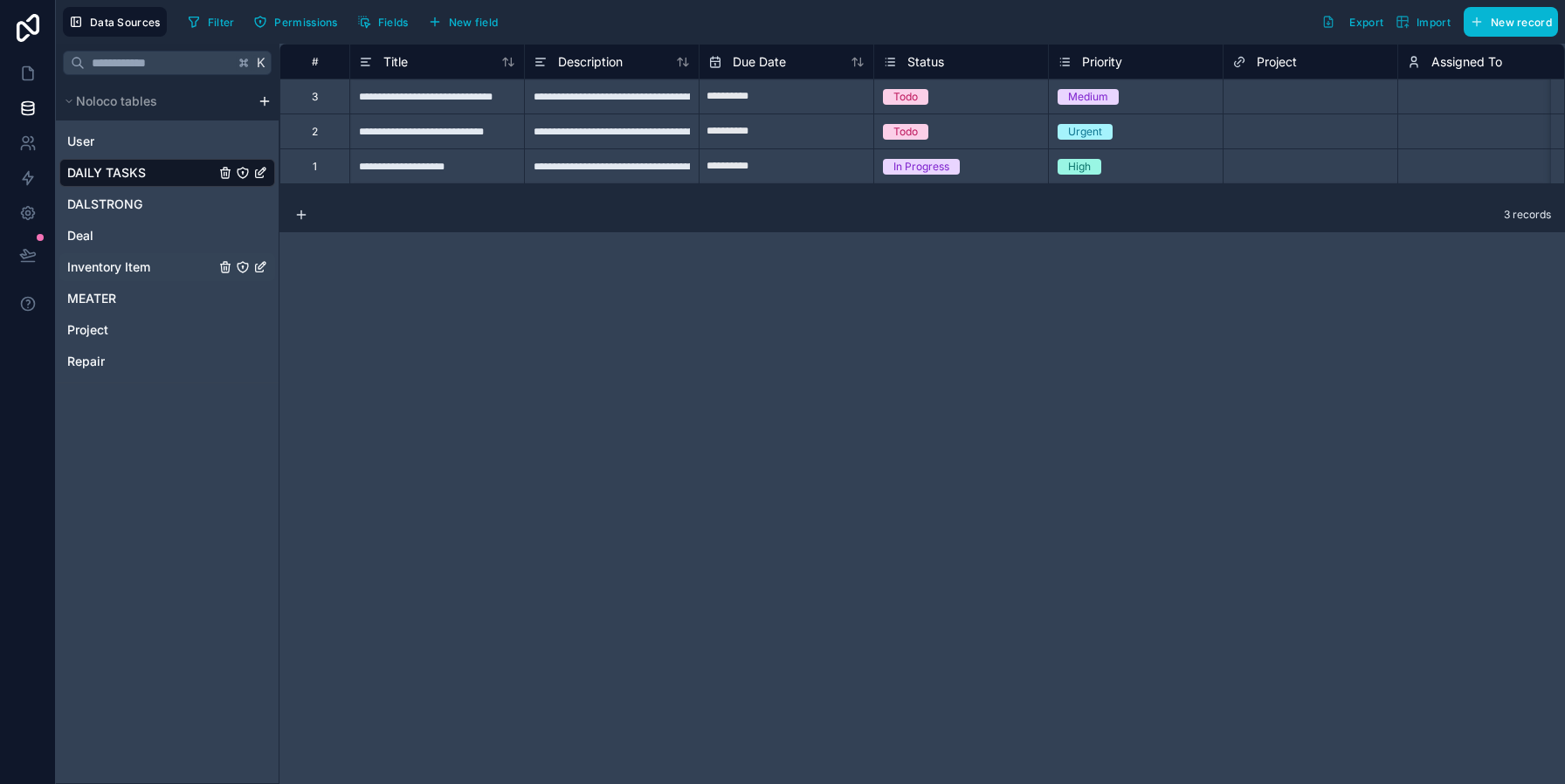 click on "Inventory Item" at bounding box center (108, 267) 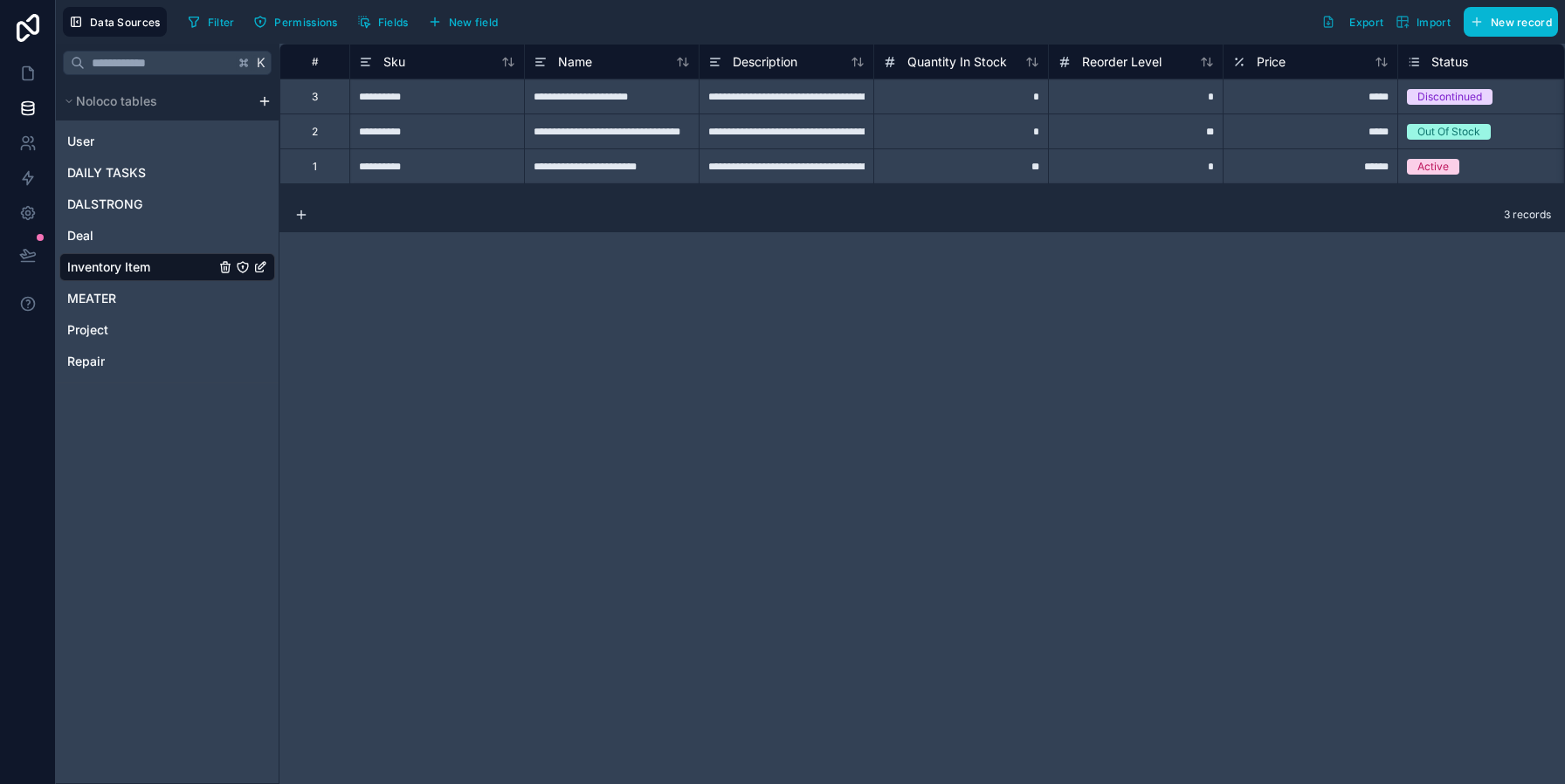 click 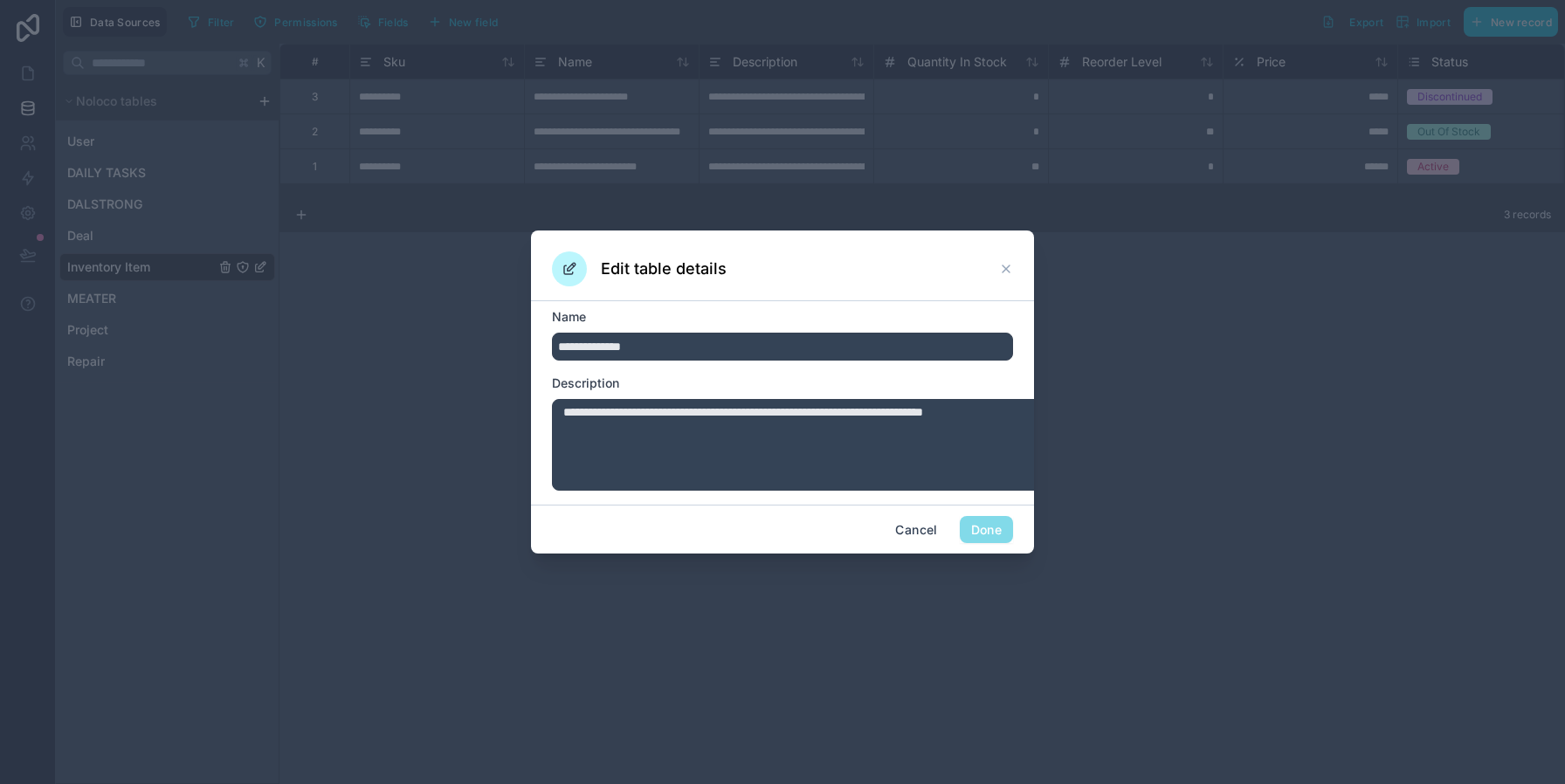 click on "**********" at bounding box center (782, 347) 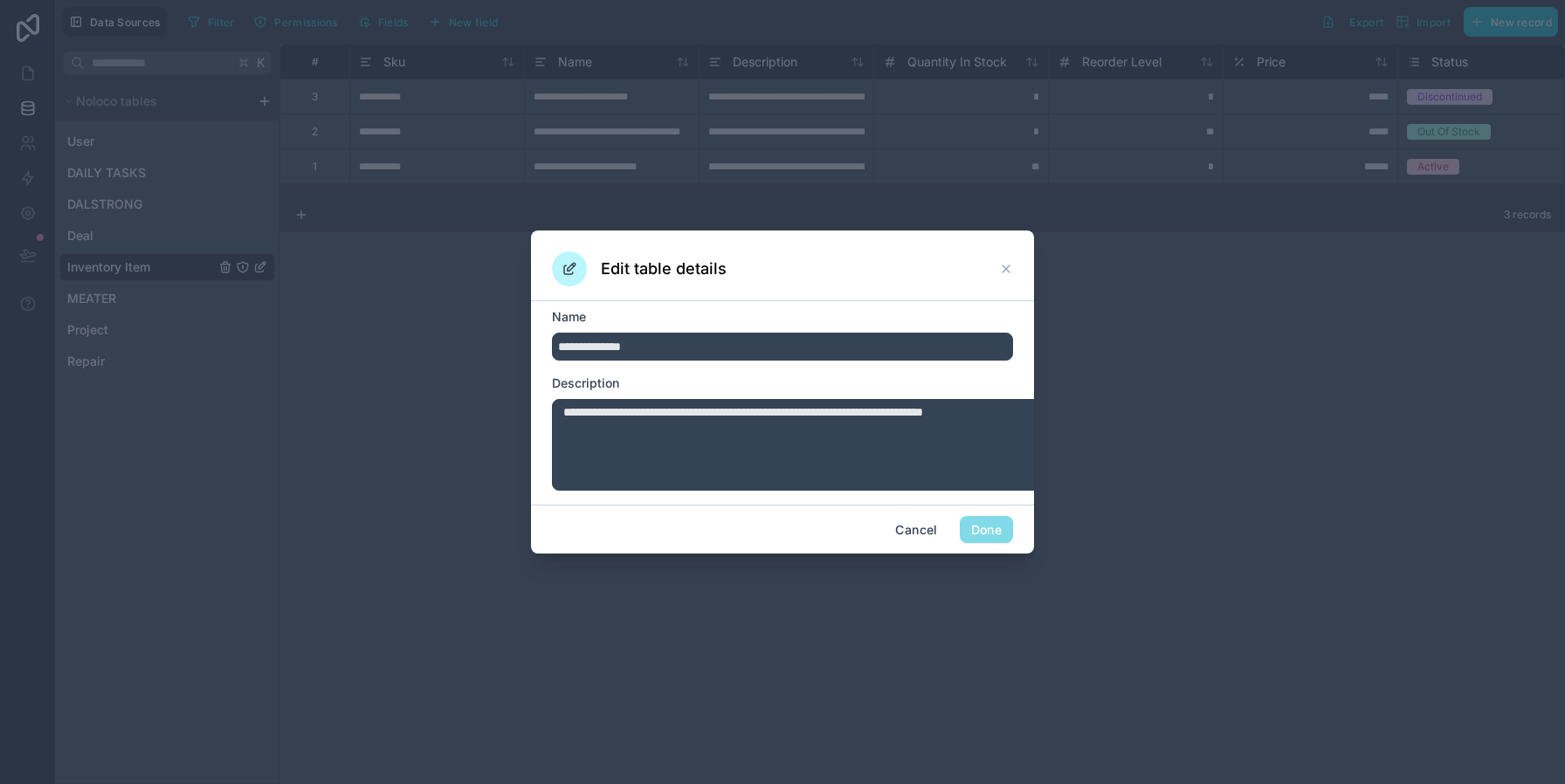 click on "**********" at bounding box center (782, 347) 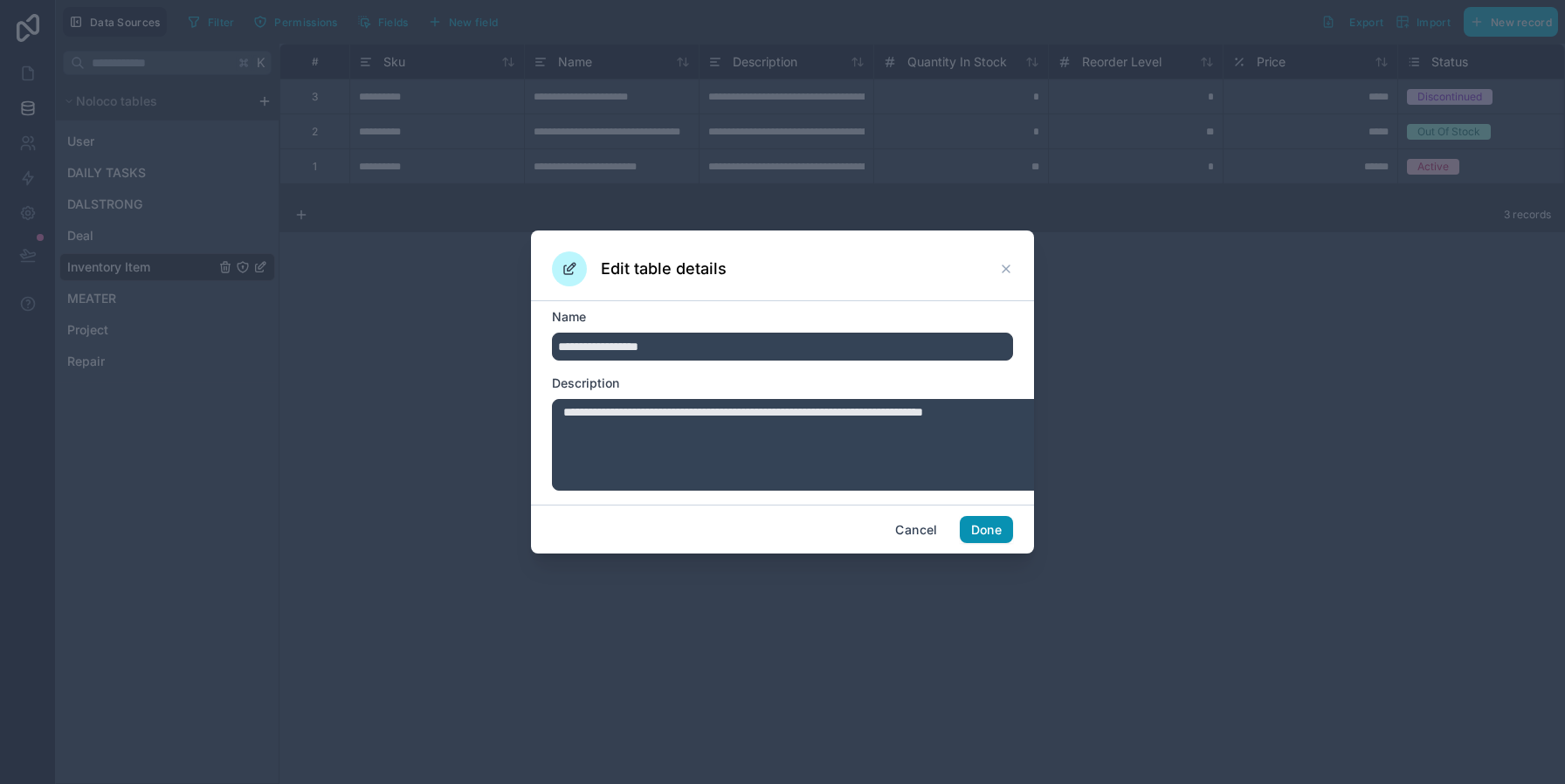 type on "**********" 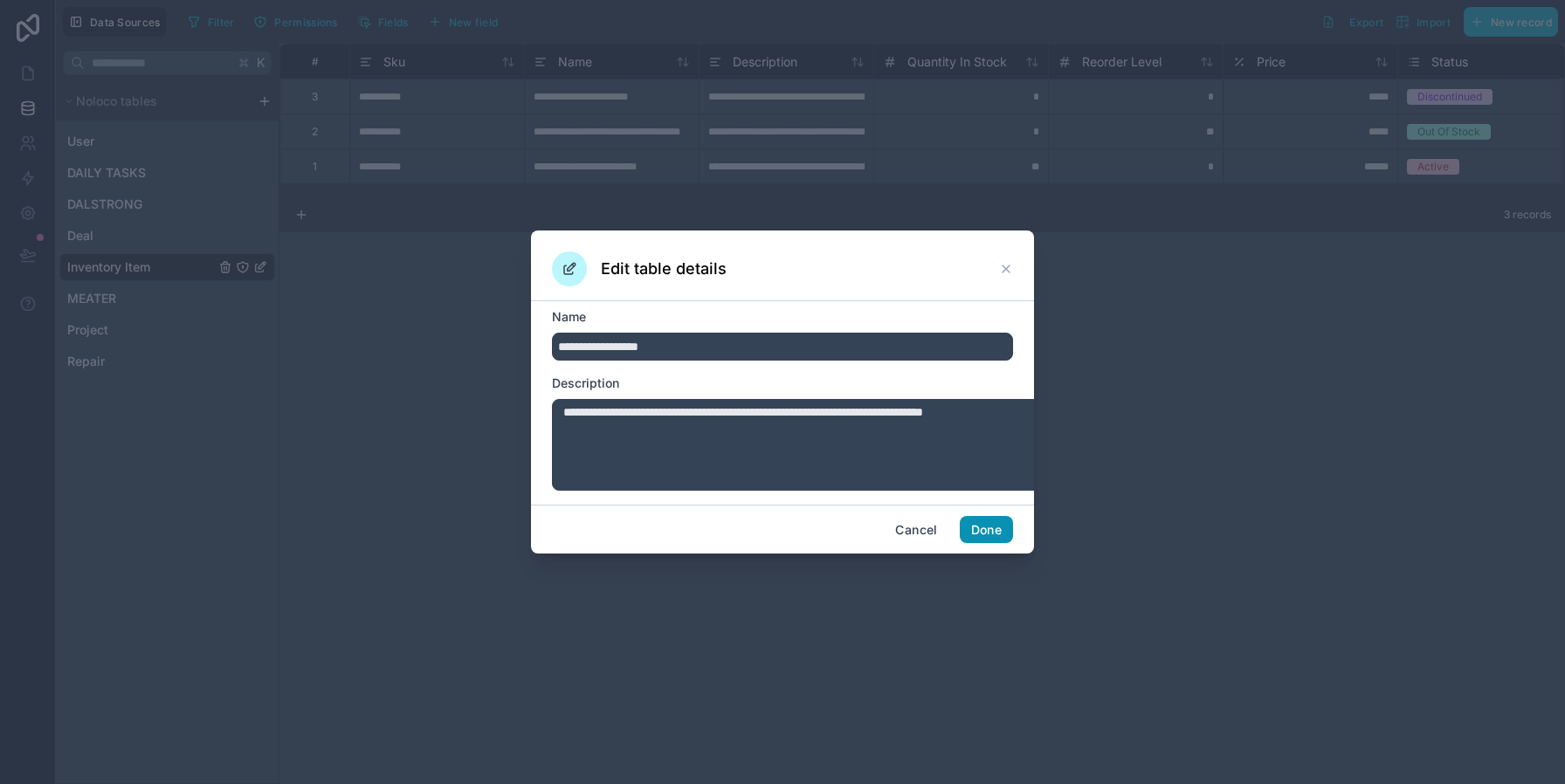click on "Done" at bounding box center [986, 530] 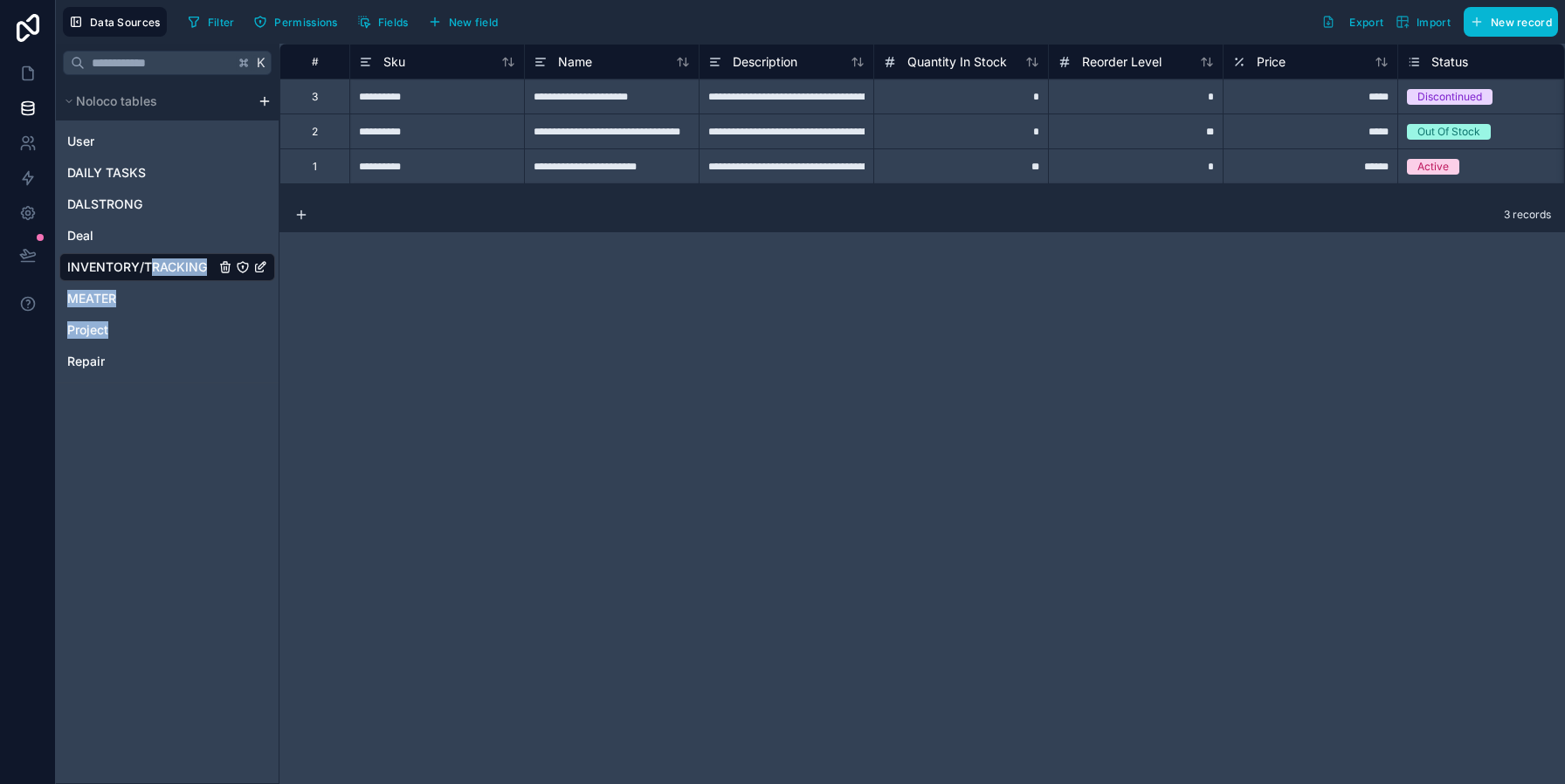 drag, startPoint x: 191, startPoint y: 339, endPoint x: 189, endPoint y: 429, distance: 90.02222 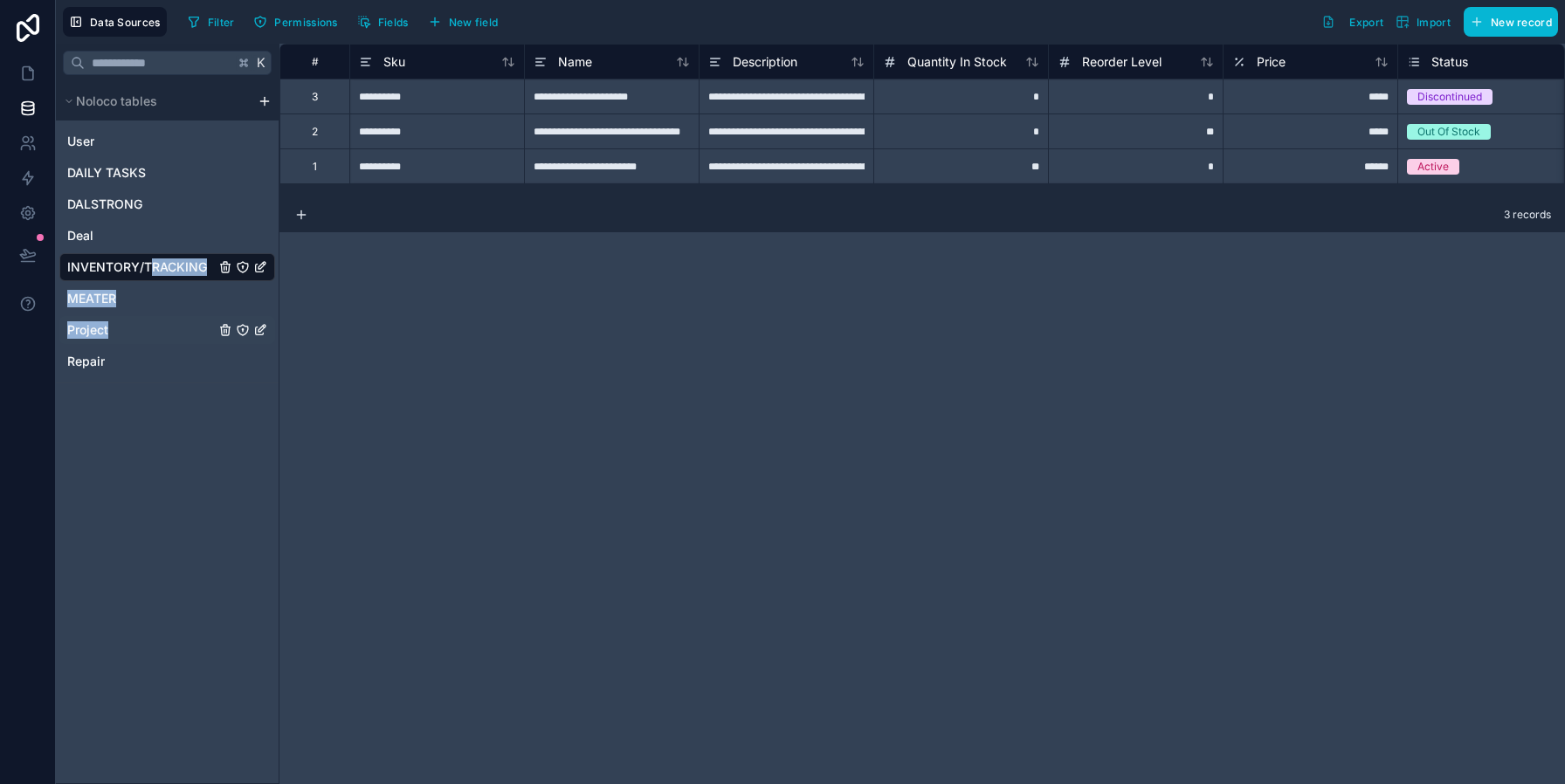 click on "Project" at bounding box center (167, 330) 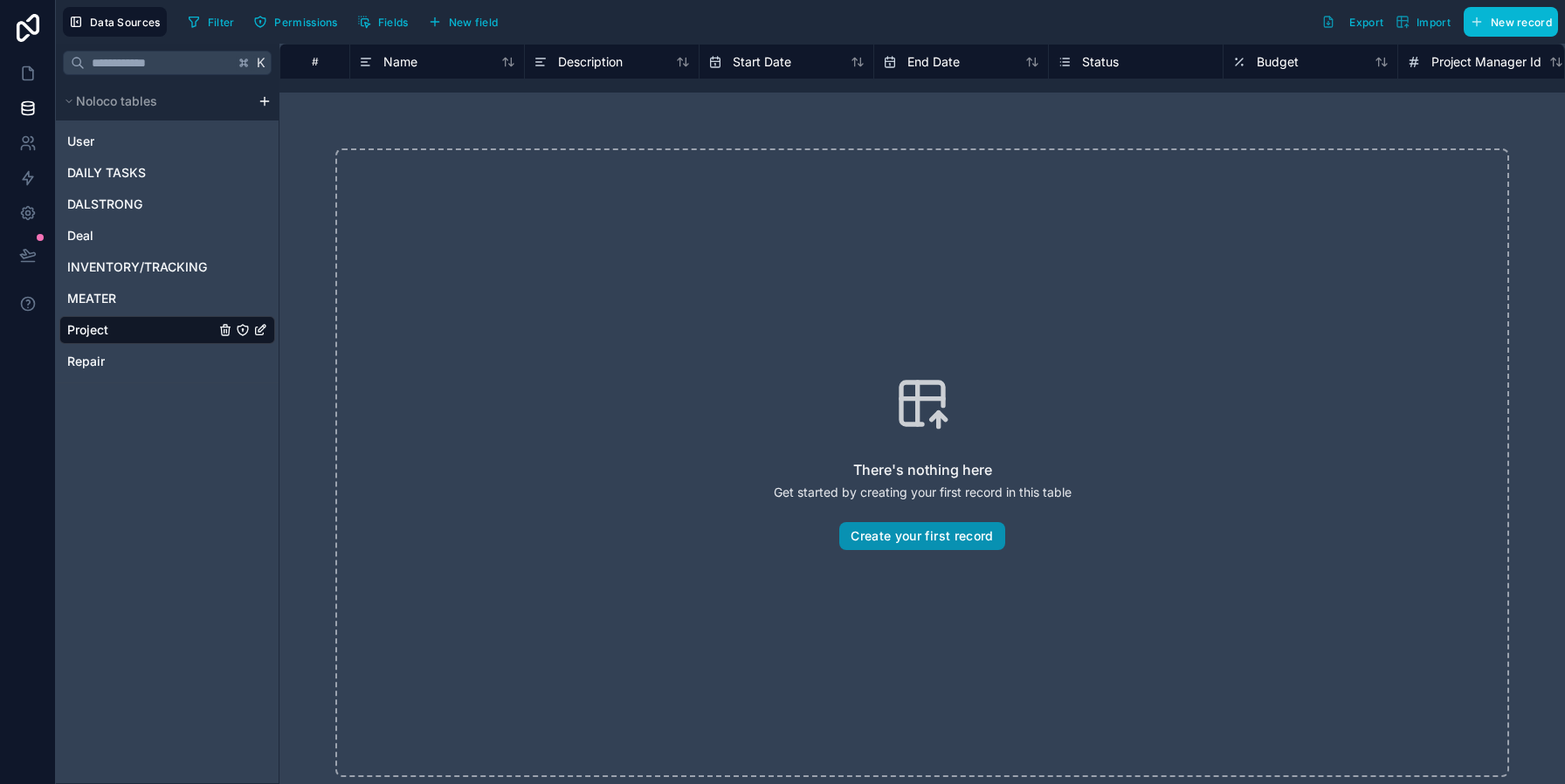 click on "Create your first record" at bounding box center [921, 536] 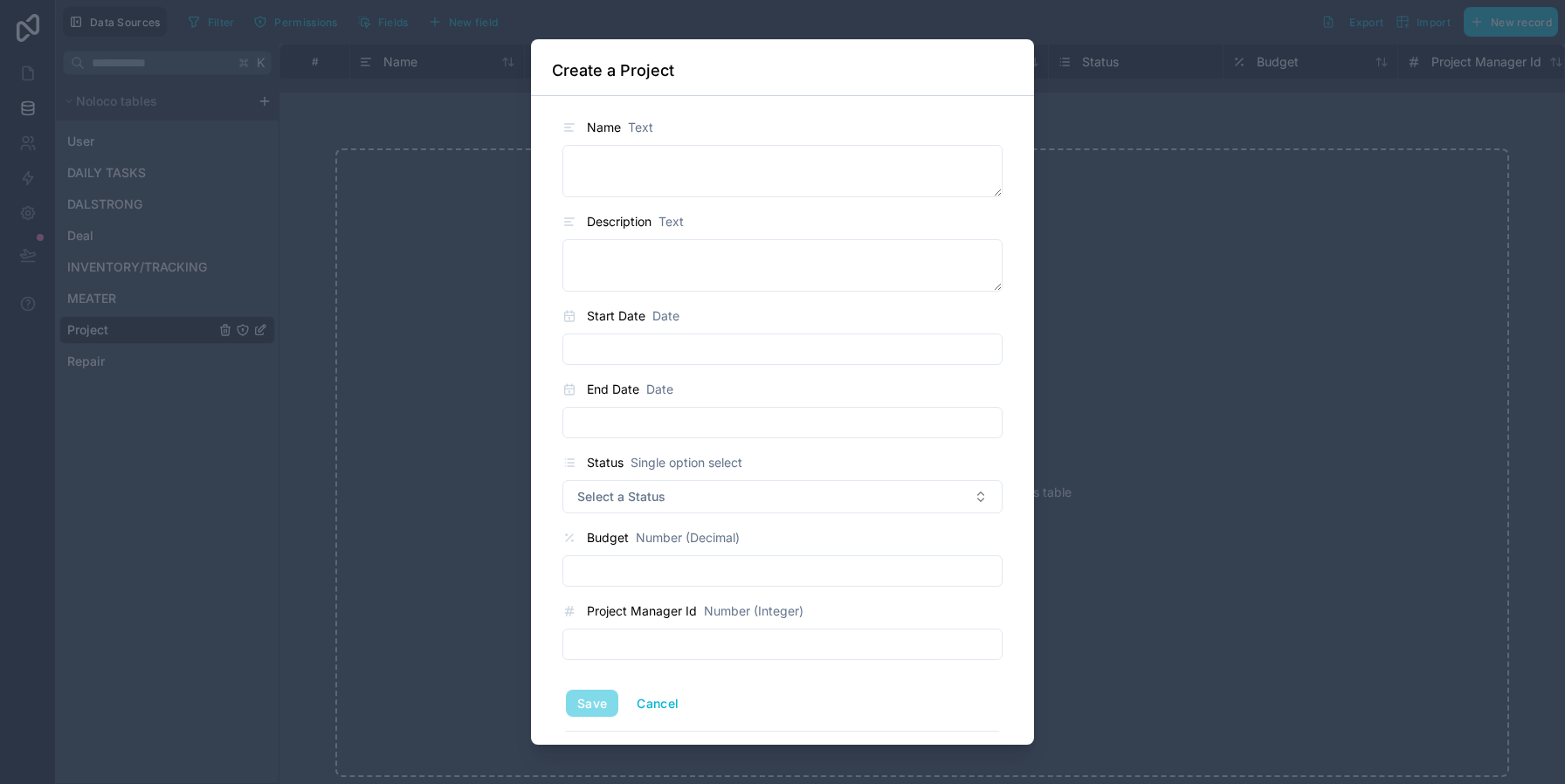 click on "Name Text Description Text Start Date Date End Date Date Status Single option select Select a Status Budget Number (Decimal) Project Manager Id Number (Integer) Client MEATER task (from project) collection DAILY TASKS Save Cancel" at bounding box center [782, 488] 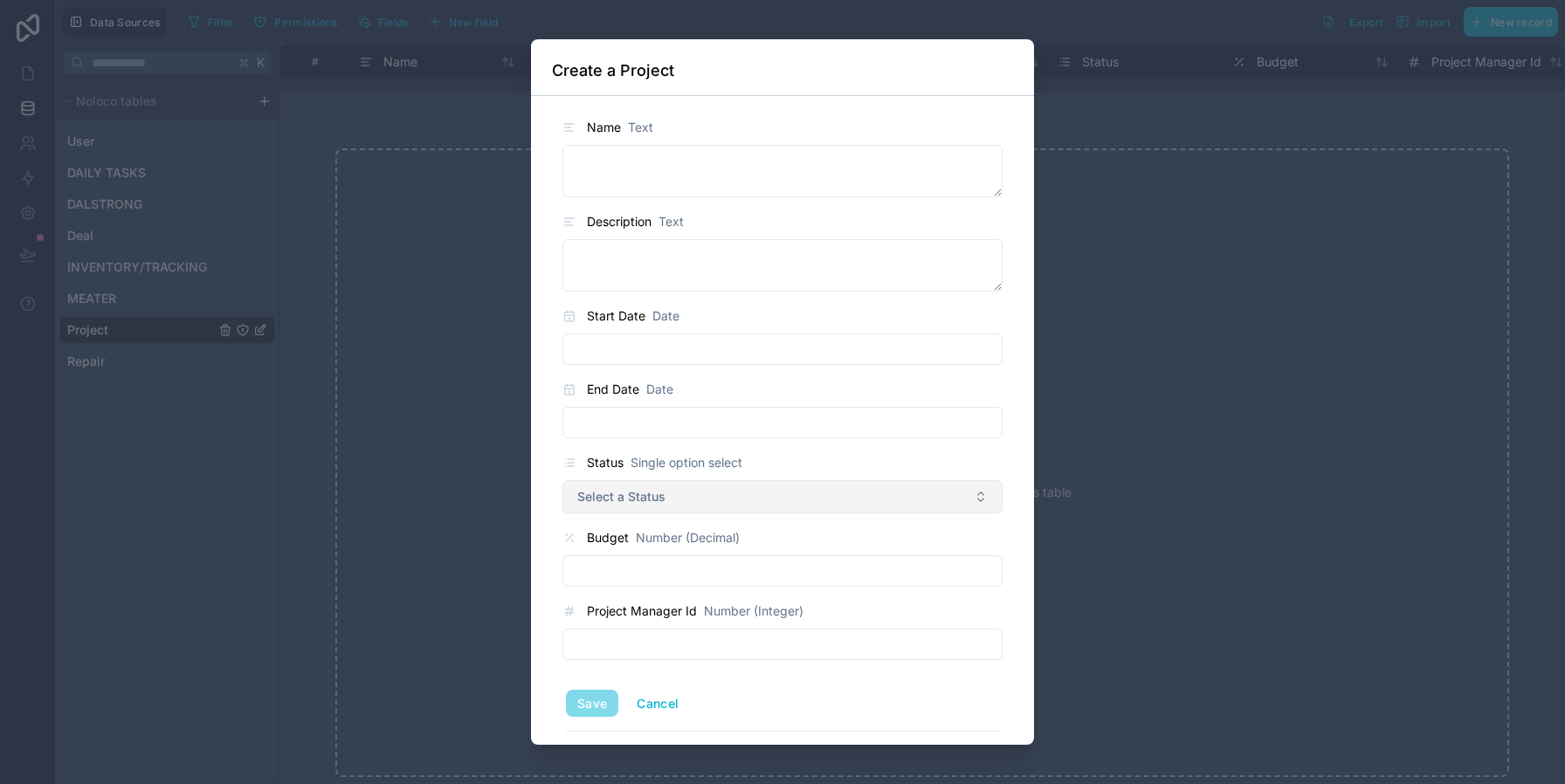 click on "Select a Status" at bounding box center (782, 497) 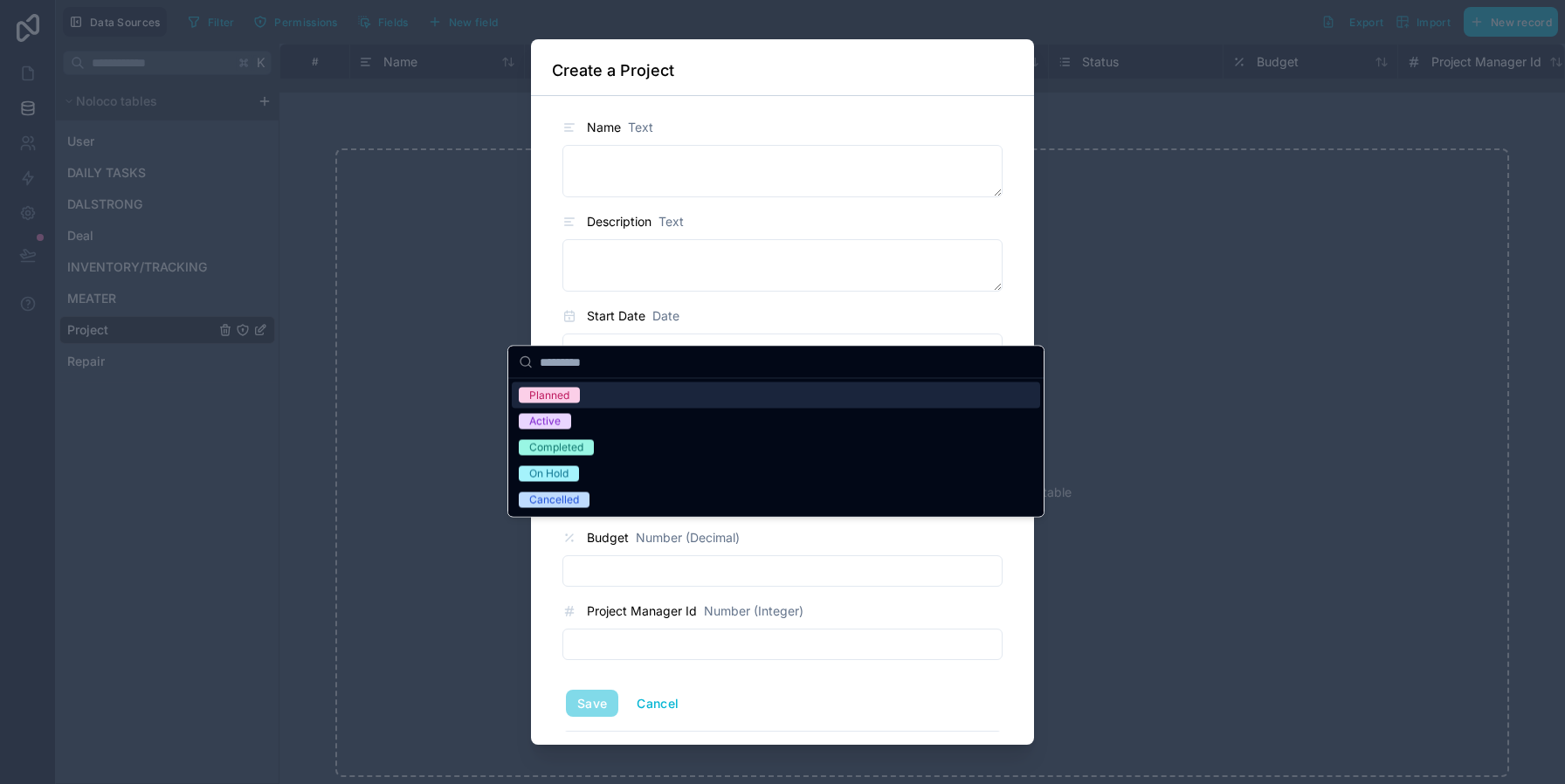 click on "Select a Status" at bounding box center [782, 497] 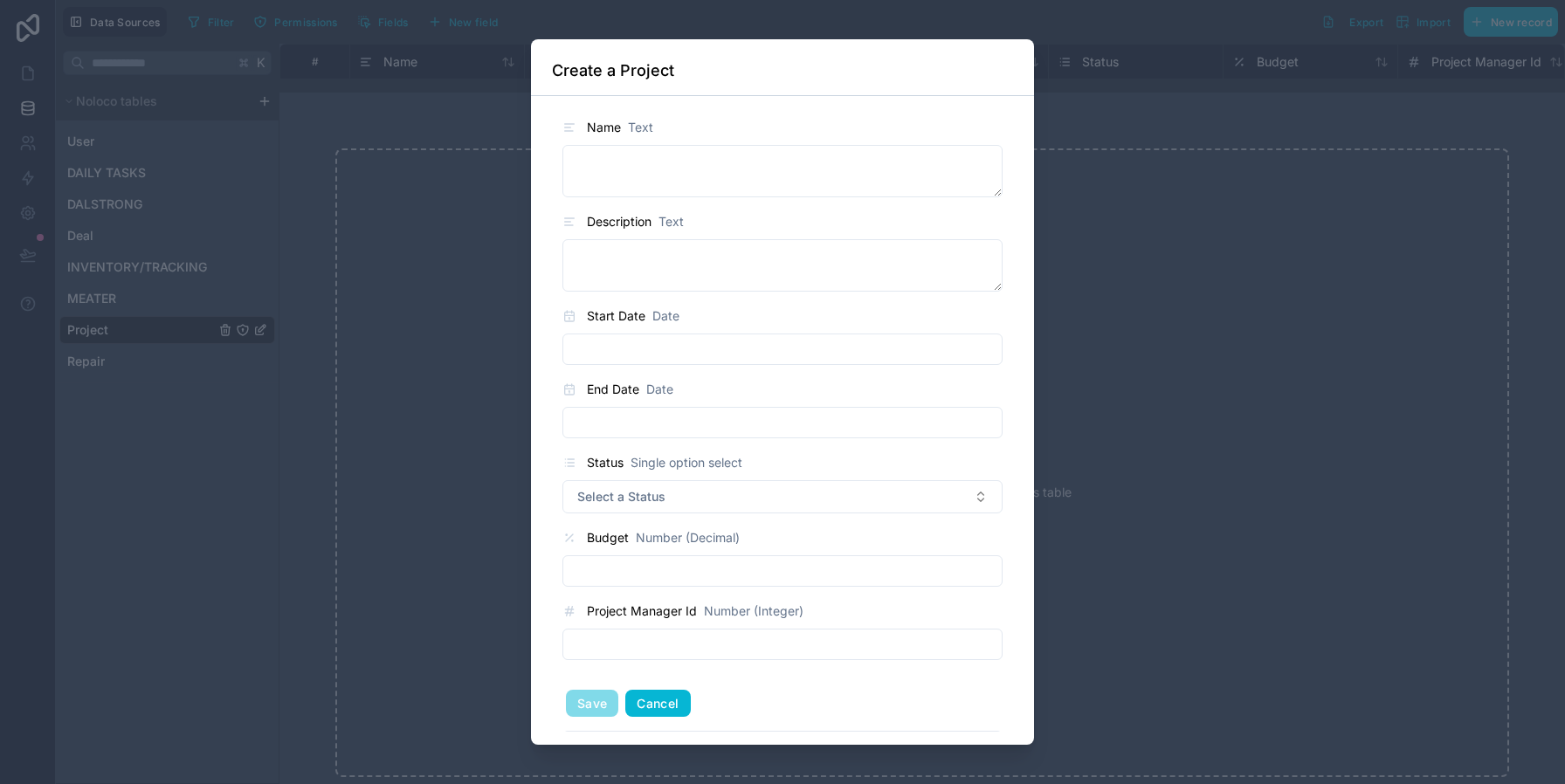 click on "Cancel" at bounding box center (658, 704) 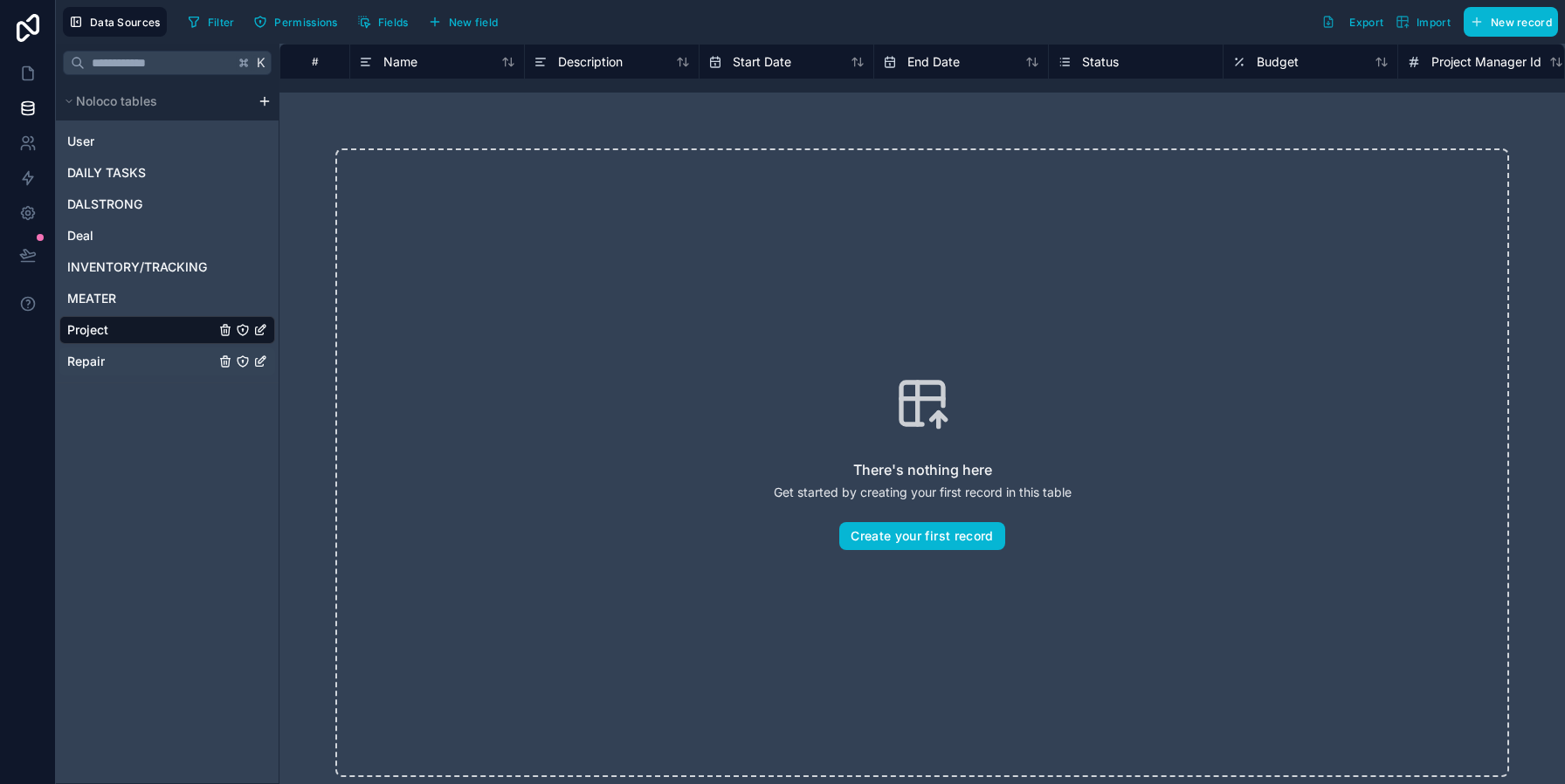 click on "Repair" at bounding box center (167, 361) 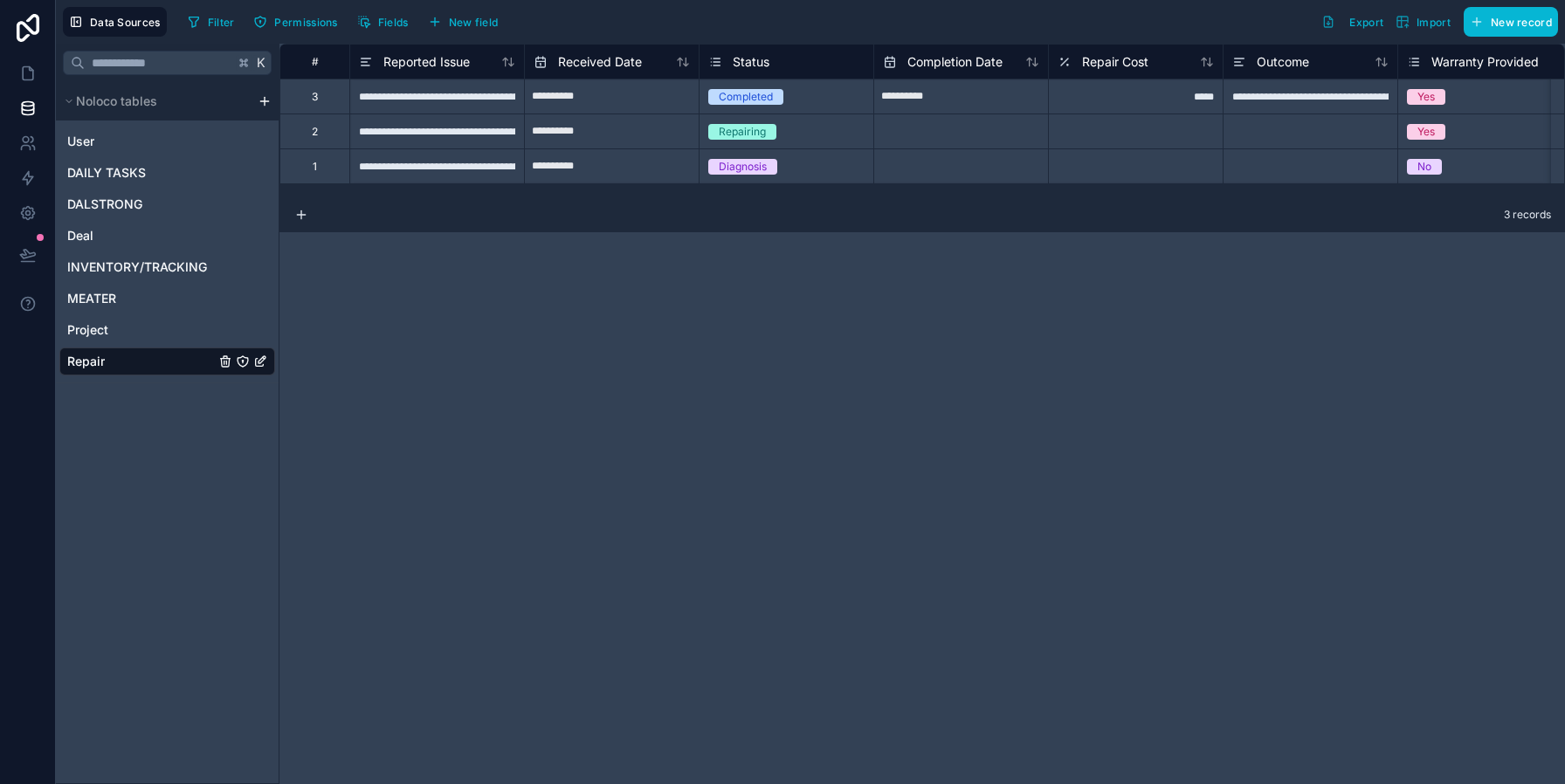 click 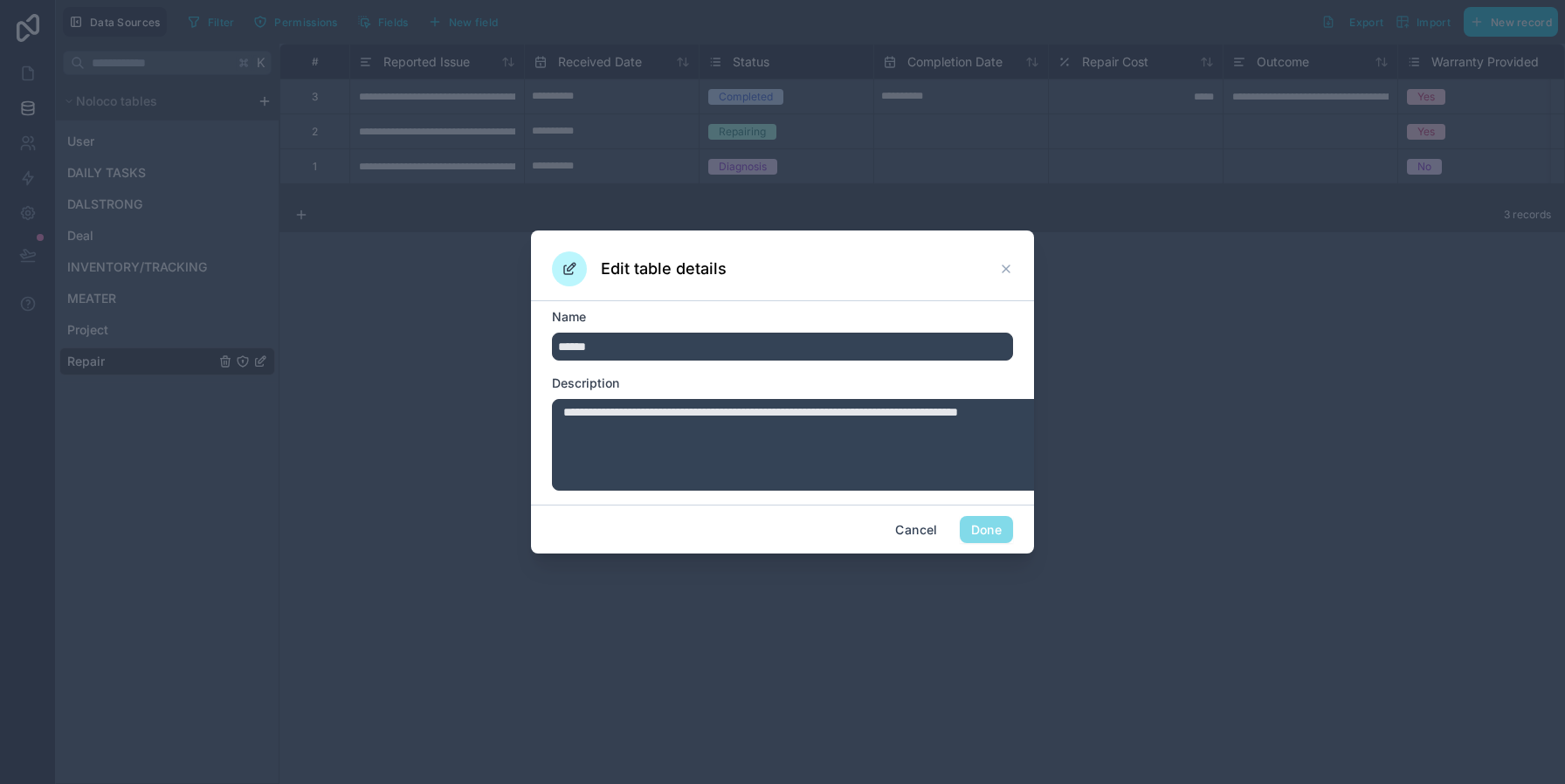 click on "******" at bounding box center (782, 347) 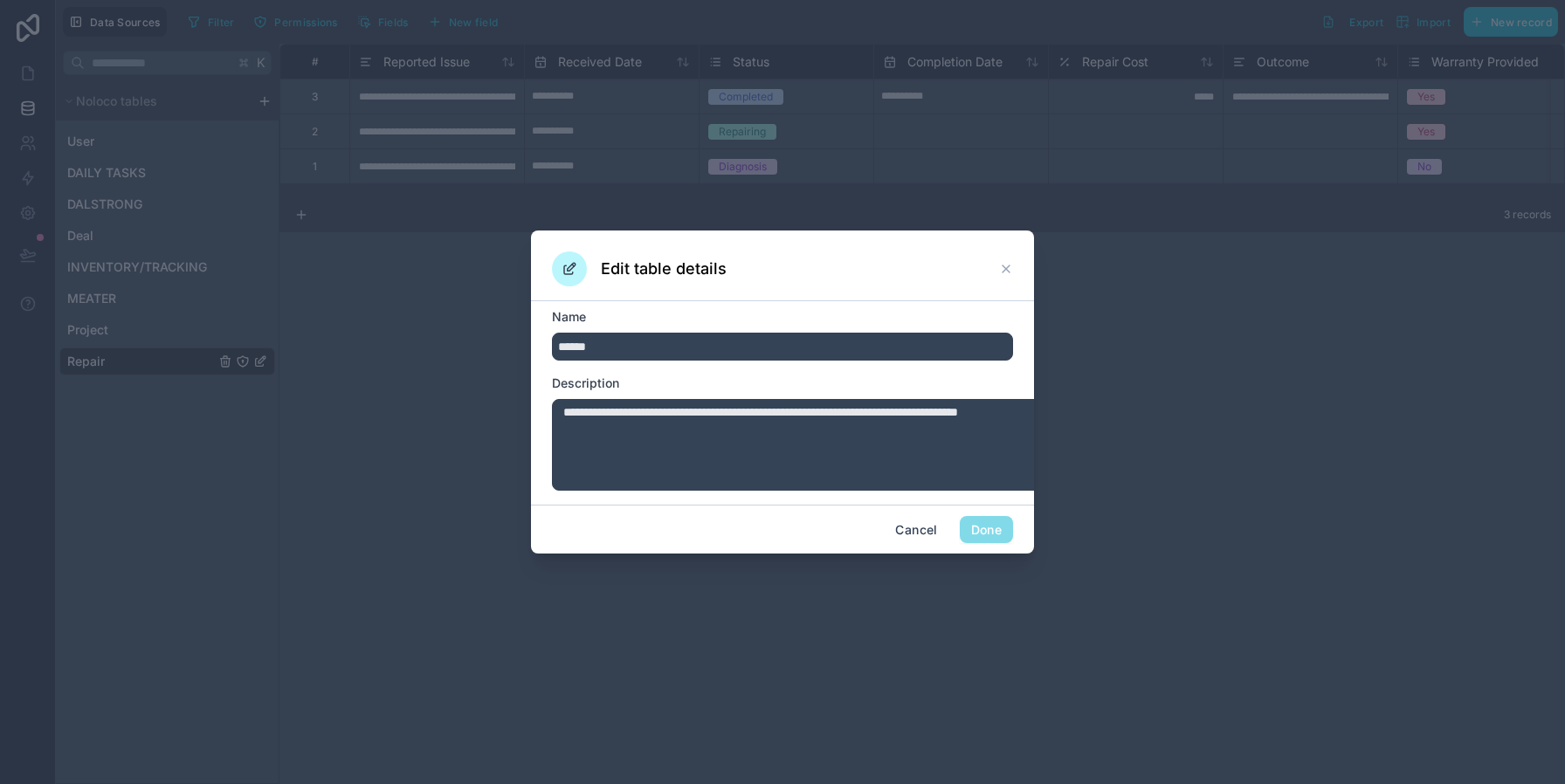 click on "******" at bounding box center (782, 347) 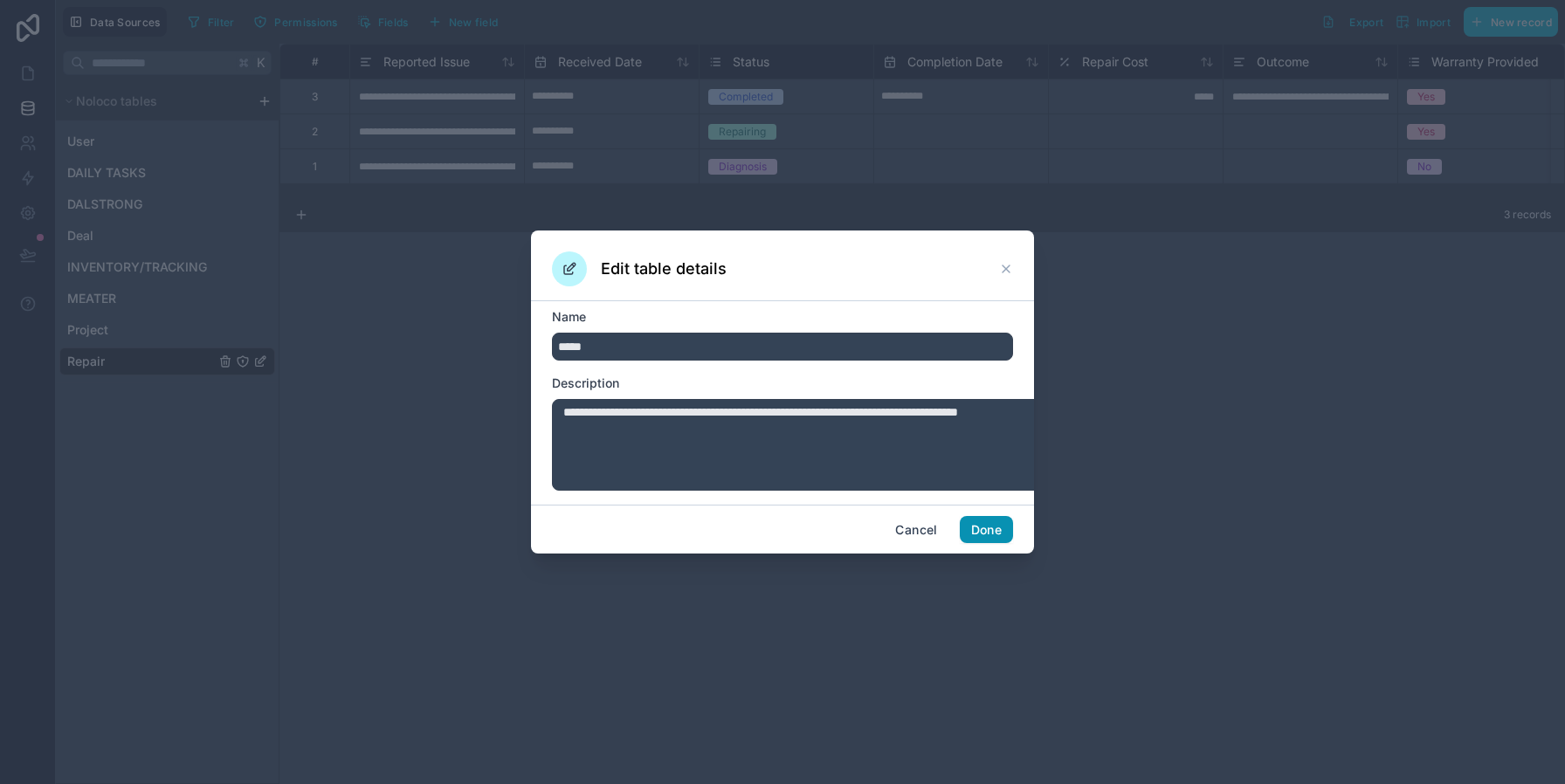 type on "*****" 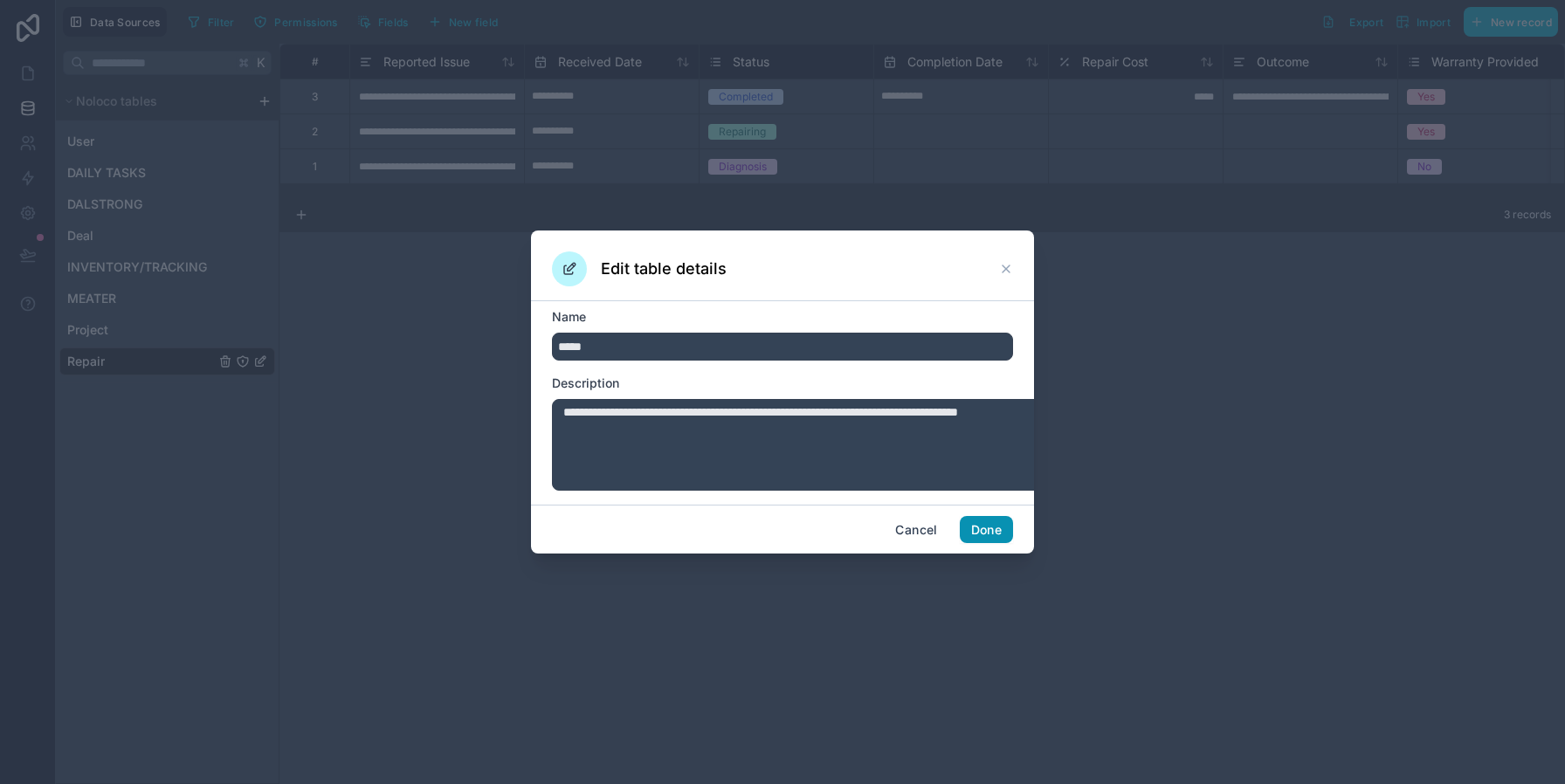 click on "Done" at bounding box center (986, 530) 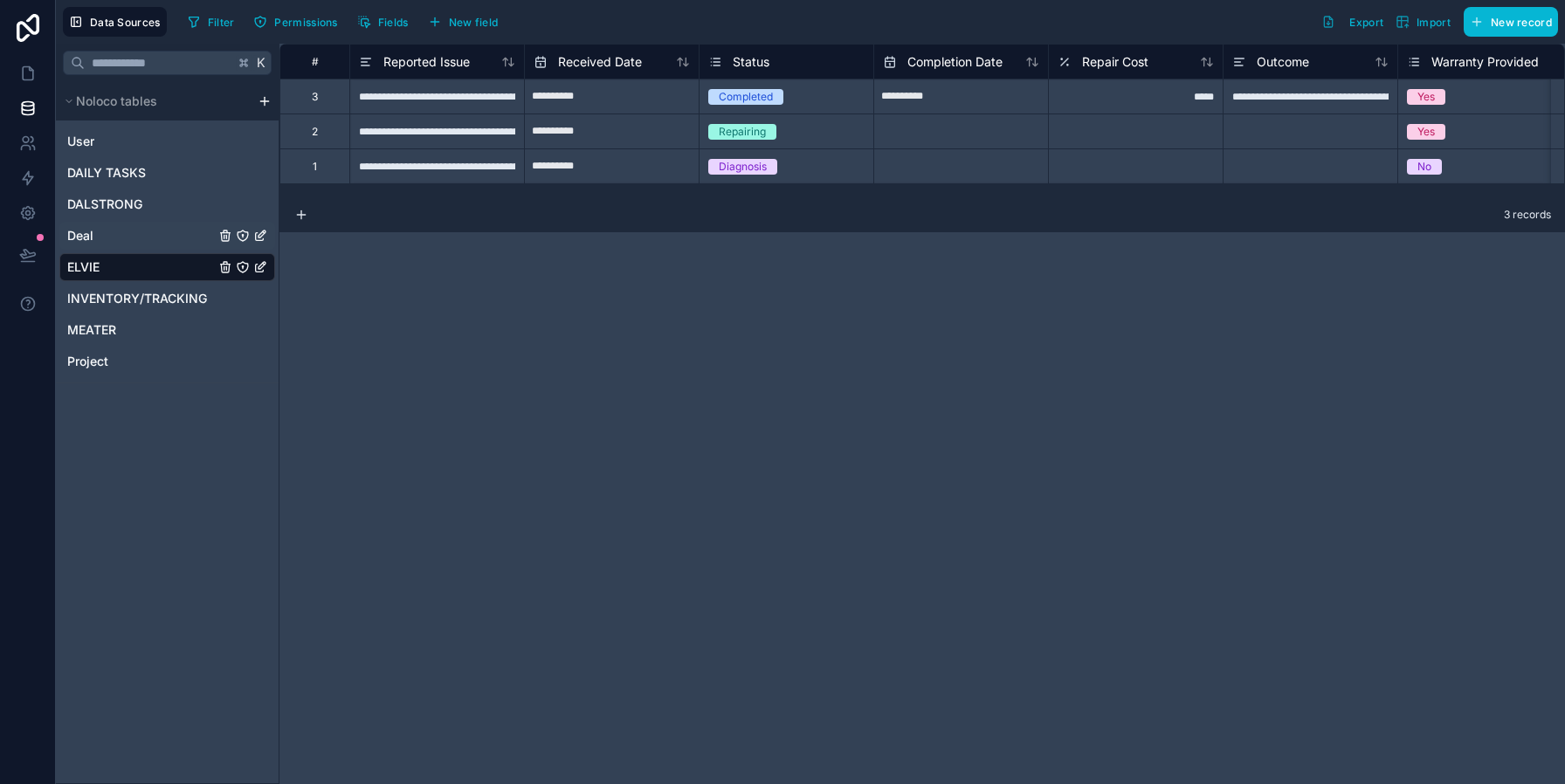 click on "Deal" at bounding box center (167, 236) 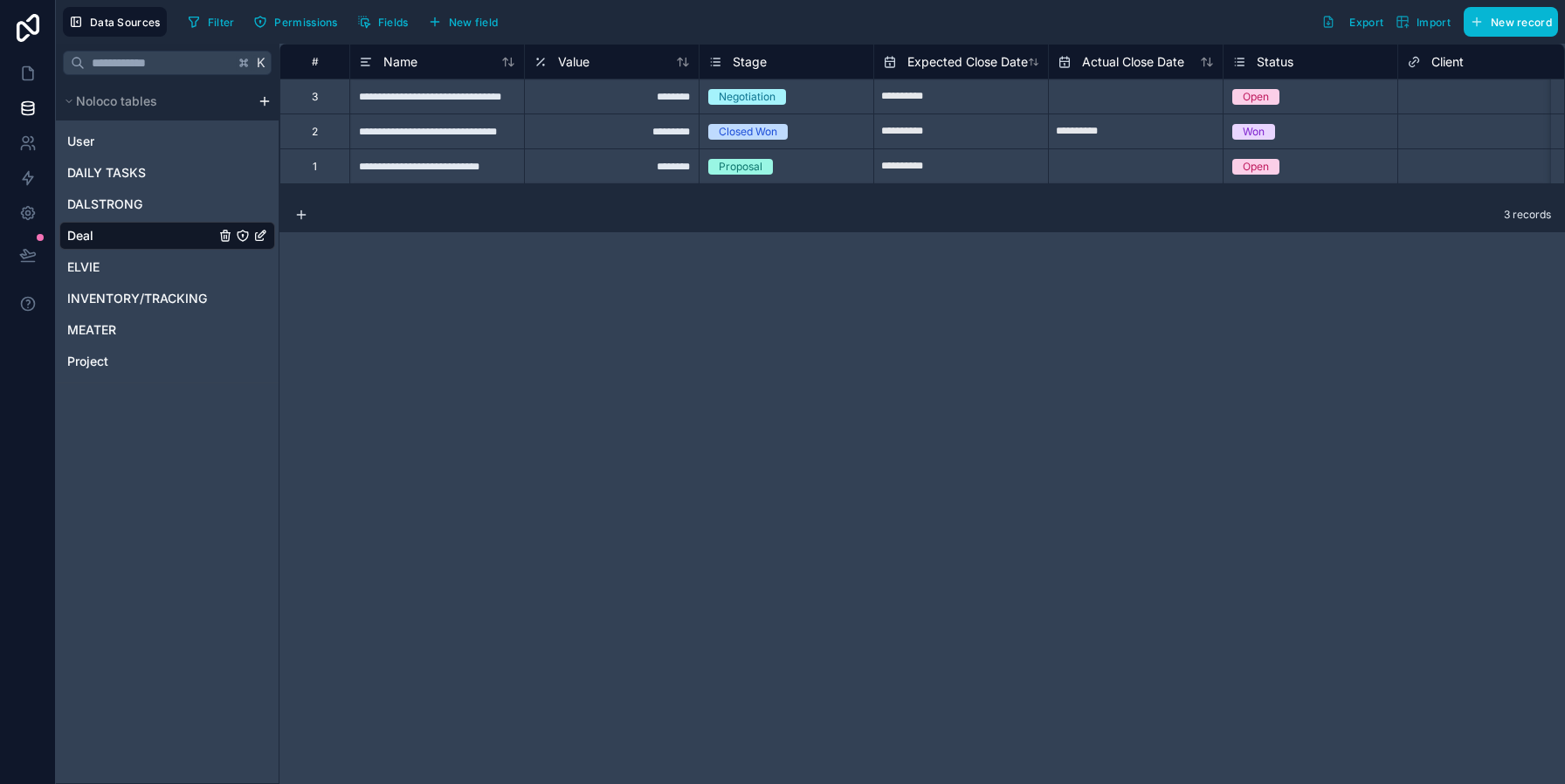 click 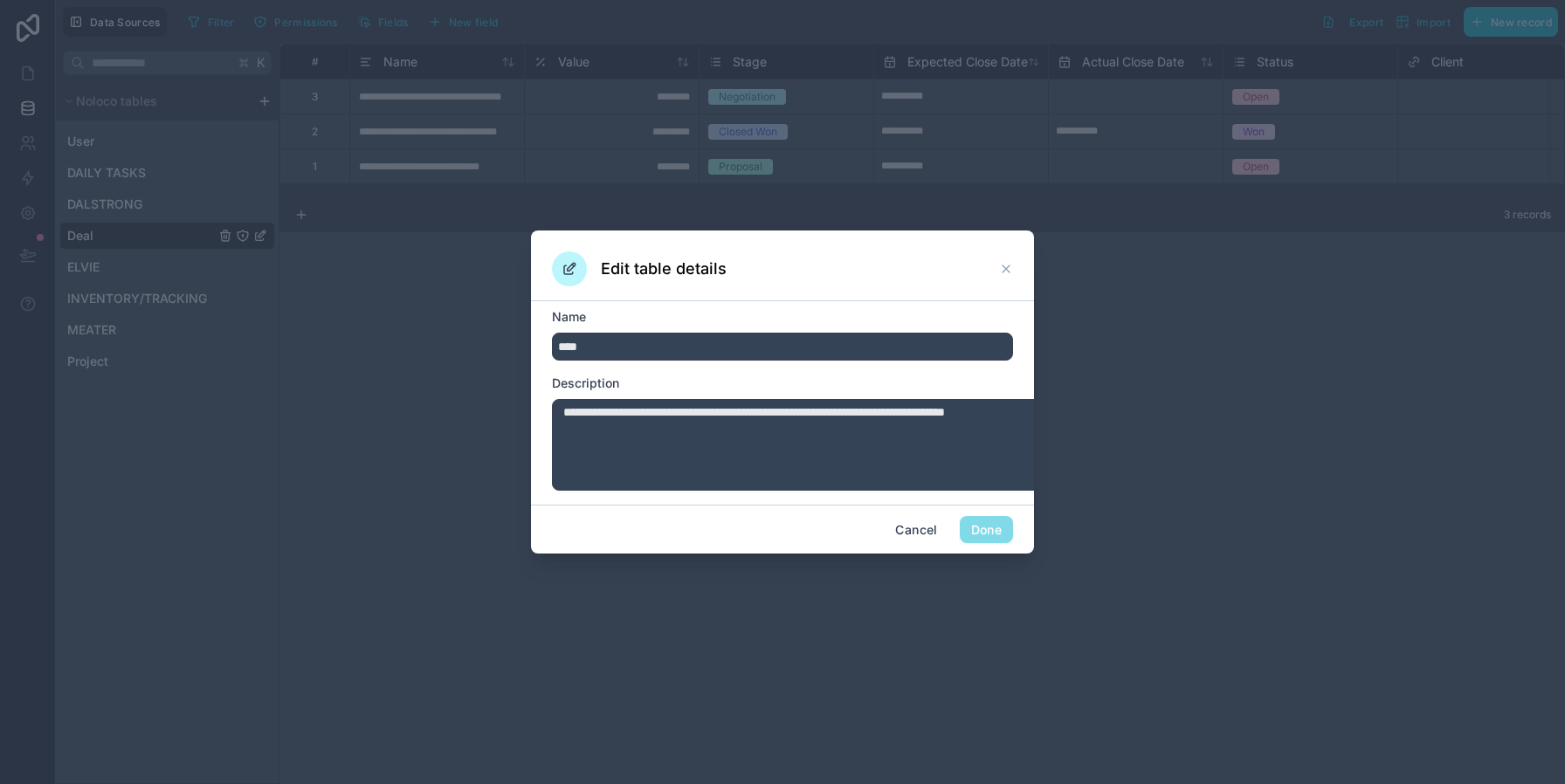 click on "****" at bounding box center [782, 347] 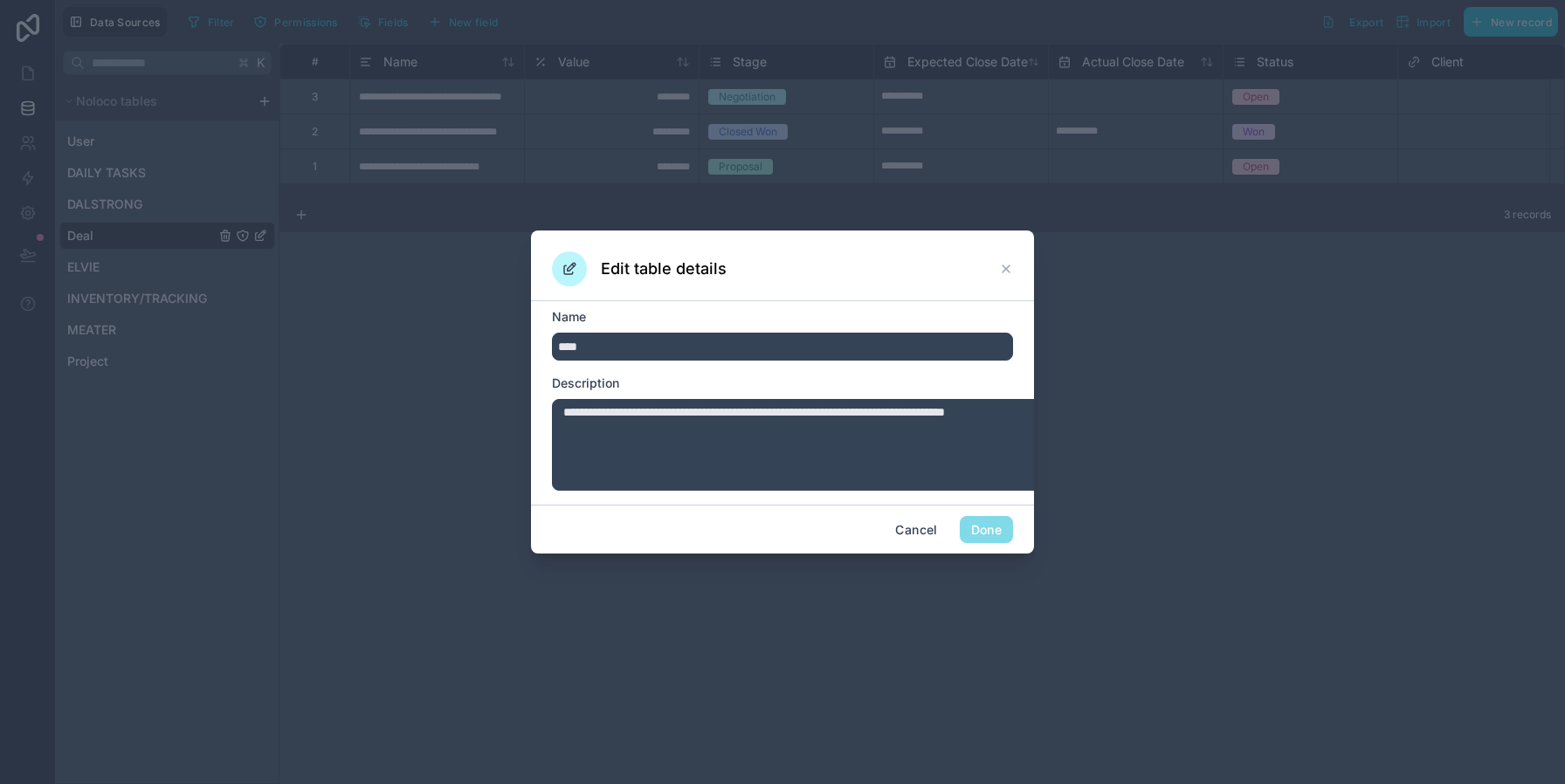 click on "****" at bounding box center (782, 347) 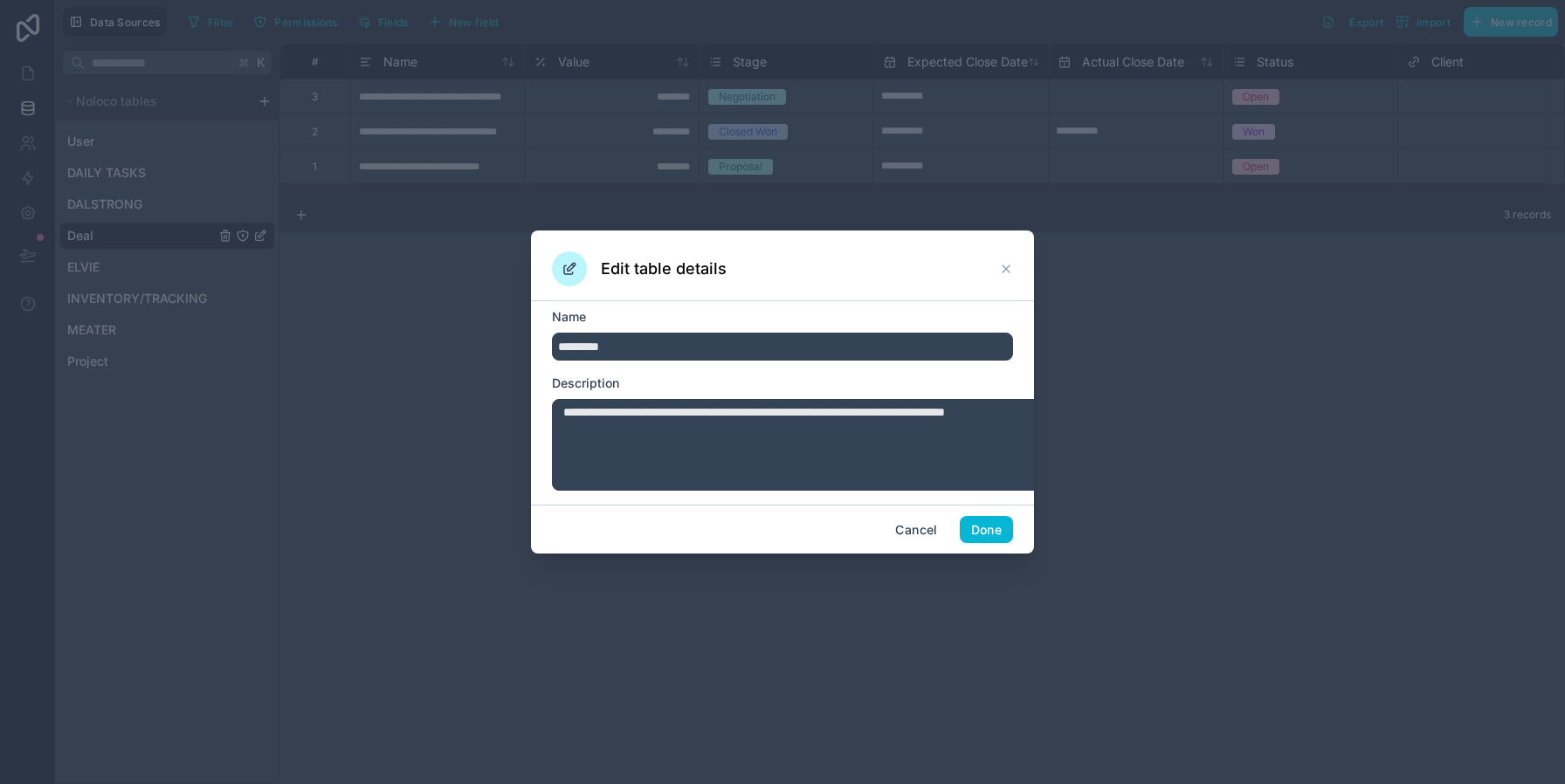 type on "*********" 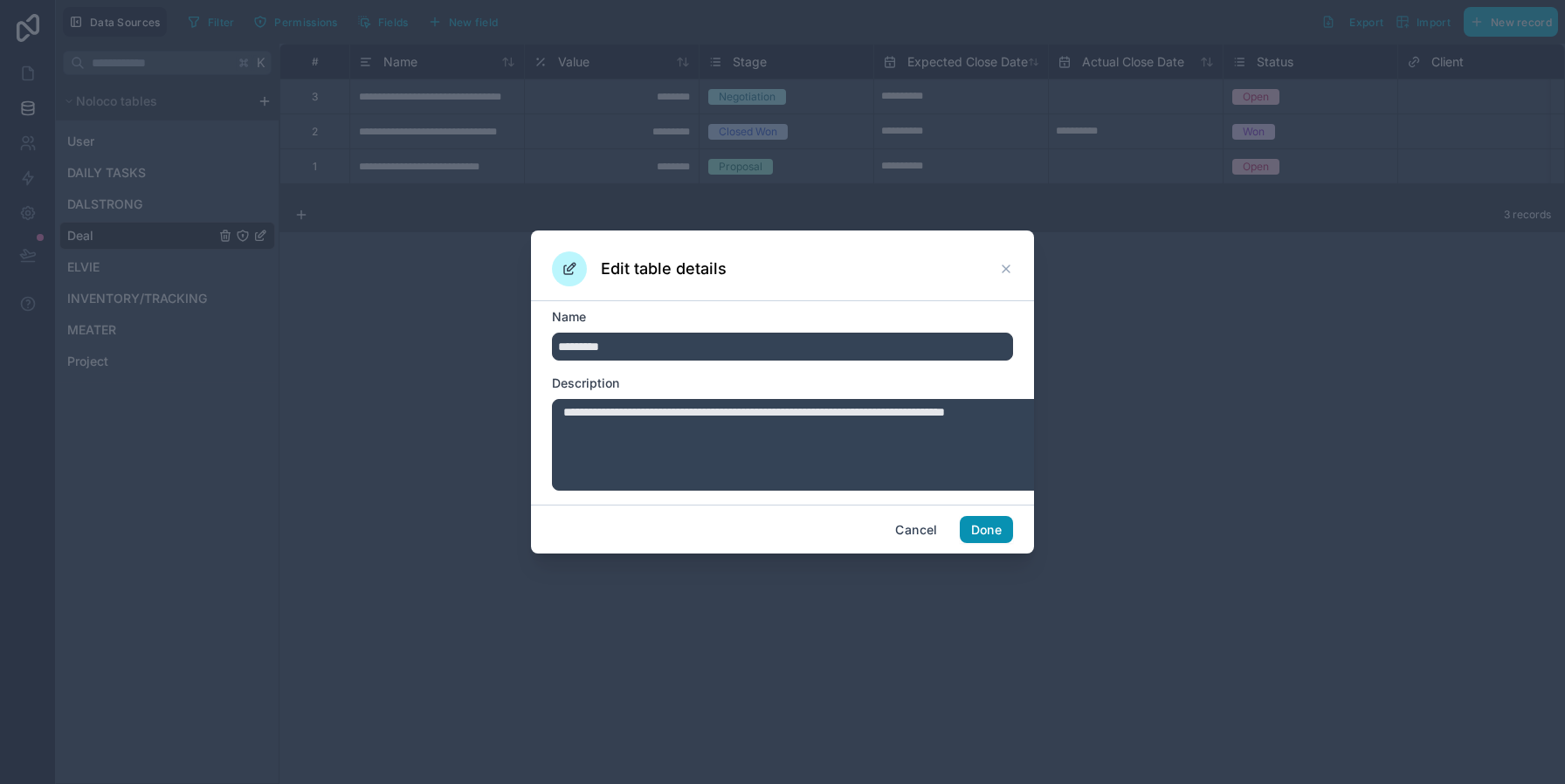 click on "Done" at bounding box center [986, 530] 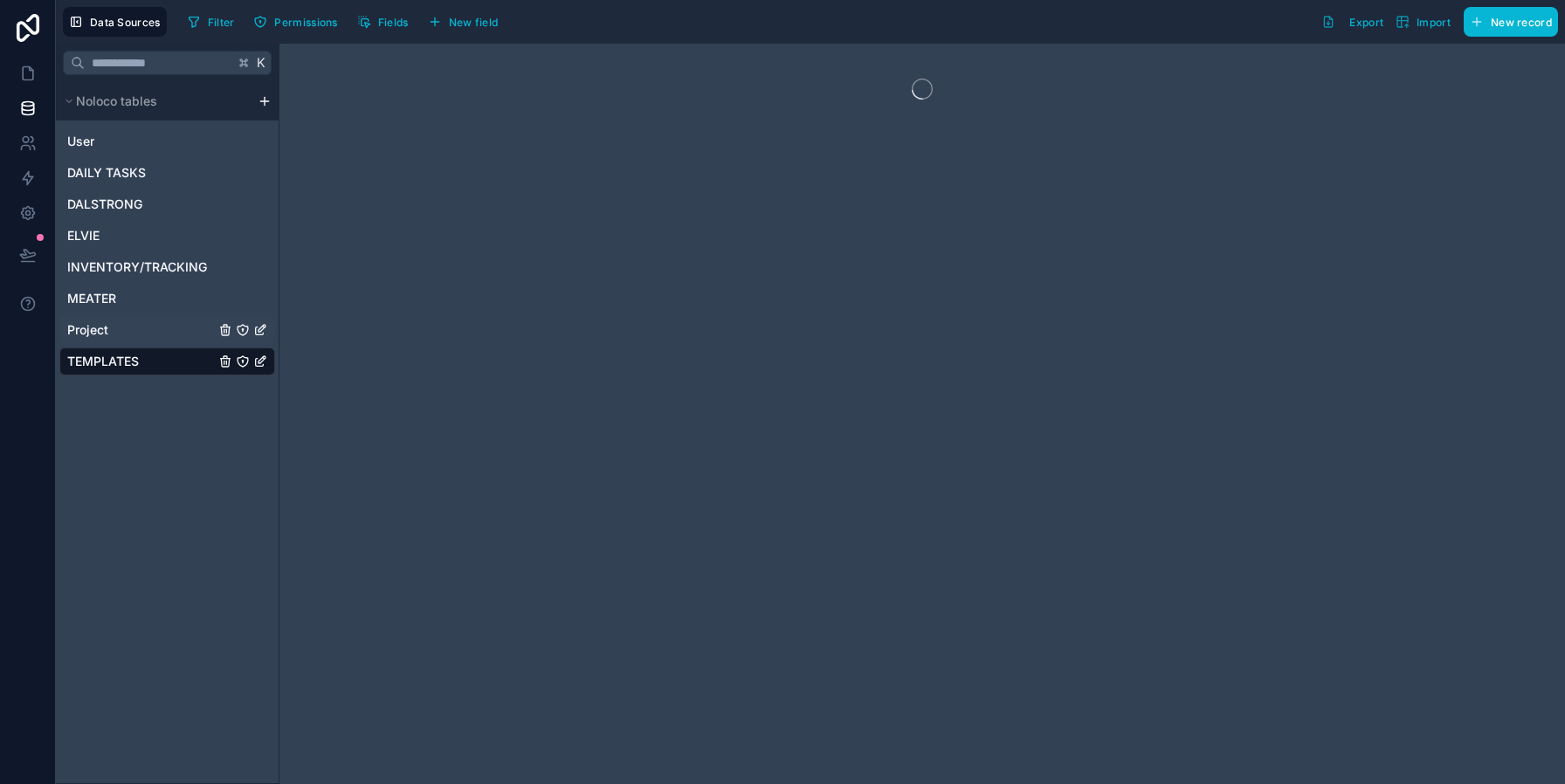 click on "Project" at bounding box center [167, 330] 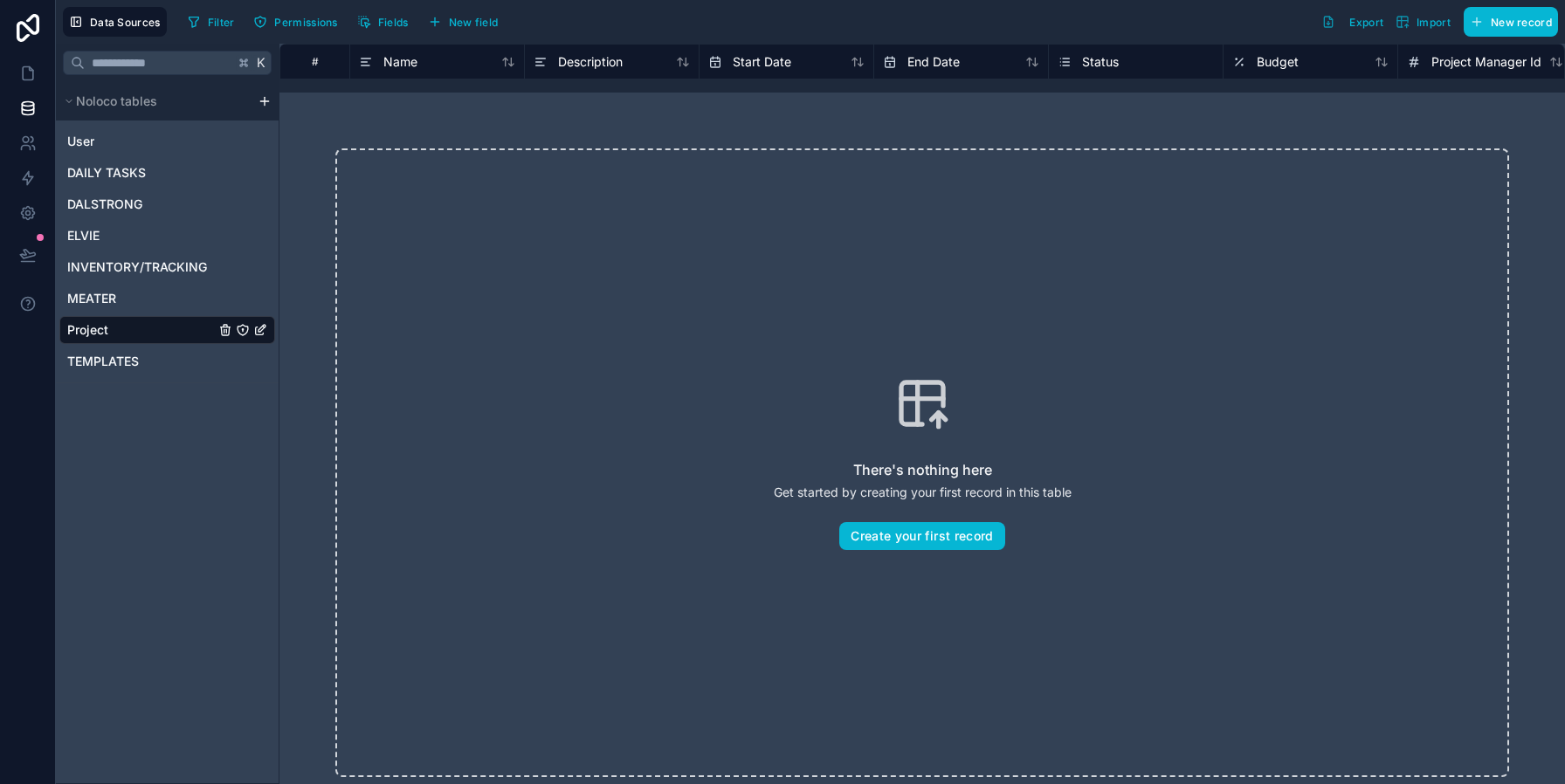 click 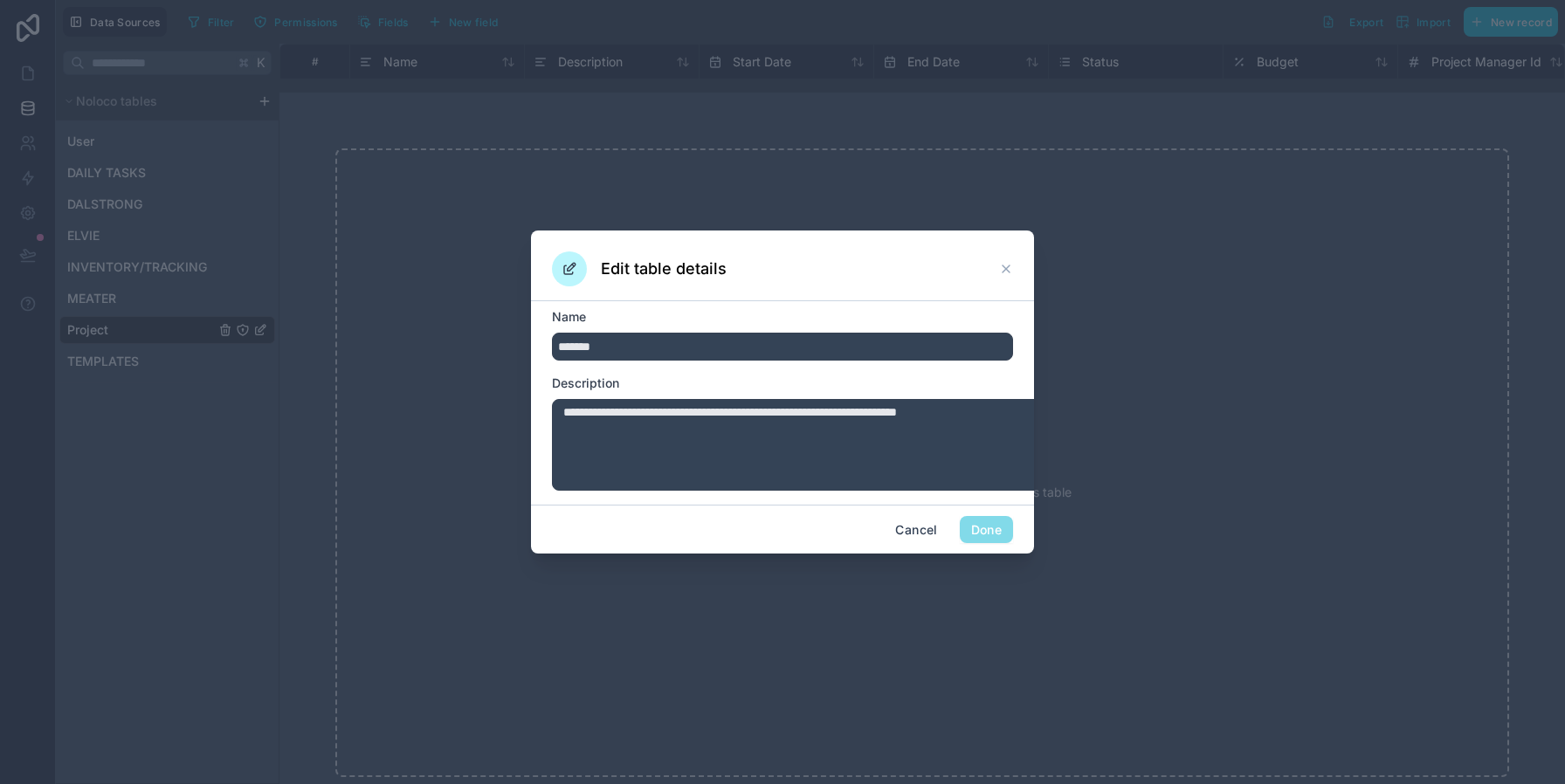 click on "*******" at bounding box center (782, 347) 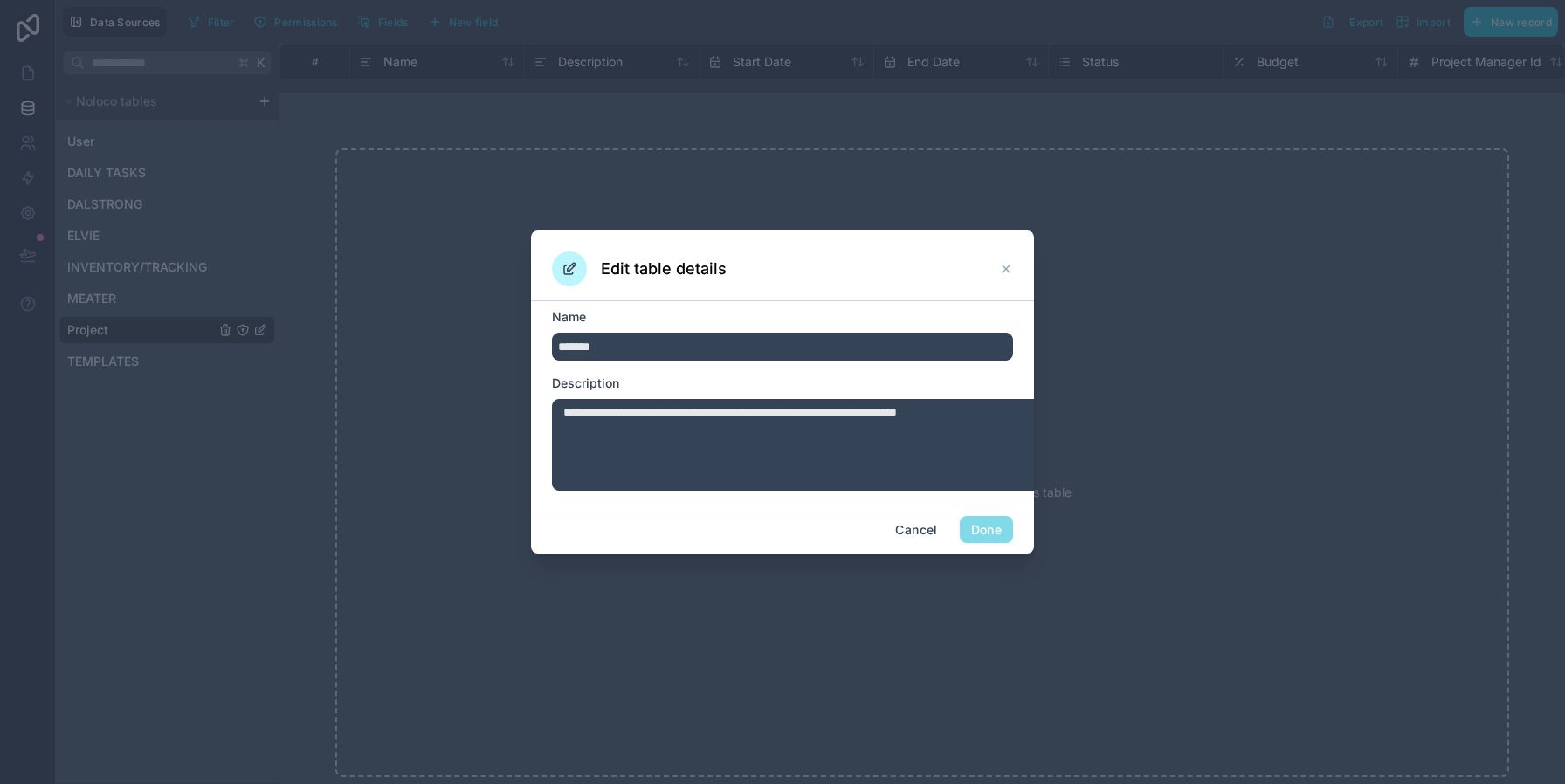 click on "*******" at bounding box center (782, 347) 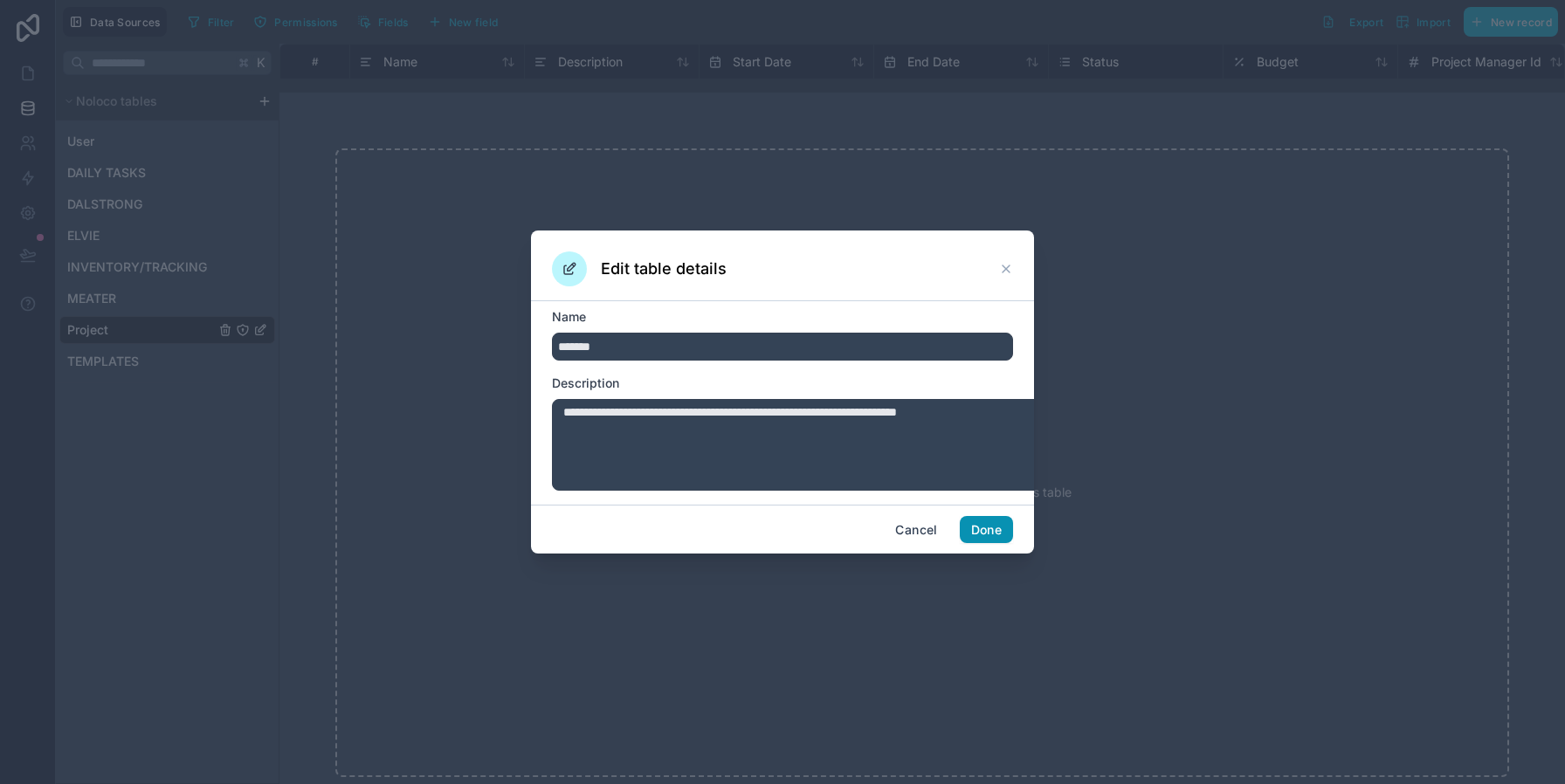 type on "*******" 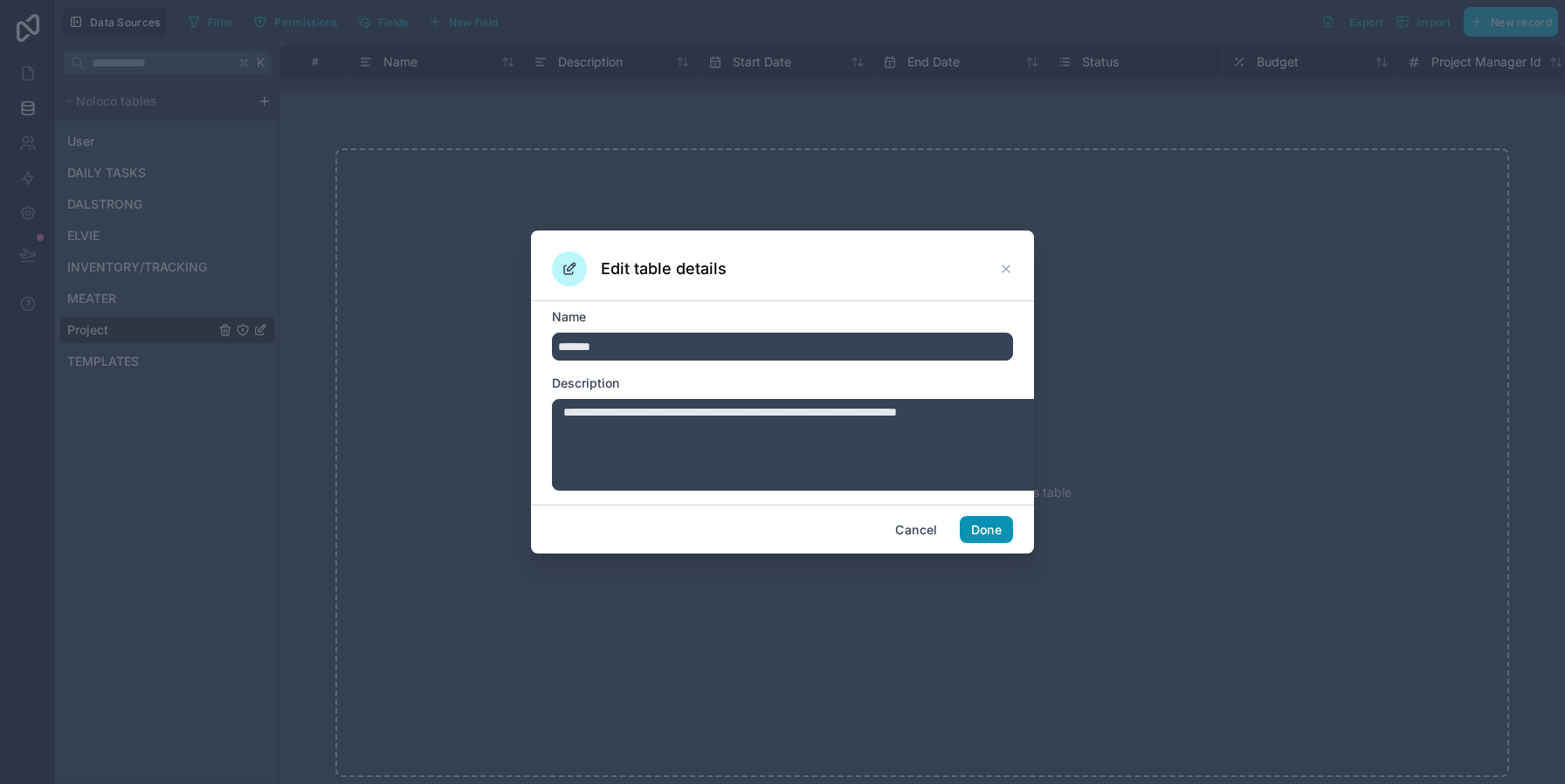 click on "Done" at bounding box center (986, 530) 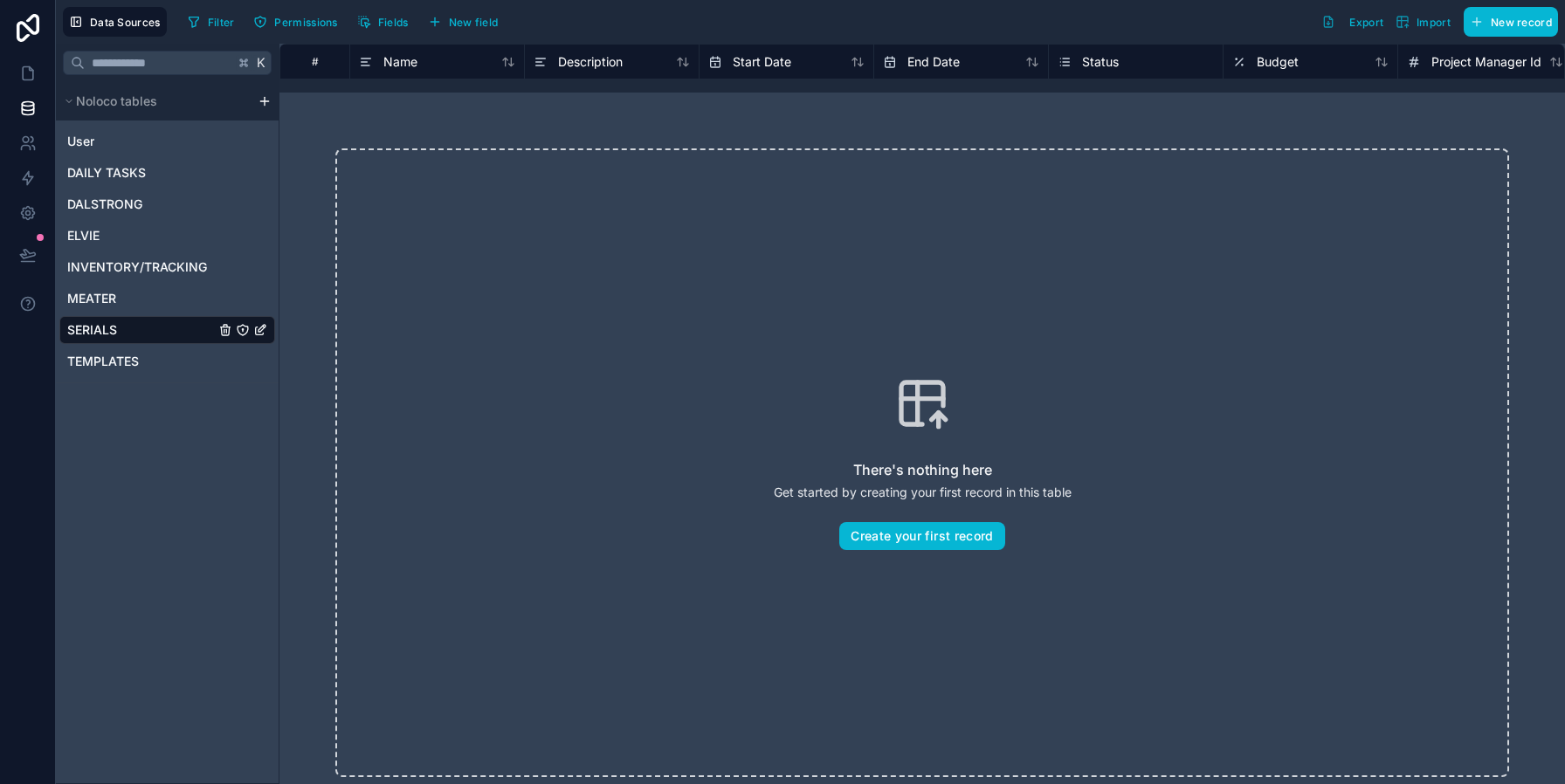 click on "K Noloco tables User DAILY TASKS DALSTRONG ELVIE INVENTORY/TRACKING MEATER SERIALS TEMPLATES" at bounding box center [168, 414] 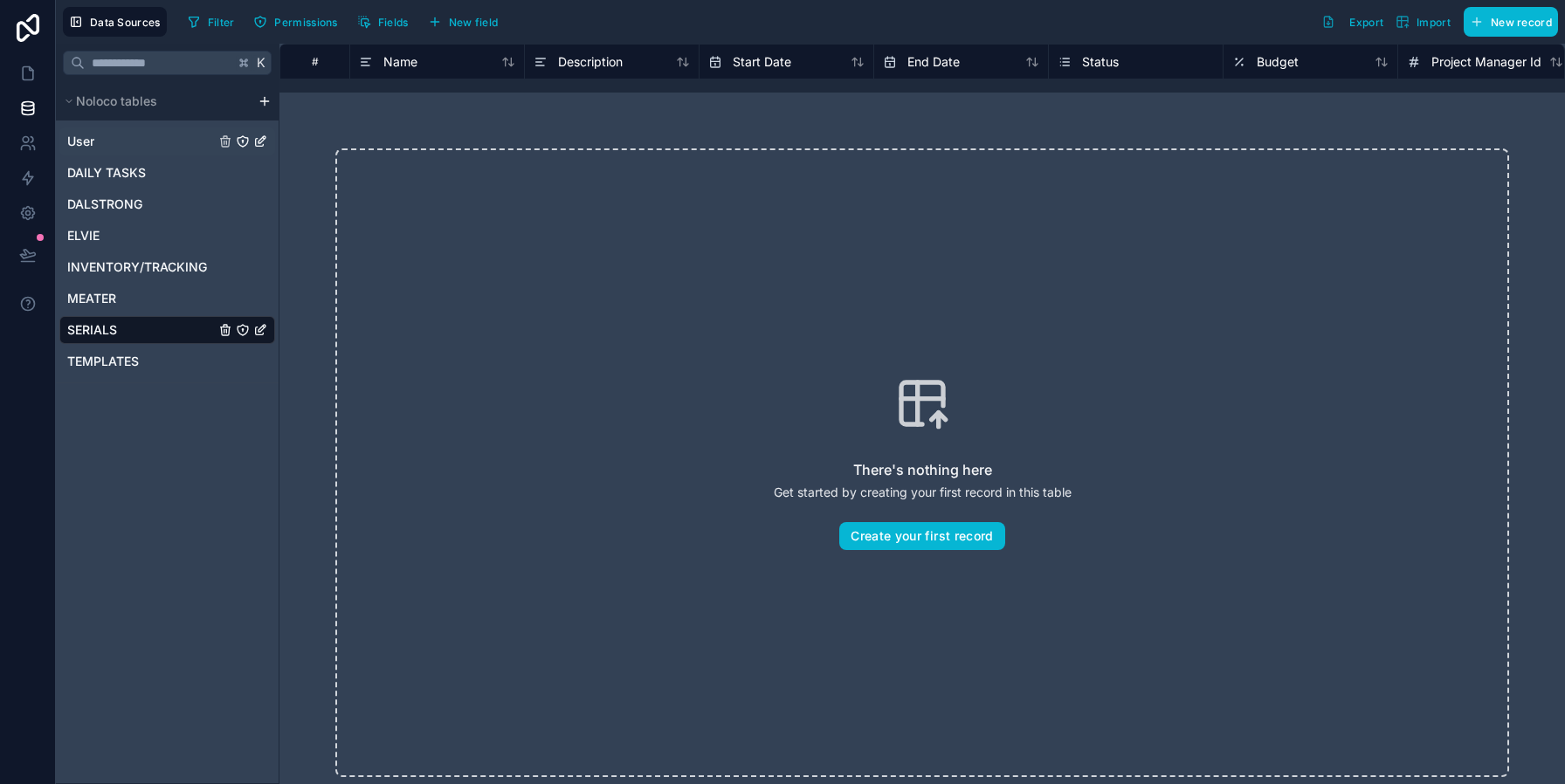 click on "User" at bounding box center (167, 141) 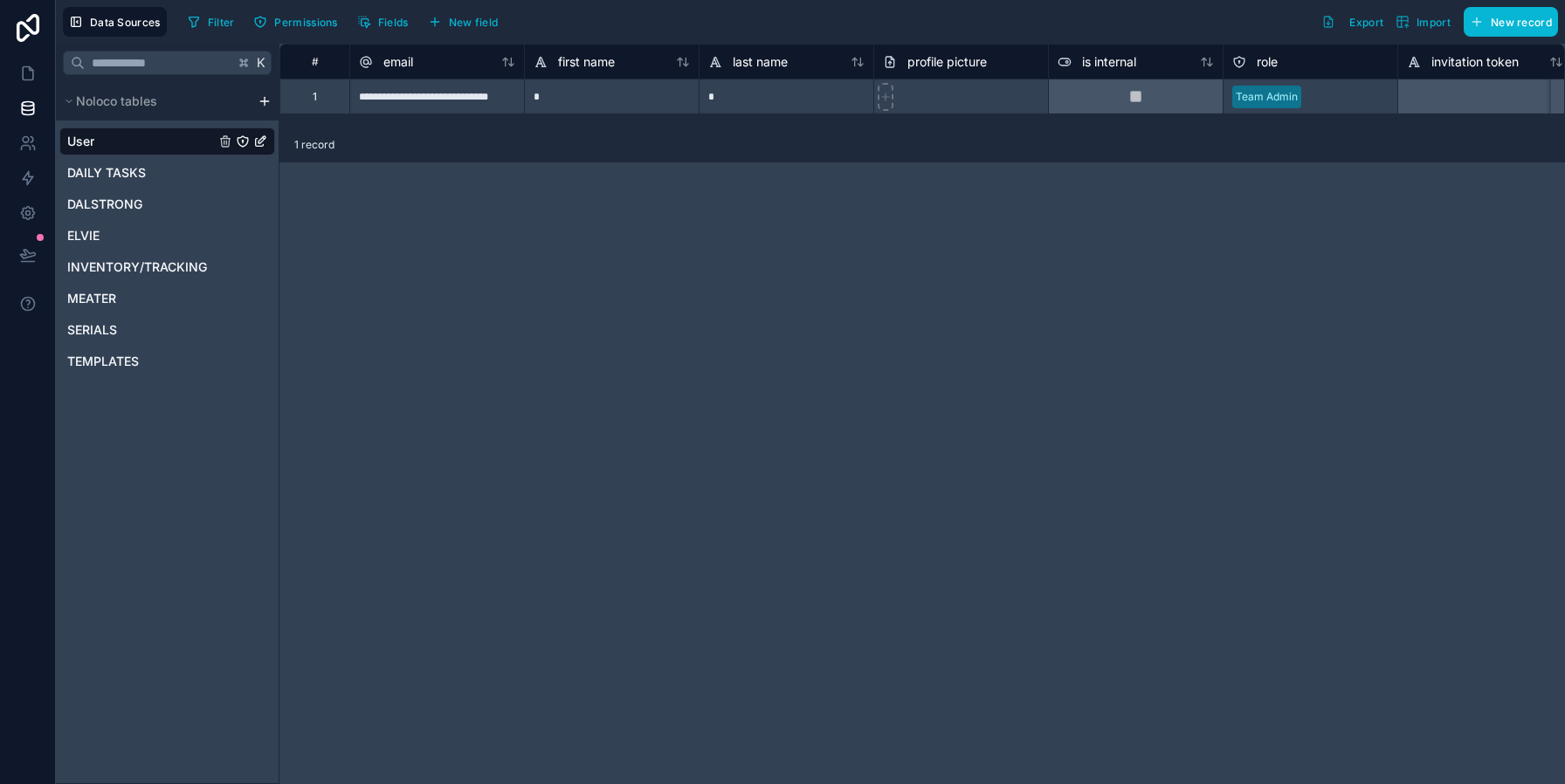 click 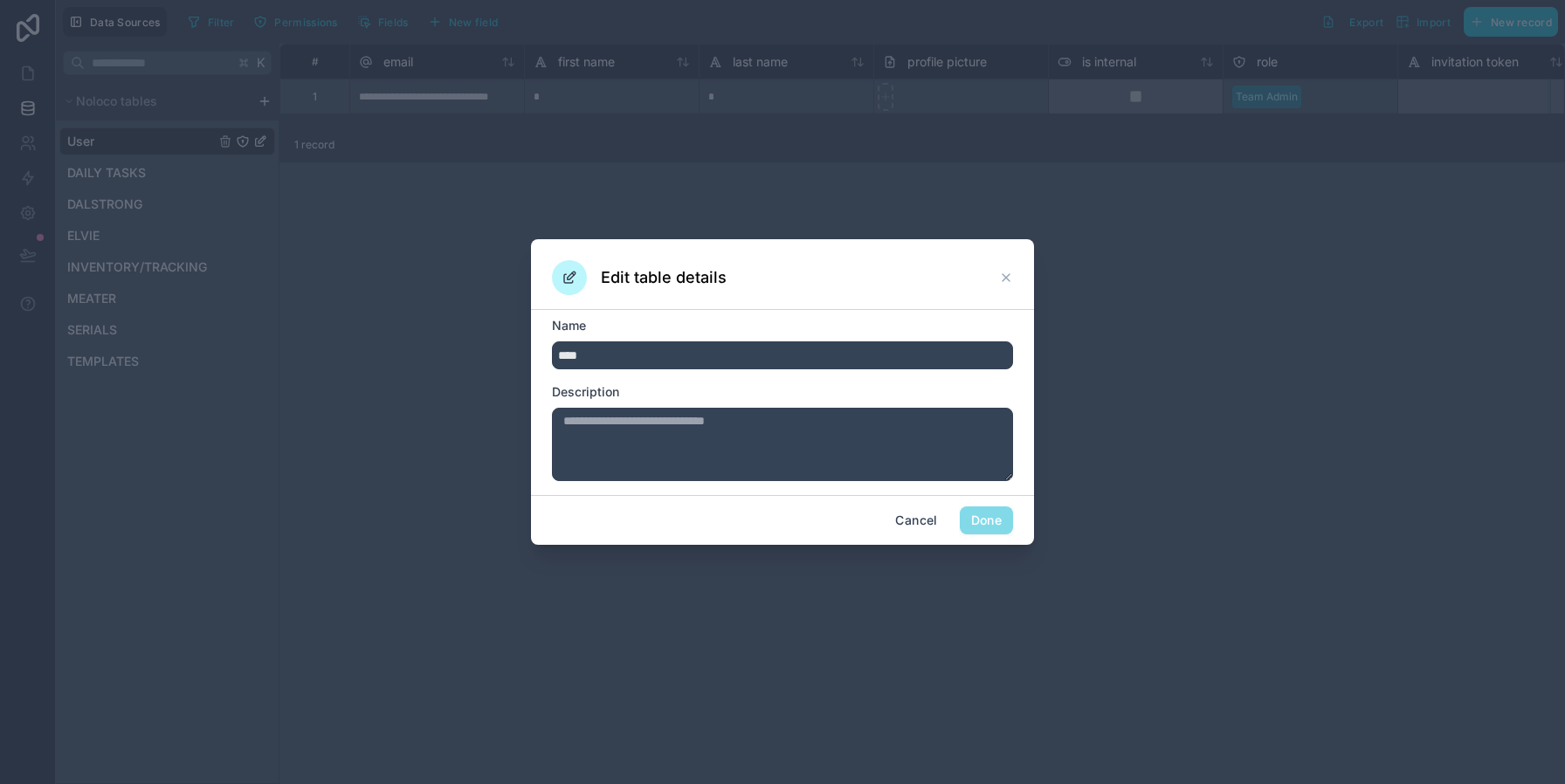 click on "****" at bounding box center (782, 355) 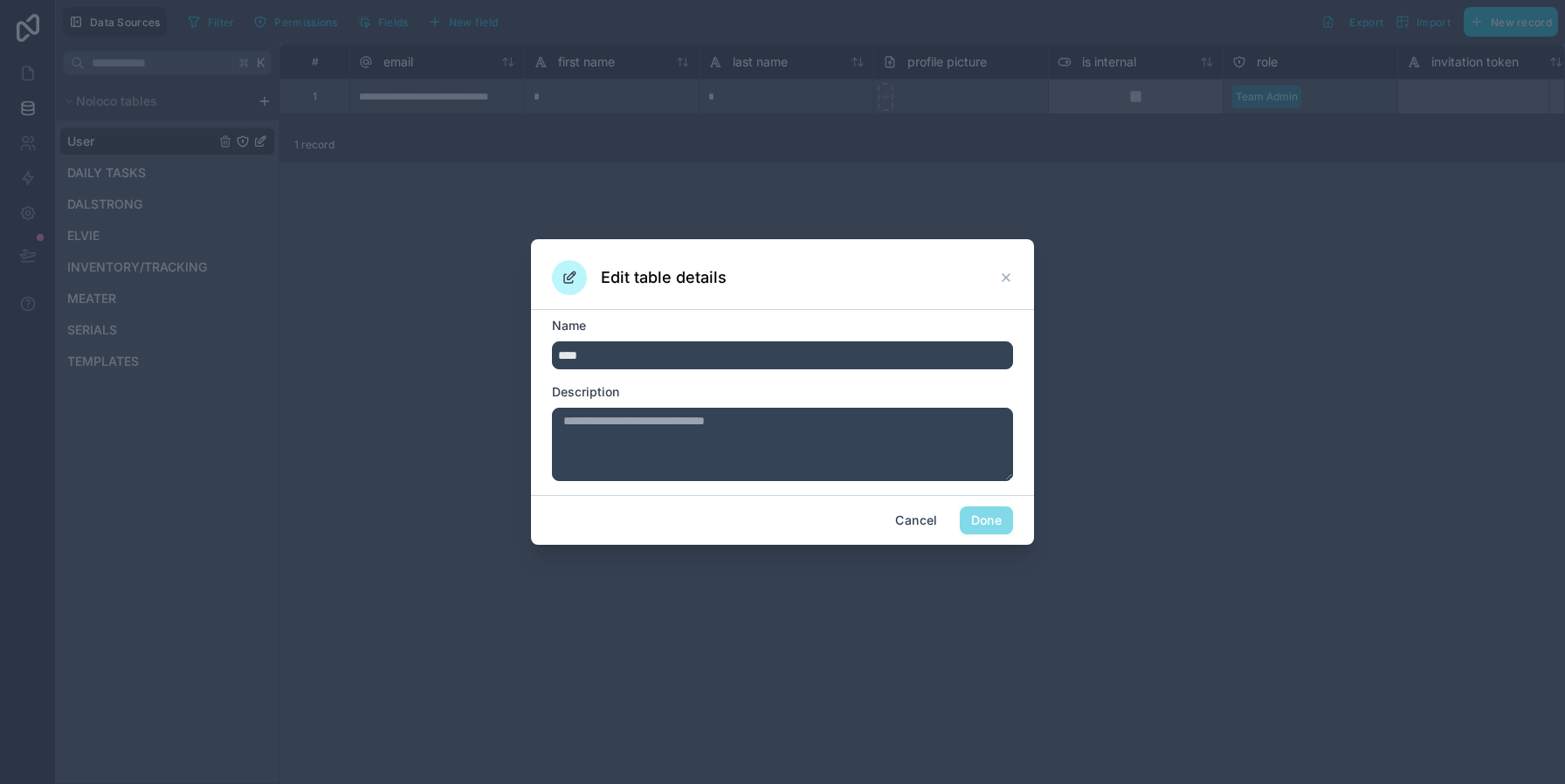 click on "****" at bounding box center [782, 355] 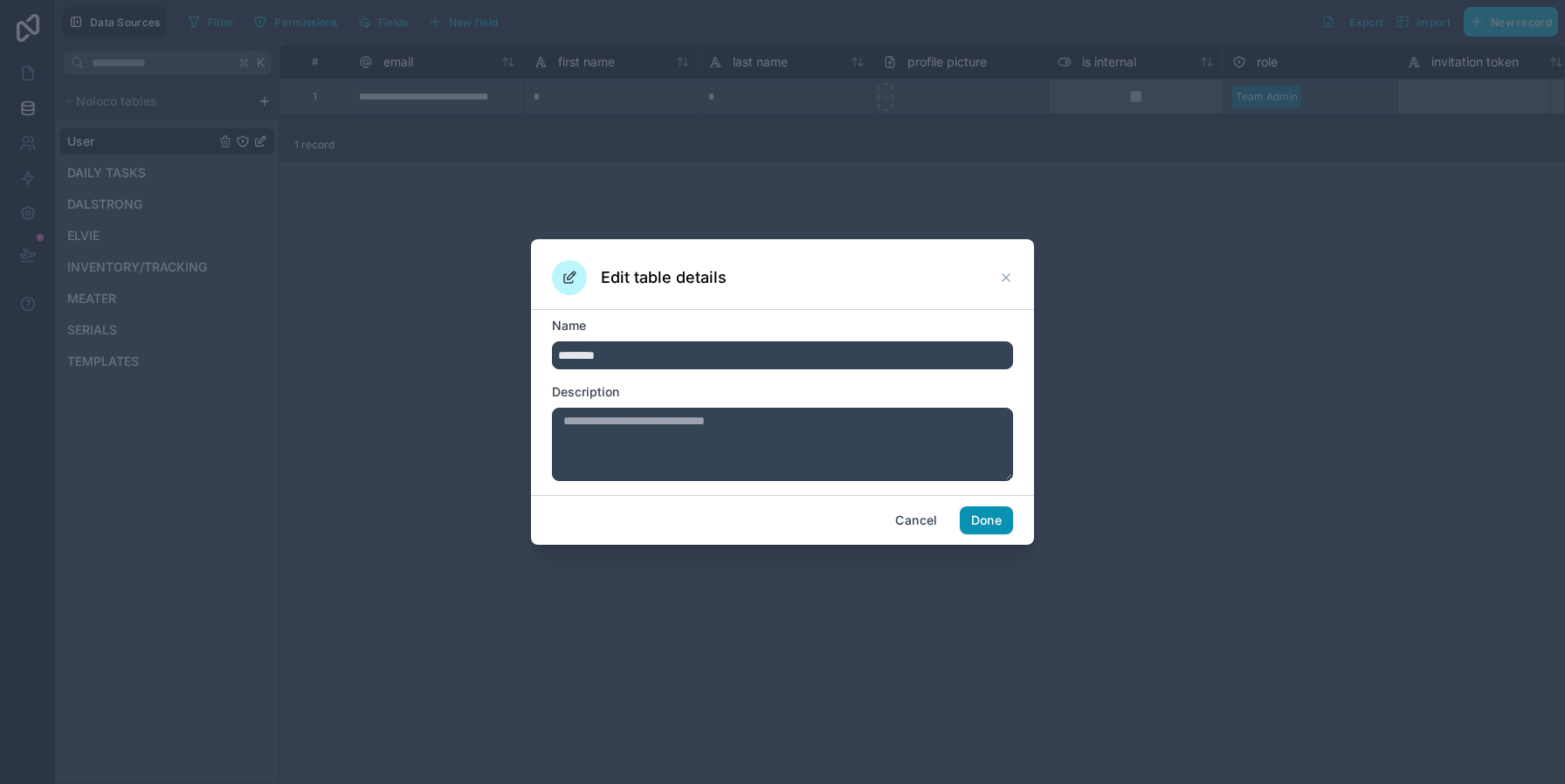 type on "********" 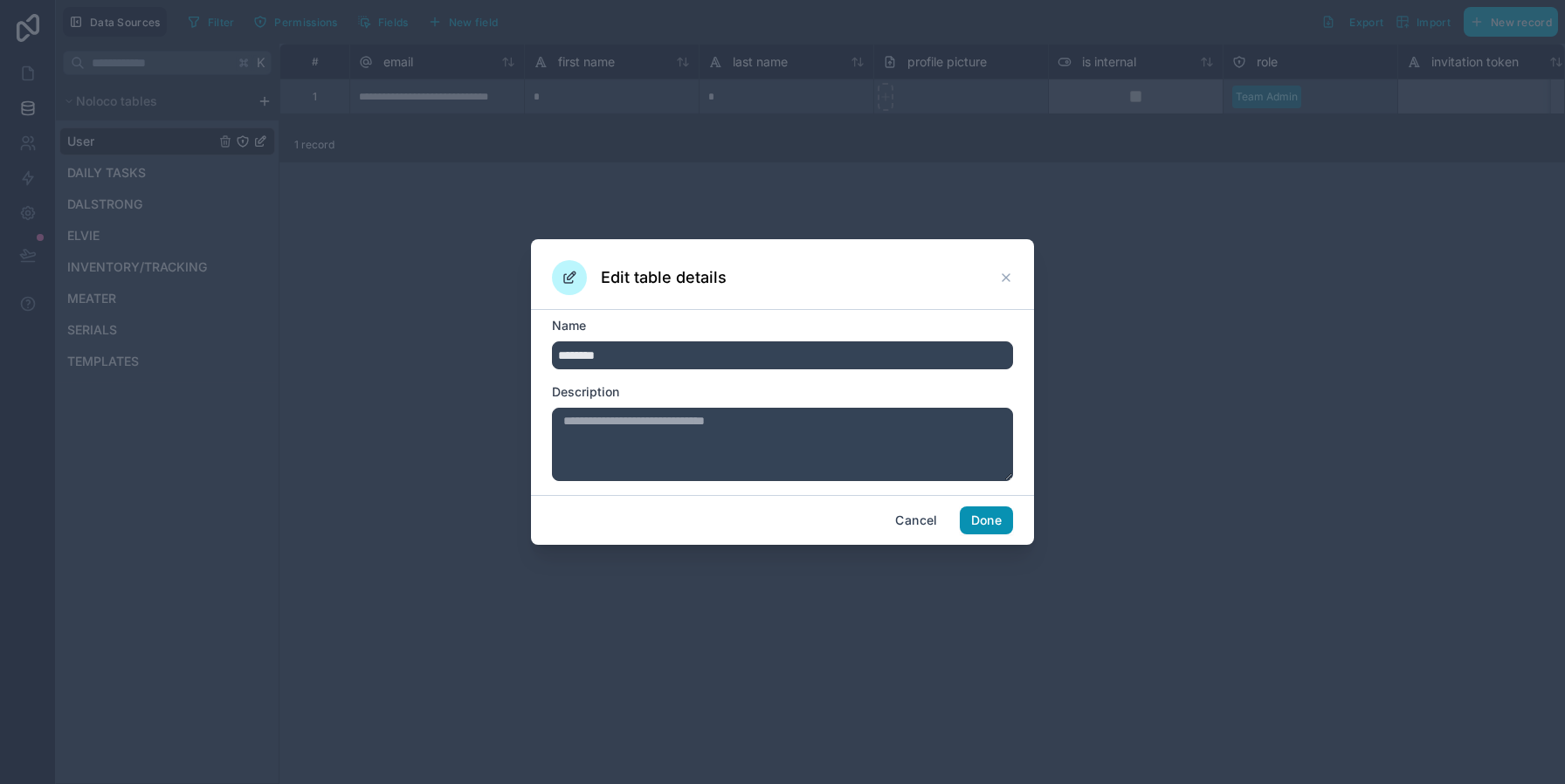 click on "Done" at bounding box center [986, 520] 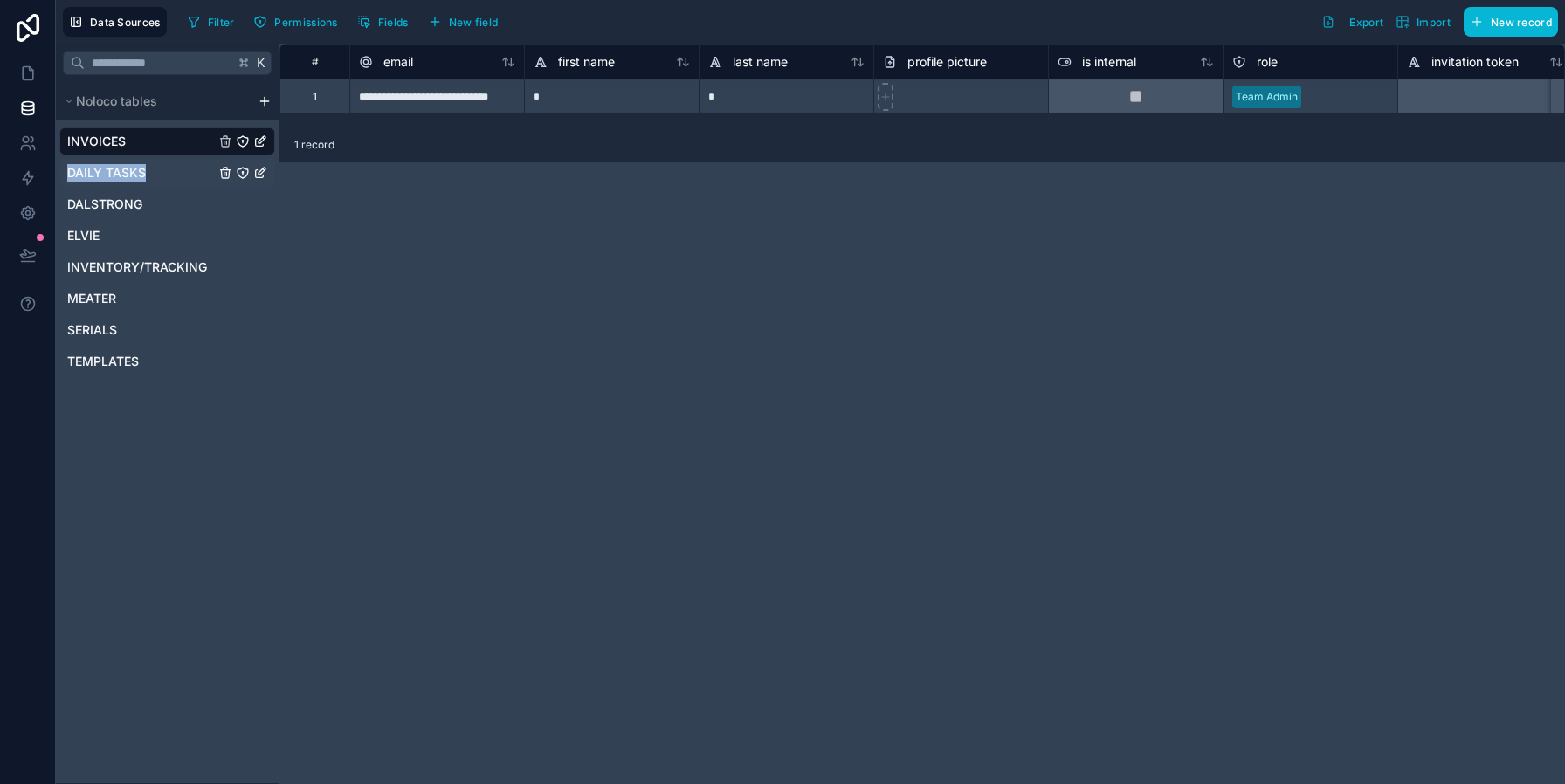 drag, startPoint x: 187, startPoint y: 170, endPoint x: 194, endPoint y: 226, distance: 56.4358 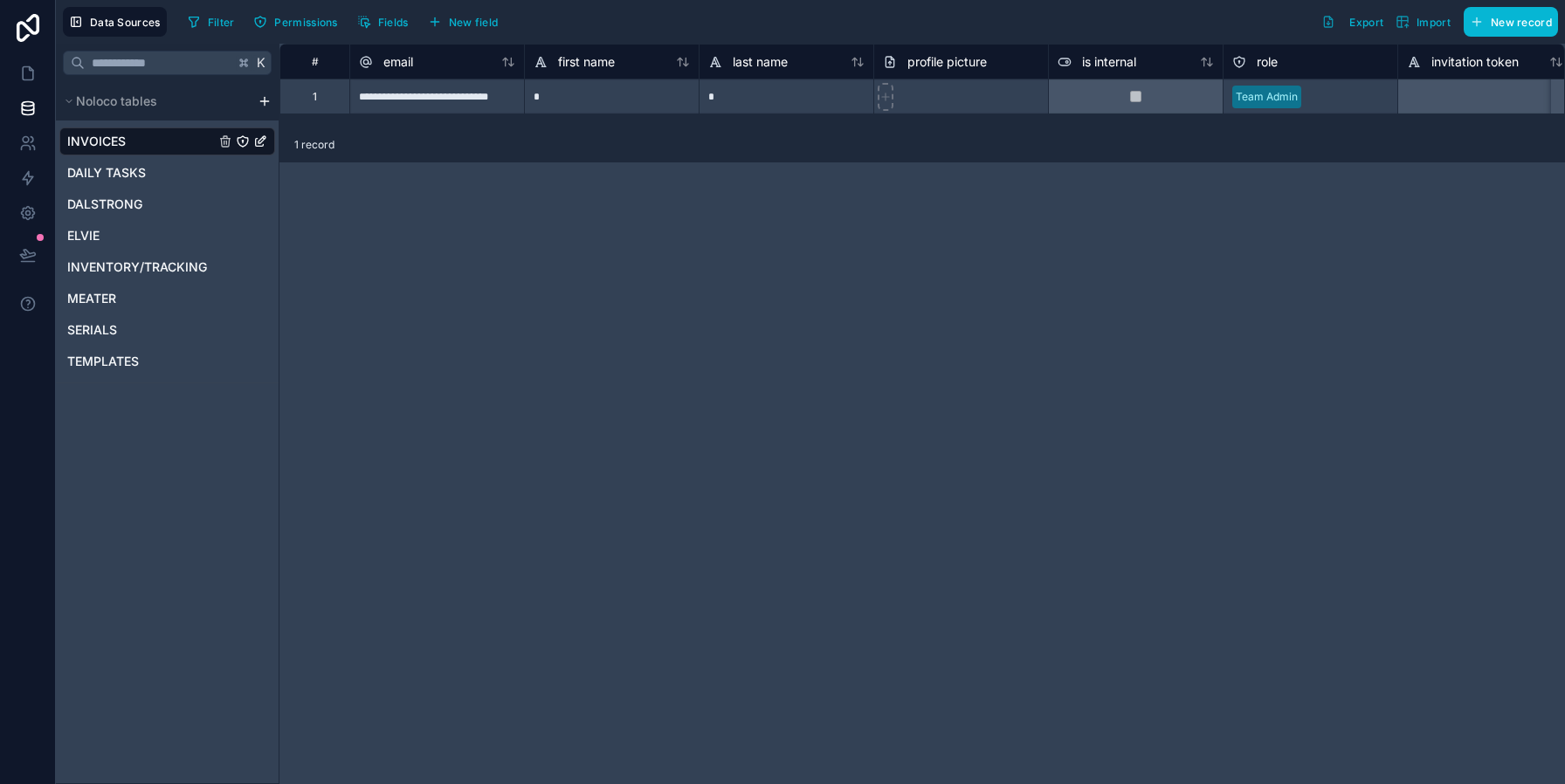 click on "**********" at bounding box center [922, 414] 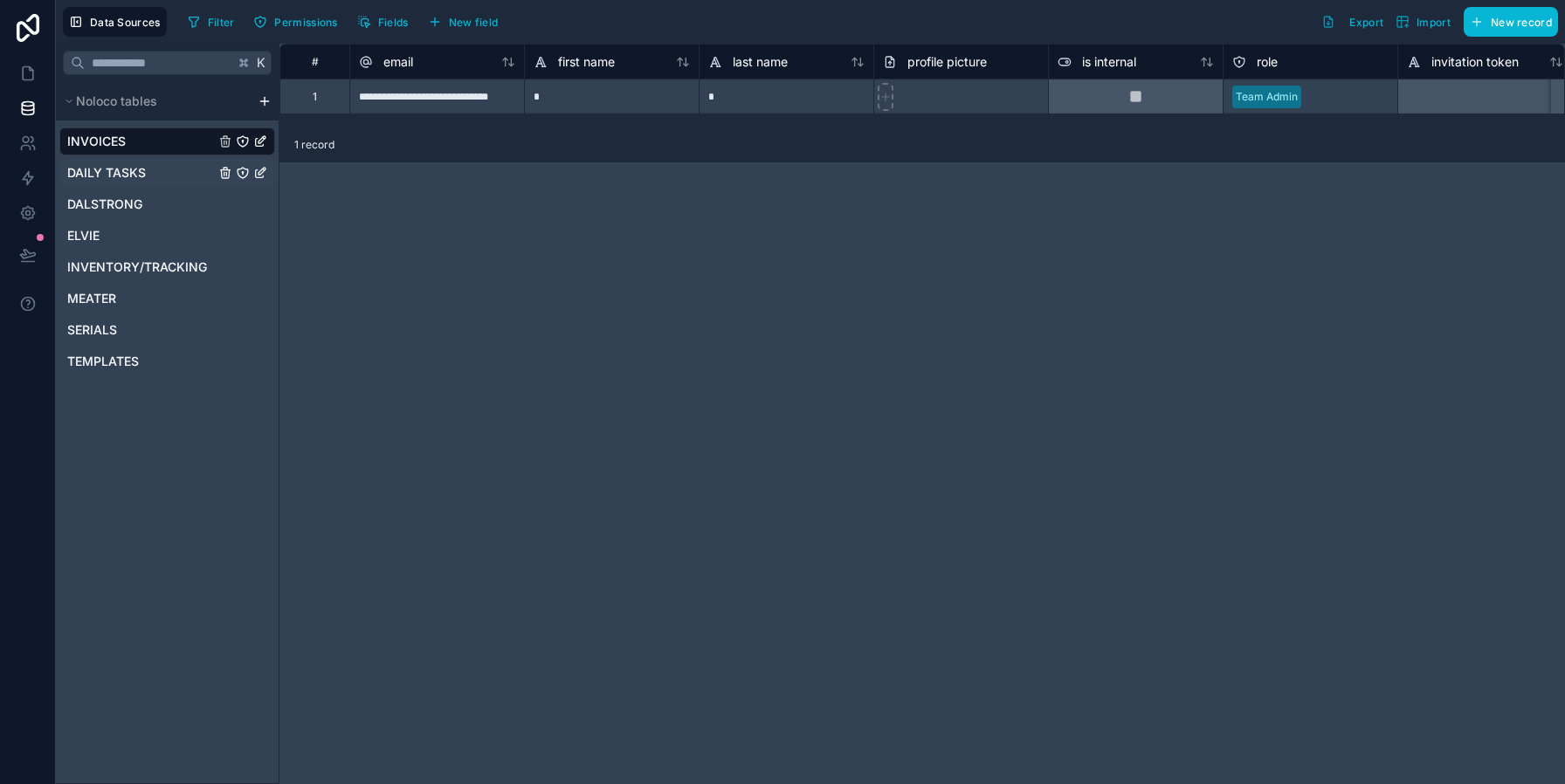 click on "DAILY TASKS" at bounding box center [107, 173] 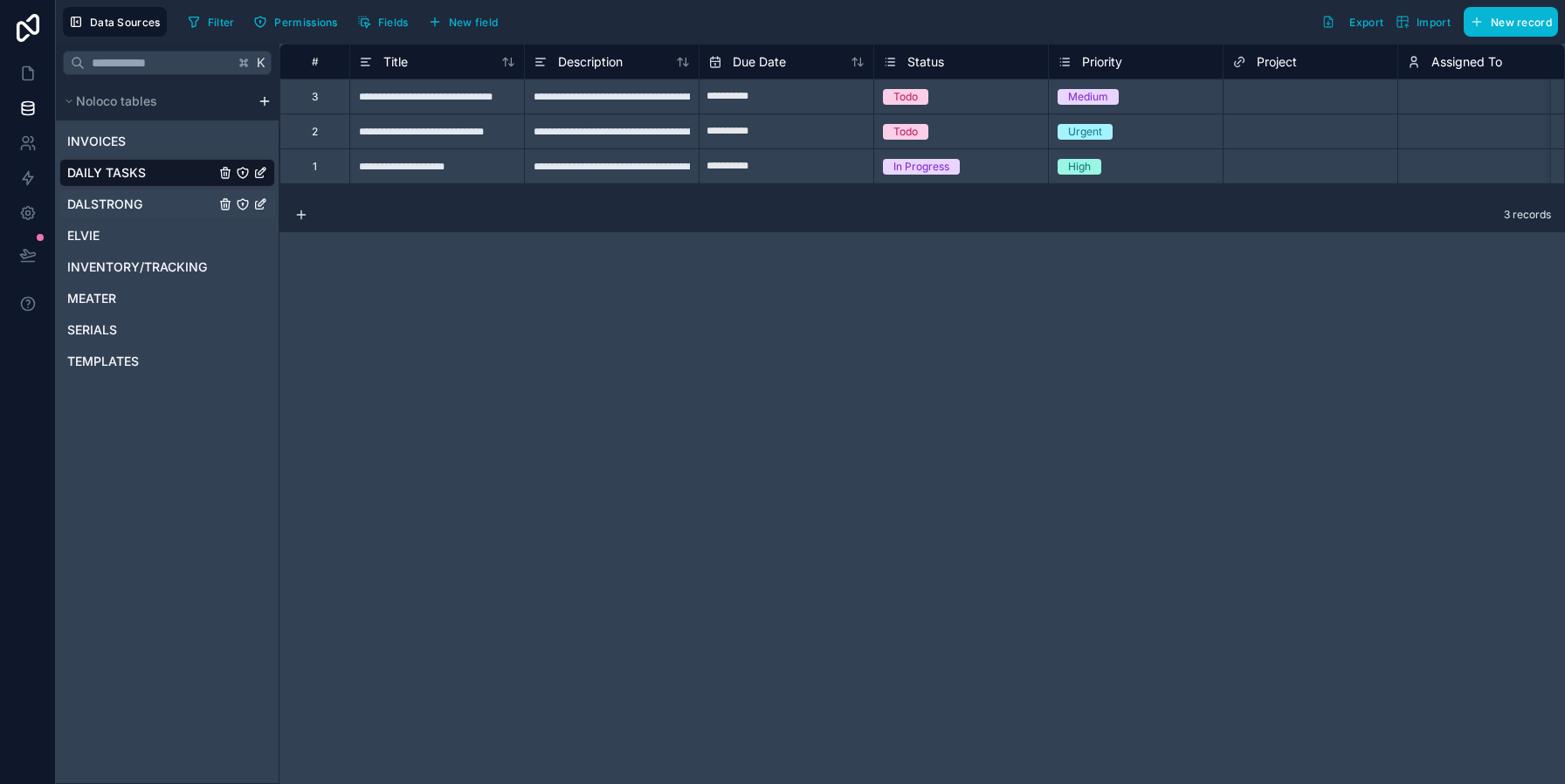 click on "DALSTRONG" at bounding box center (167, 204) 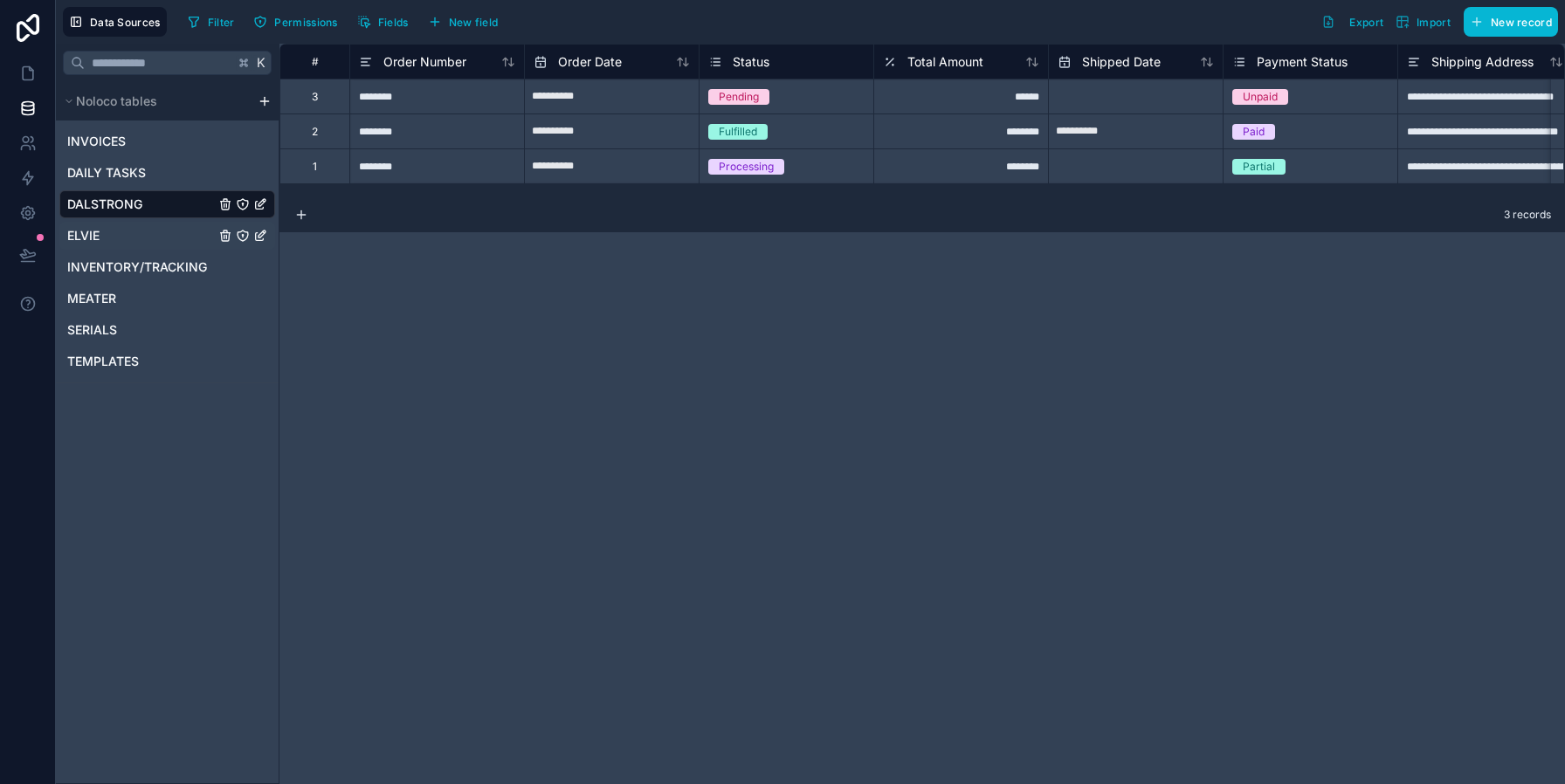 click on "ELVIE" at bounding box center (167, 236) 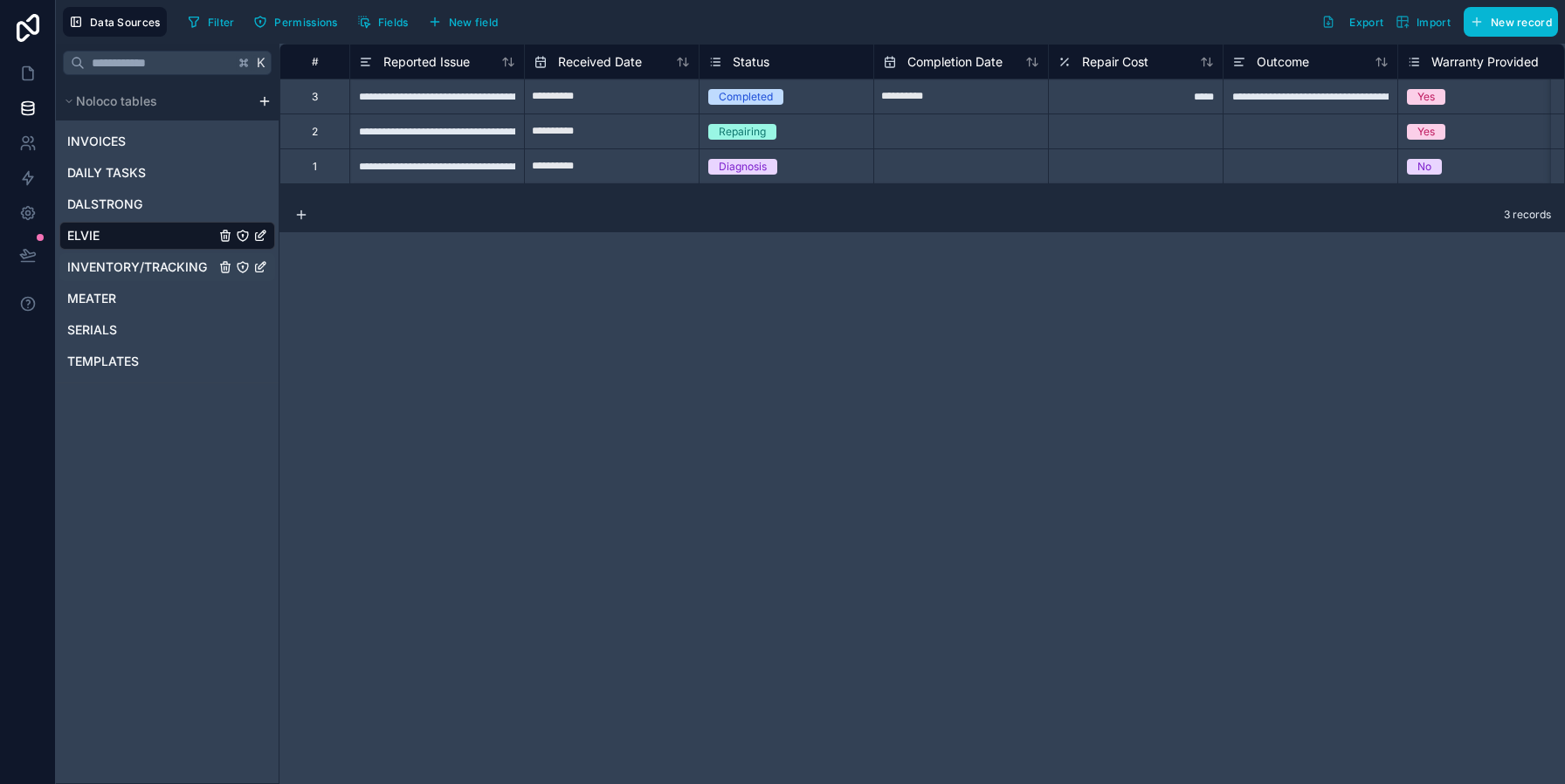 click on "INVENTORY/TRACKING" at bounding box center (167, 267) 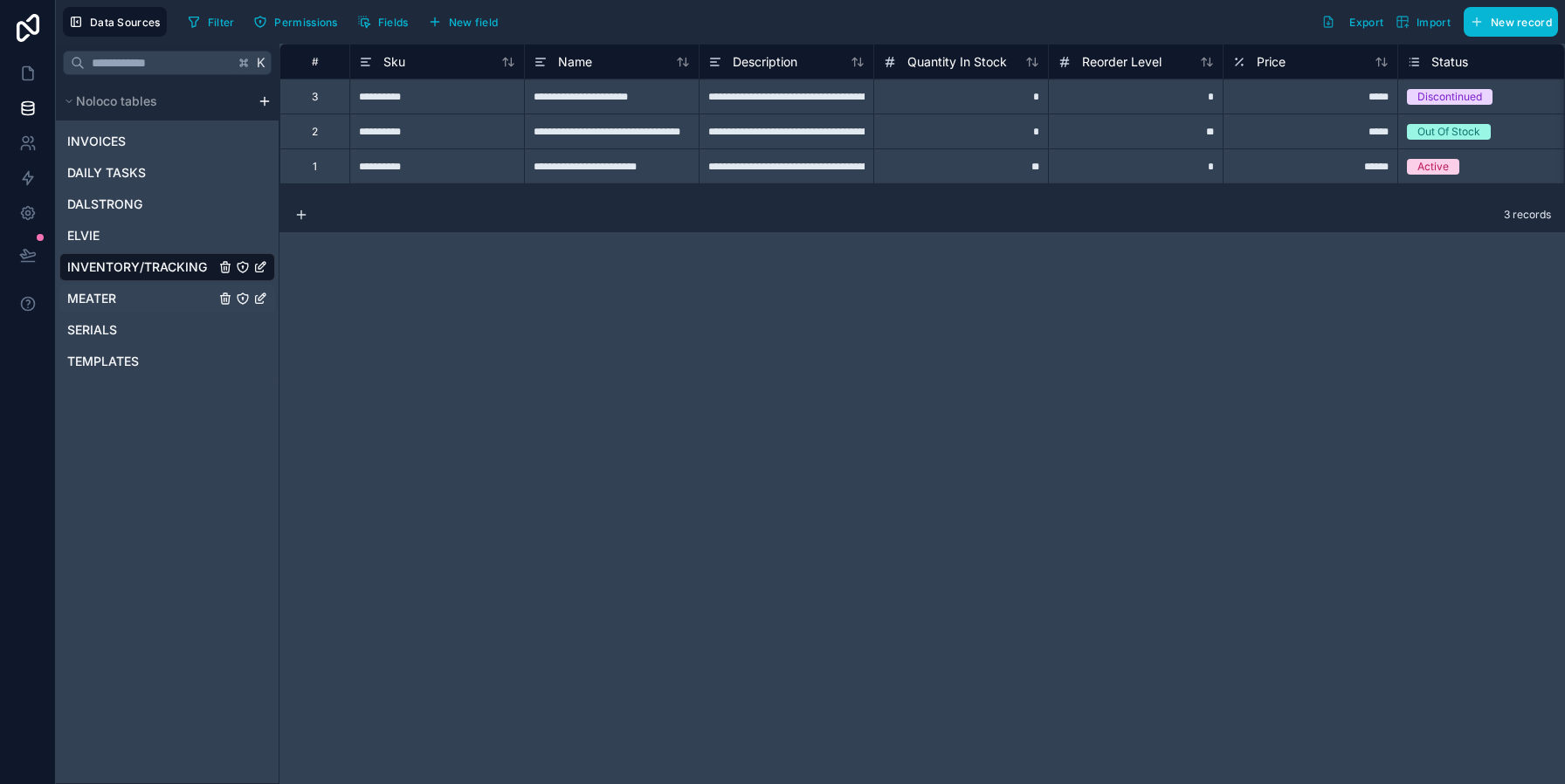 click on "MEATER" at bounding box center [167, 299] 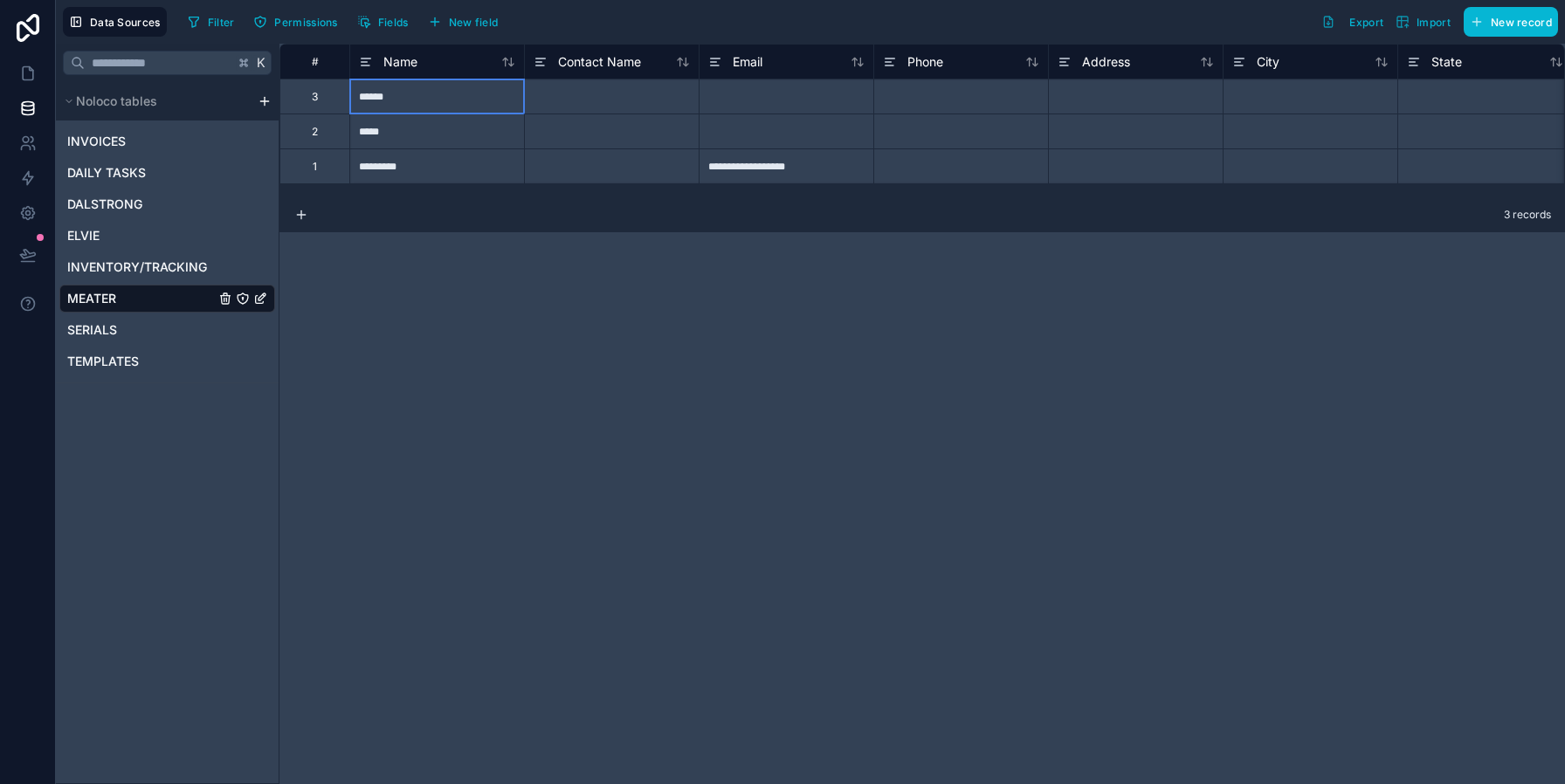 click on "******" at bounding box center [437, 96] 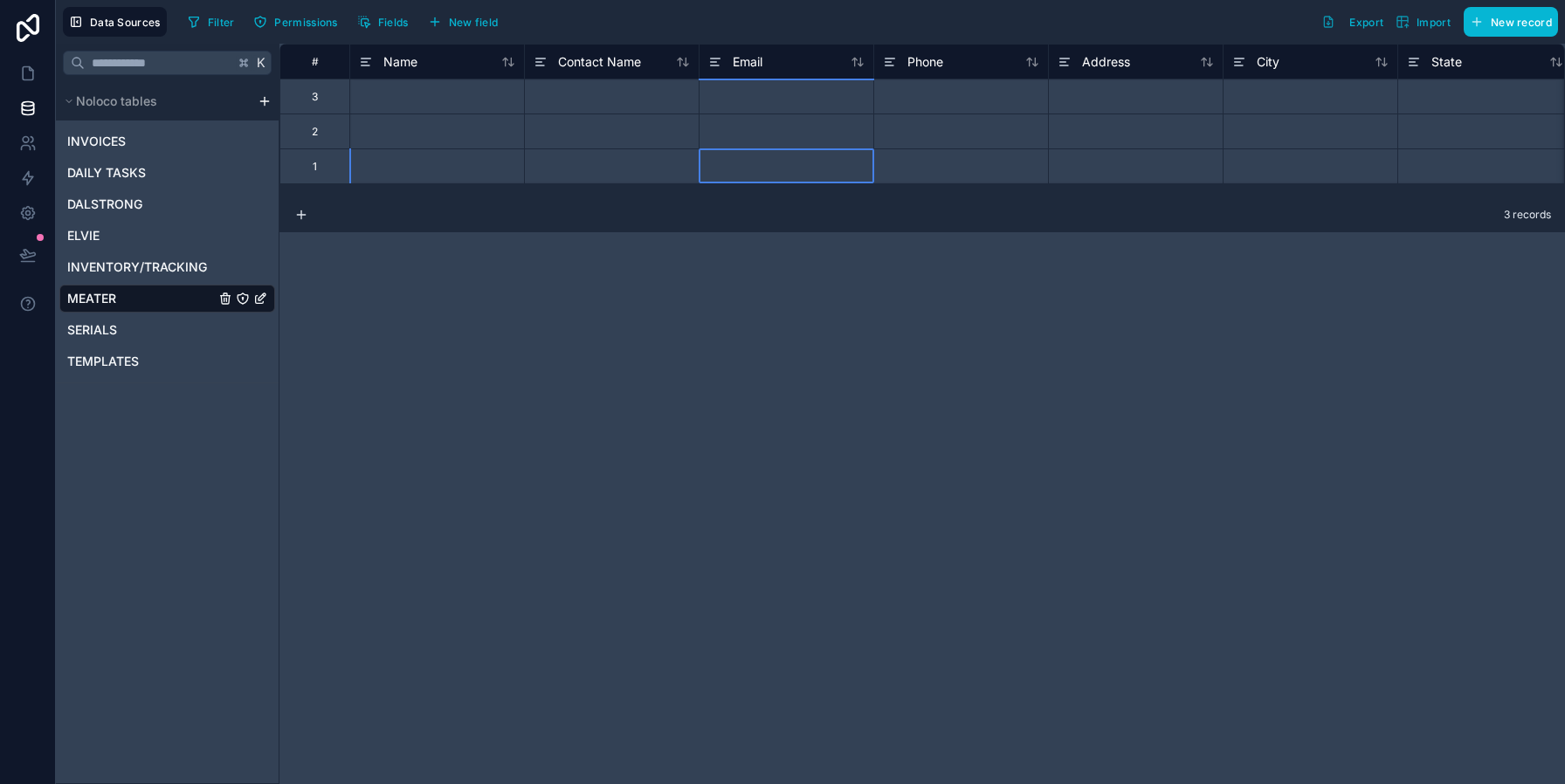 click on "# Name Contact Name Email Phone Address City State Postal Code 3 2 1 3 records" at bounding box center [922, 414] 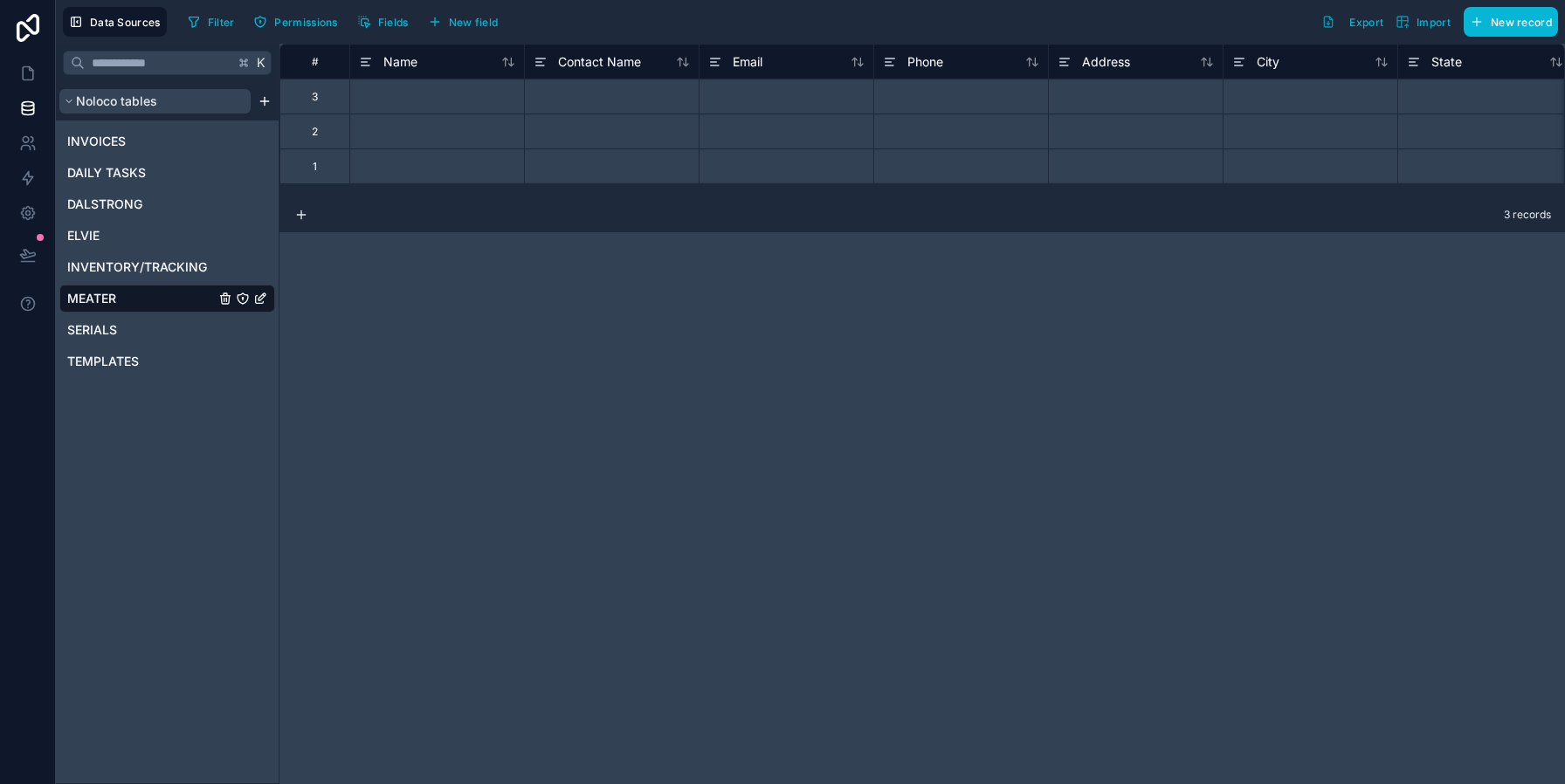click 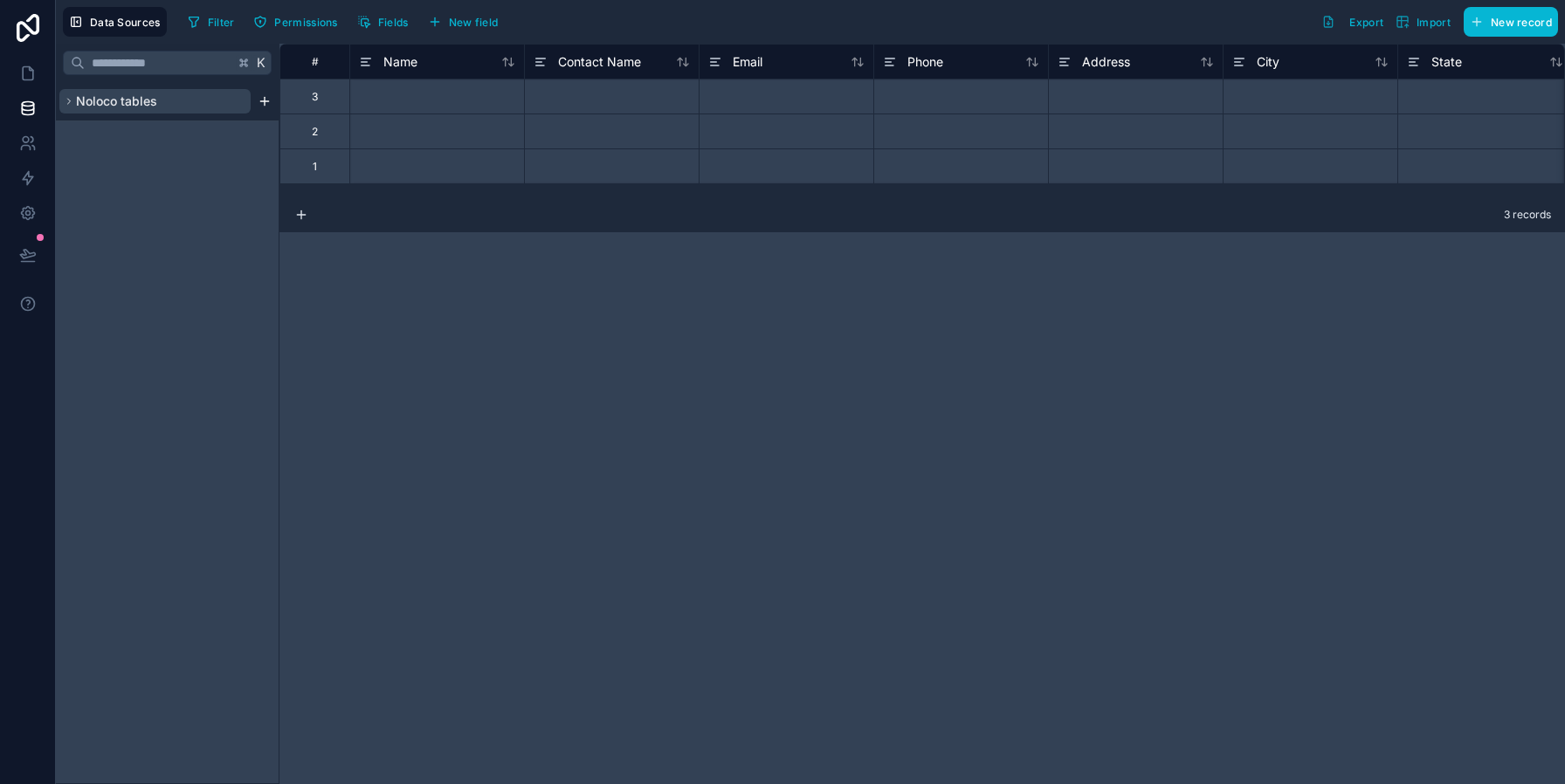 click 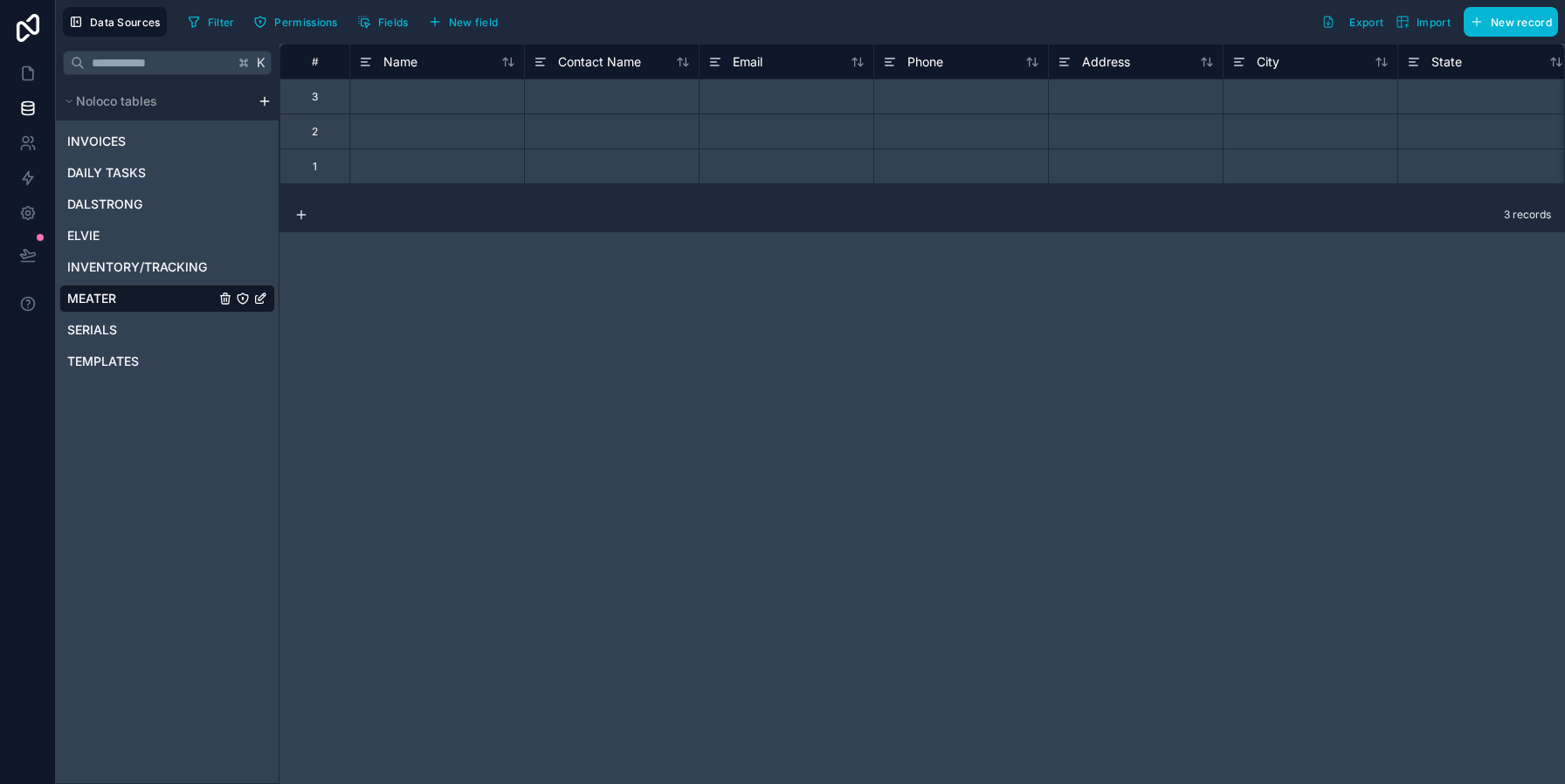 type 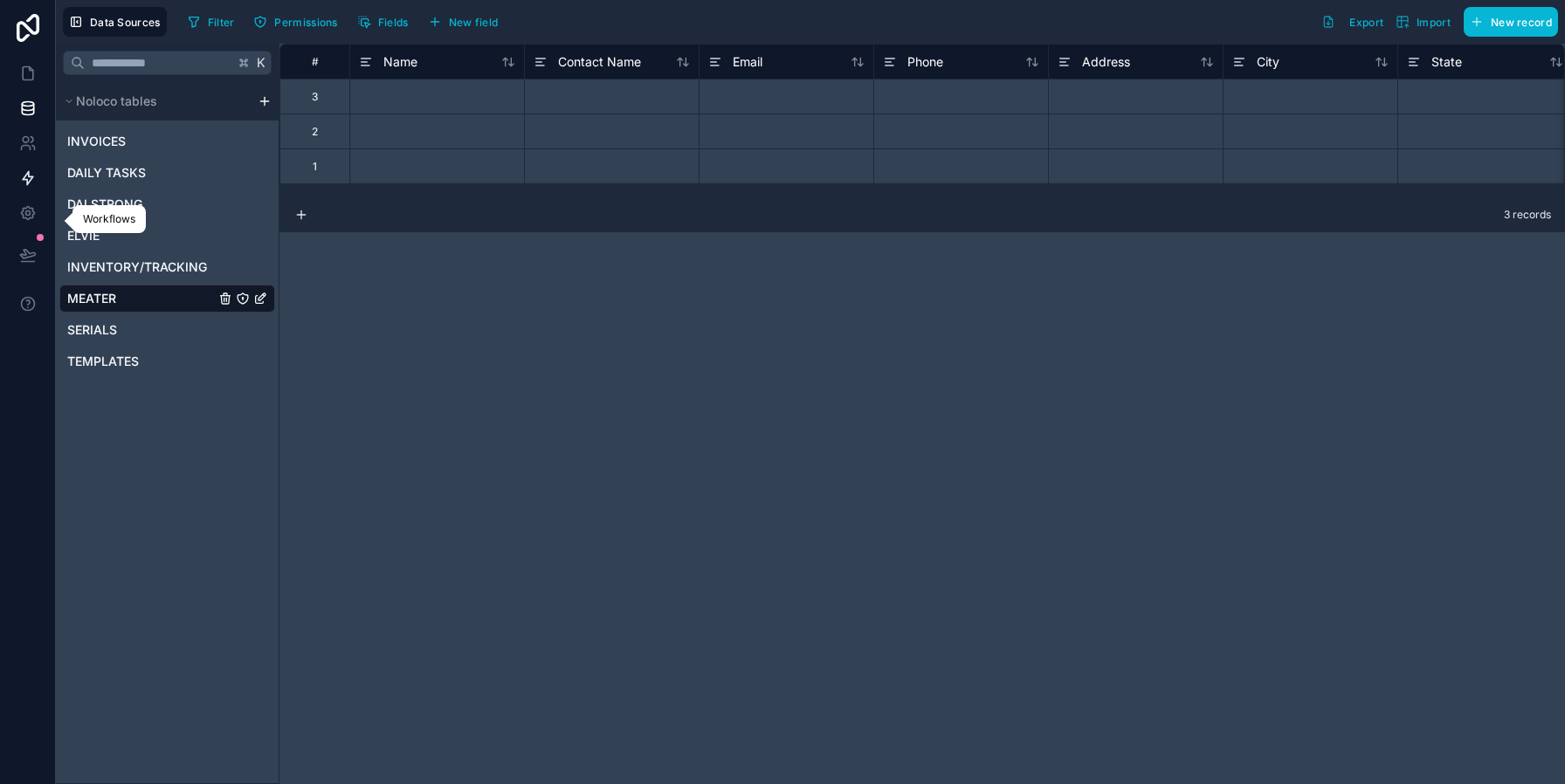 click at bounding box center [27, 178] 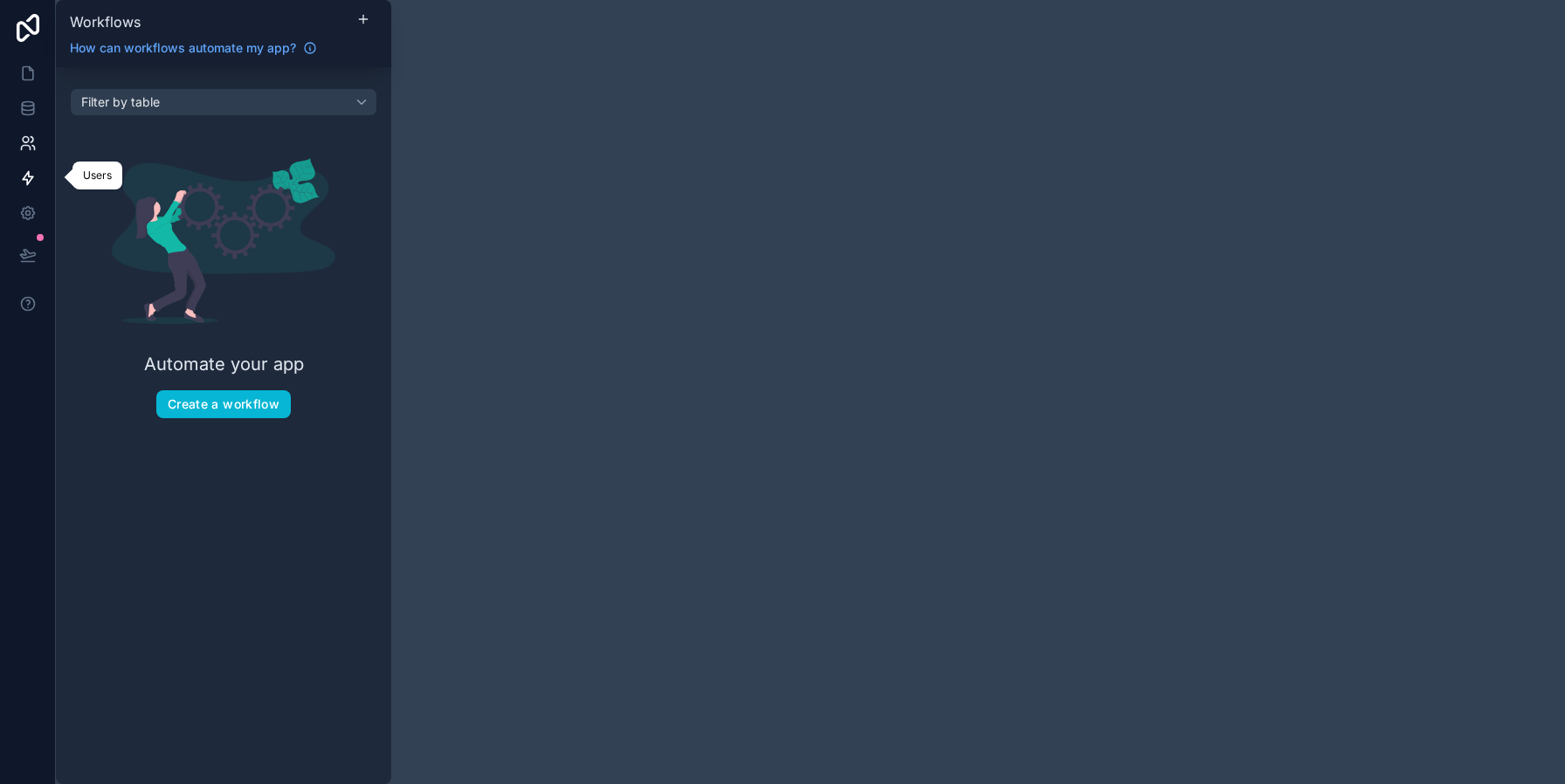 click 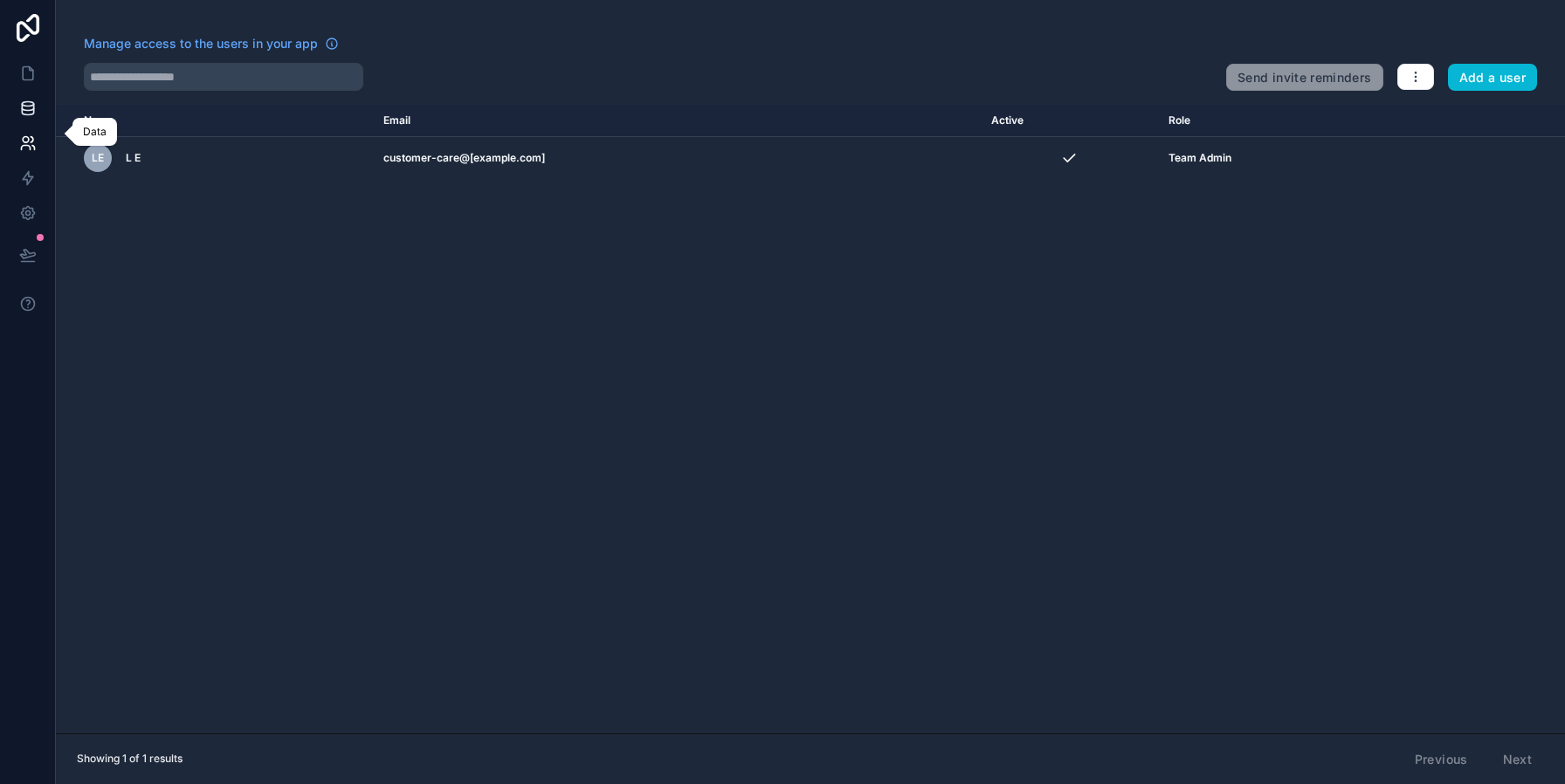 click at bounding box center (27, 108) 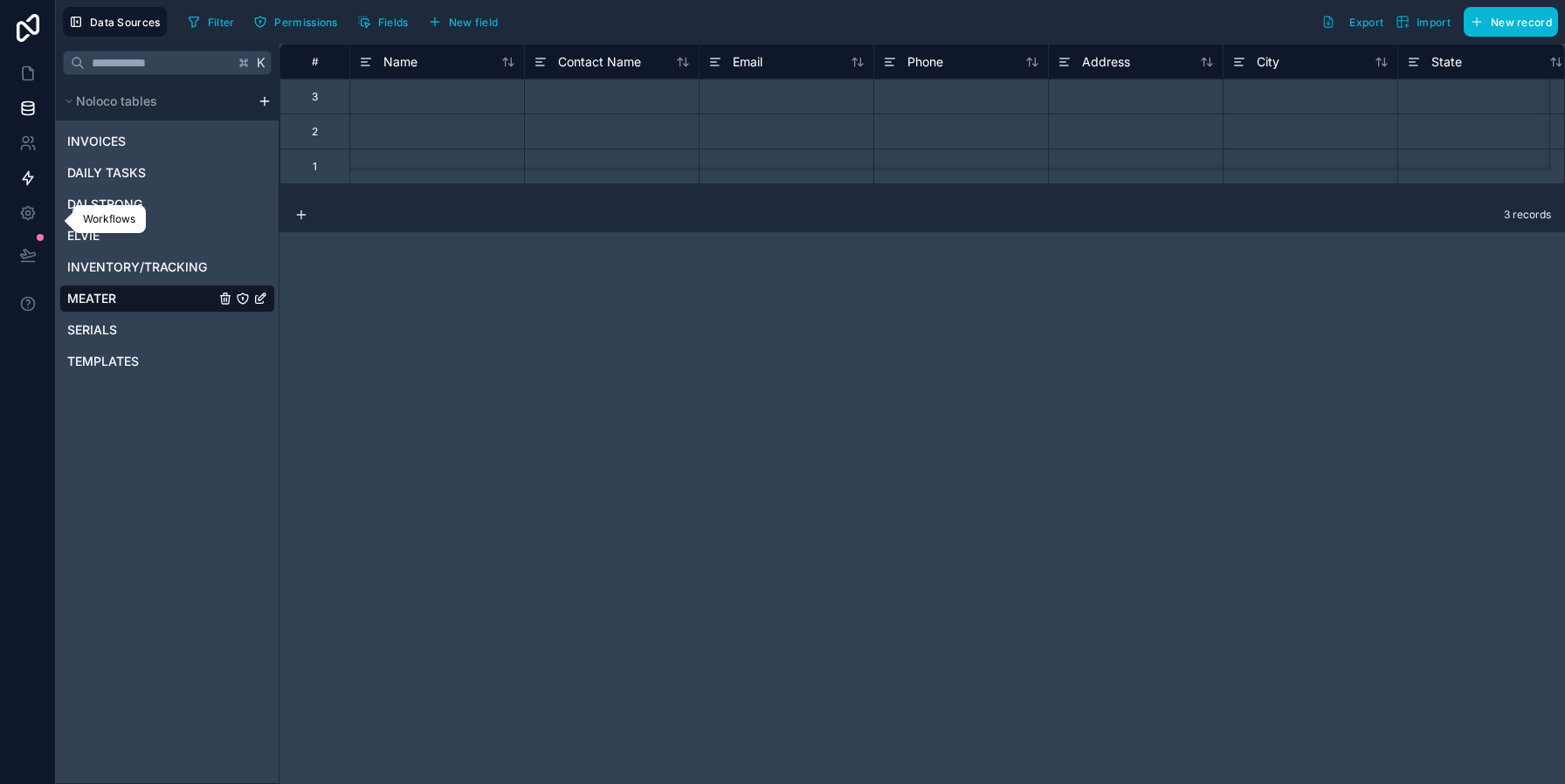 click at bounding box center [27, 178] 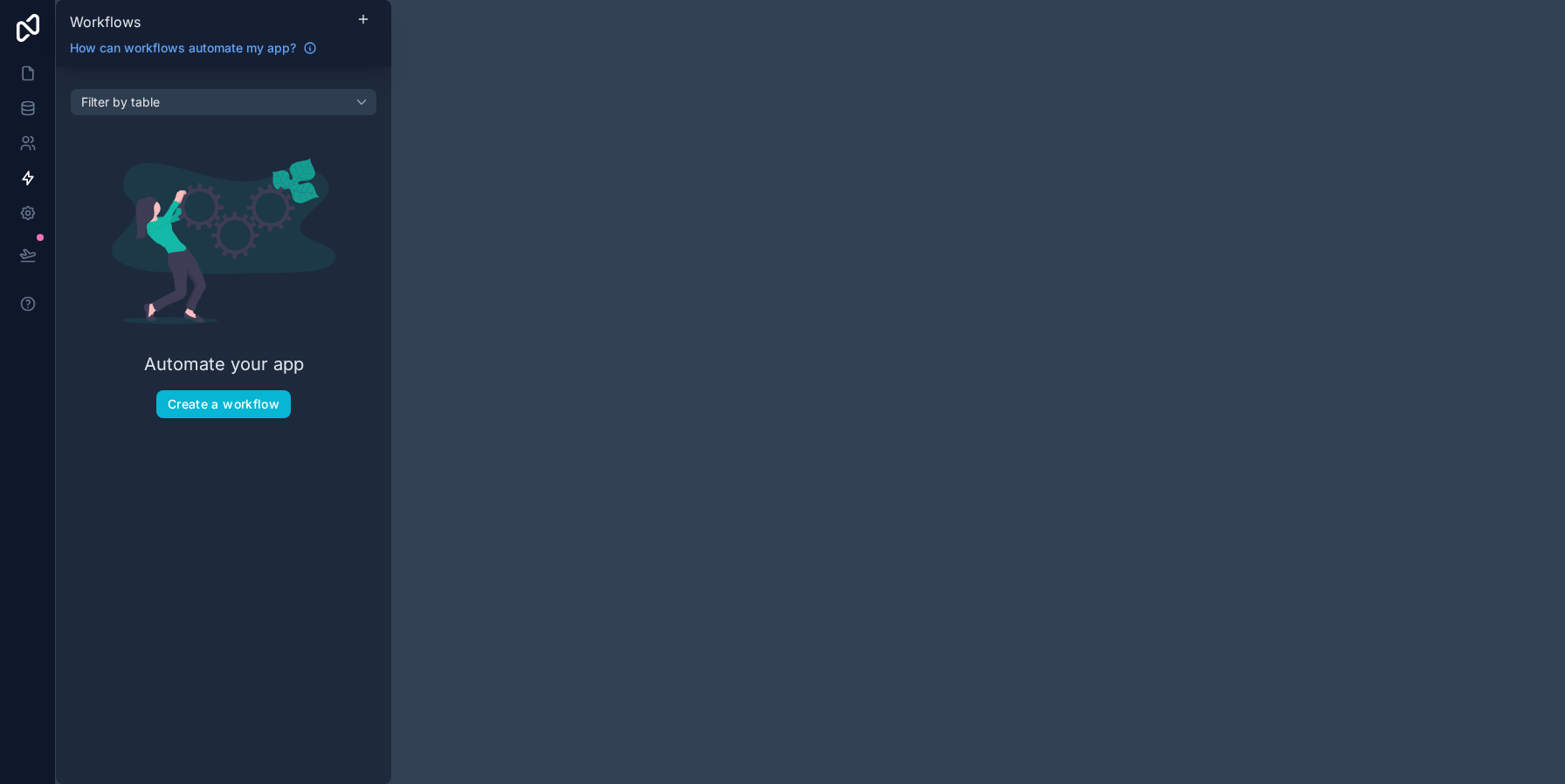 click on "Automate your app" at bounding box center [224, 364] 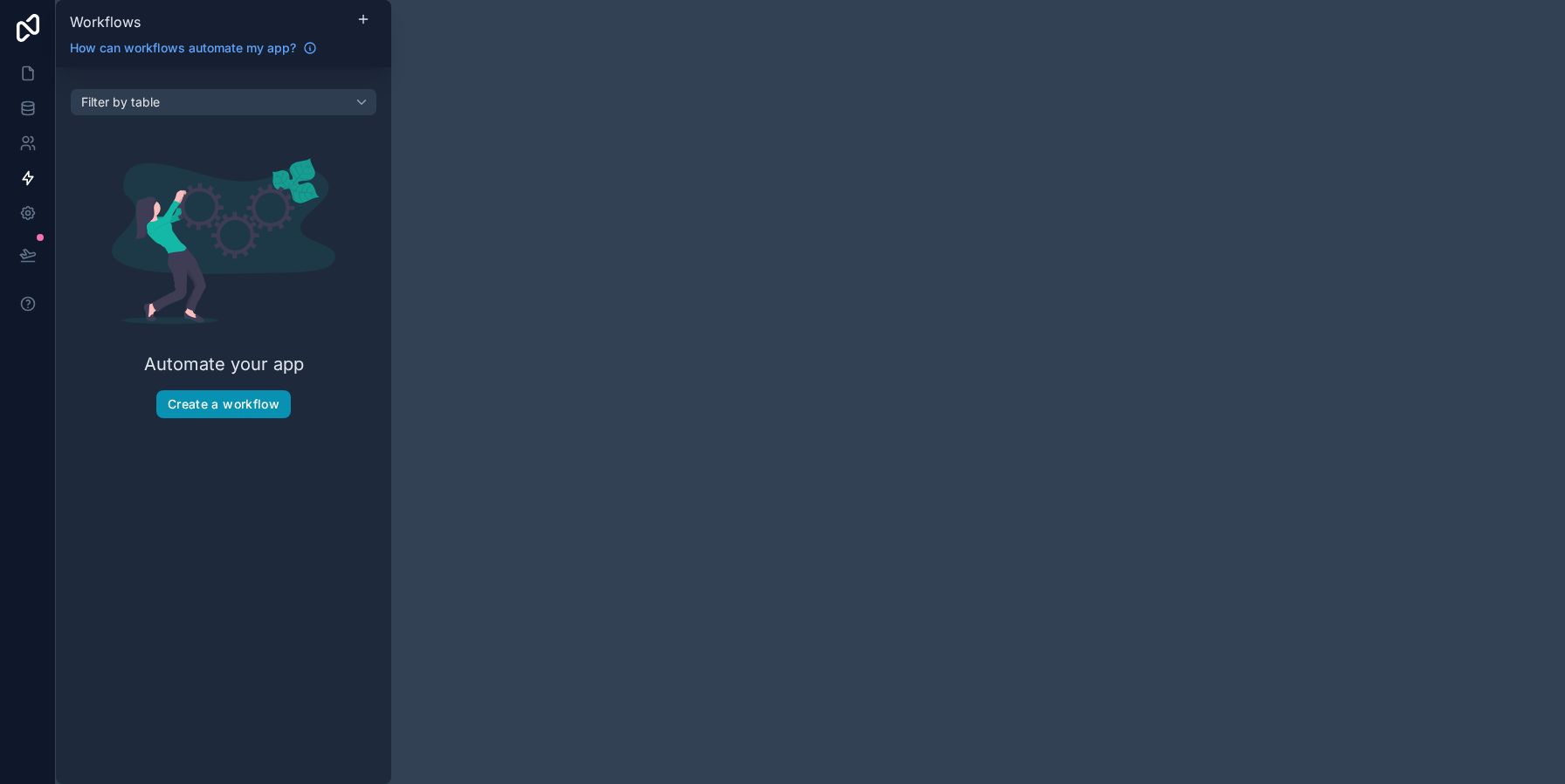 click on "Create a workflow" at bounding box center [224, 404] 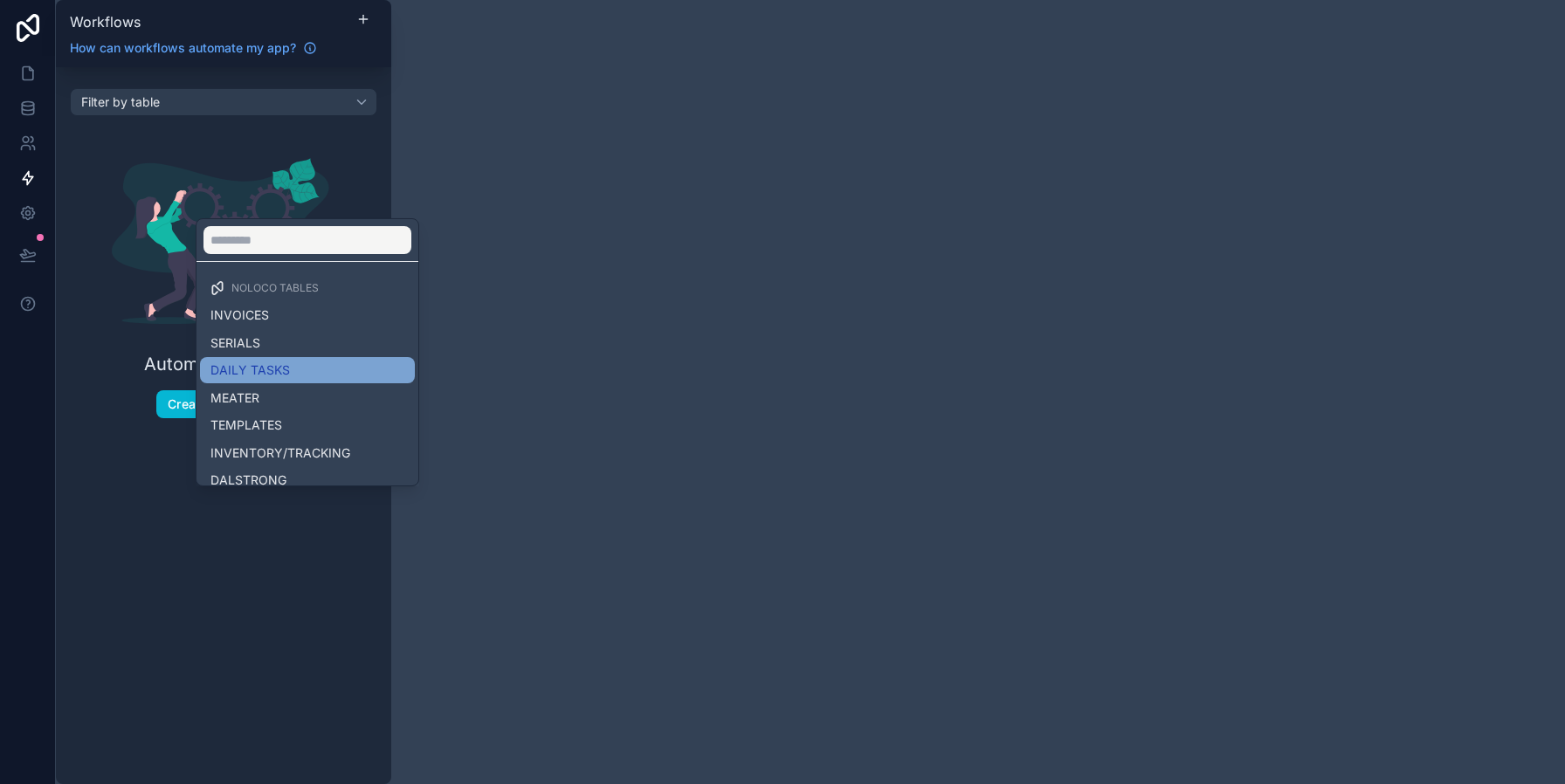 click on "DAILY TASKS" at bounding box center [307, 370] 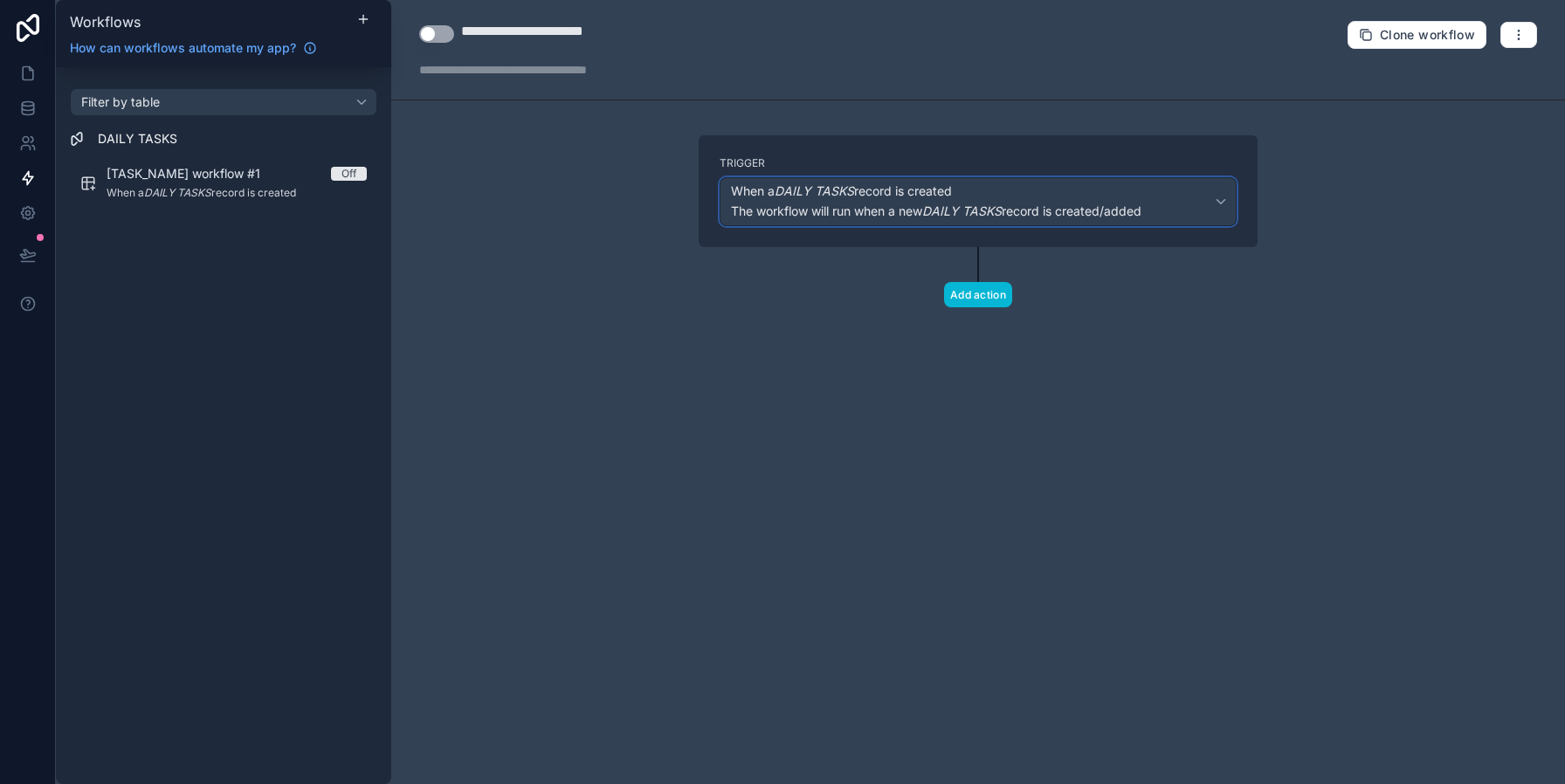 click on "DAILY TASKS" at bounding box center [962, 210] 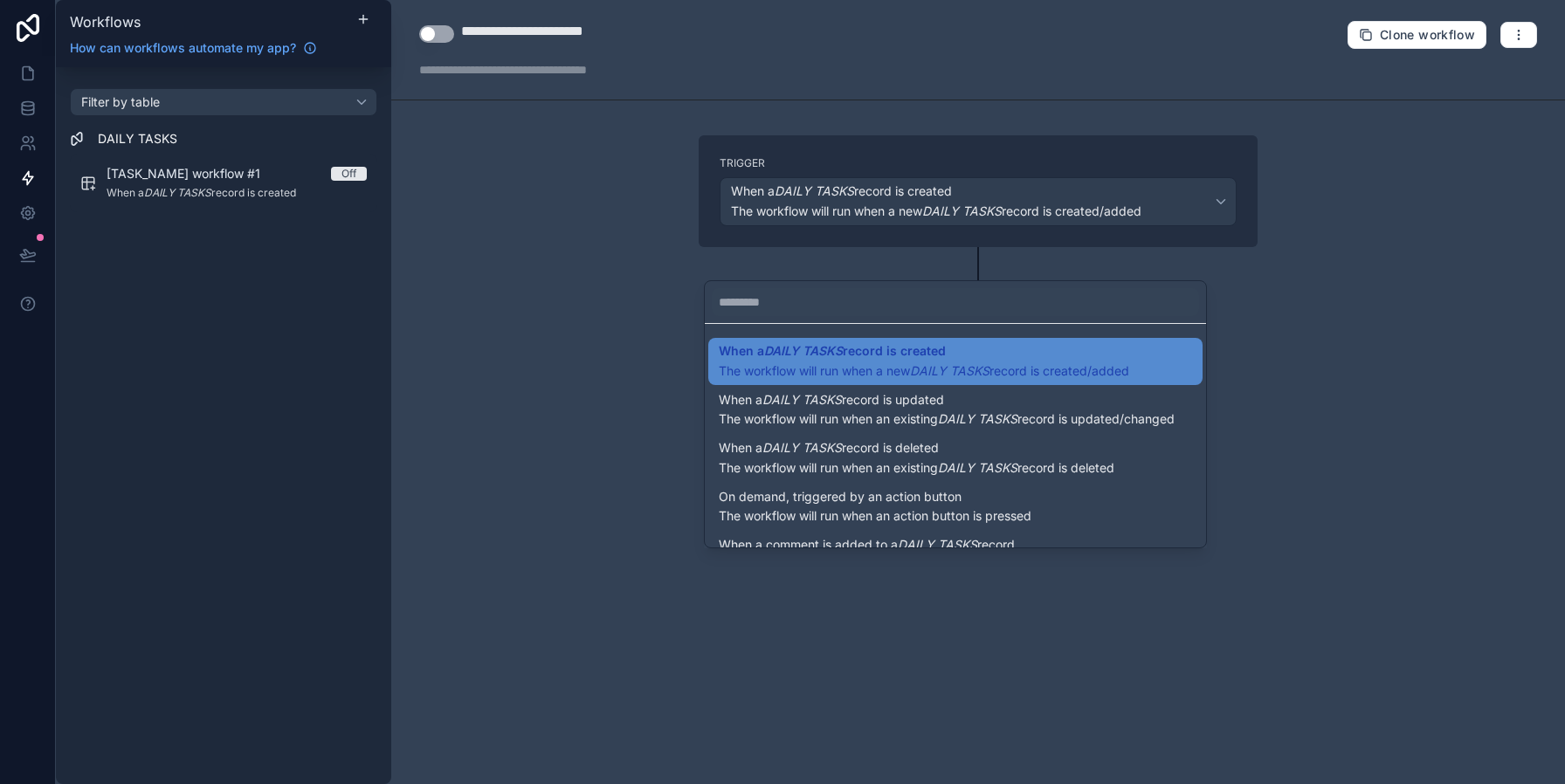 click at bounding box center [782, 392] 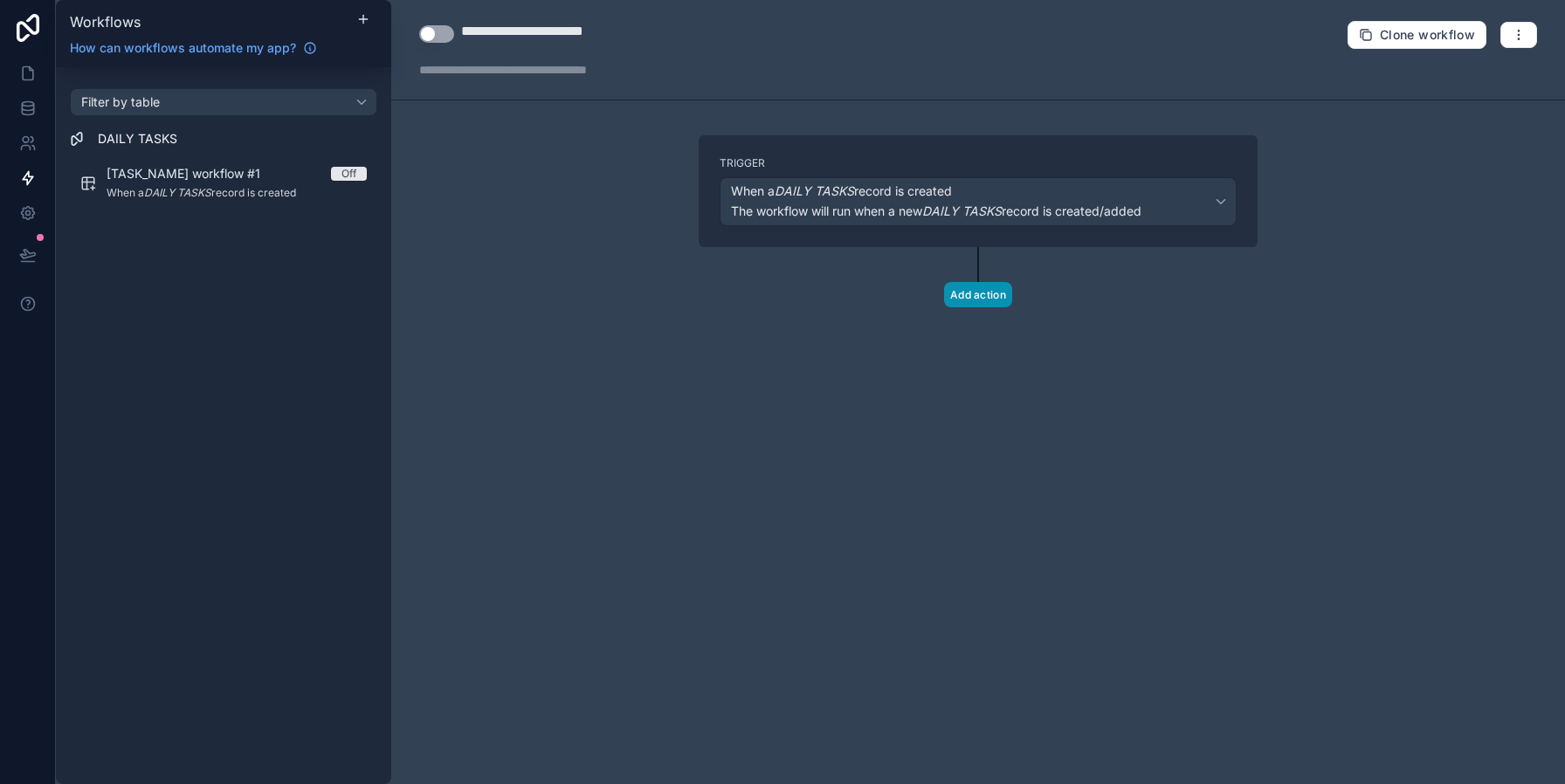 click on "Add action" at bounding box center (978, 294) 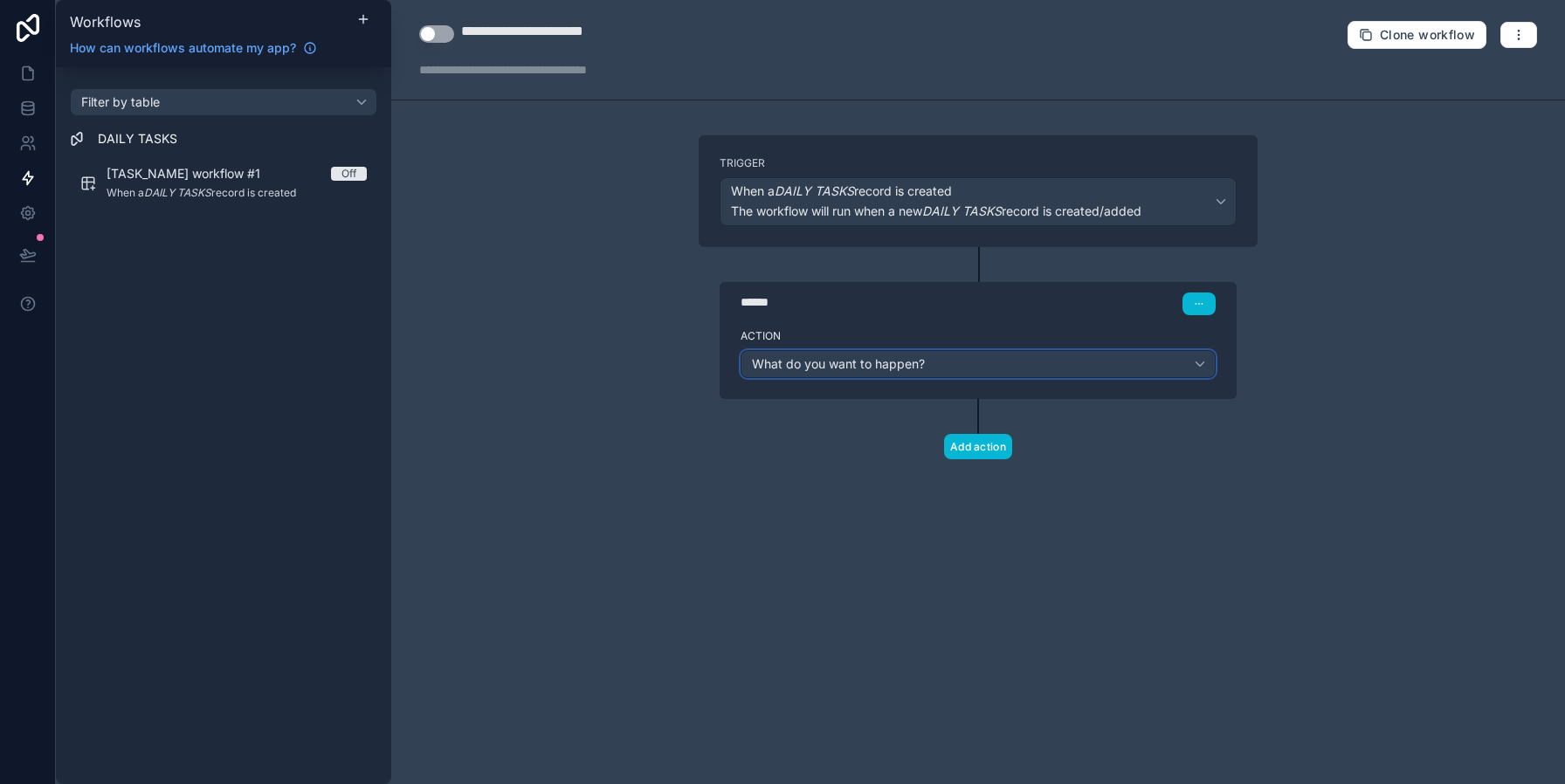 click on "What do you want to happen?" at bounding box center [838, 363] 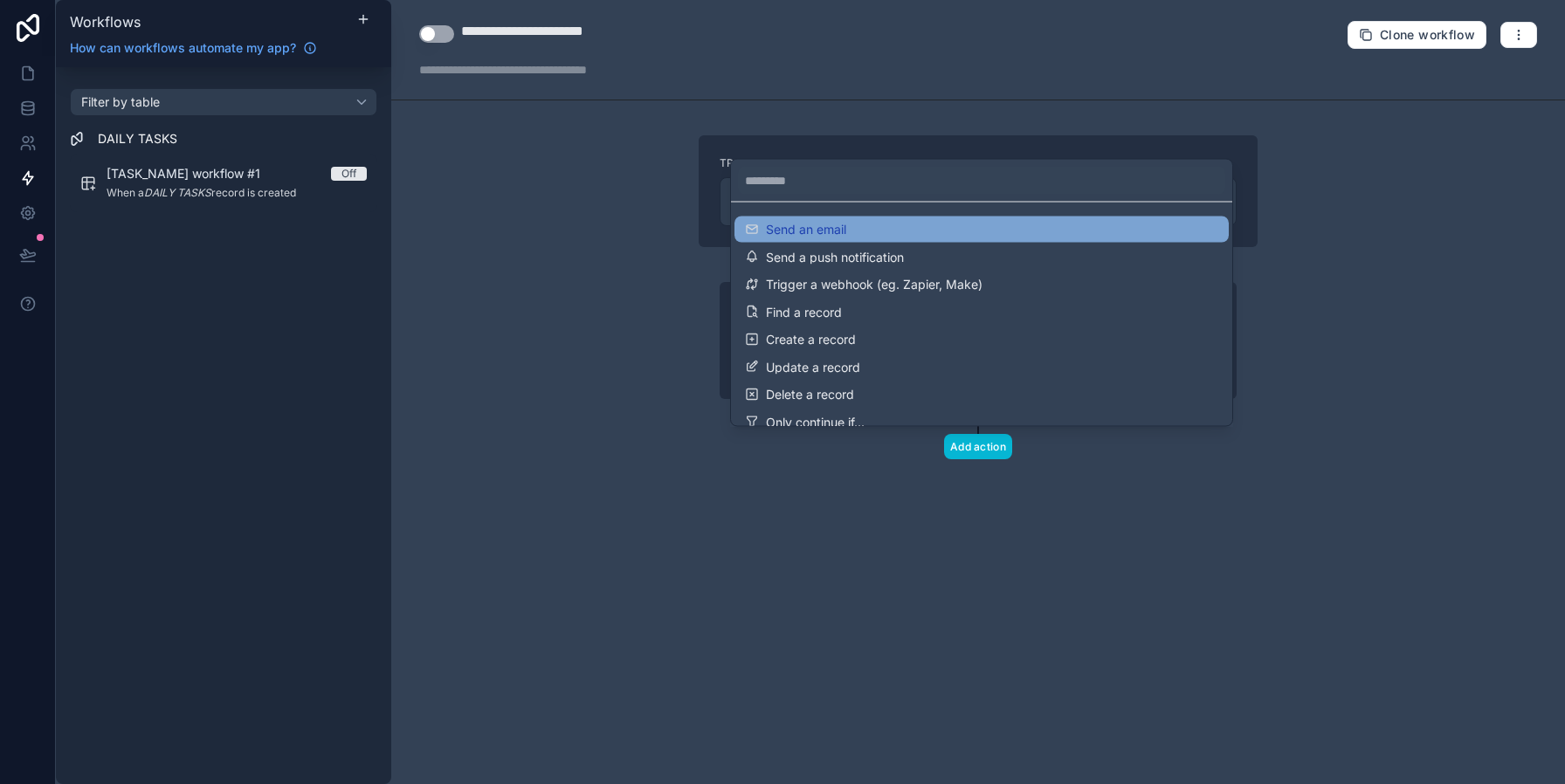 click on "Send an email" at bounding box center (806, 230) 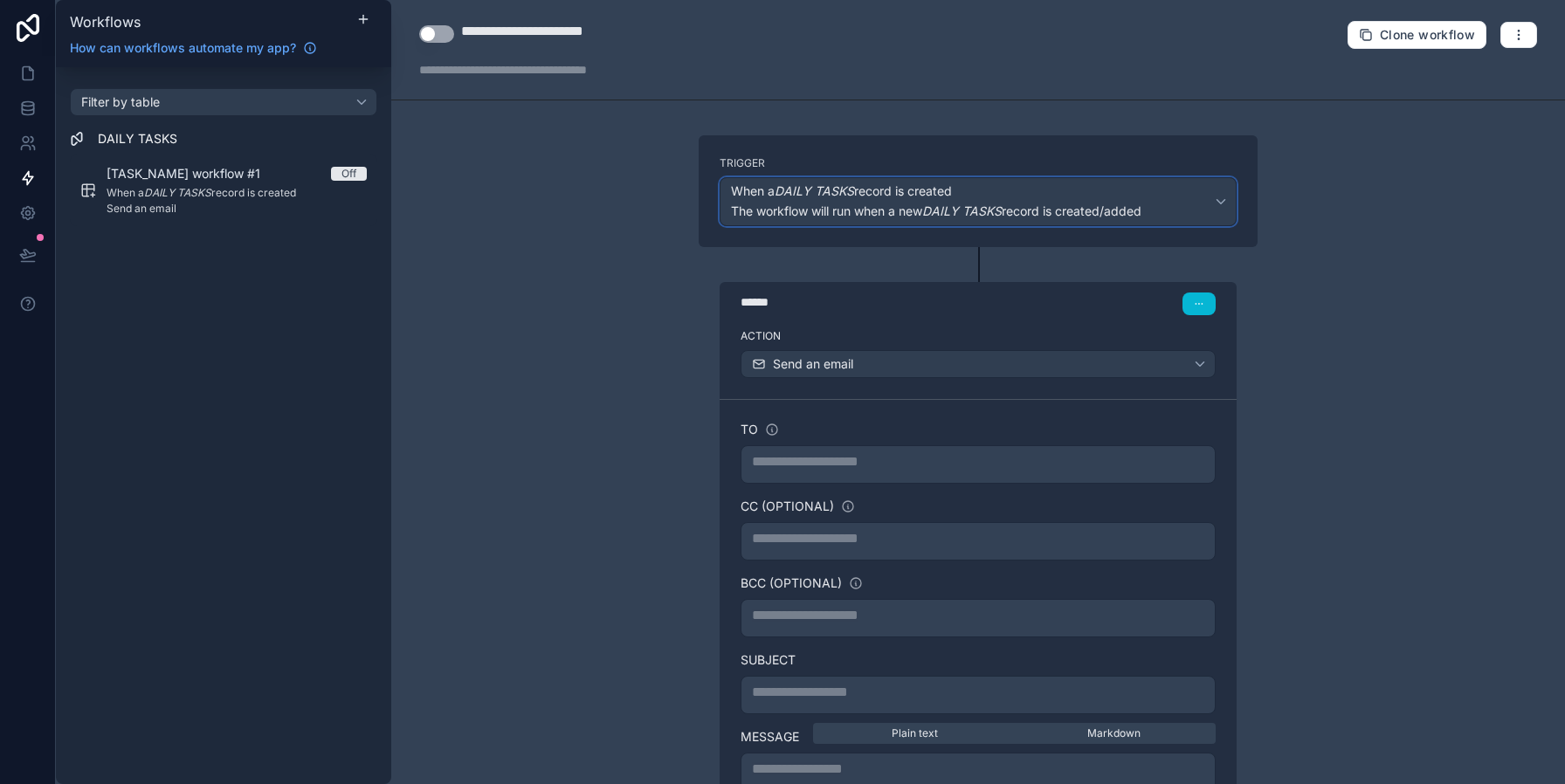 click on "When a  DAILY TASKS  record is created" at bounding box center [936, 191] 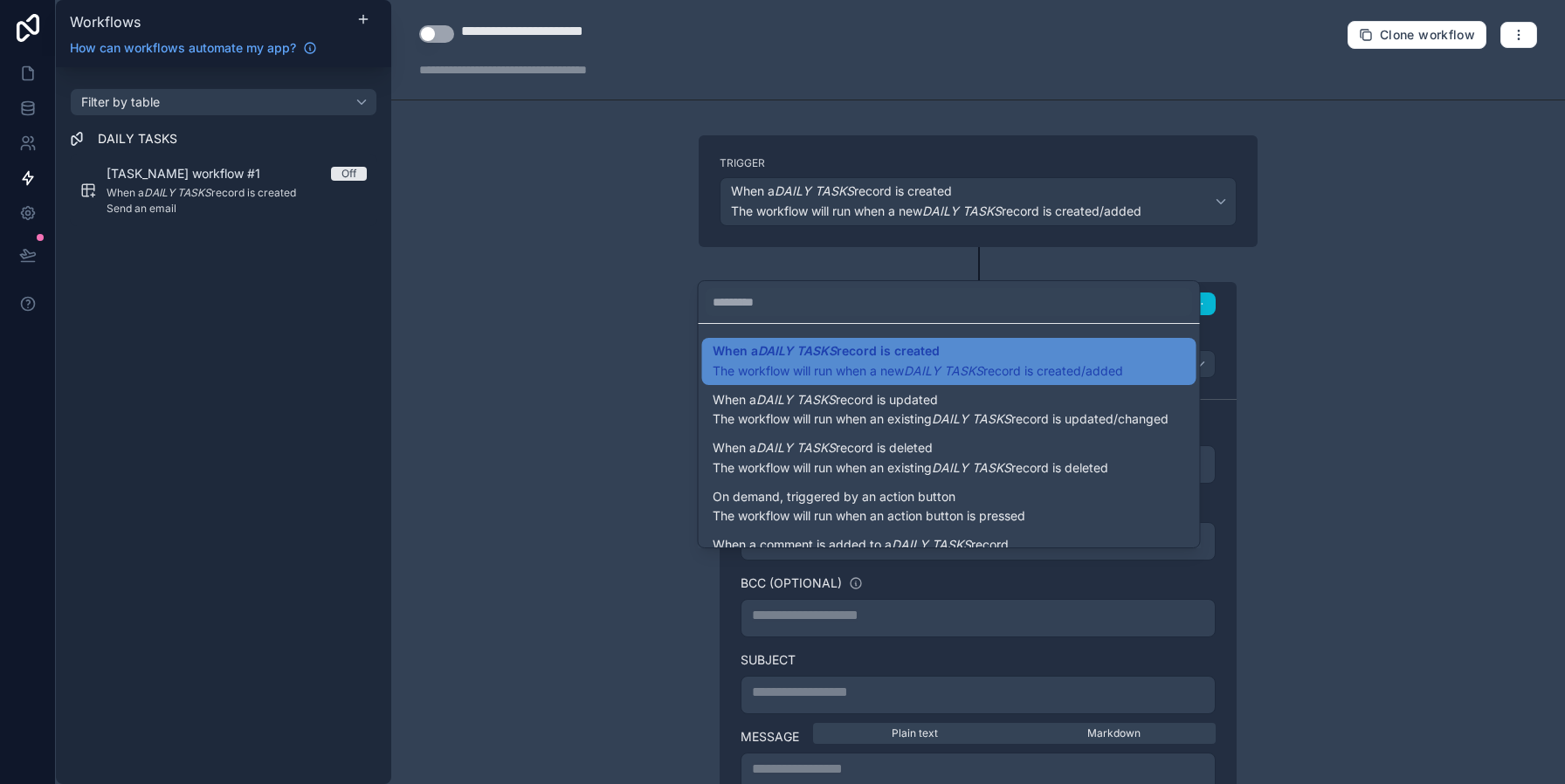 click at bounding box center [782, 392] 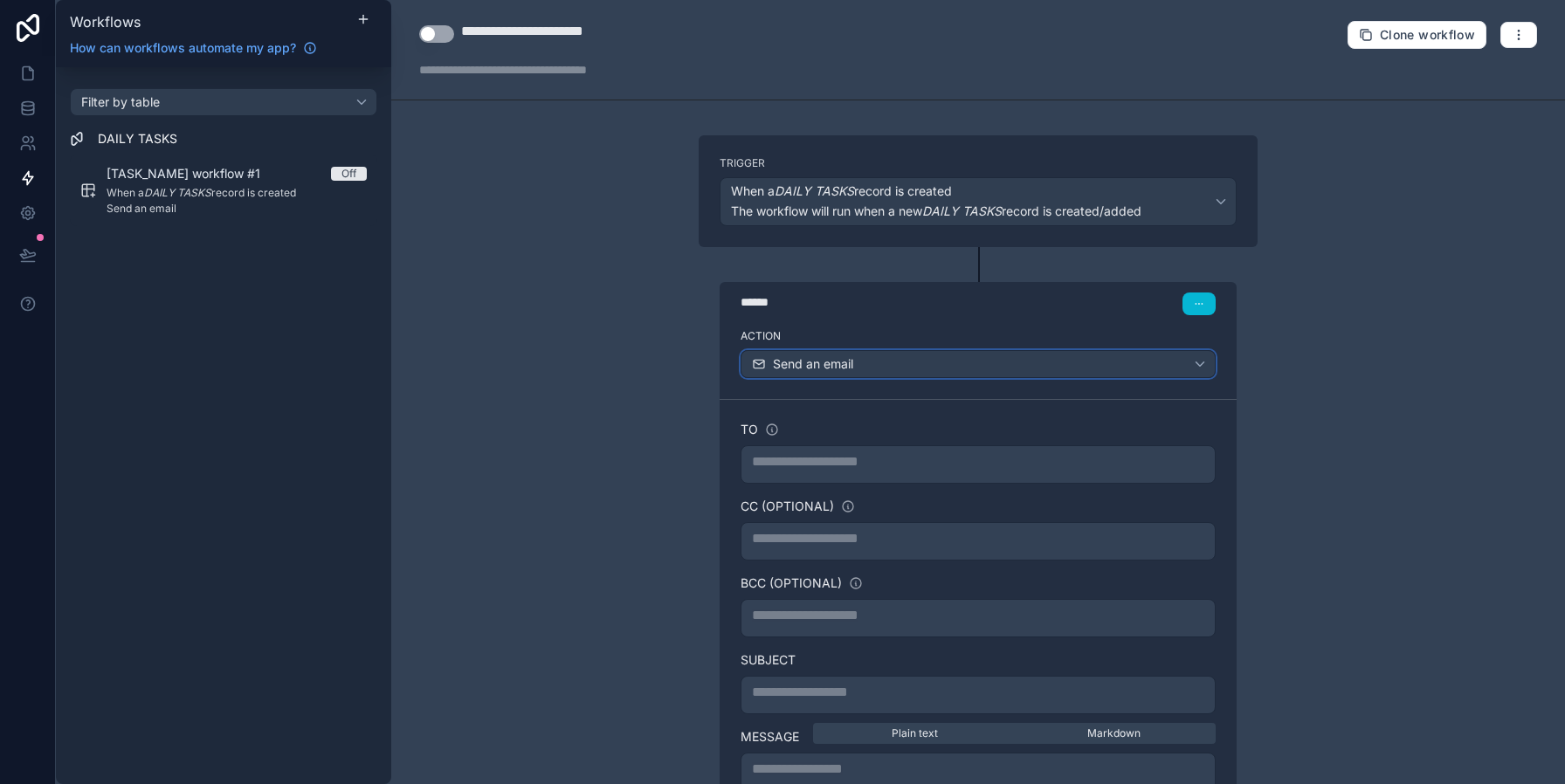 click on "Send an email" at bounding box center (978, 364) 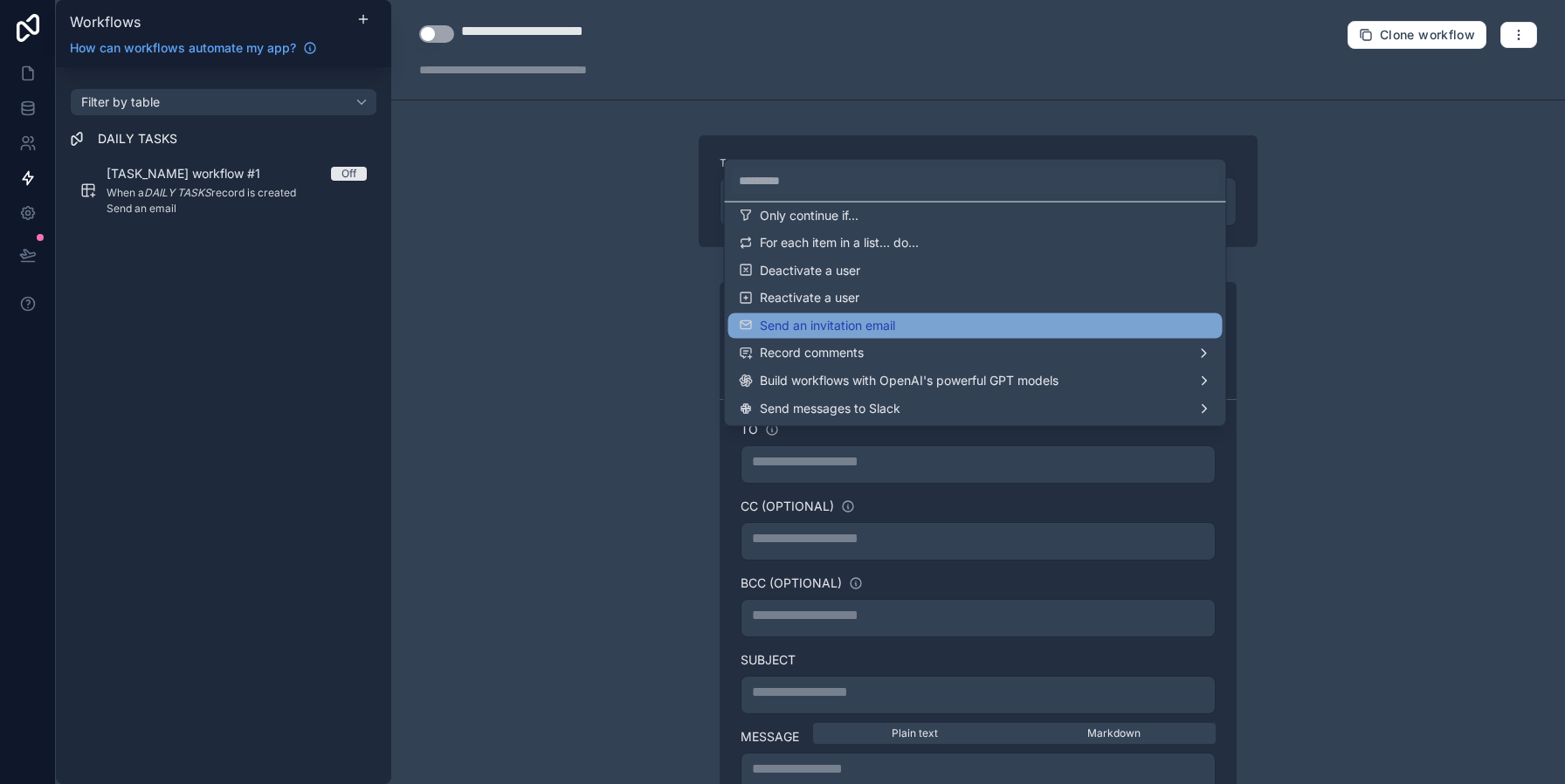scroll, scrollTop: 290, scrollLeft: 0, axis: vertical 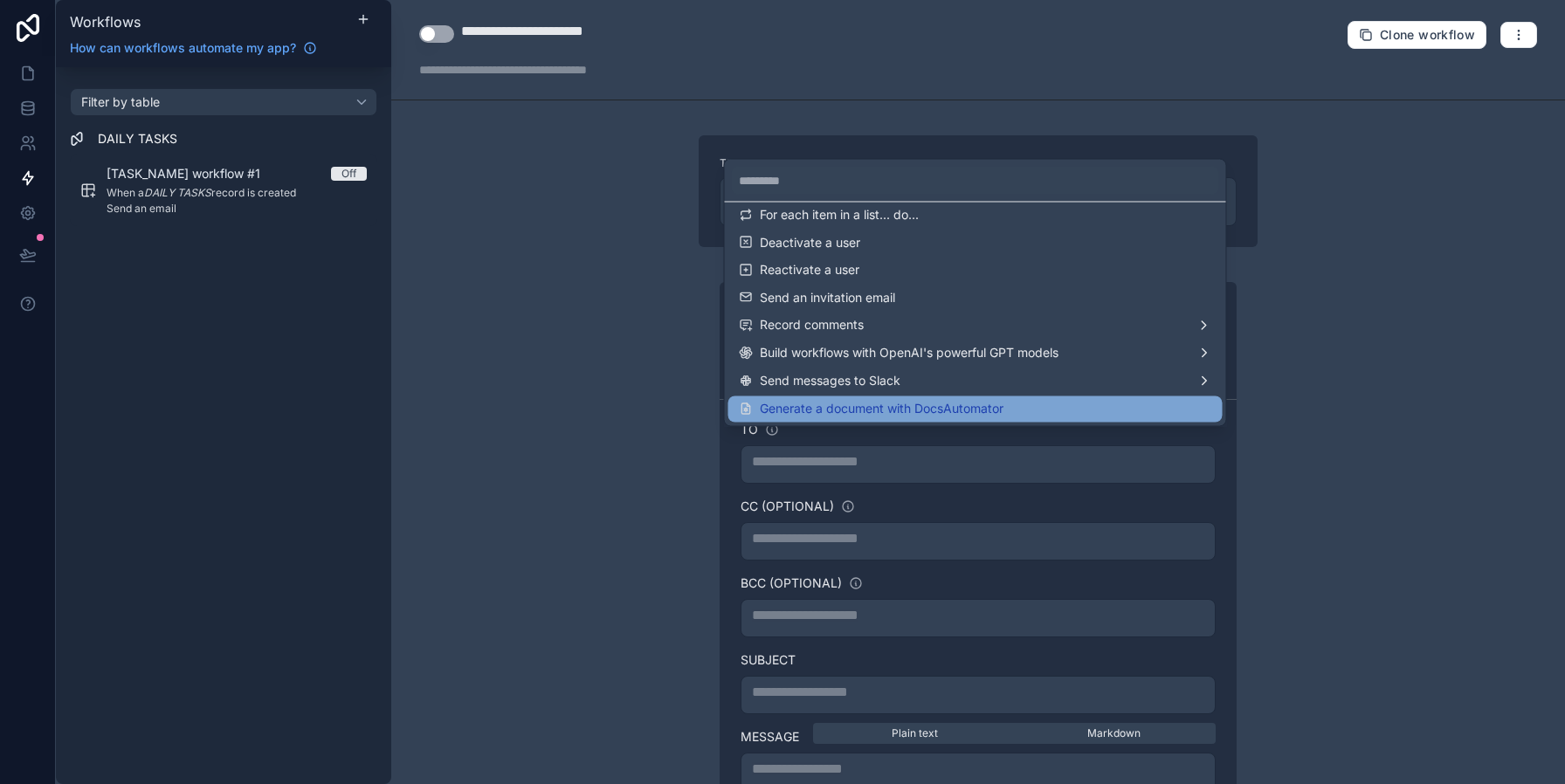 click on "Generate a document with DocsAutomator" at bounding box center [881, 409] 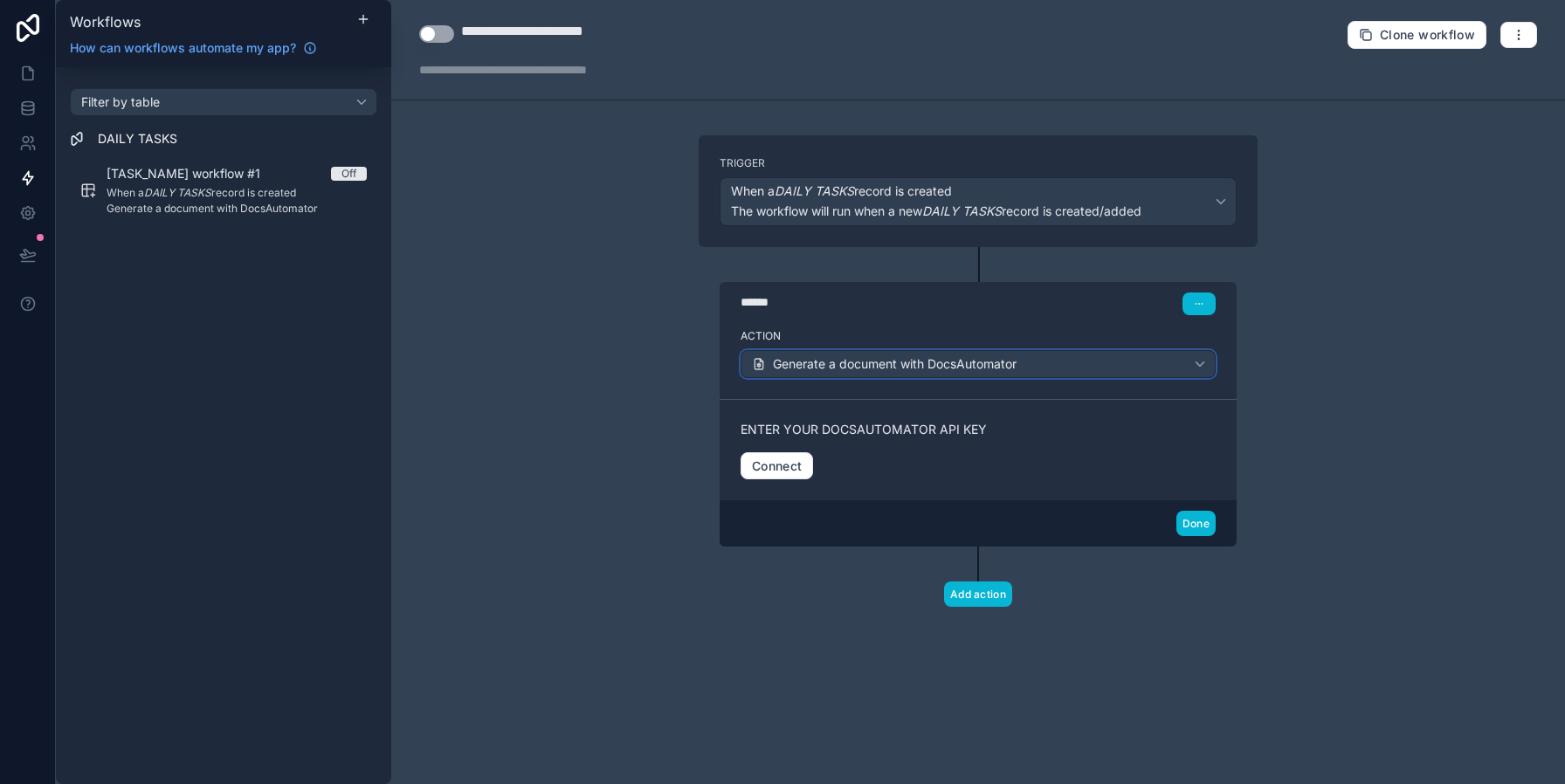 click on "Generate a document with DocsAutomator" at bounding box center [894, 364] 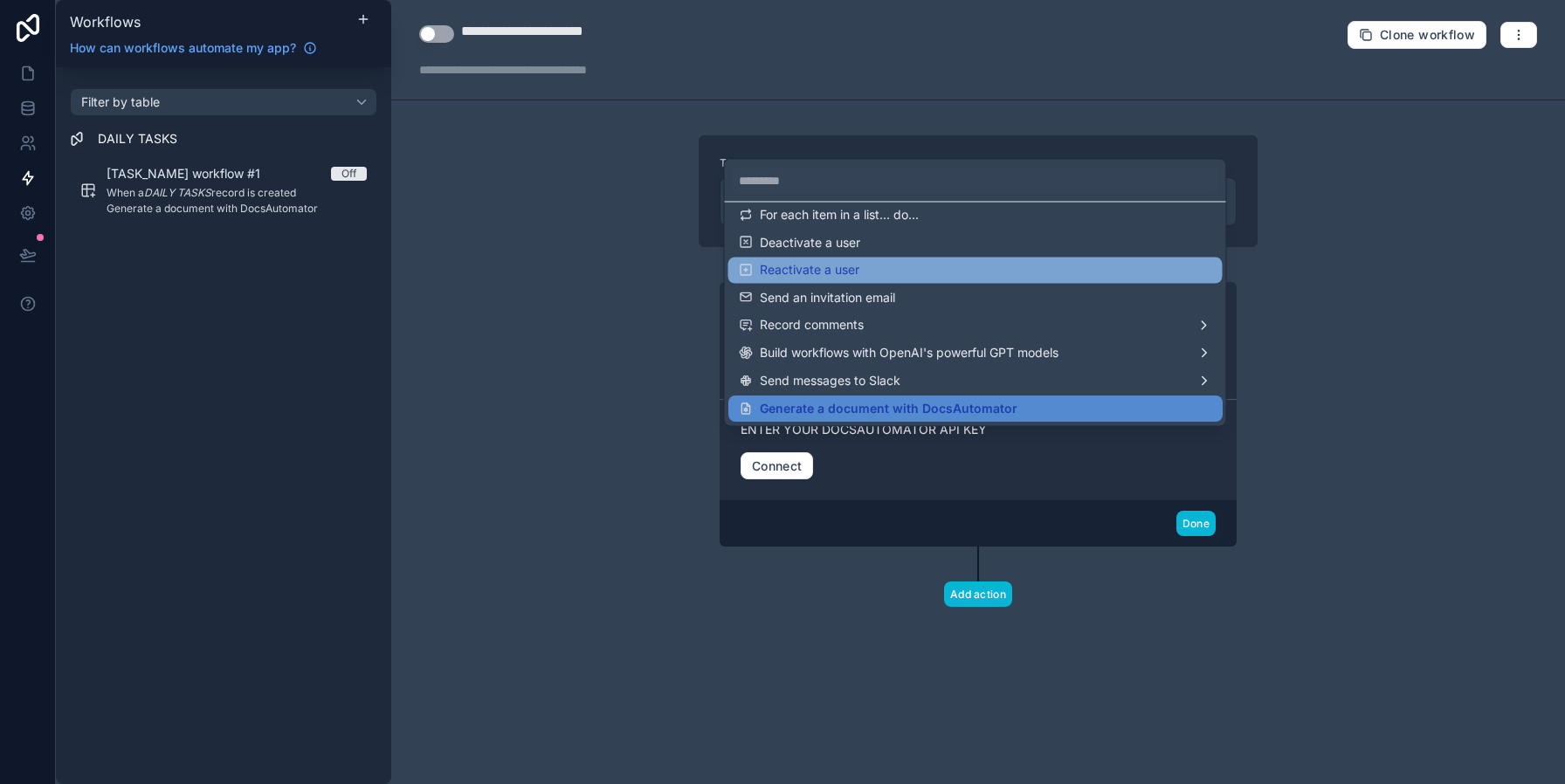 scroll, scrollTop: 290, scrollLeft: 0, axis: vertical 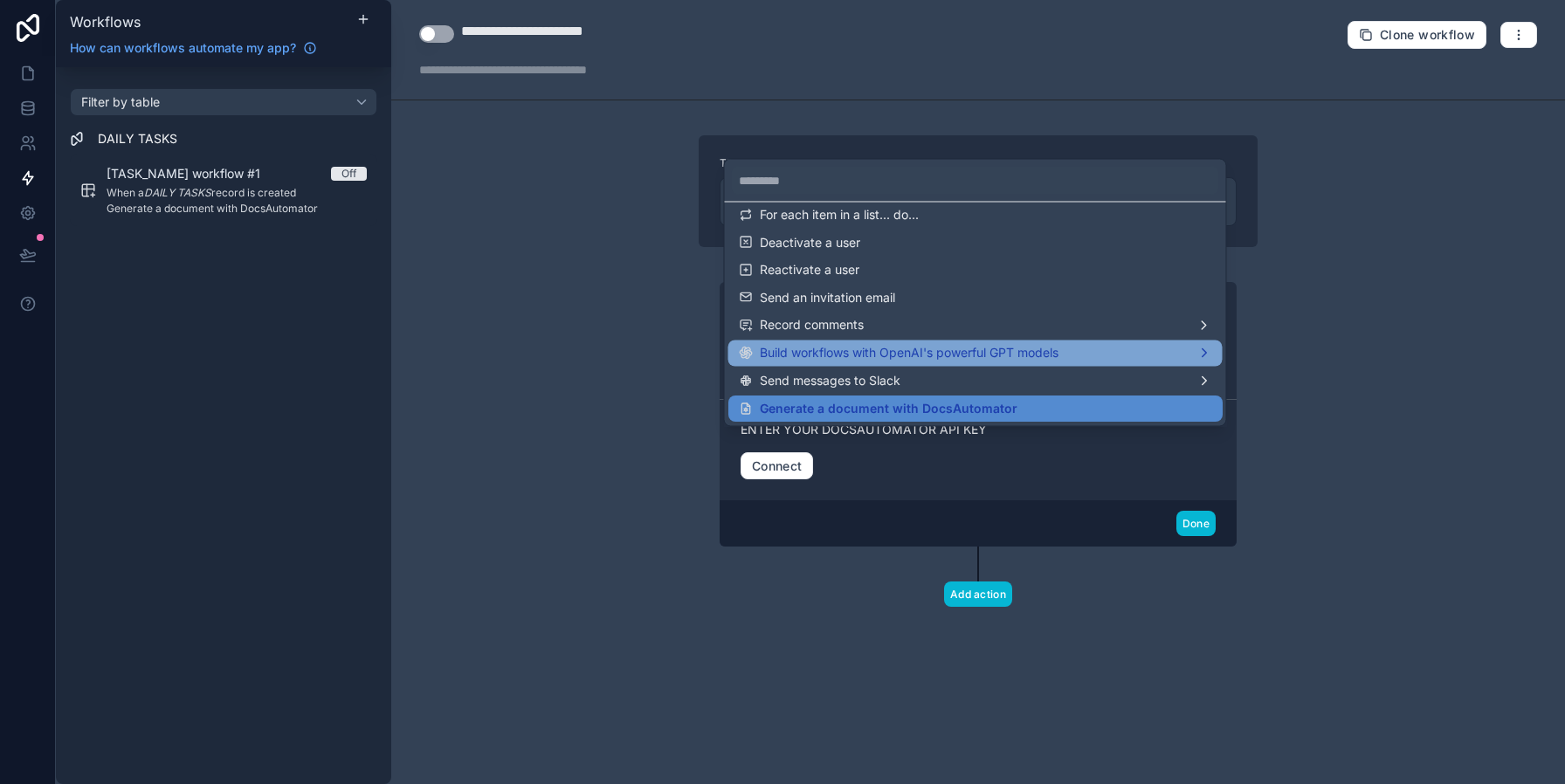 click on "Build workflows with OpenAI's powerful GPT models" at bounding box center [909, 354] 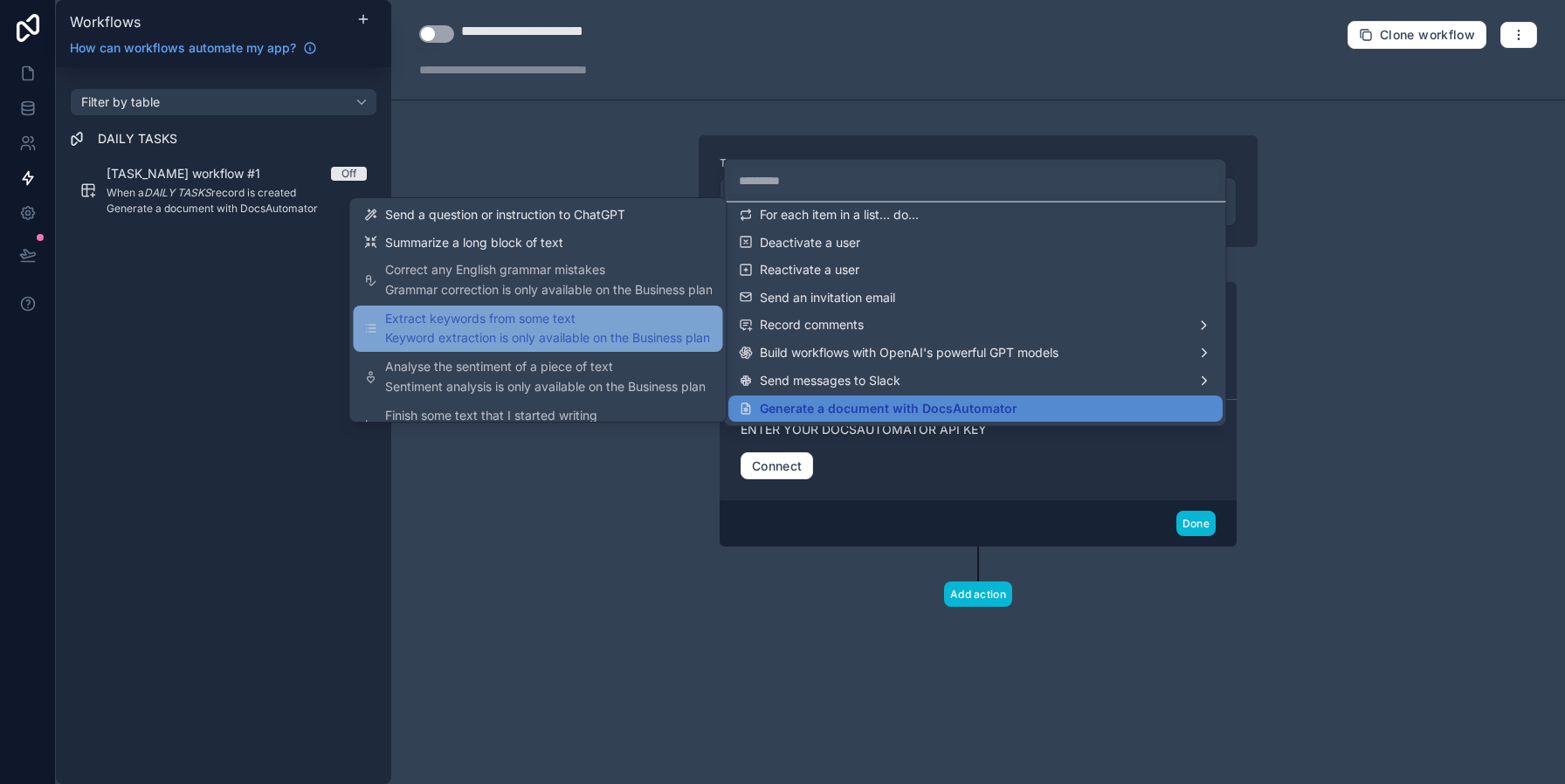 scroll, scrollTop: 38, scrollLeft: 0, axis: vertical 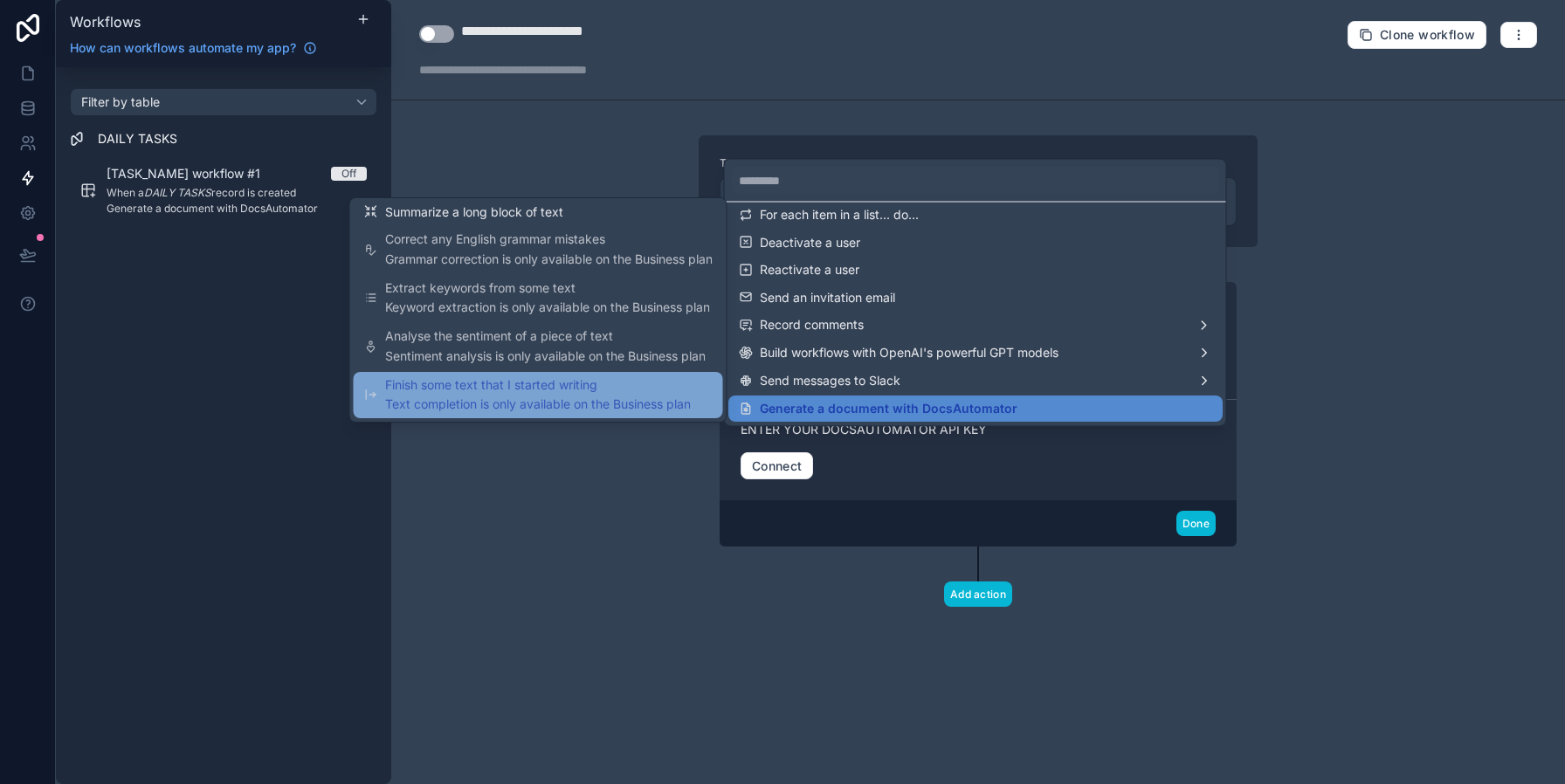 click on "Finish some text that I started writing" at bounding box center (538, 385) 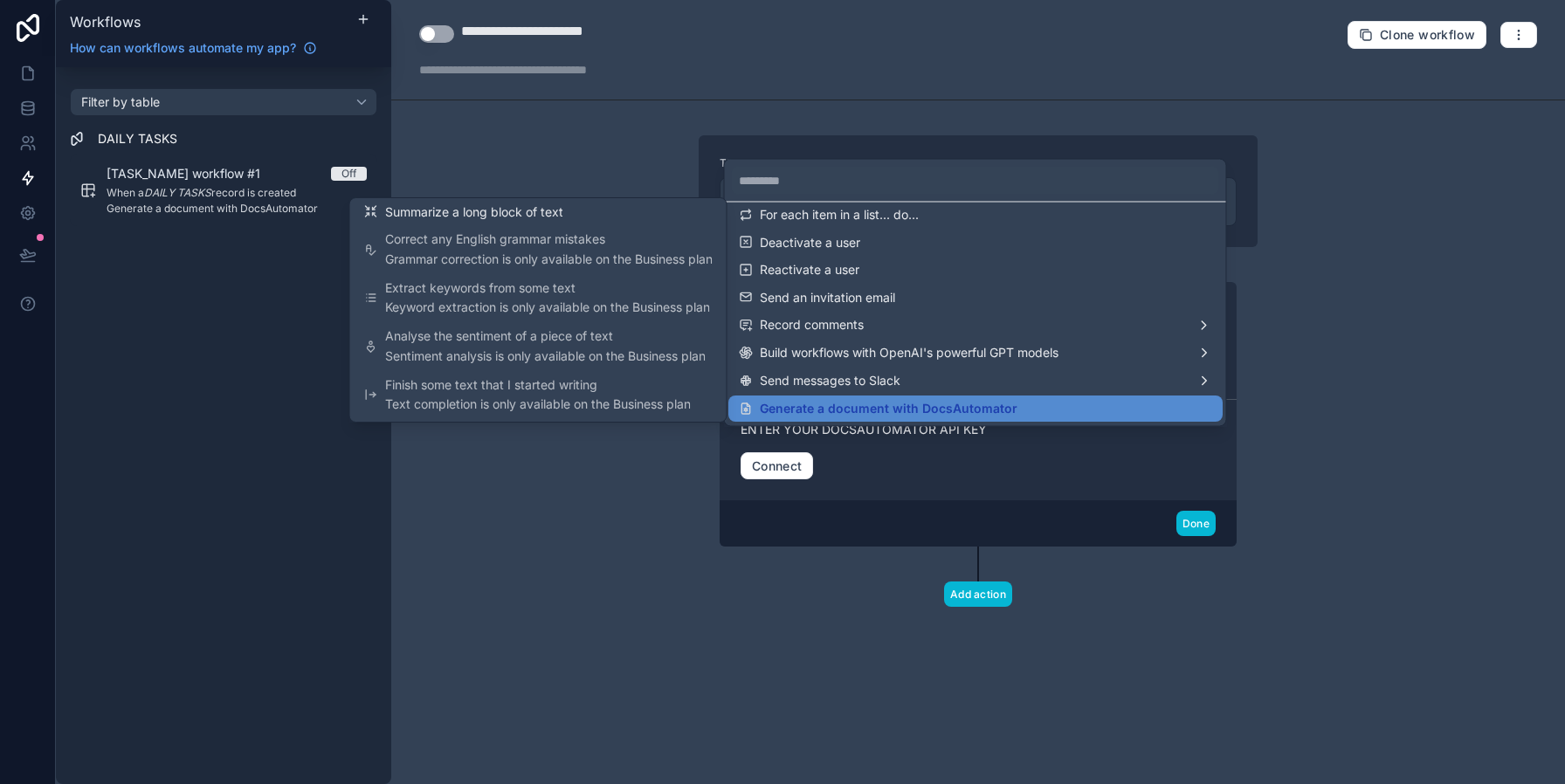 click at bounding box center [782, 392] 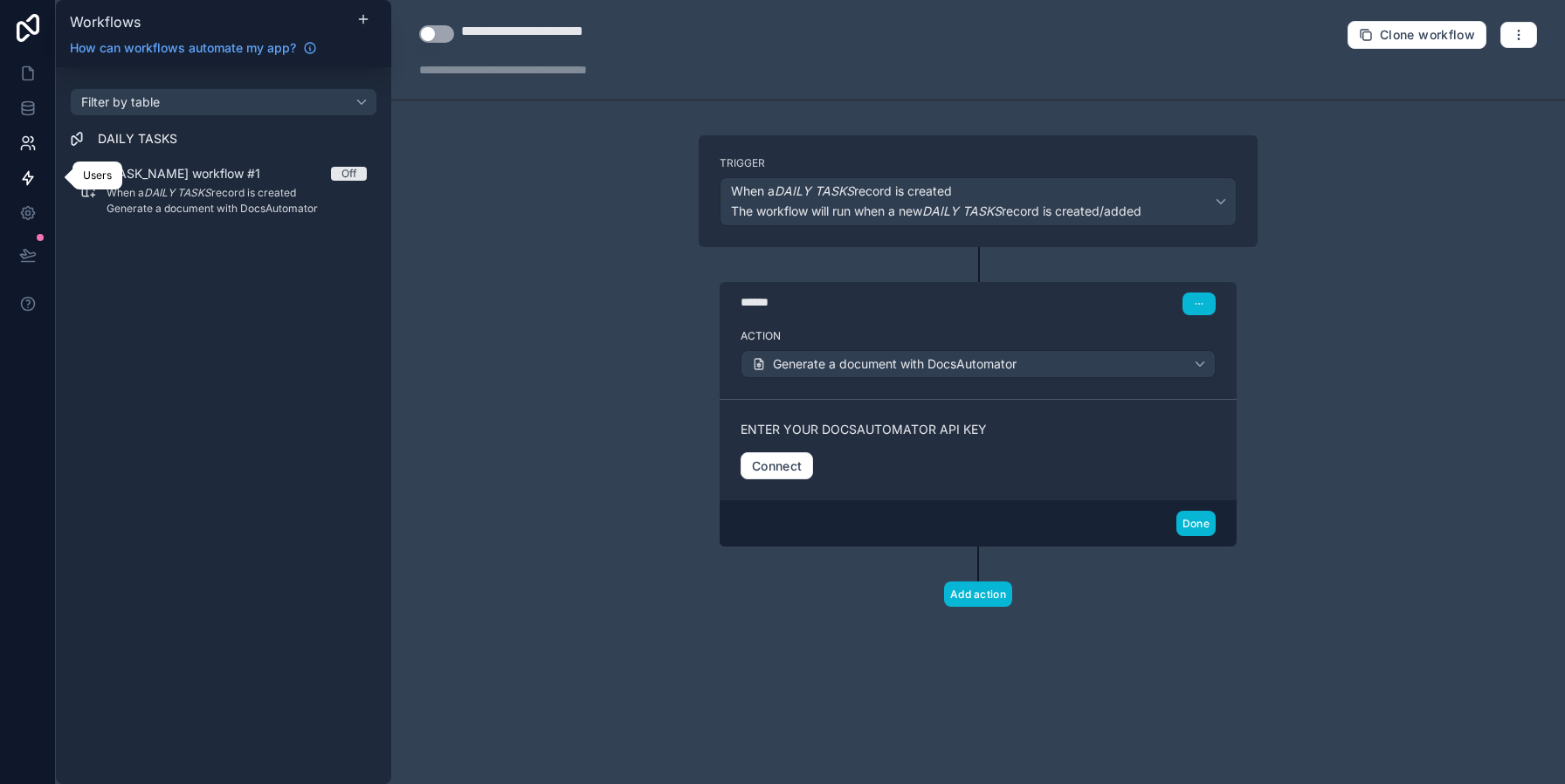 click at bounding box center [27, 143] 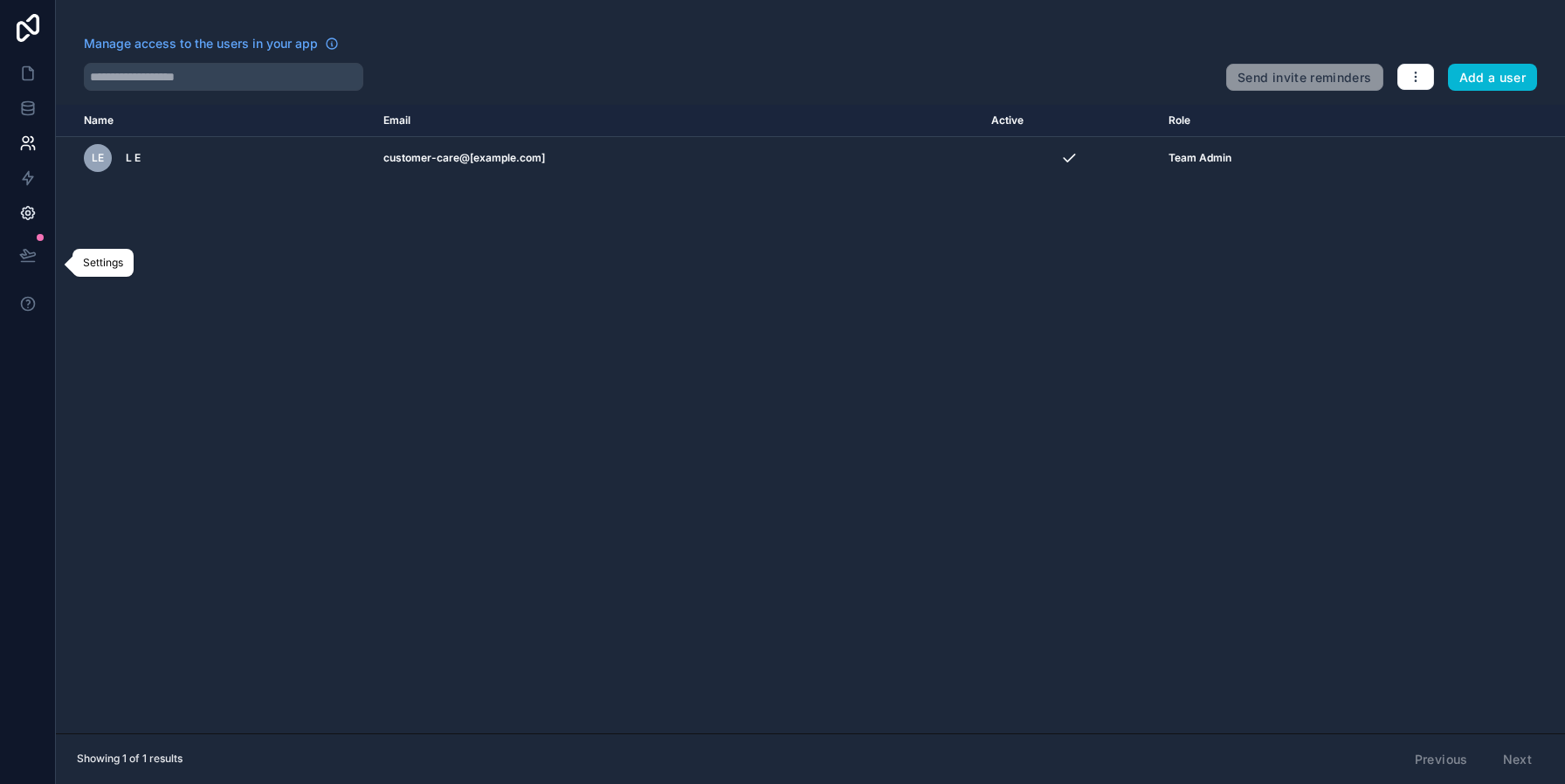 click at bounding box center [27, 213] 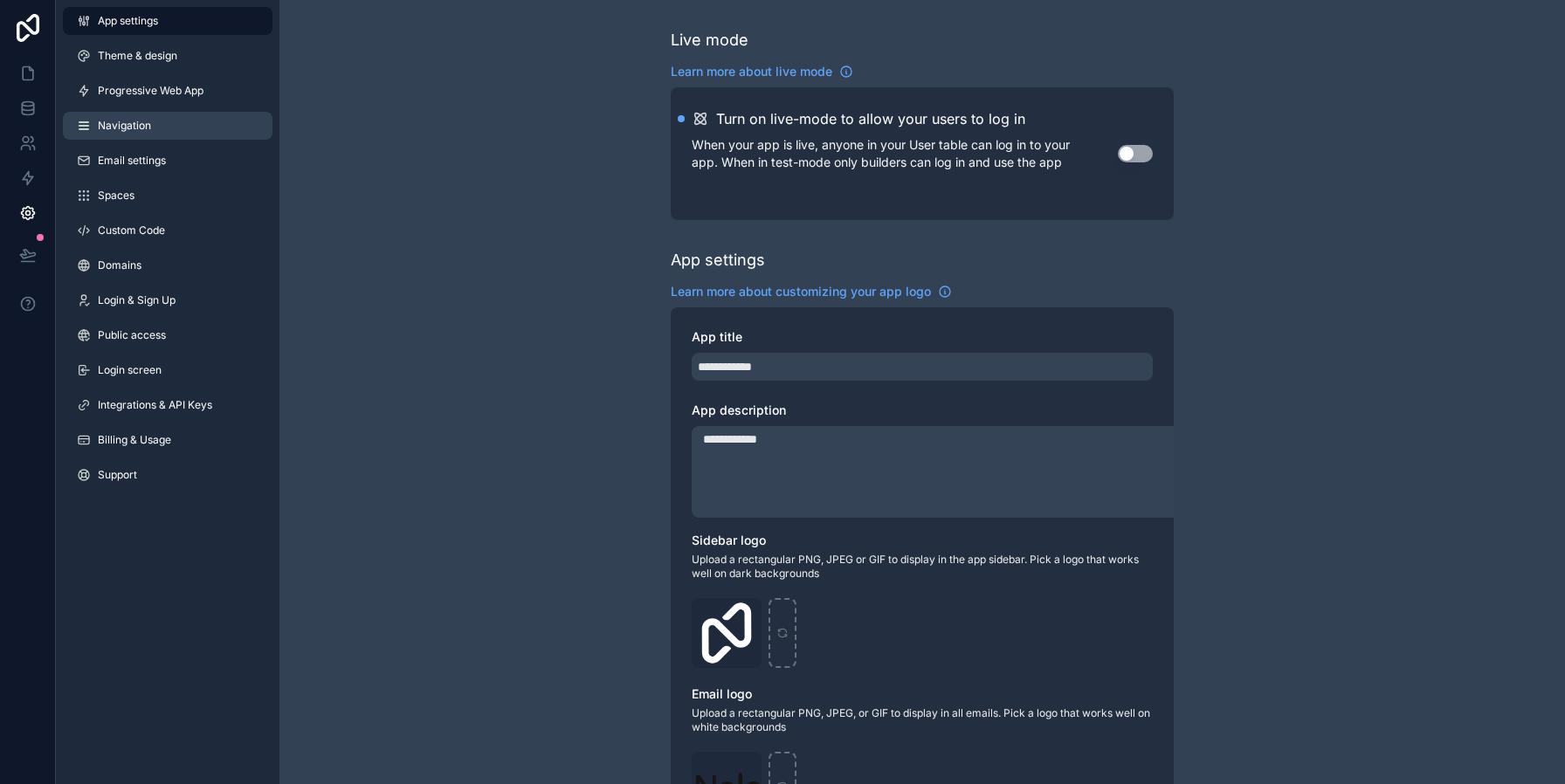 click on "Navigation" at bounding box center (124, 126) 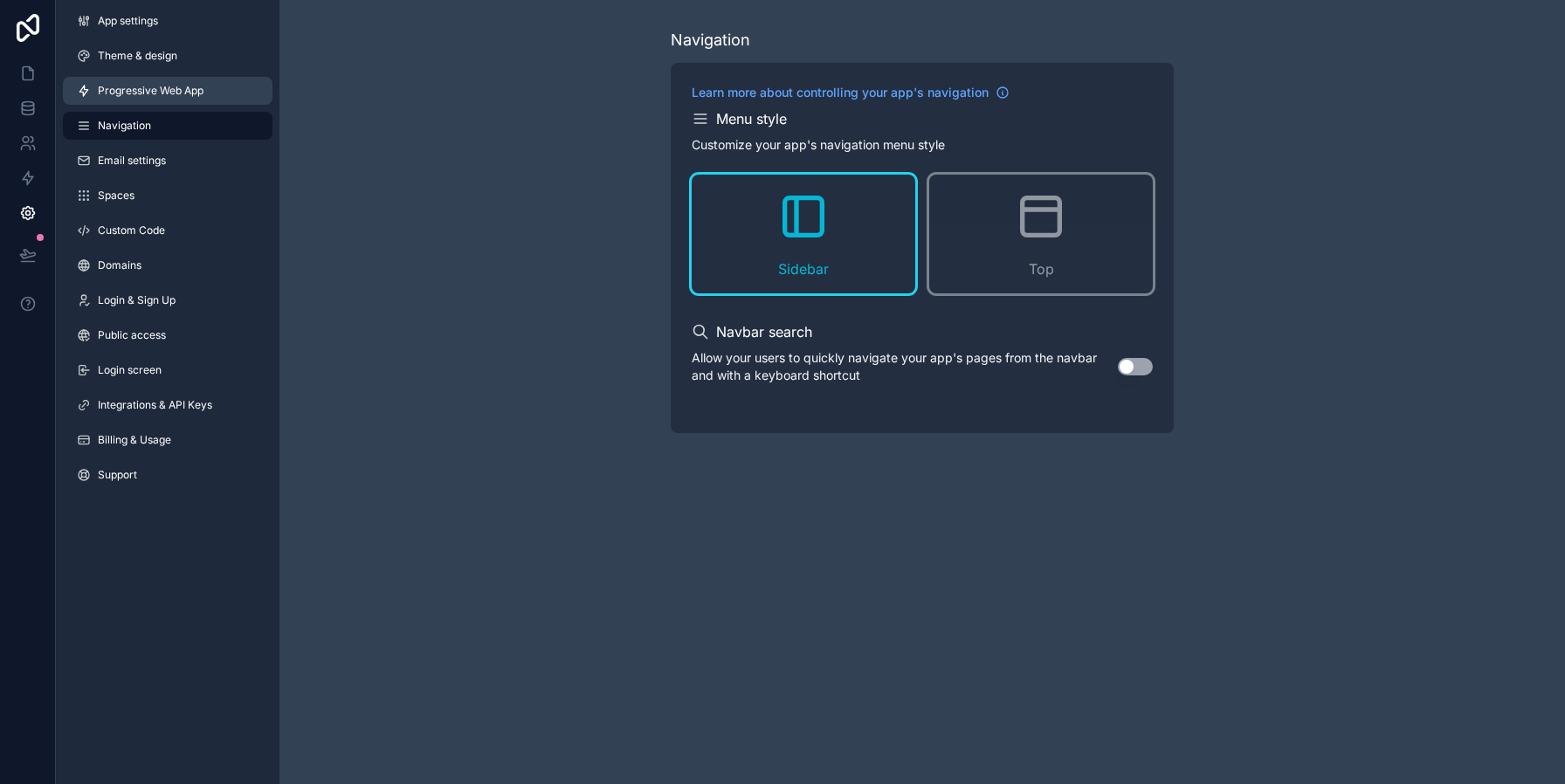 click on "Progressive Web App" at bounding box center (150, 91) 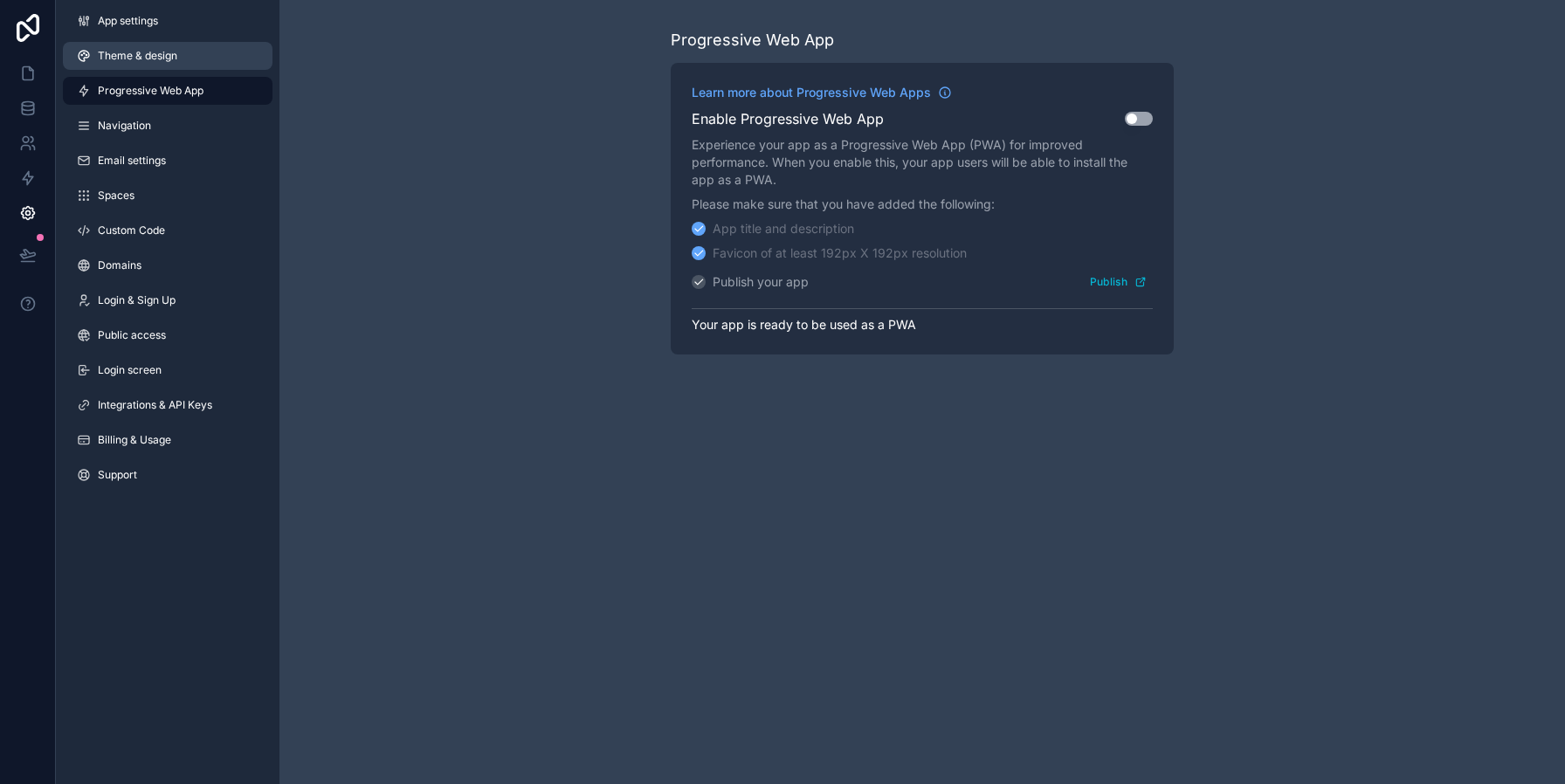 click on "Theme & design" at bounding box center (137, 56) 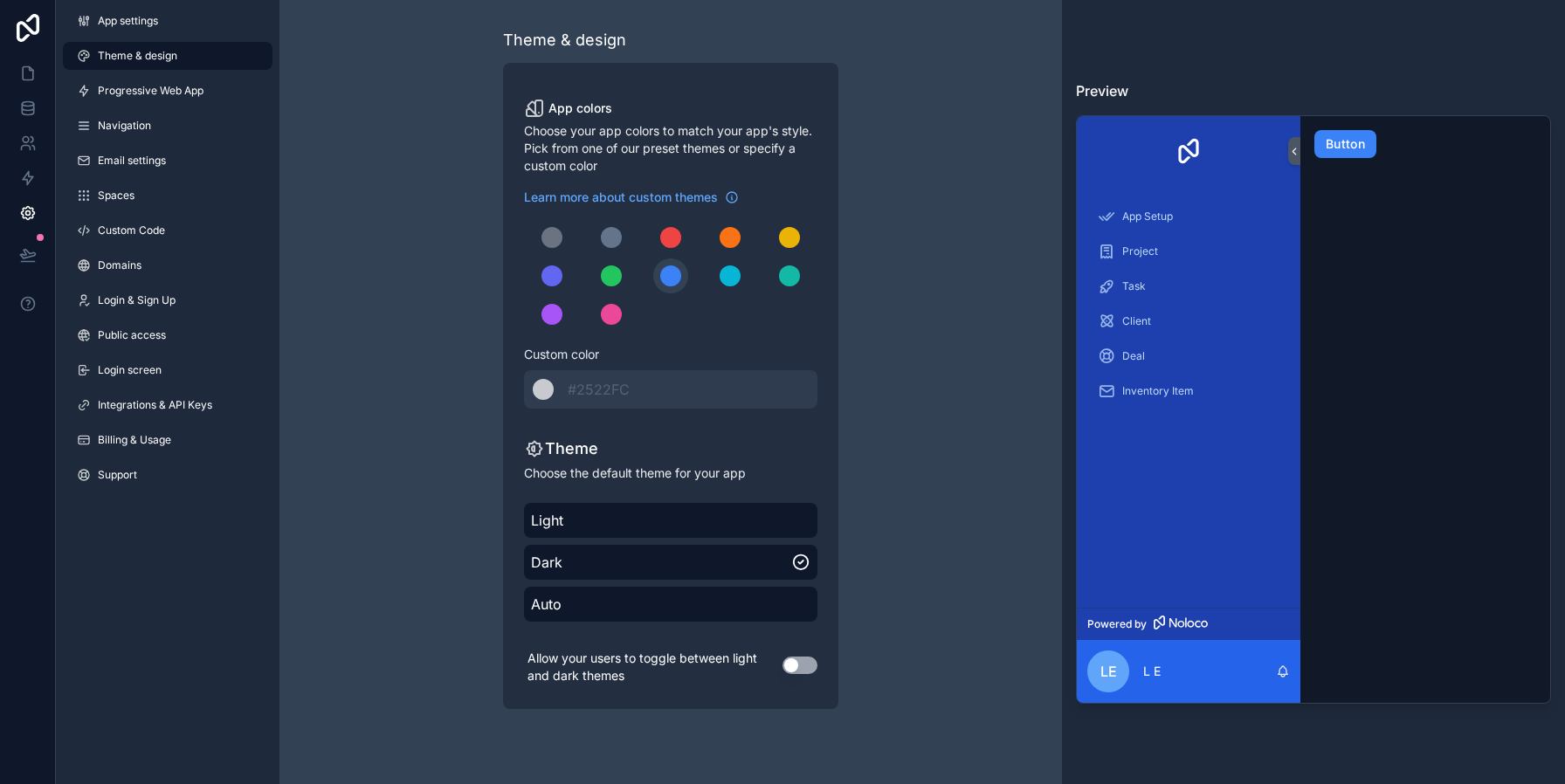 click on "App settings Theme & design Progressive Web App Navigation Email settings Spaces Custom Code Domains Login & Sign Up Public access Login screen Integrations & API Keys Billing & Usage Support" at bounding box center [168, 251] 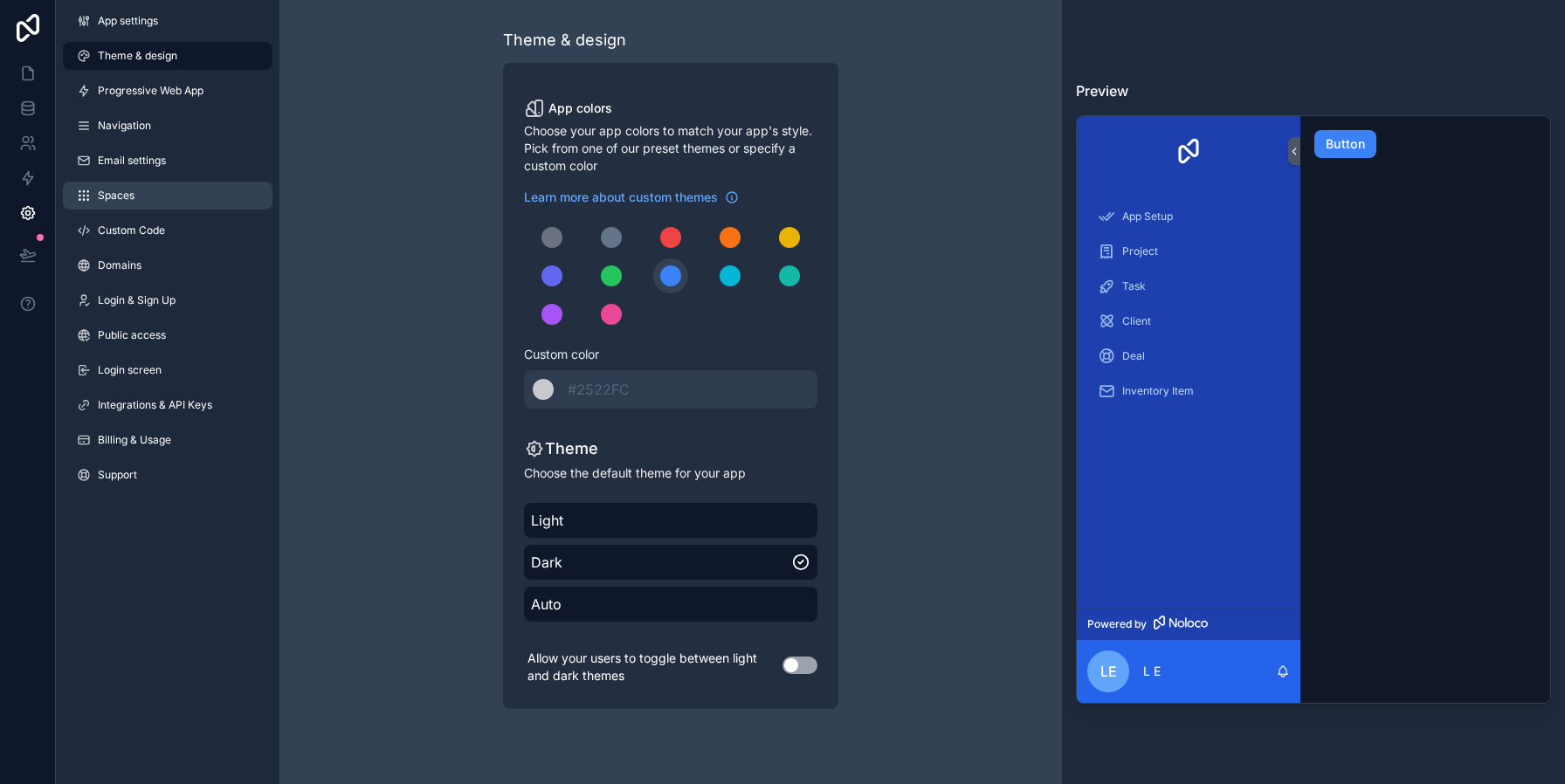 click on "Spaces" at bounding box center [168, 196] 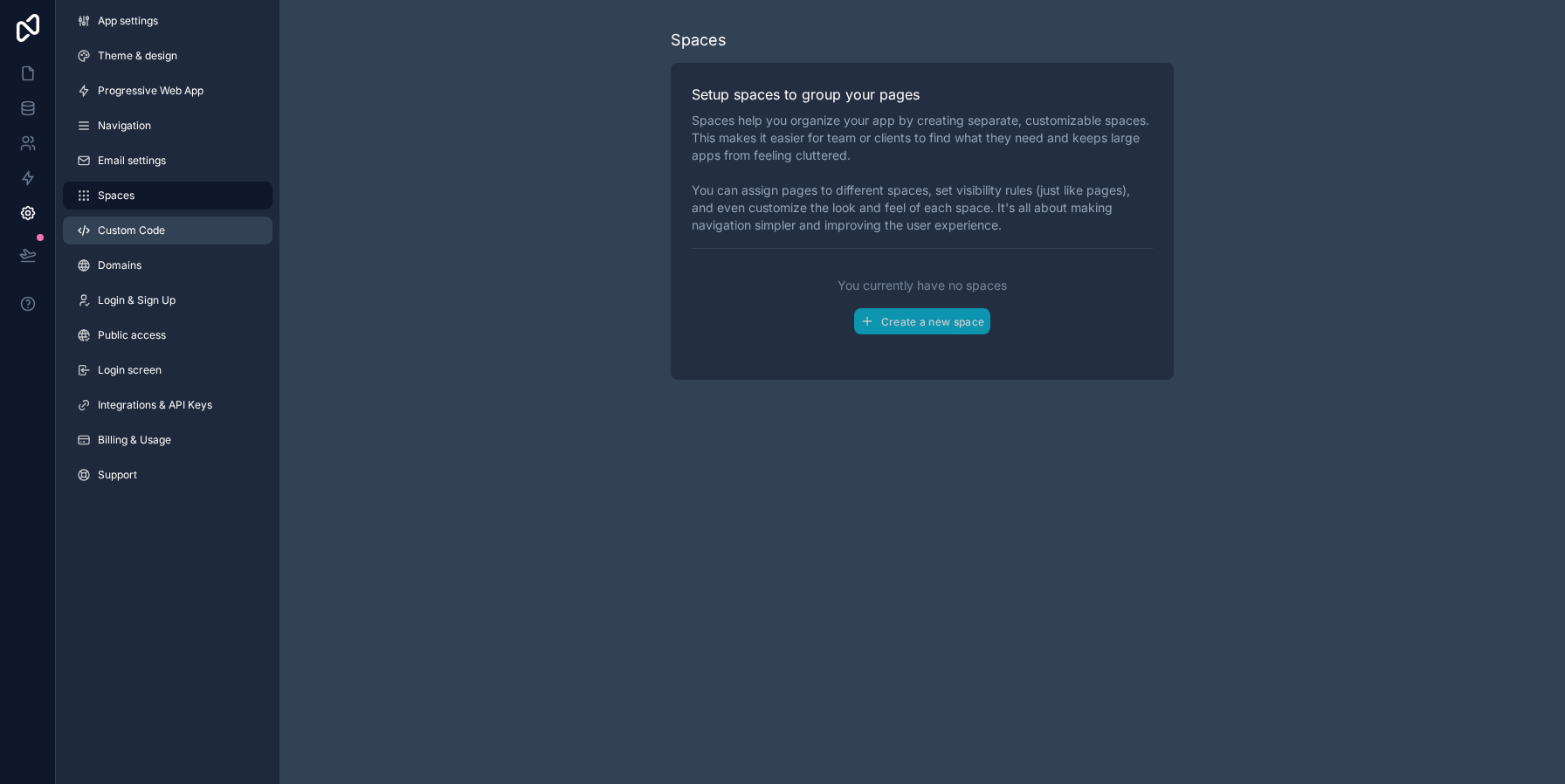 click on "Custom Code" at bounding box center (168, 230) 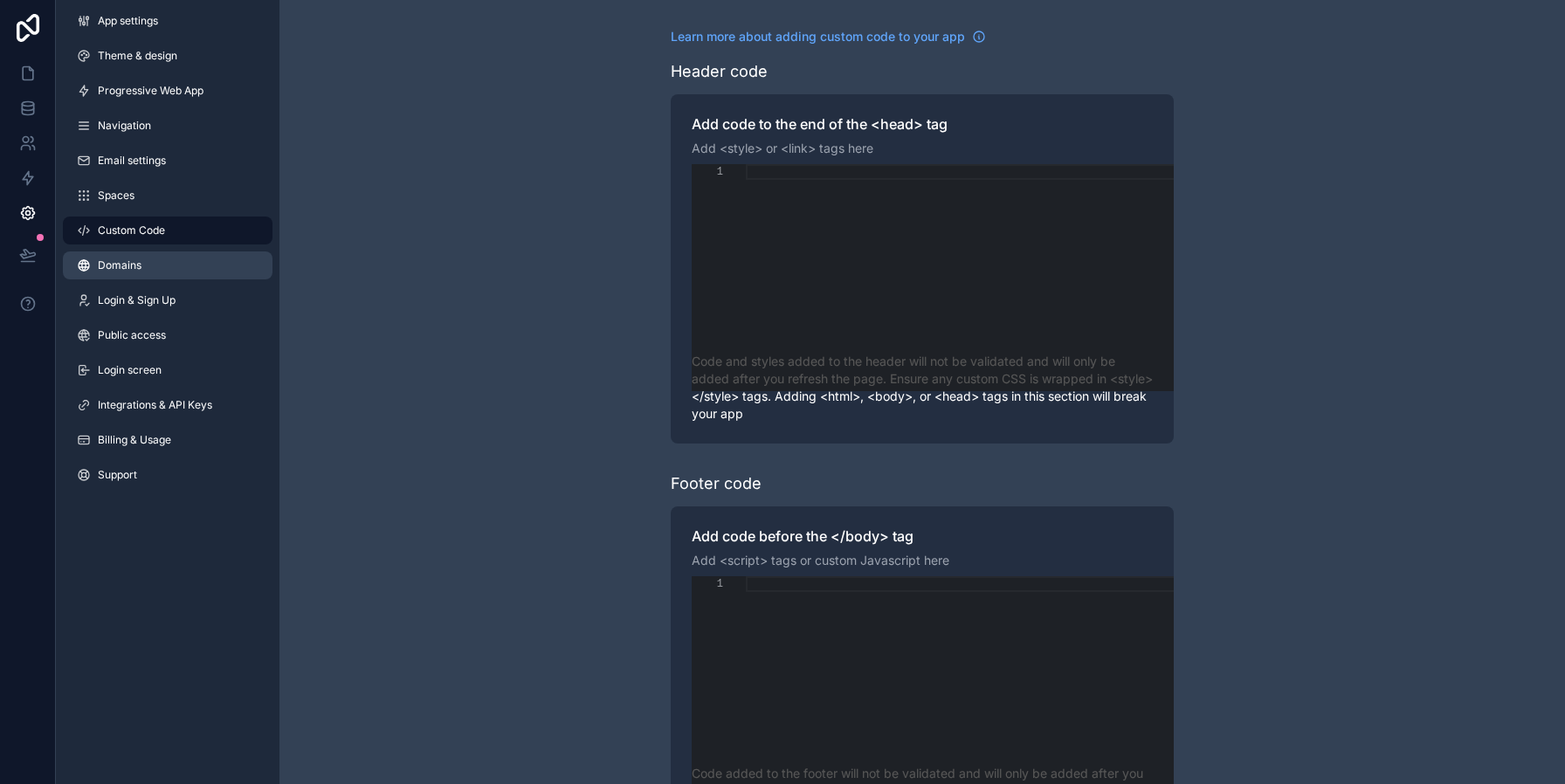 click on "Domains" at bounding box center (168, 265) 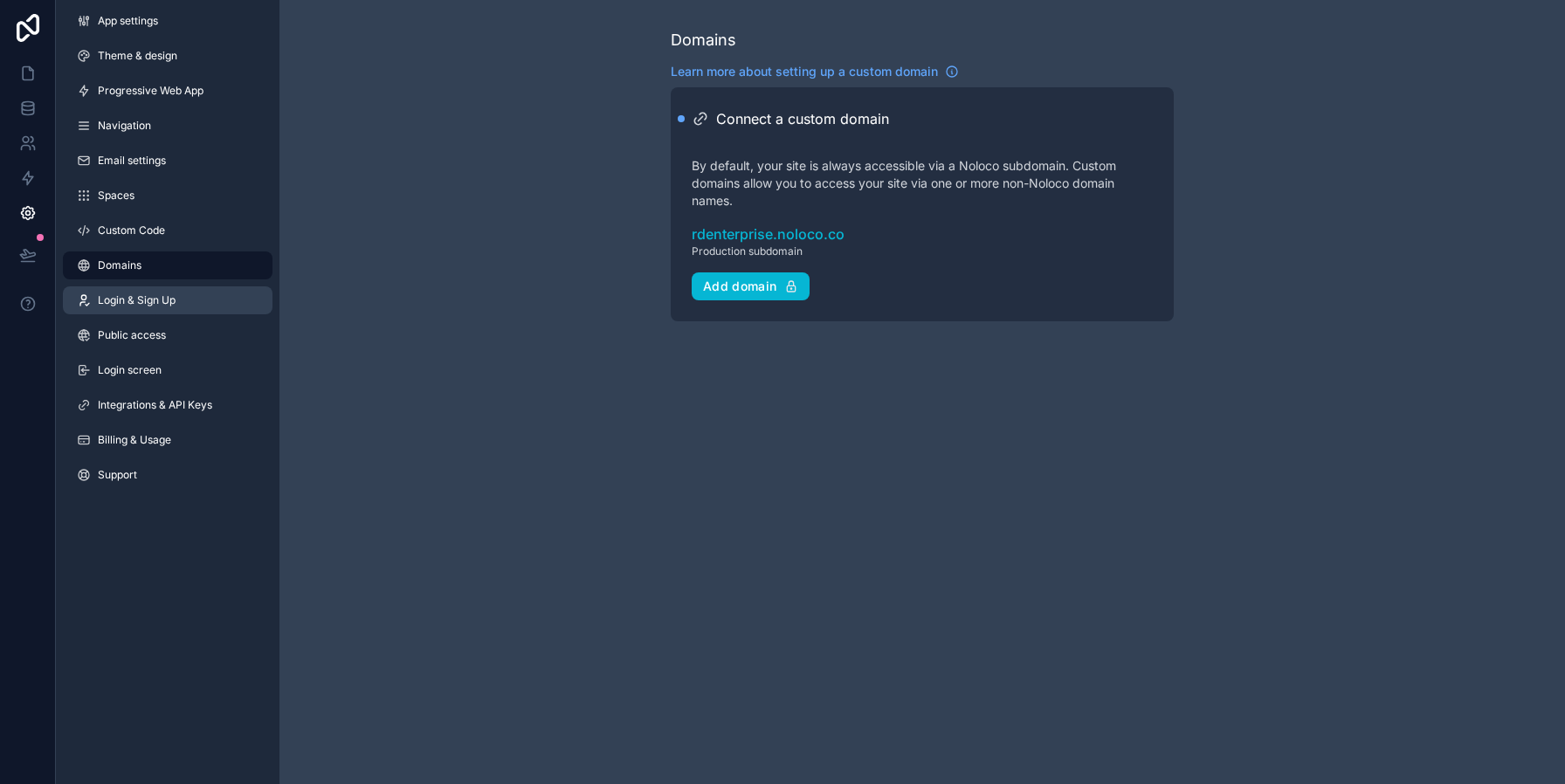 click on "Login & Sign Up" at bounding box center (168, 300) 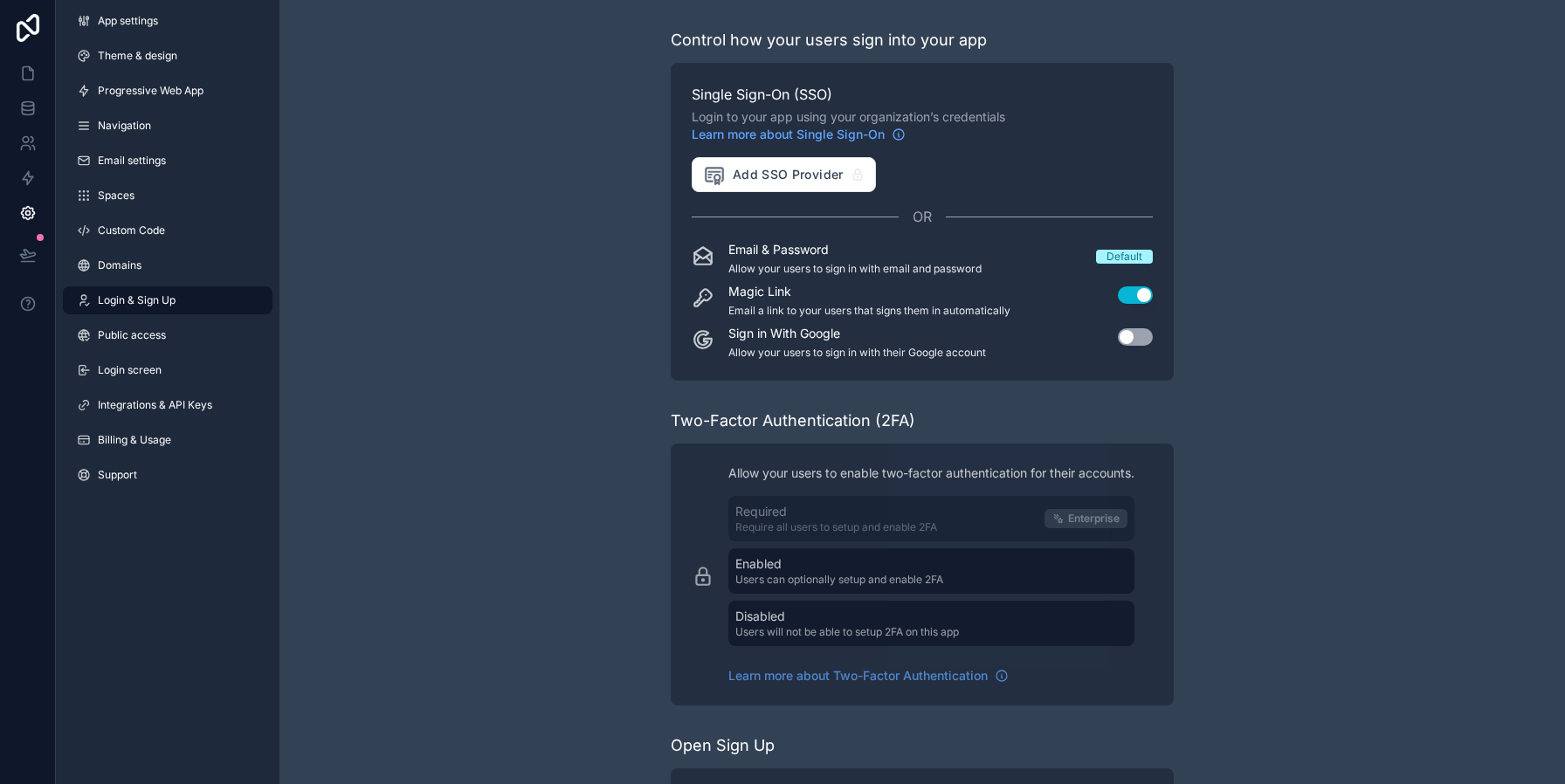 click on "App settings Theme & design Progressive Web App Navigation Email settings Spaces Custom Code Domains Login & Sign Up Public access Login screen Integrations & API Keys Billing & Usage Support" at bounding box center (168, 251) 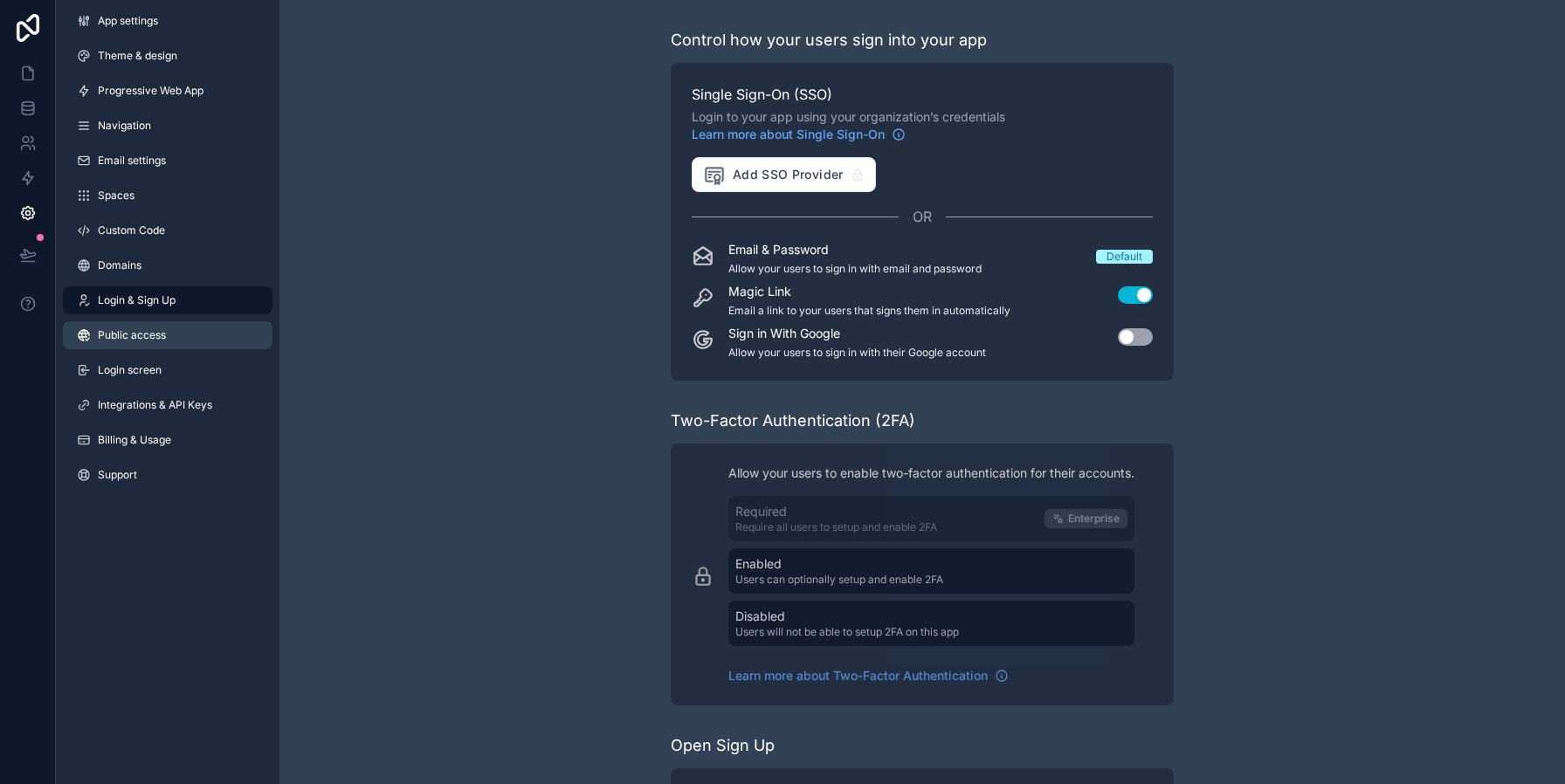 click on "Public access" at bounding box center [168, 335] 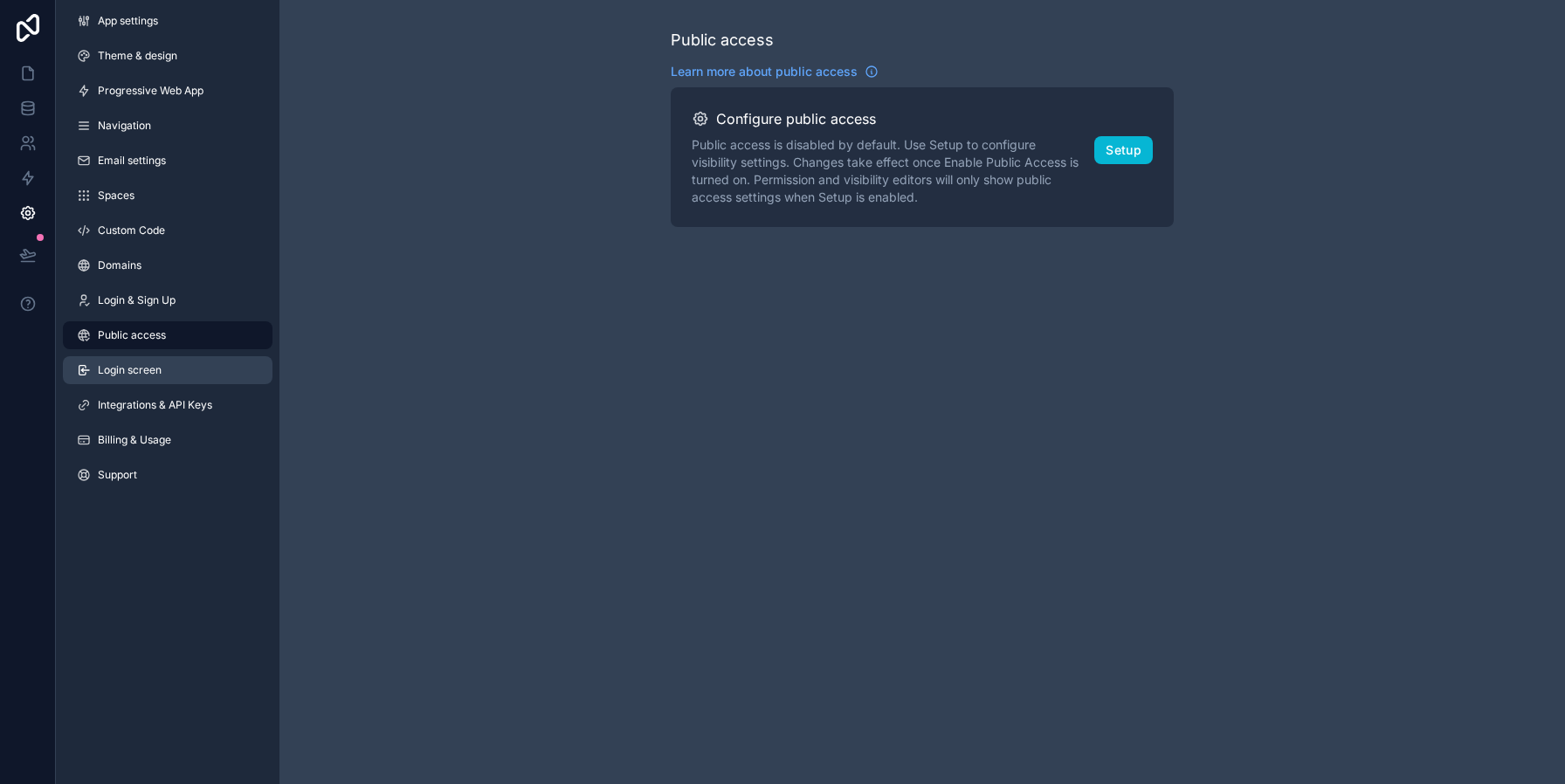 click on "Login screen" at bounding box center (168, 370) 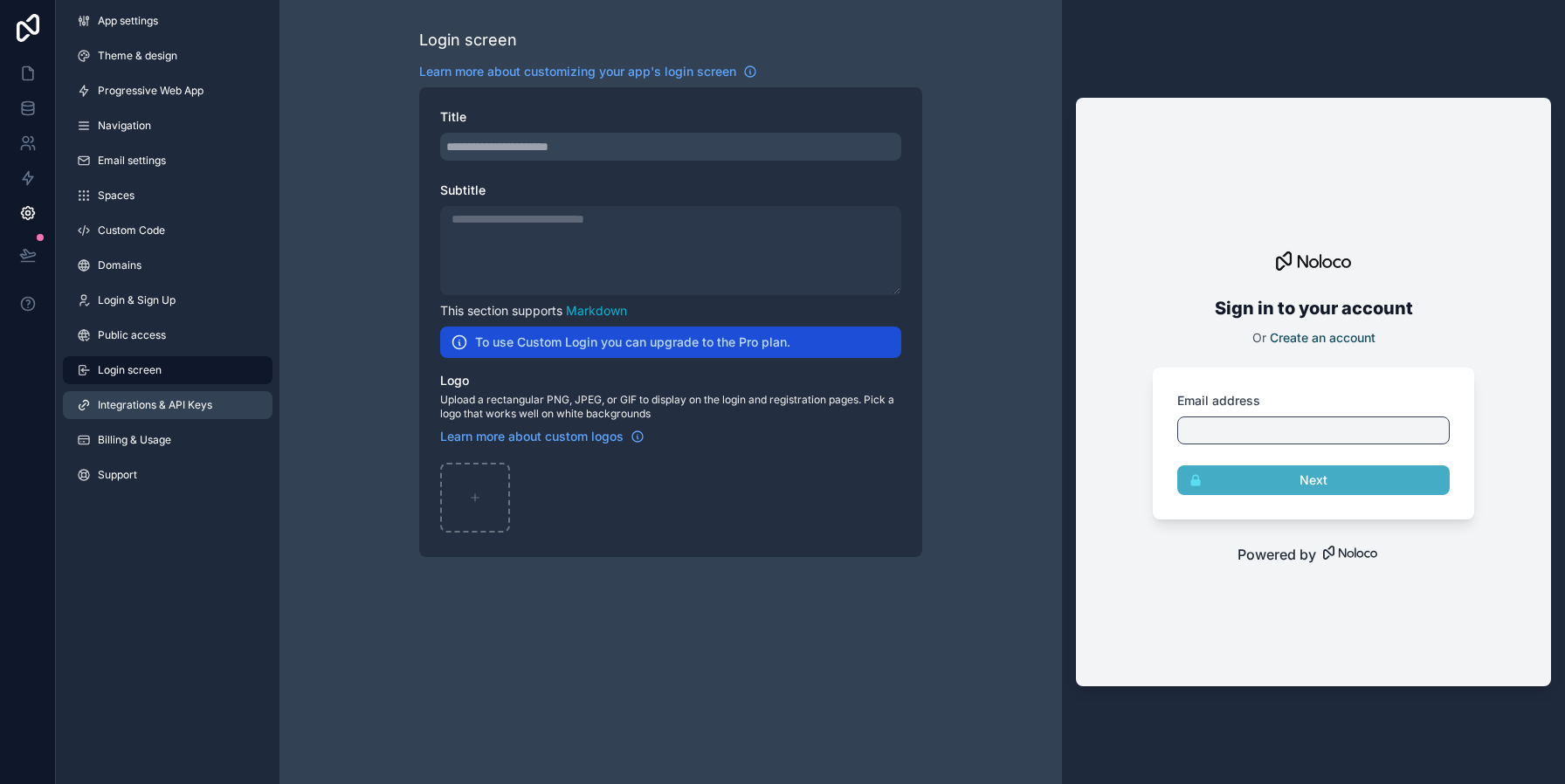 click on "Integrations & API Keys" at bounding box center (168, 405) 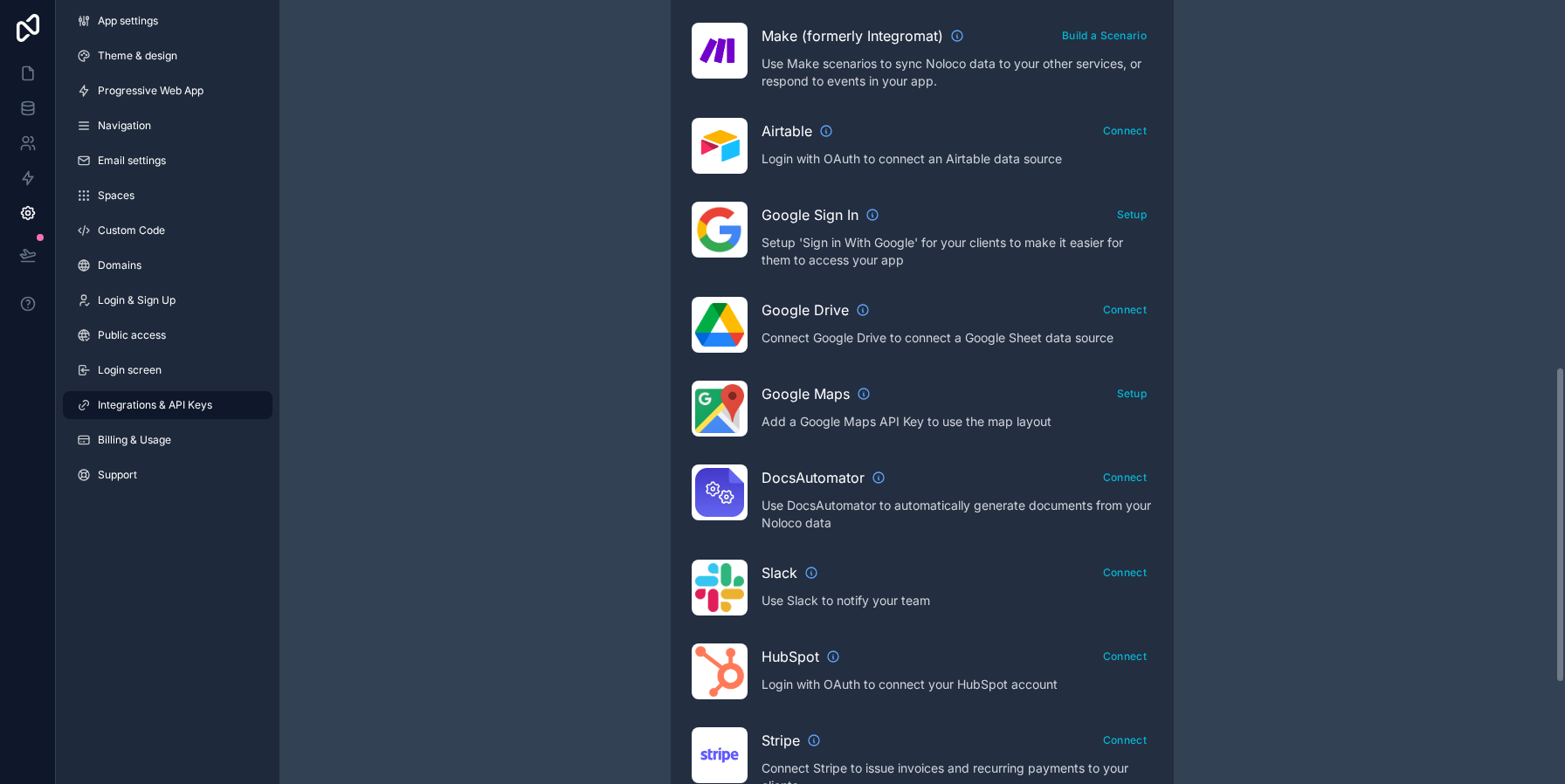 scroll, scrollTop: 909, scrollLeft: 0, axis: vertical 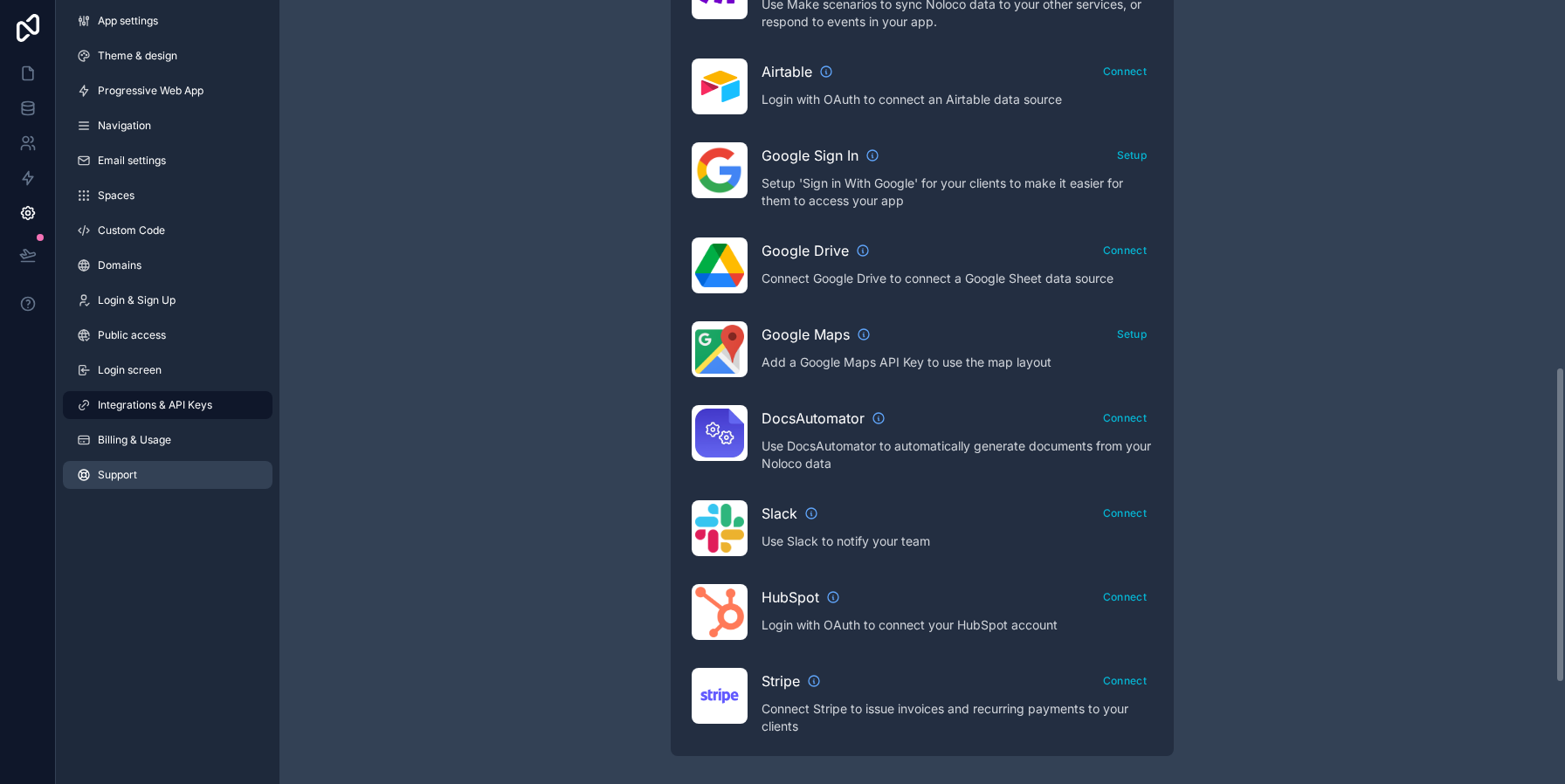 click on "Support" at bounding box center (168, 475) 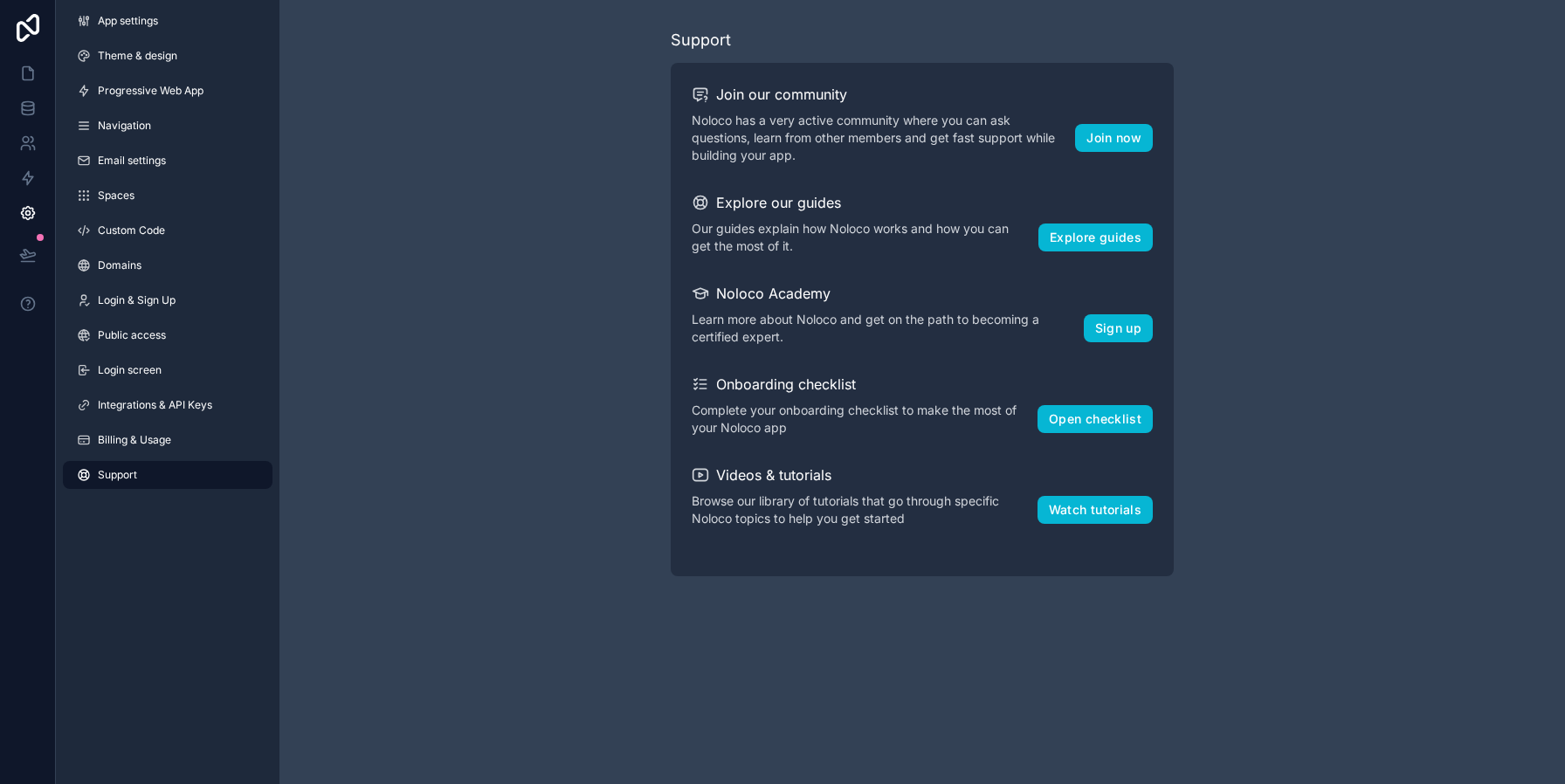 scroll, scrollTop: 0, scrollLeft: 0, axis: both 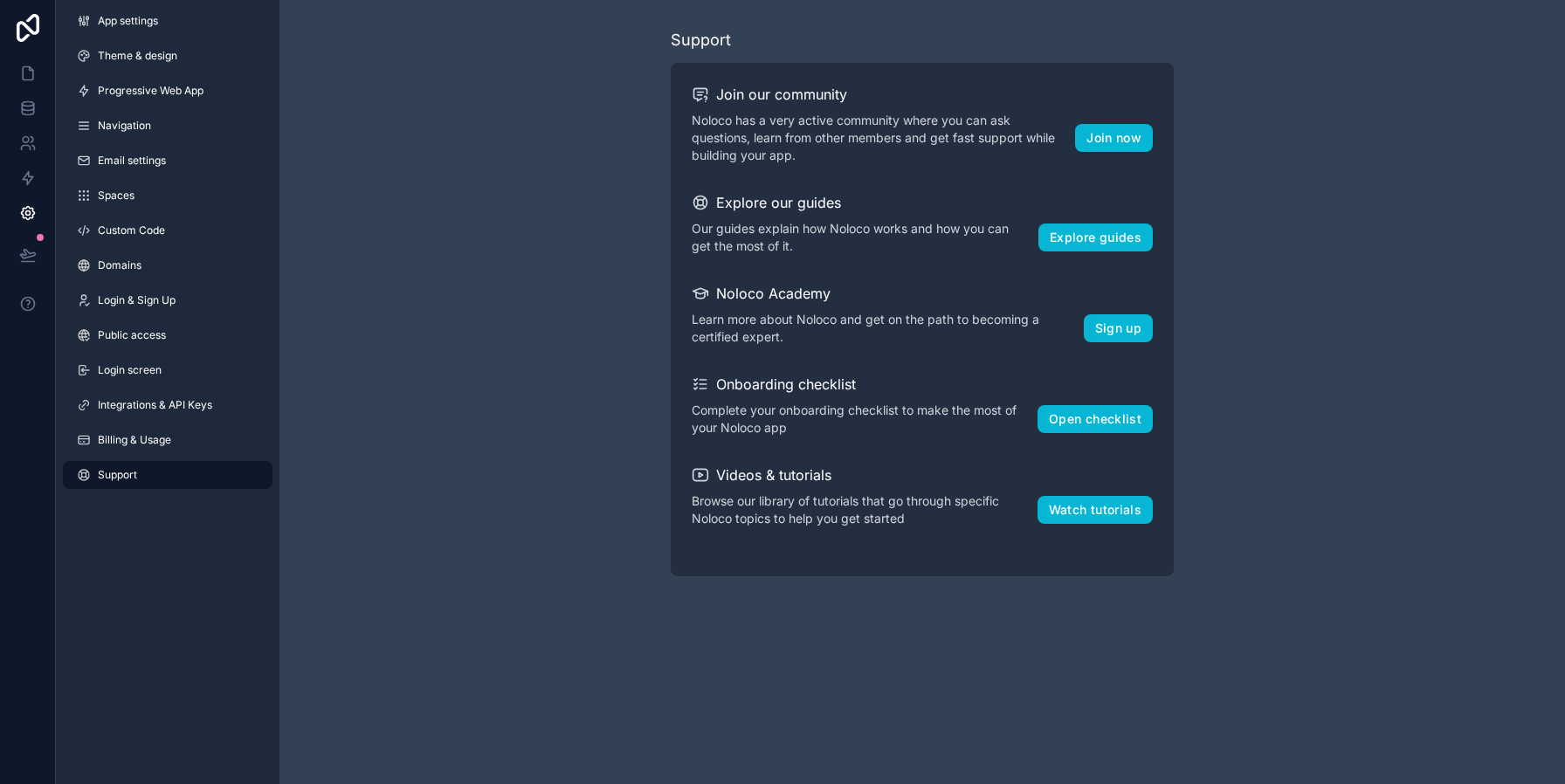 click on "App settings Theme & design Progressive Web App Navigation Email settings Spaces Custom Code Domains Login & Sign Up Public access Login screen Integrations & API Keys Billing & Usage Support" at bounding box center [168, 251] 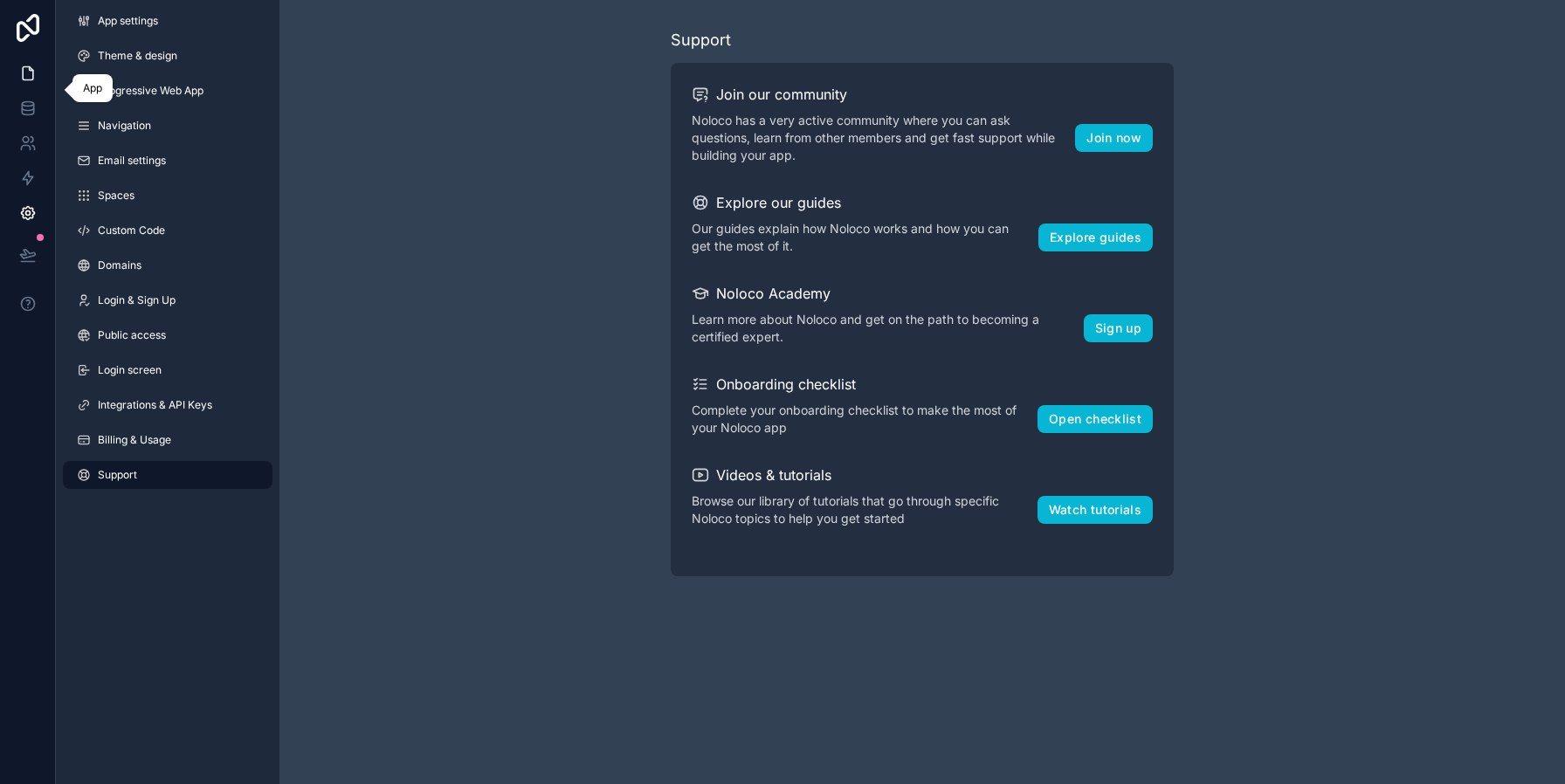 click at bounding box center [27, 73] 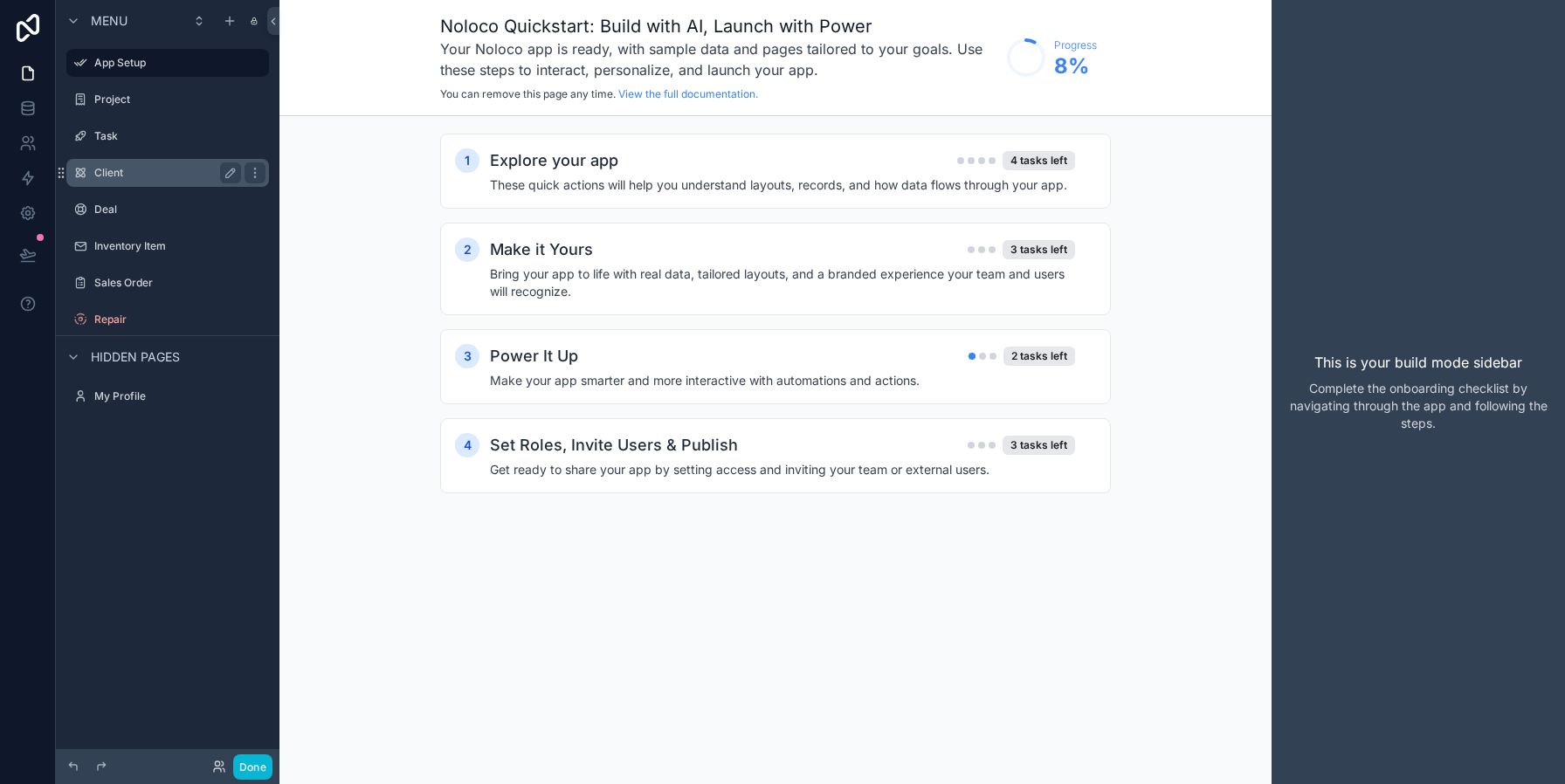 click on "Client" at bounding box center (168, 173) 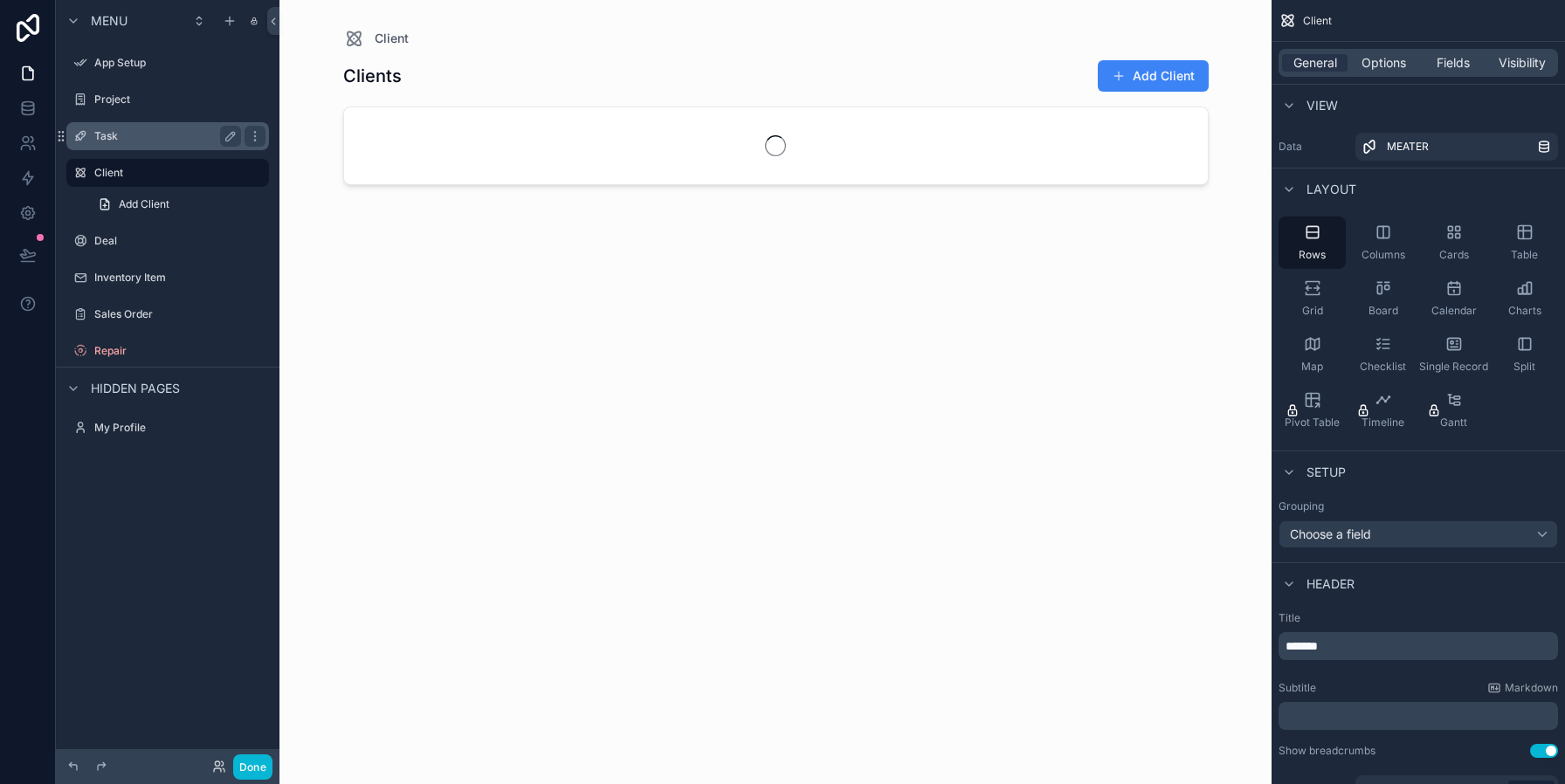 click on "Task" at bounding box center [164, 136] 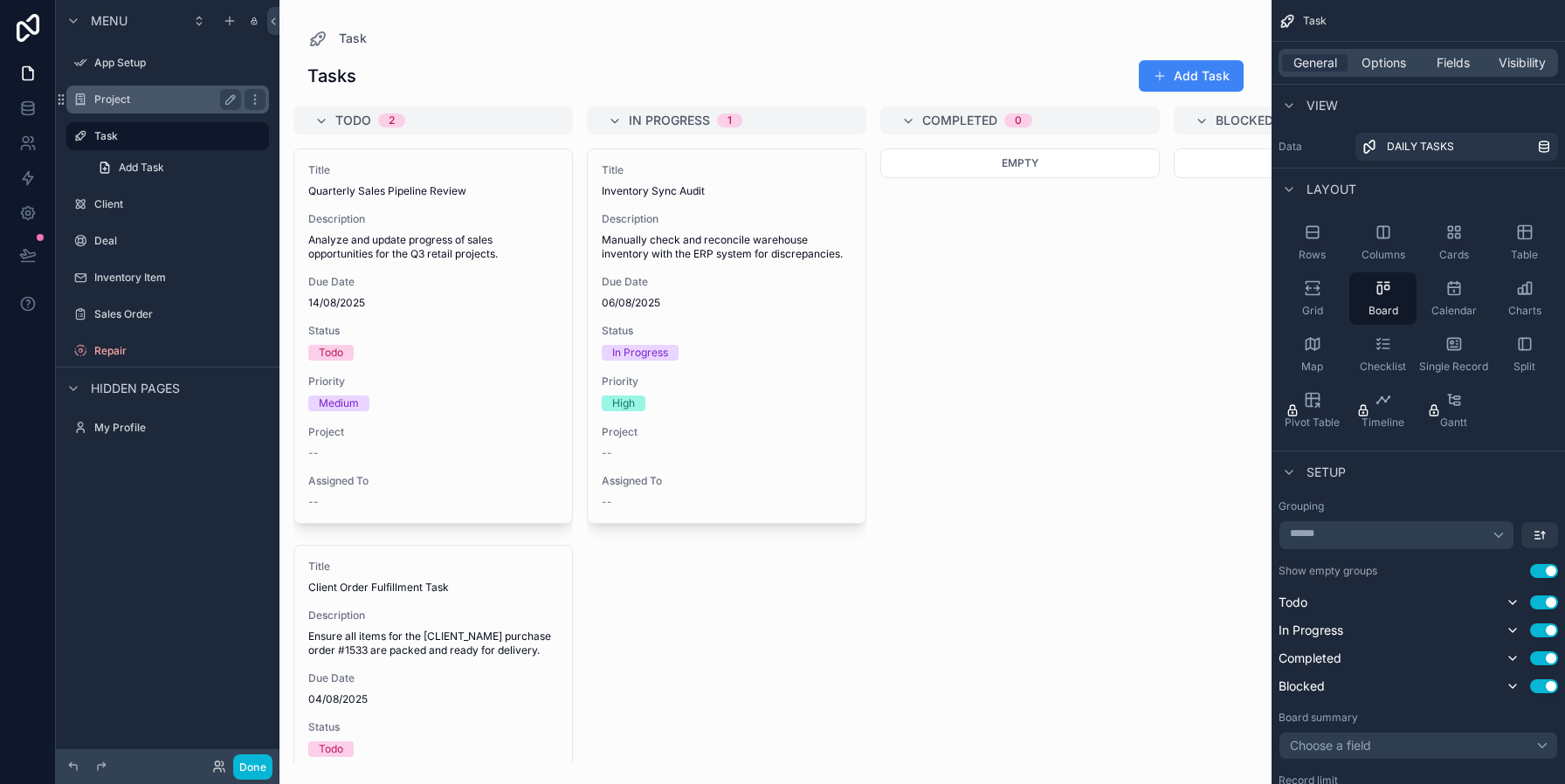 click on "Project" at bounding box center (168, 100) 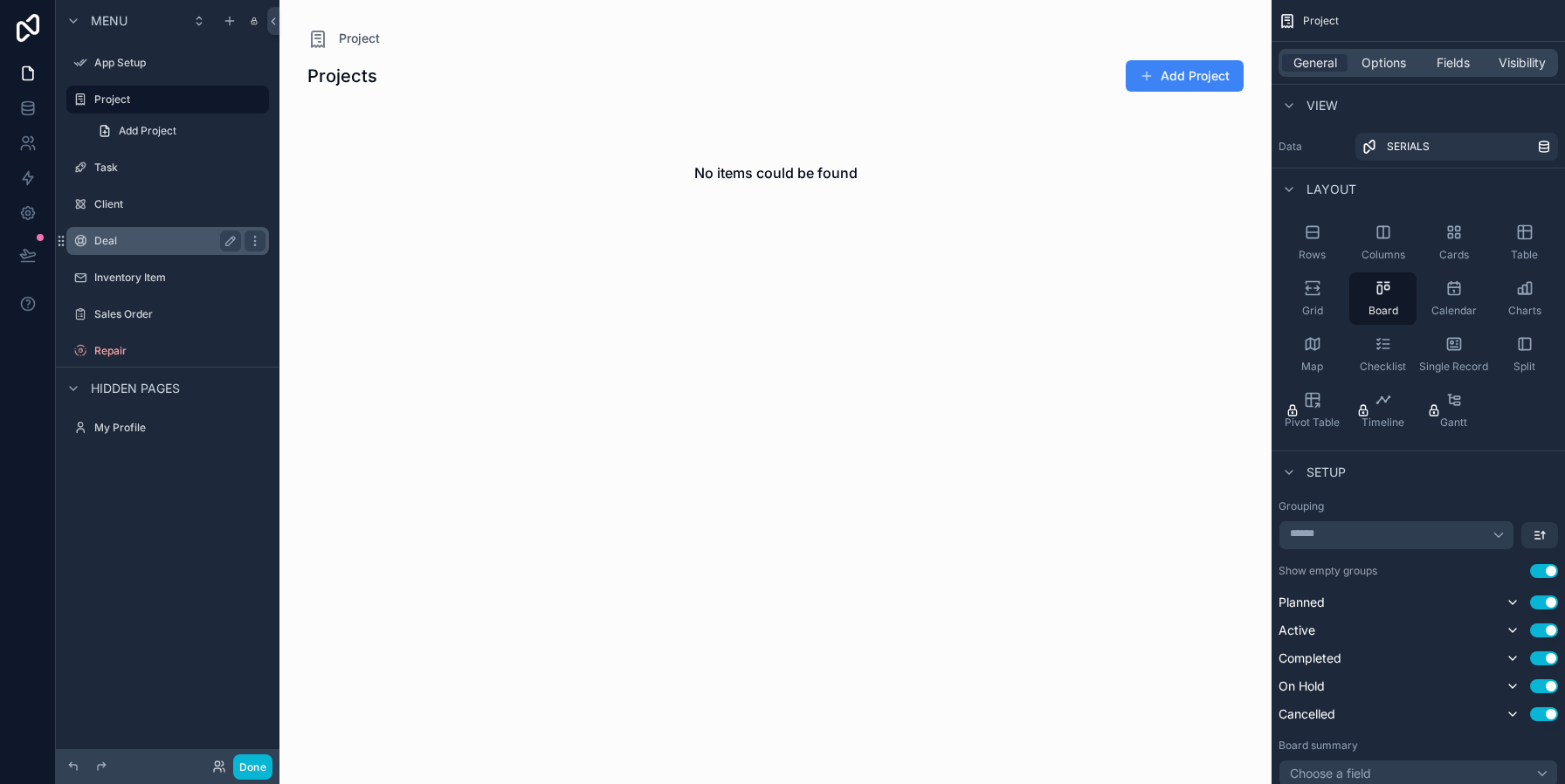click on "Deal" at bounding box center (168, 241) 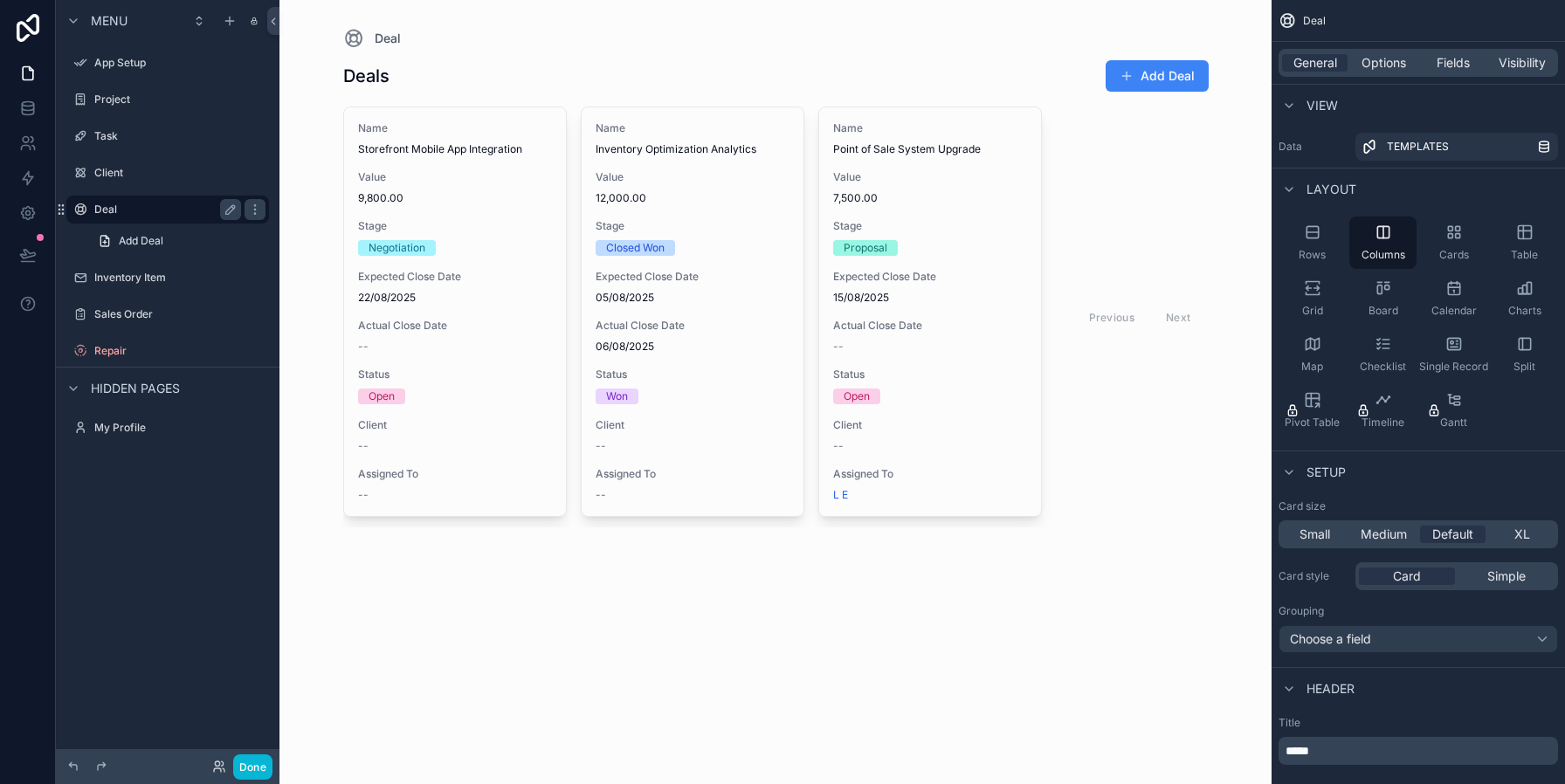 click on "Deal" at bounding box center (164, 210) 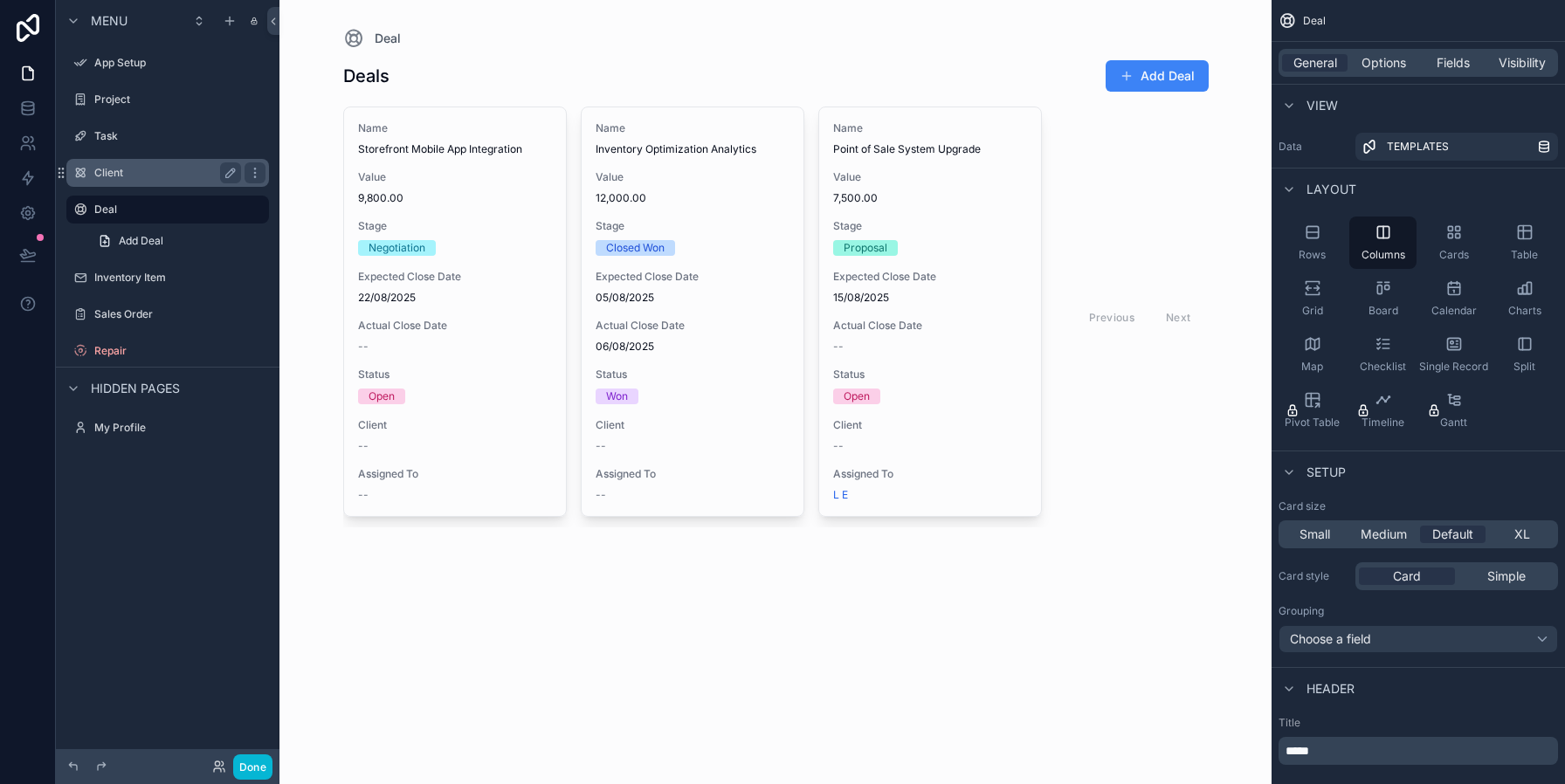 click on "Client" at bounding box center [164, 173] 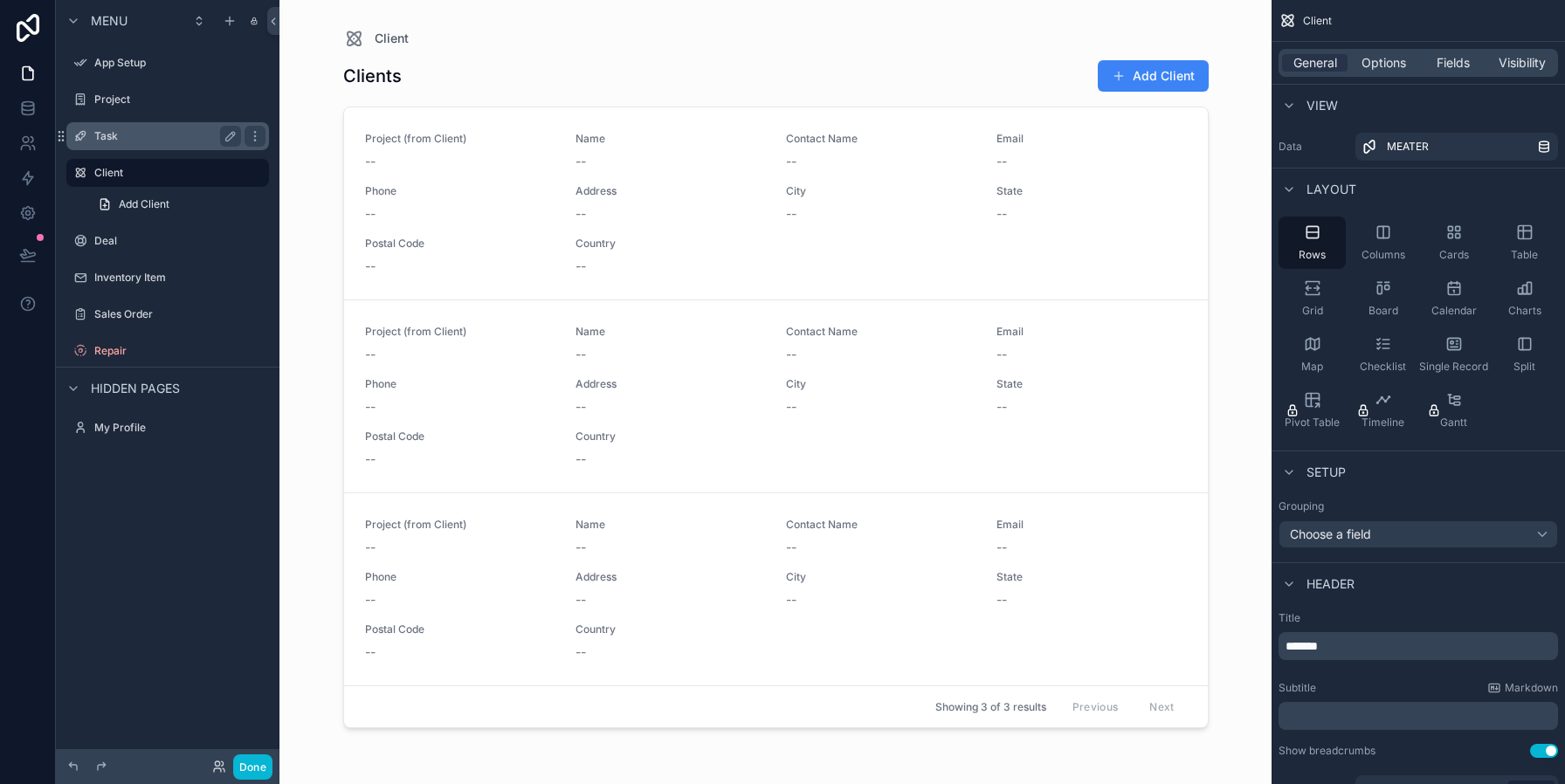 click on "Task" at bounding box center (168, 136) 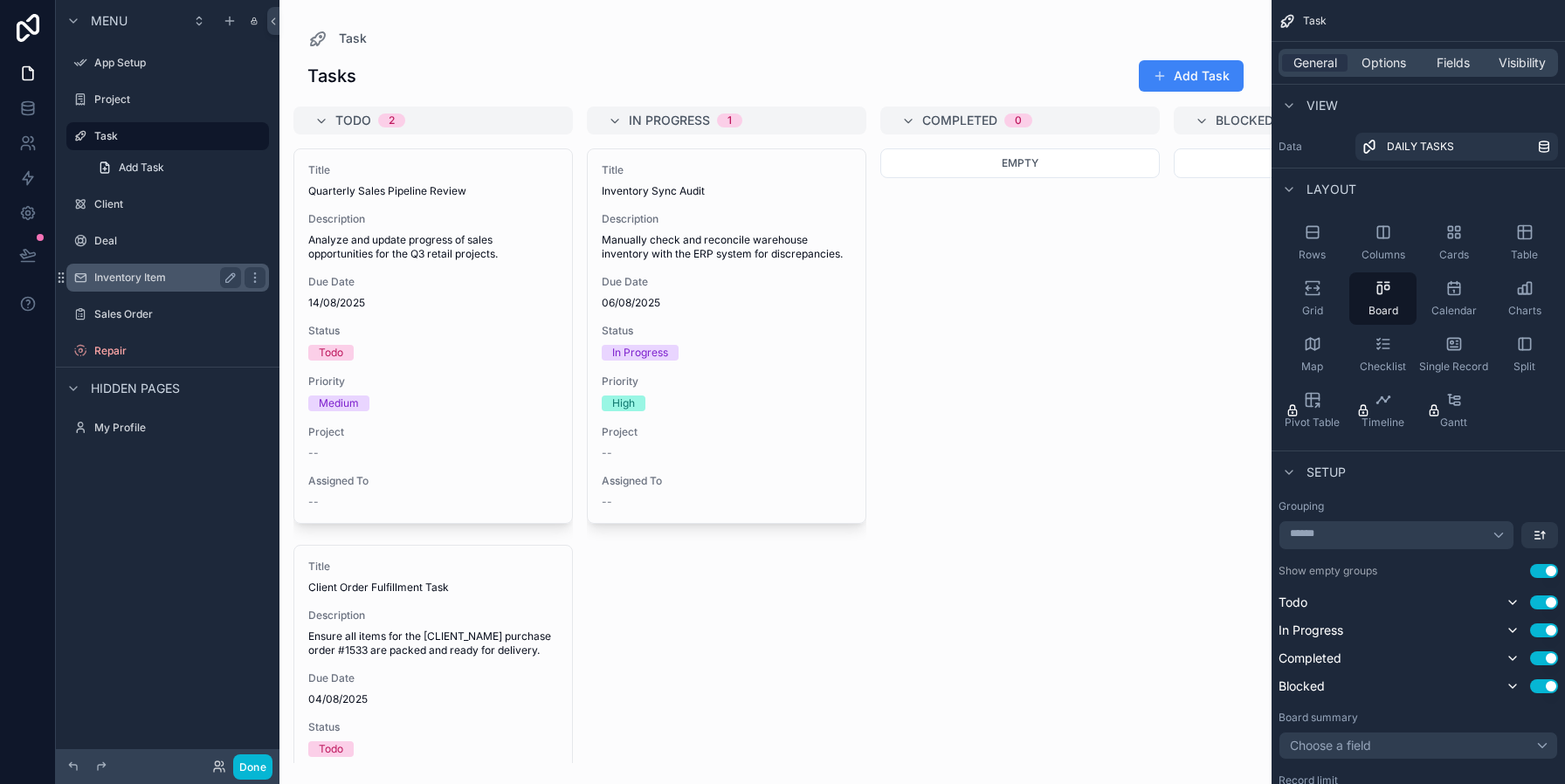 click on "Inventory Item" at bounding box center (168, 278) 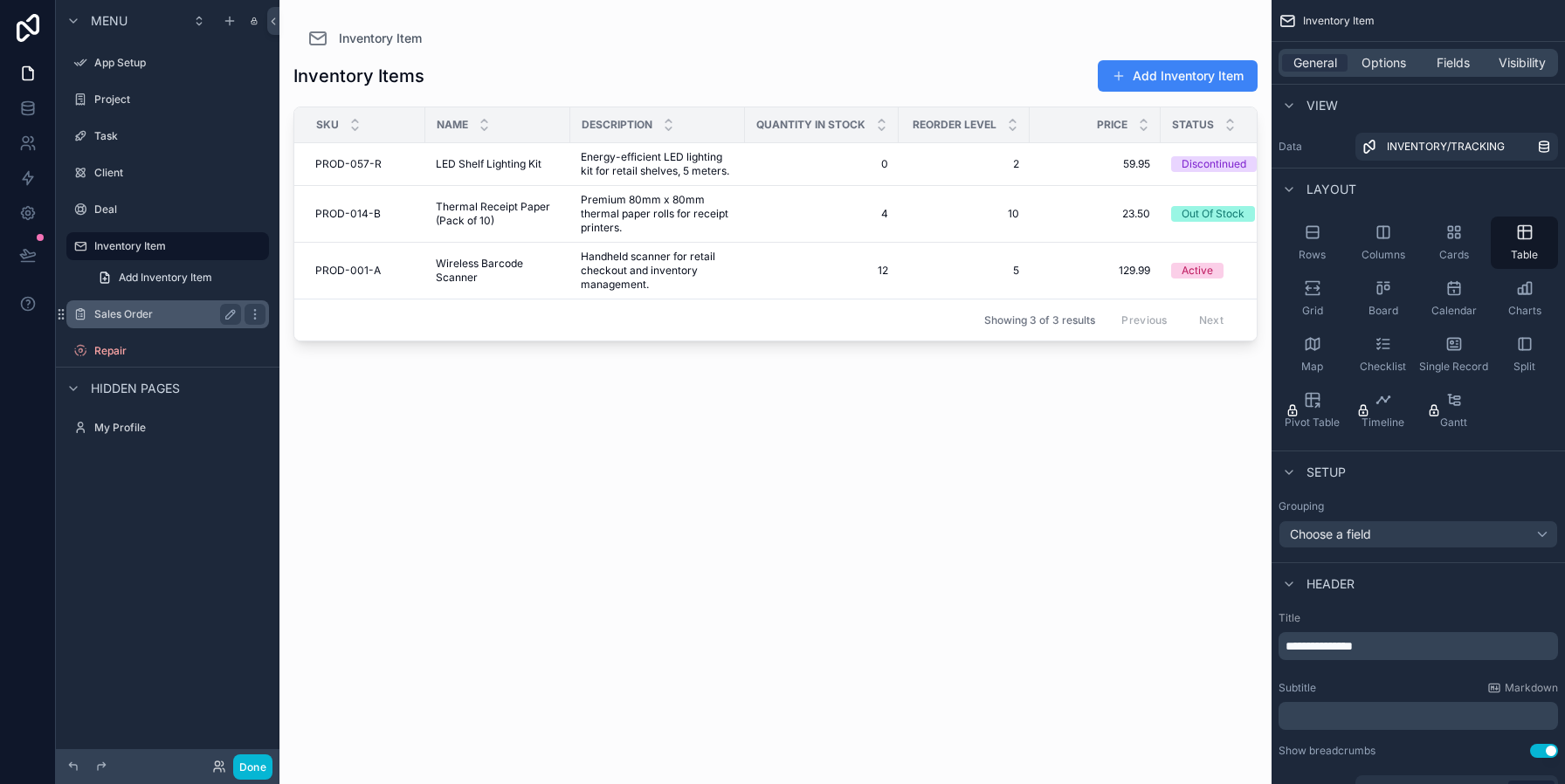 click on "Sales Order" at bounding box center [164, 314] 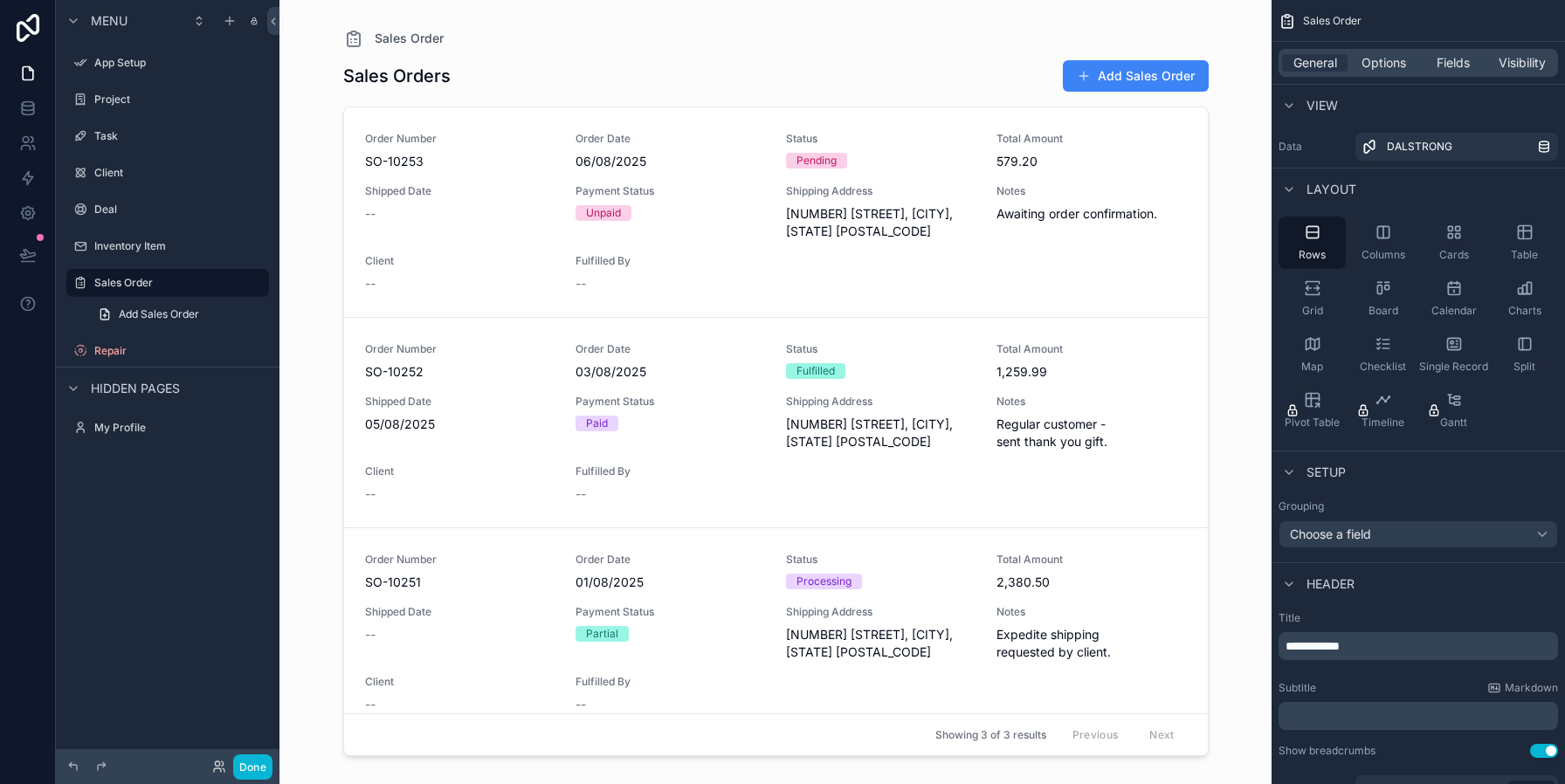 drag, startPoint x: 640, startPoint y: 203, endPoint x: 568, endPoint y: 212, distance: 72.56032 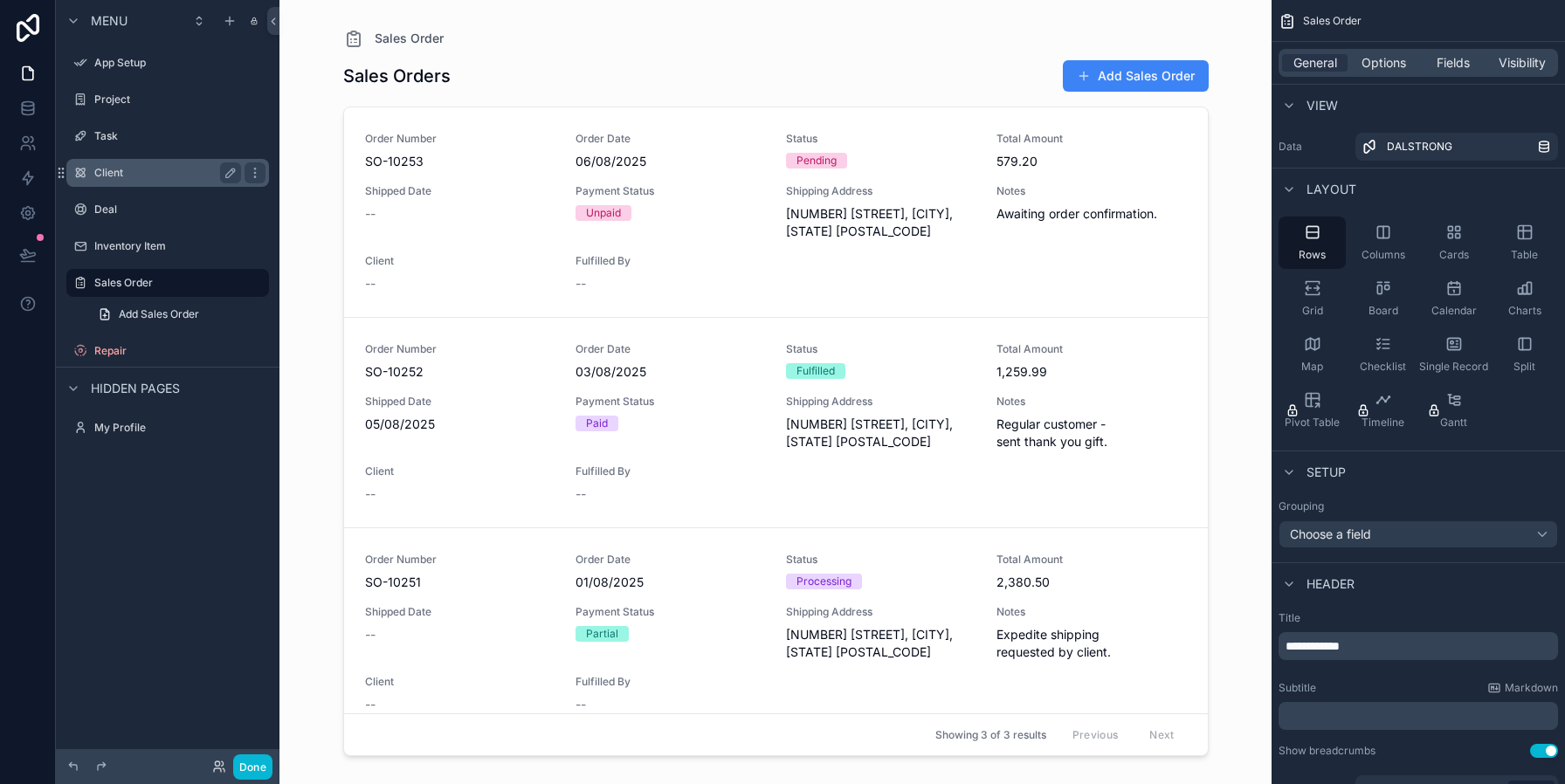 click on "Client" at bounding box center [164, 173] 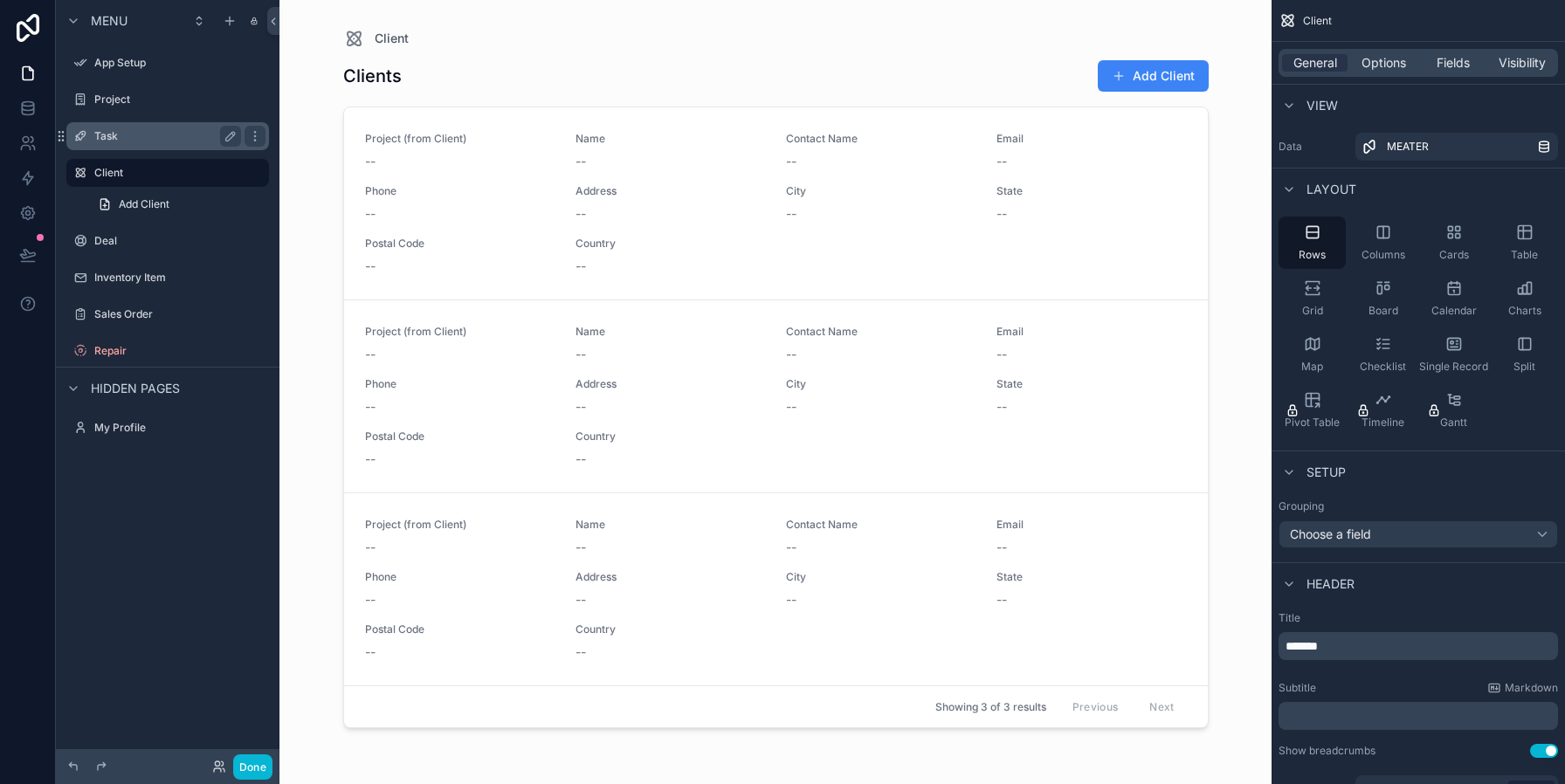 click on "Task" at bounding box center [164, 136] 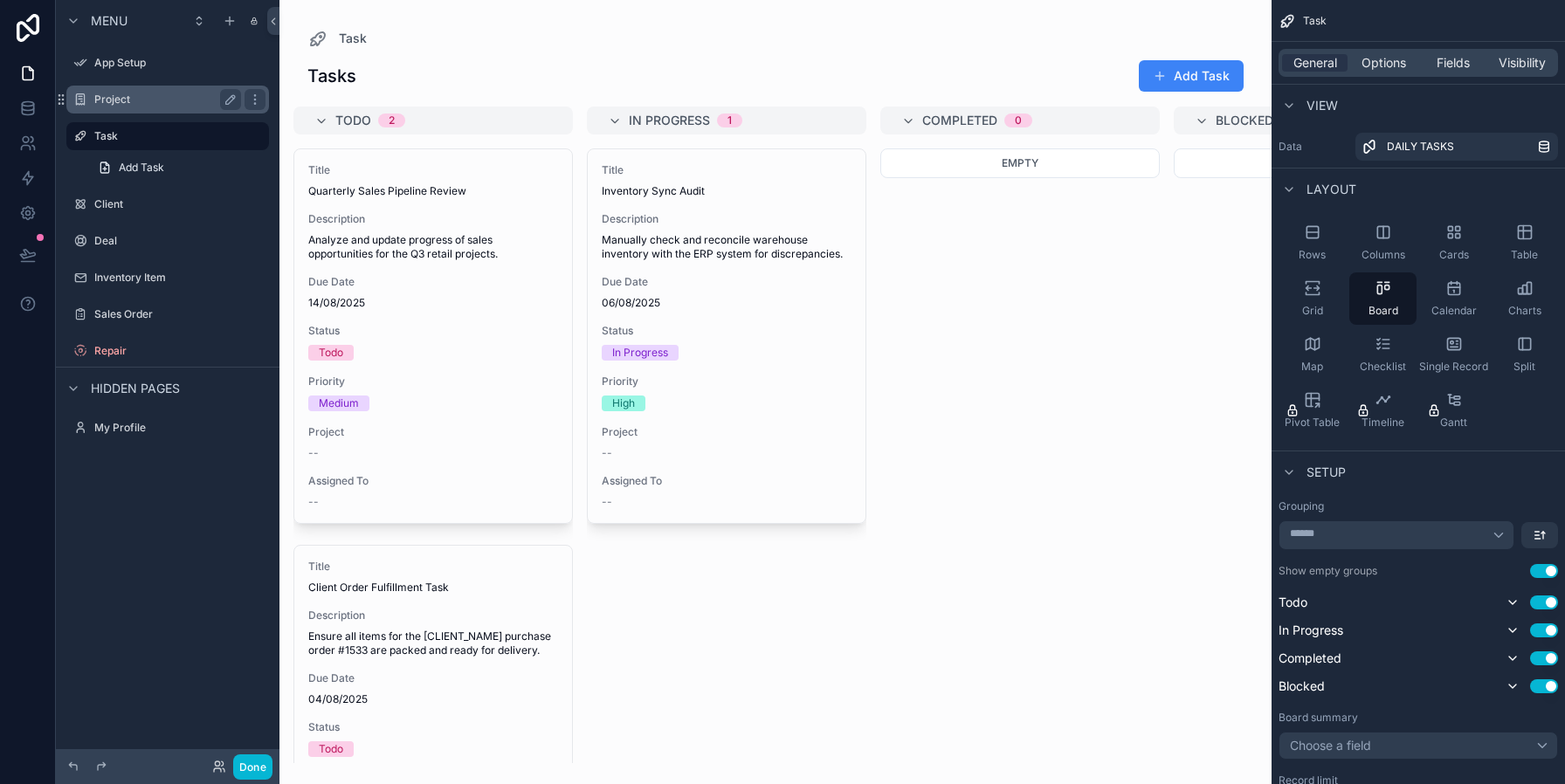 click on "Project" at bounding box center (164, 100) 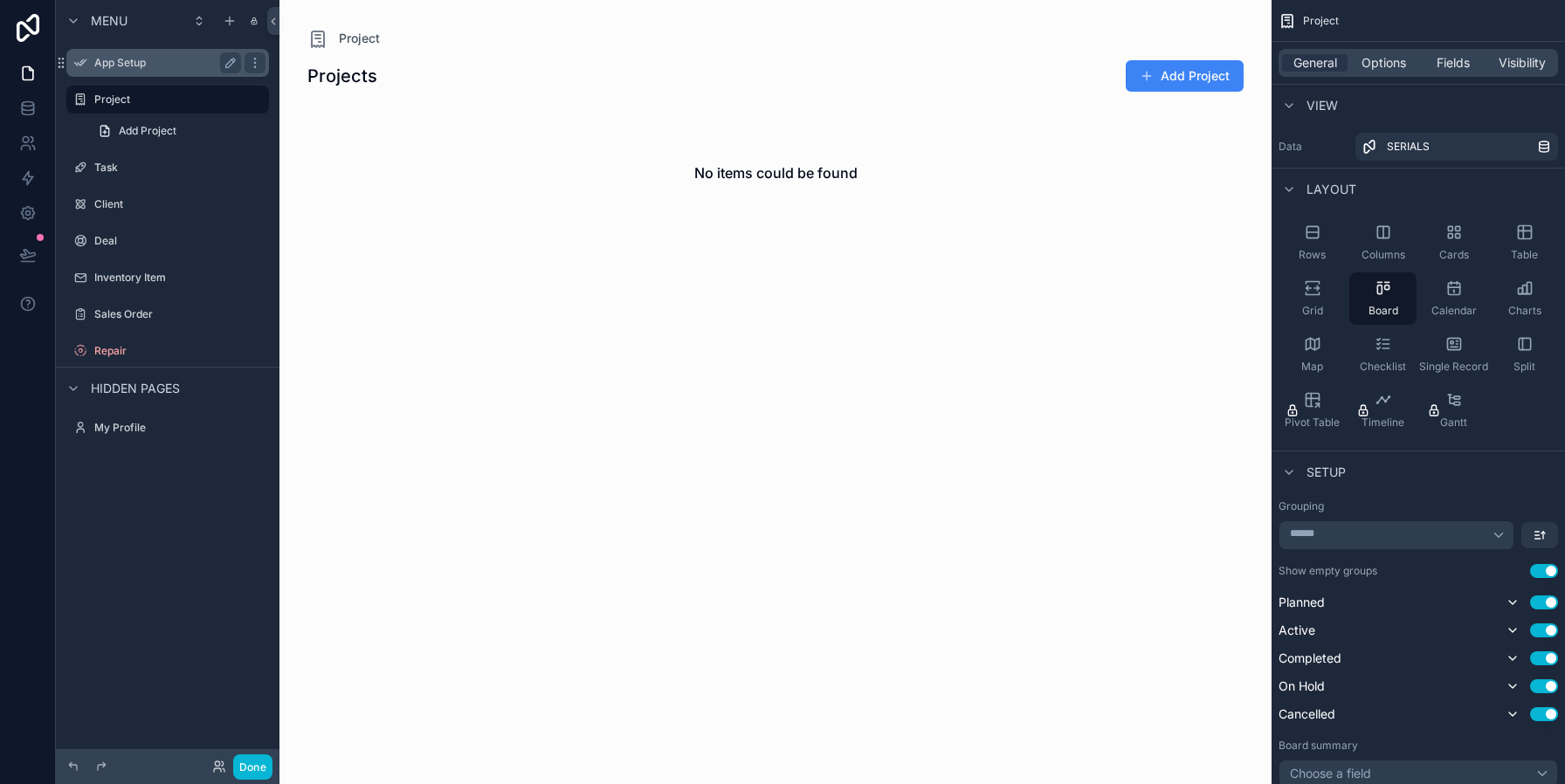 click on "App Setup" at bounding box center [164, 63] 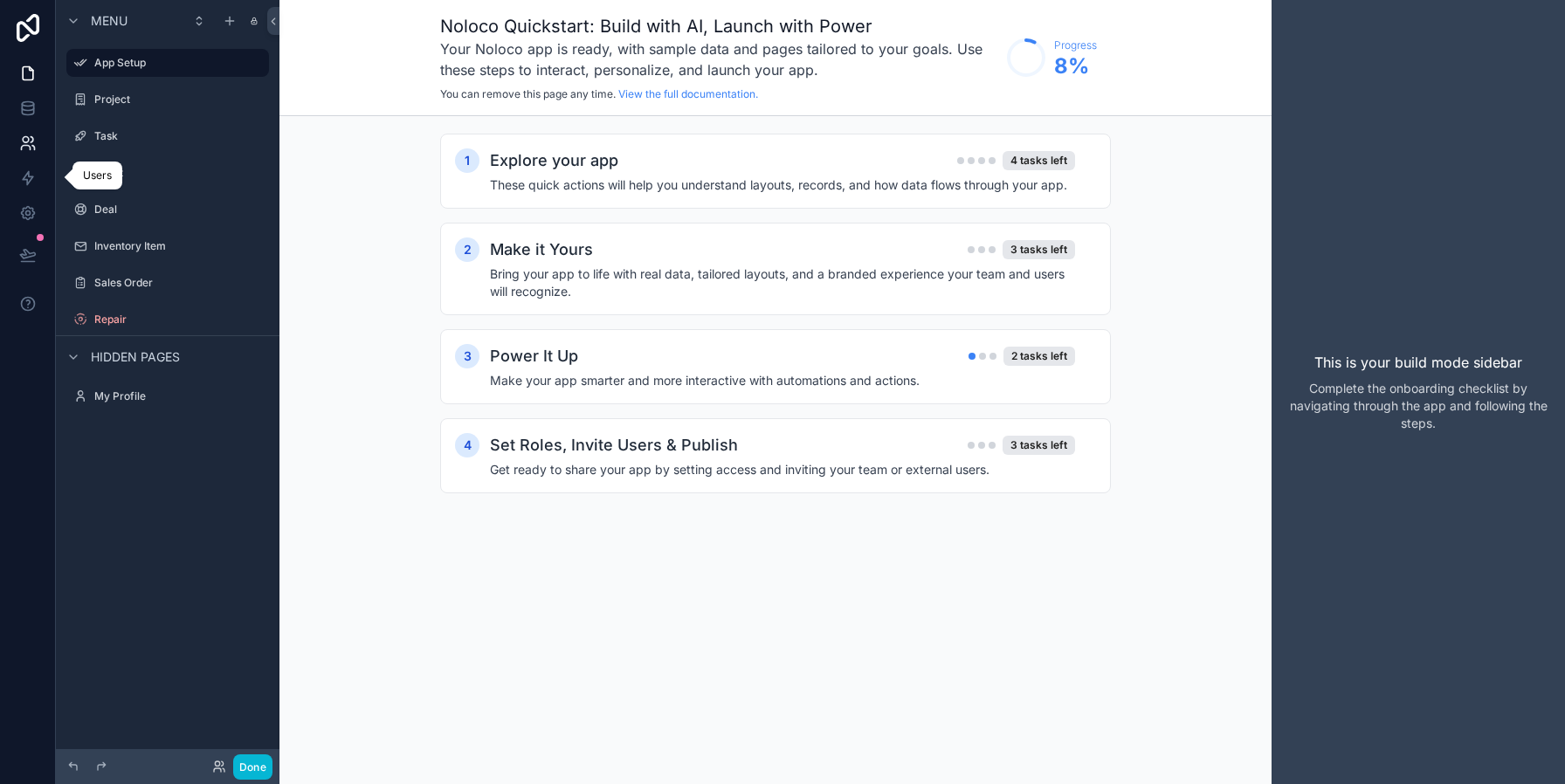 click at bounding box center (27, 143) 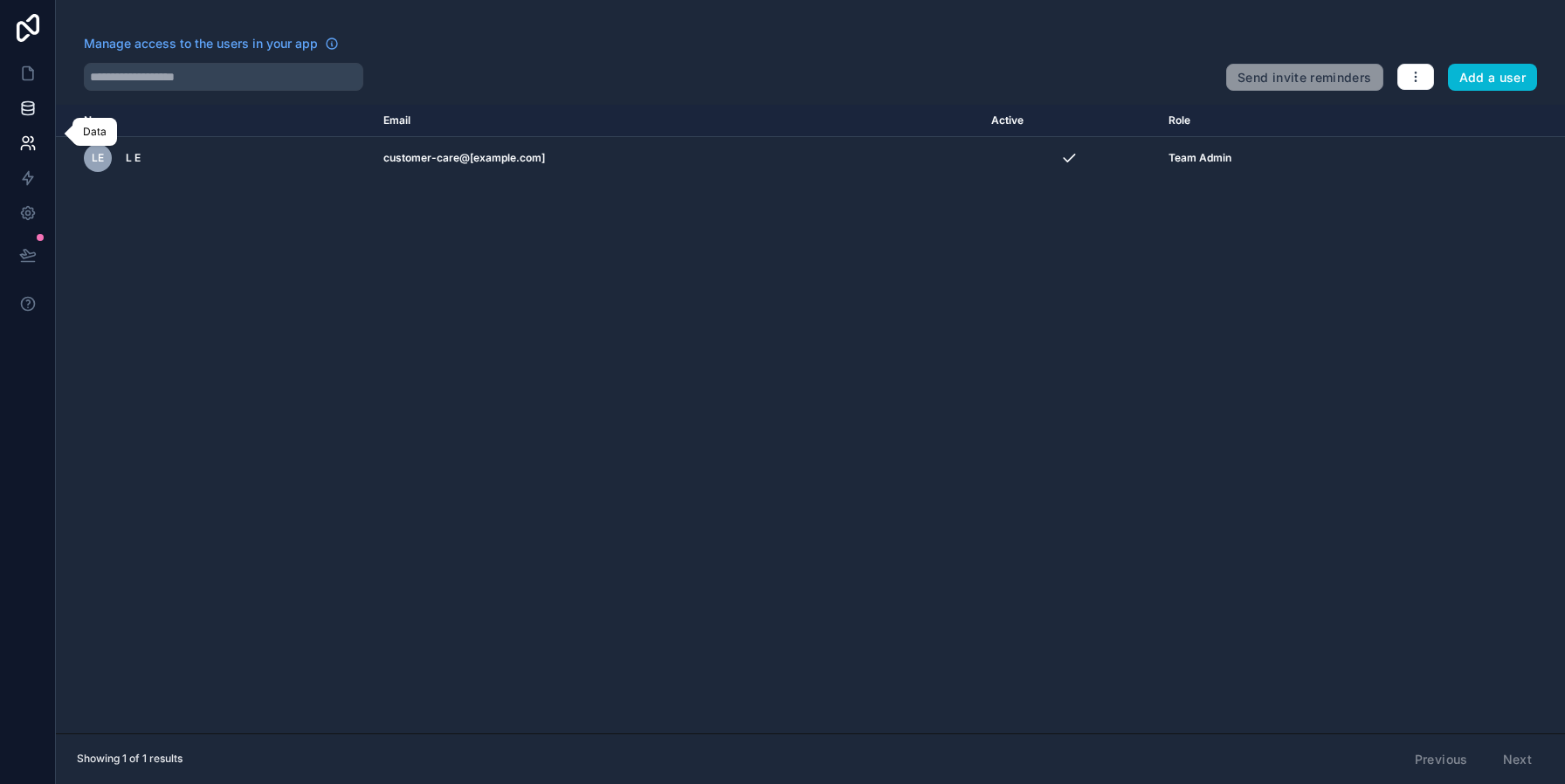 click at bounding box center [27, 108] 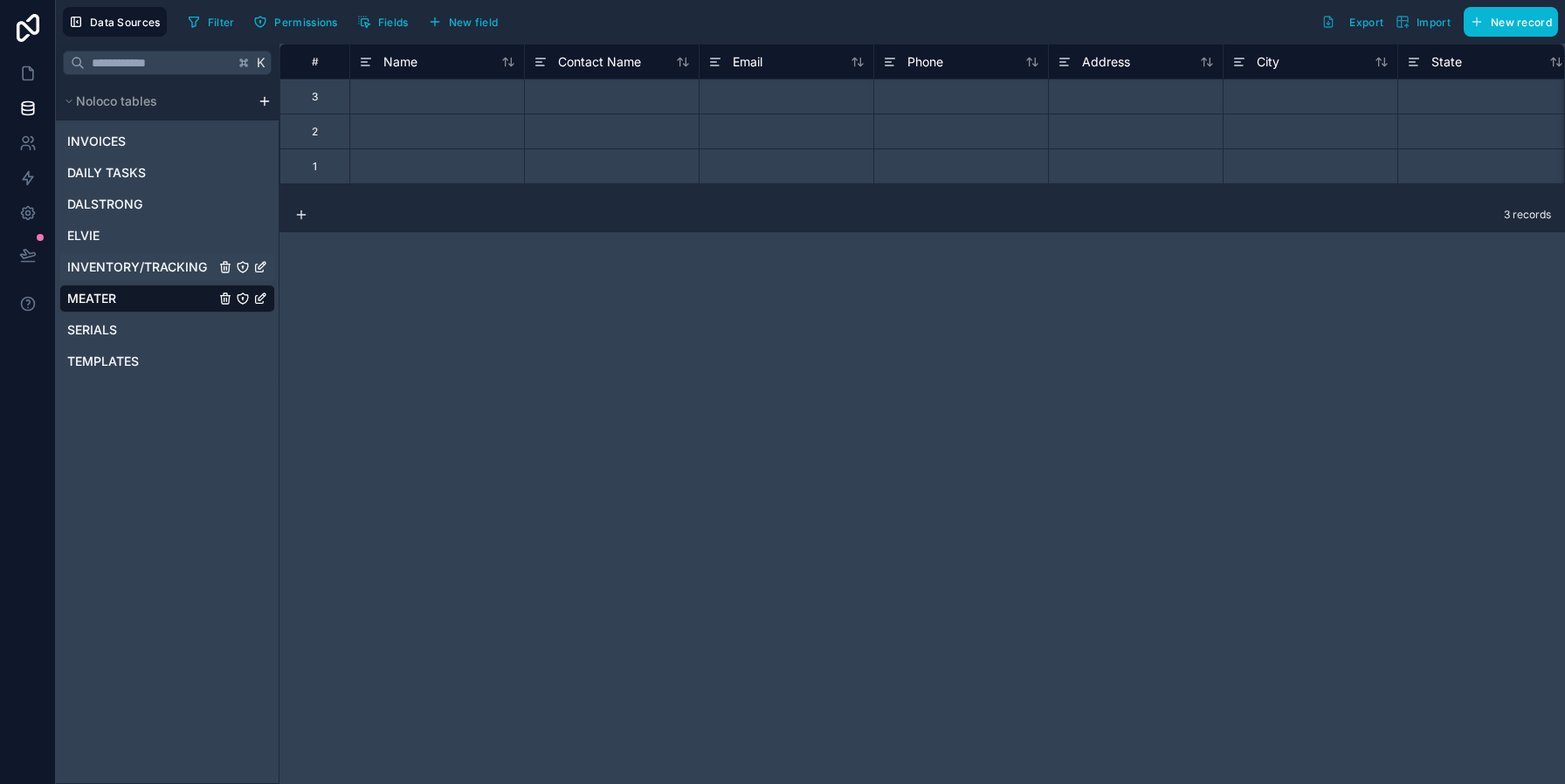 click on "INVENTORY/TRACKING" at bounding box center [137, 267] 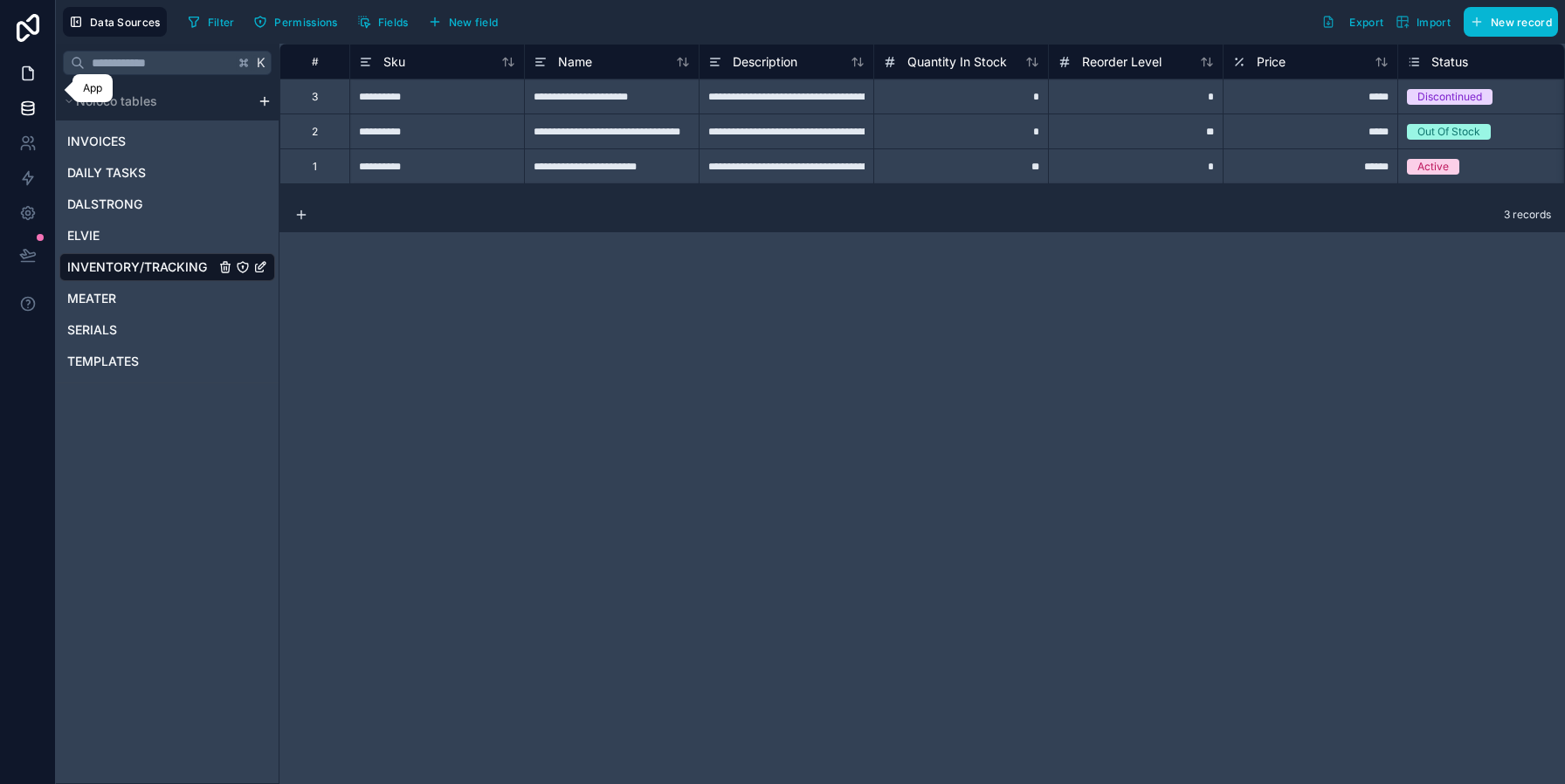 click 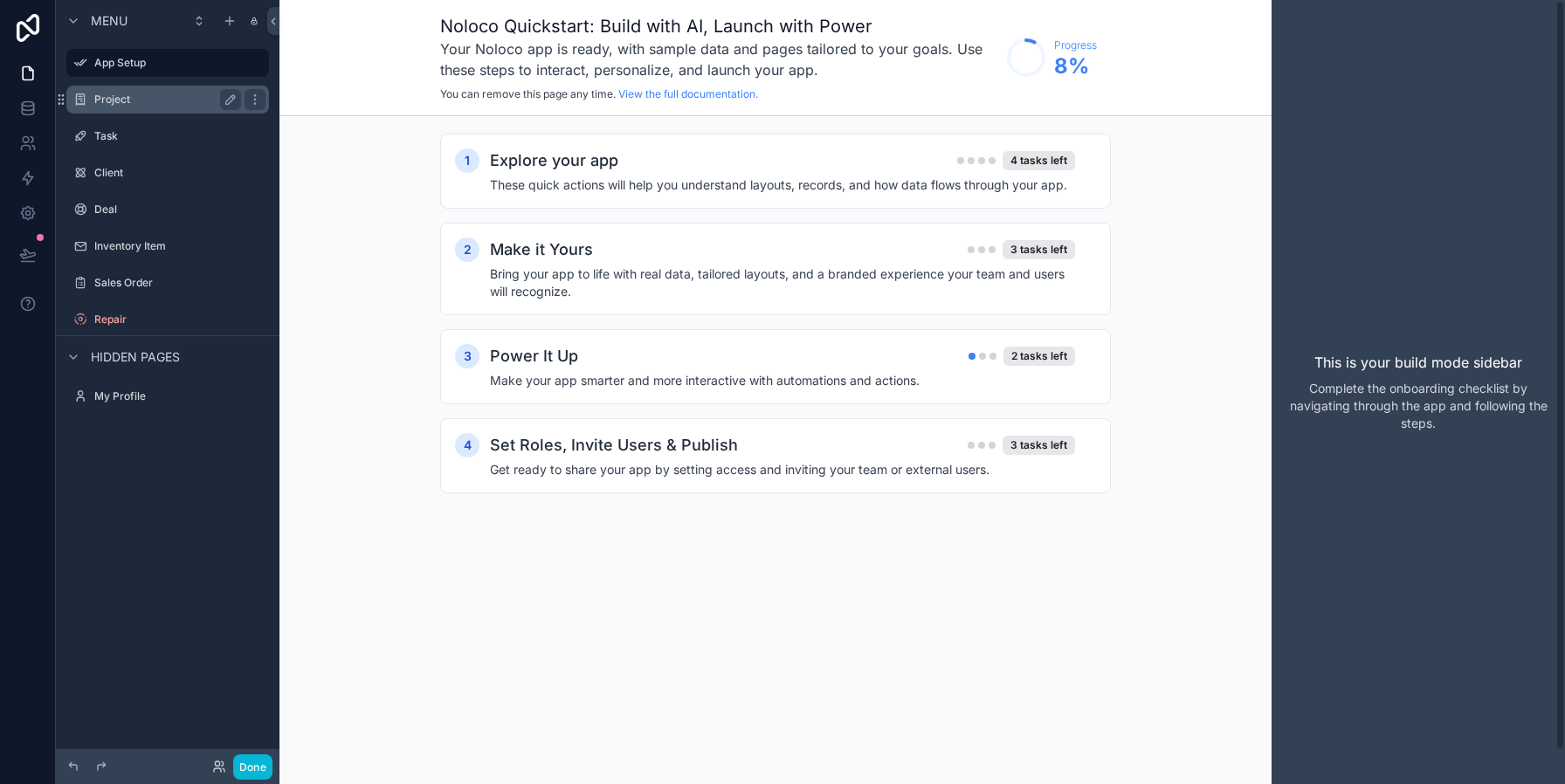 click on "Project" at bounding box center (164, 100) 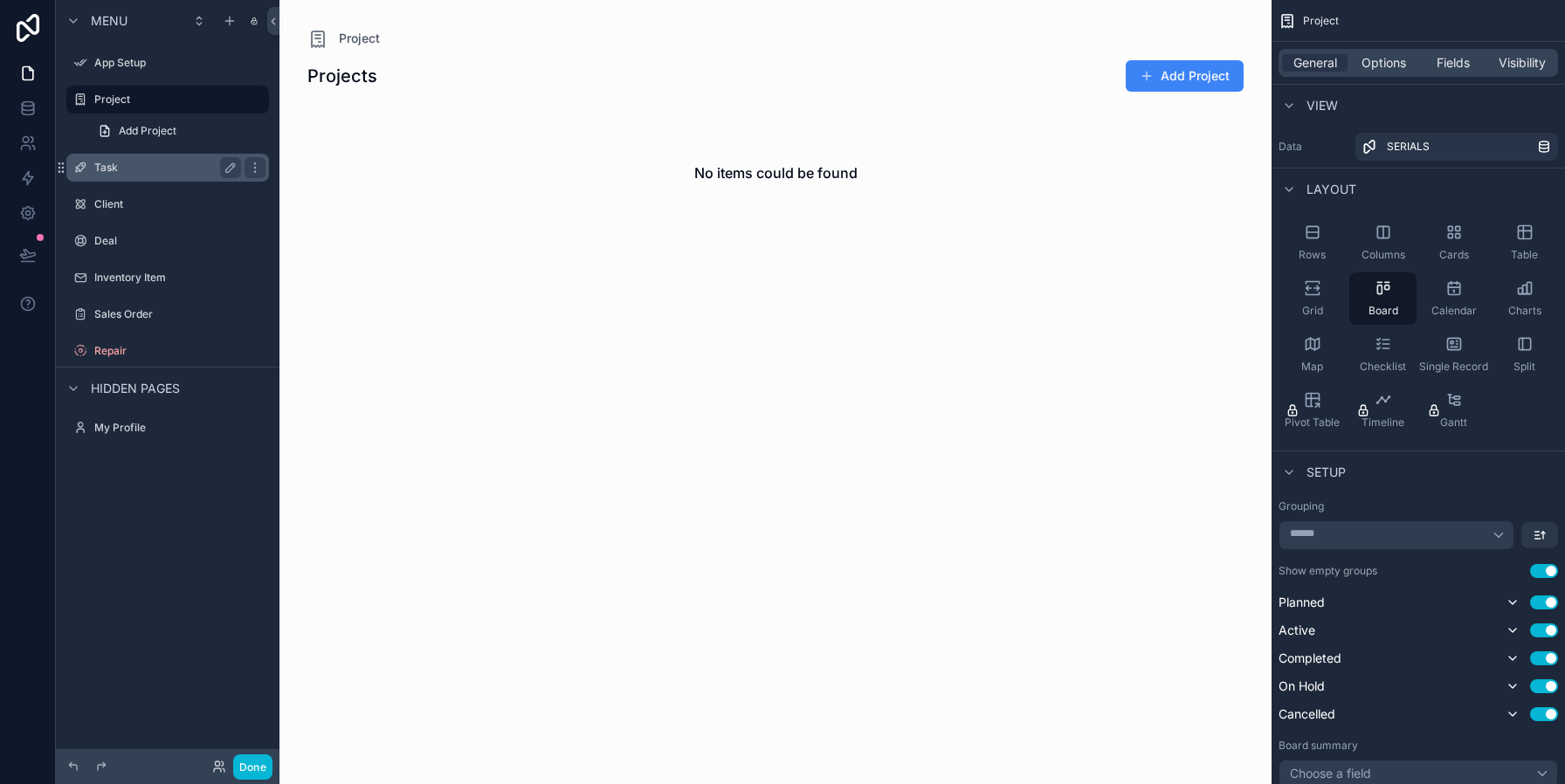 click on "Task" at bounding box center [164, 168] 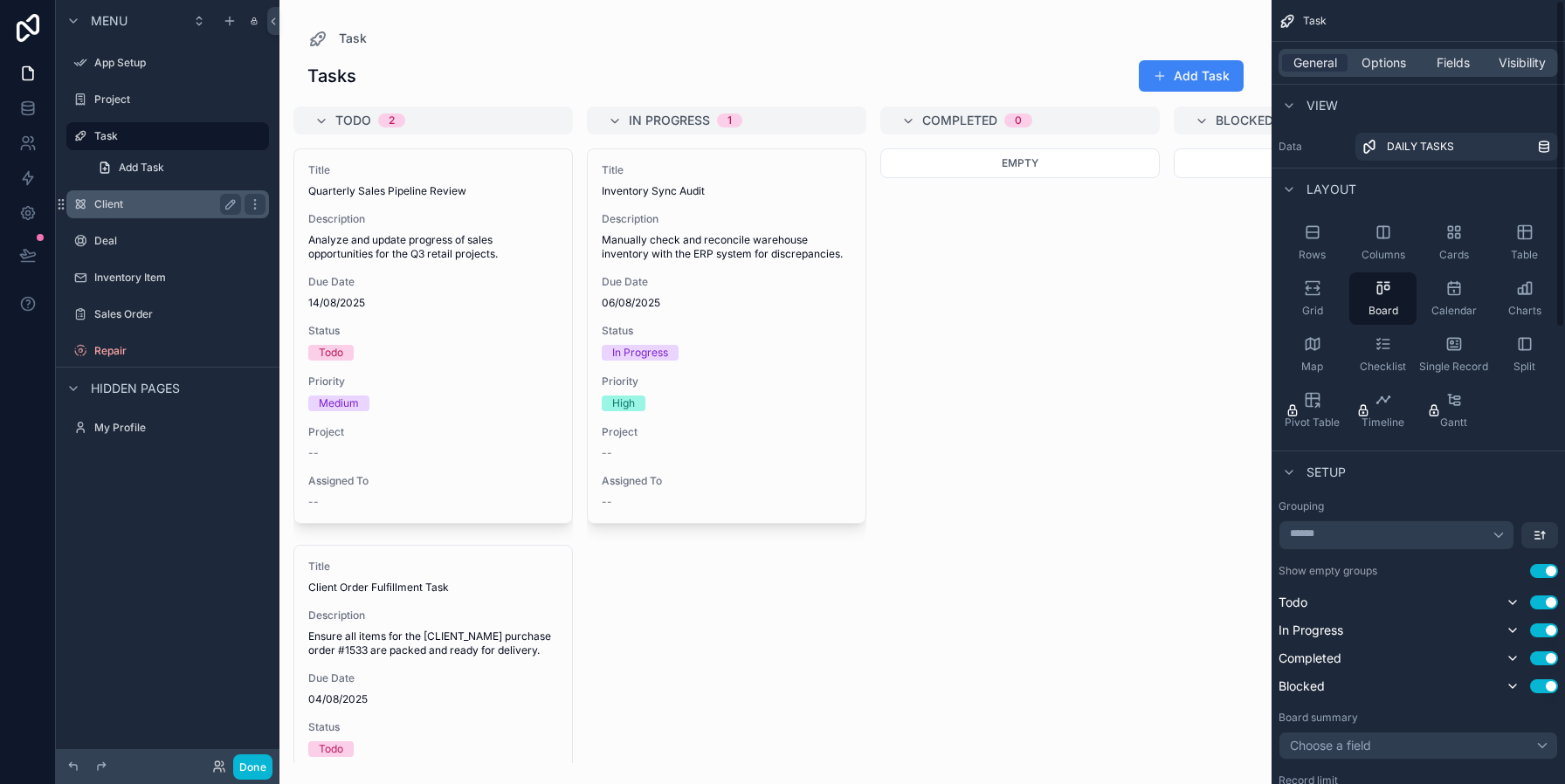 click on "Client" at bounding box center (164, 204) 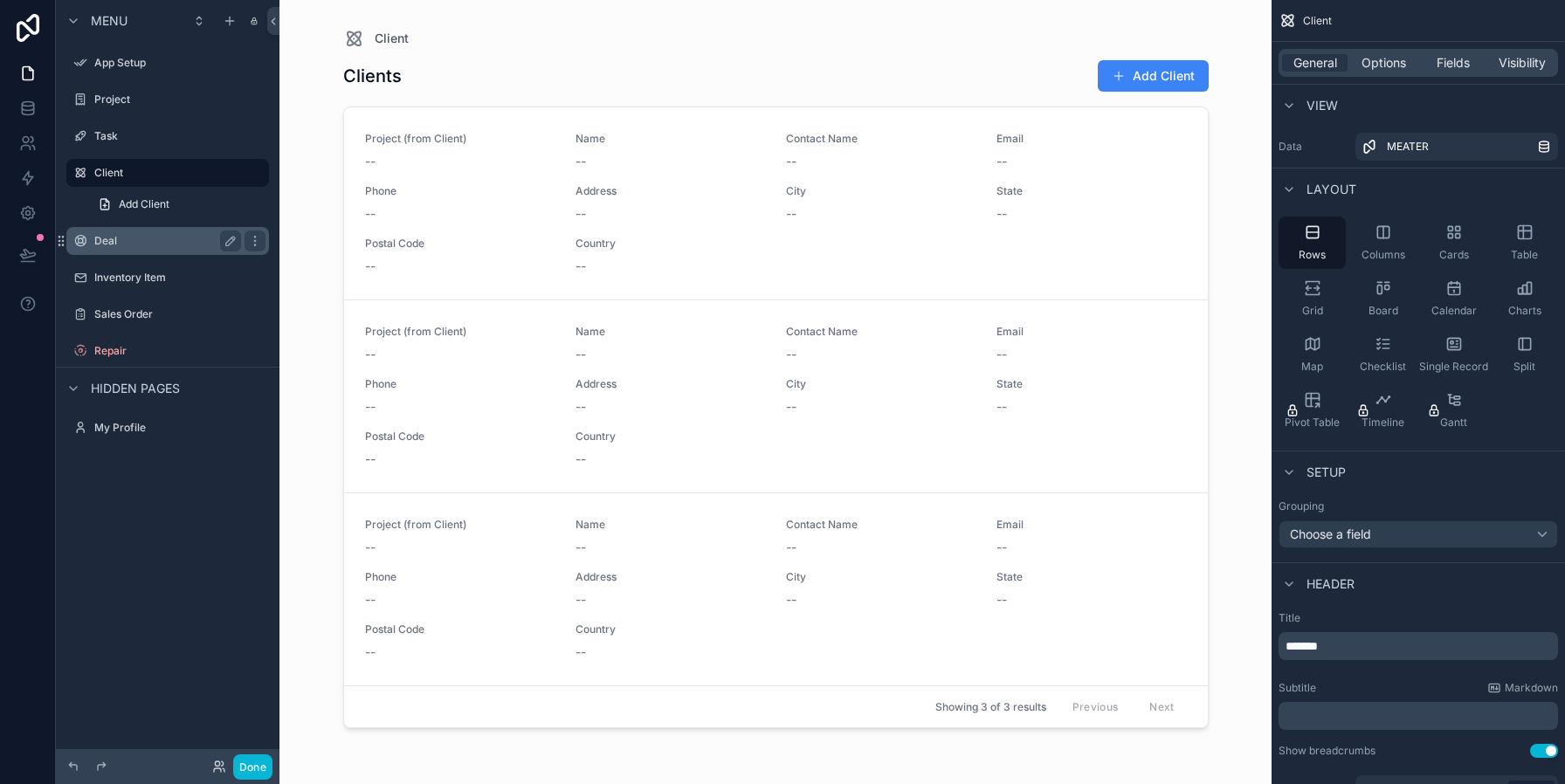 click on "Deal" at bounding box center [164, 241] 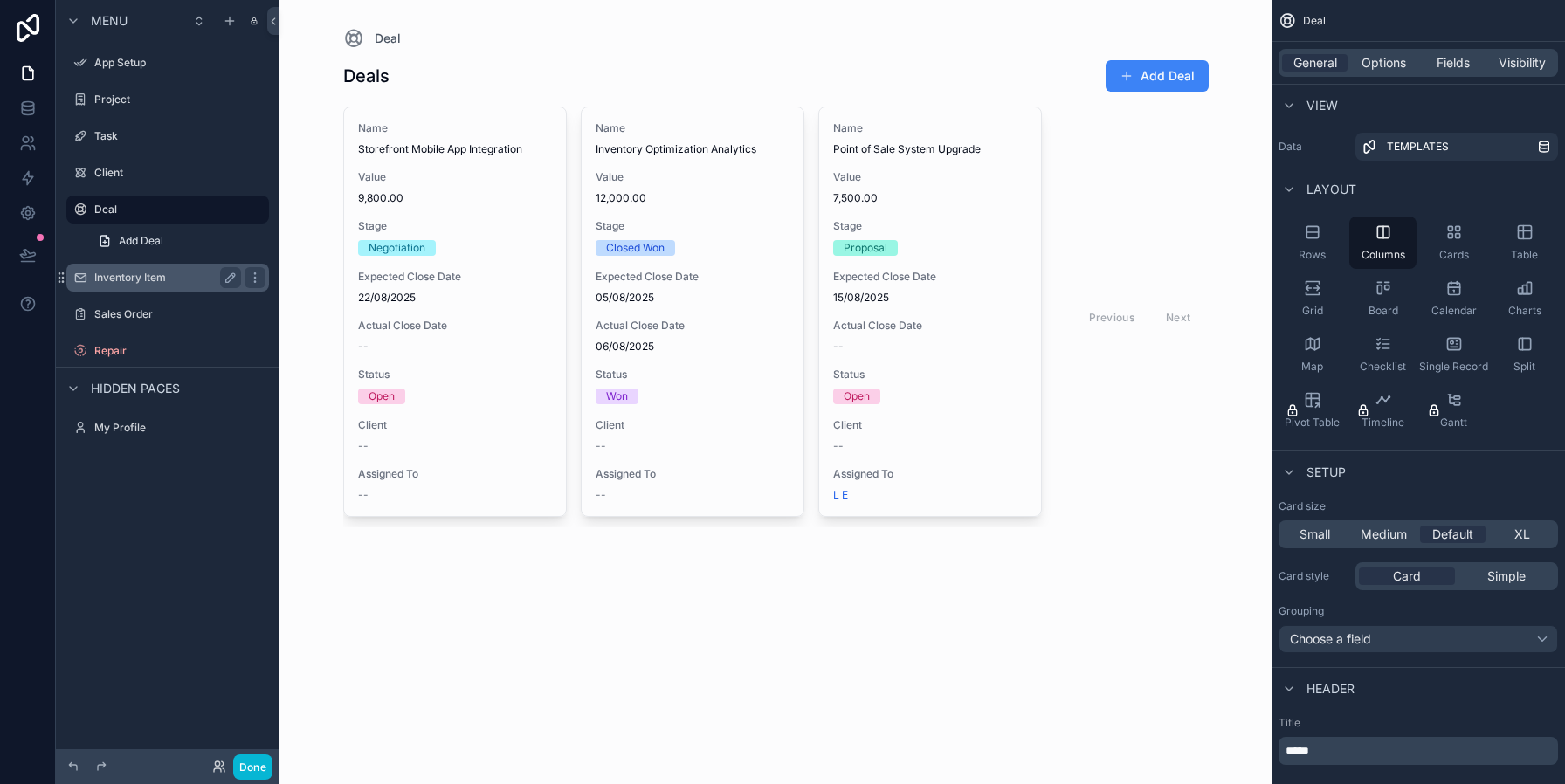 click on "Inventory Item" at bounding box center [168, 278] 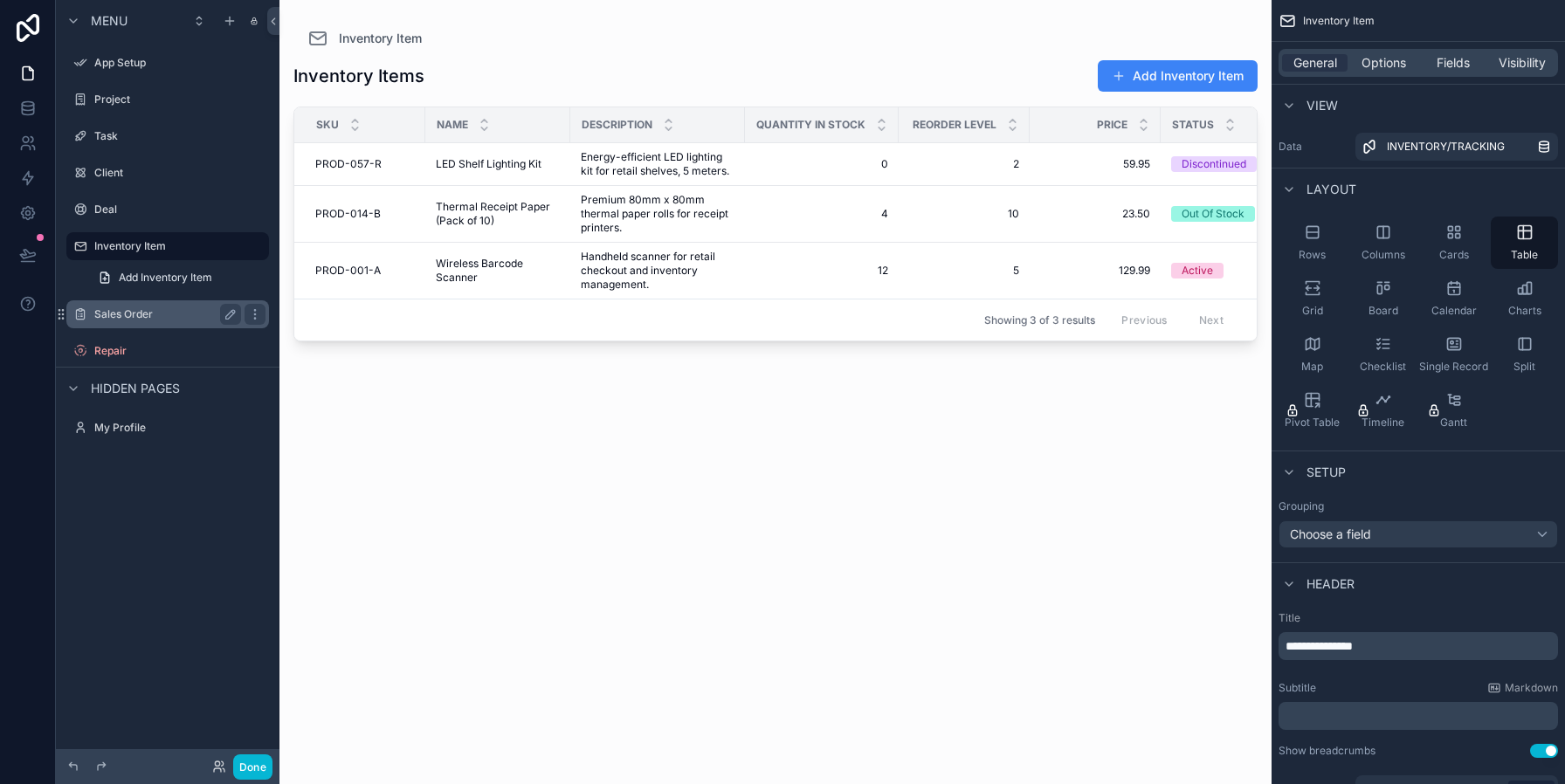 click on "Sales Order" at bounding box center (164, 314) 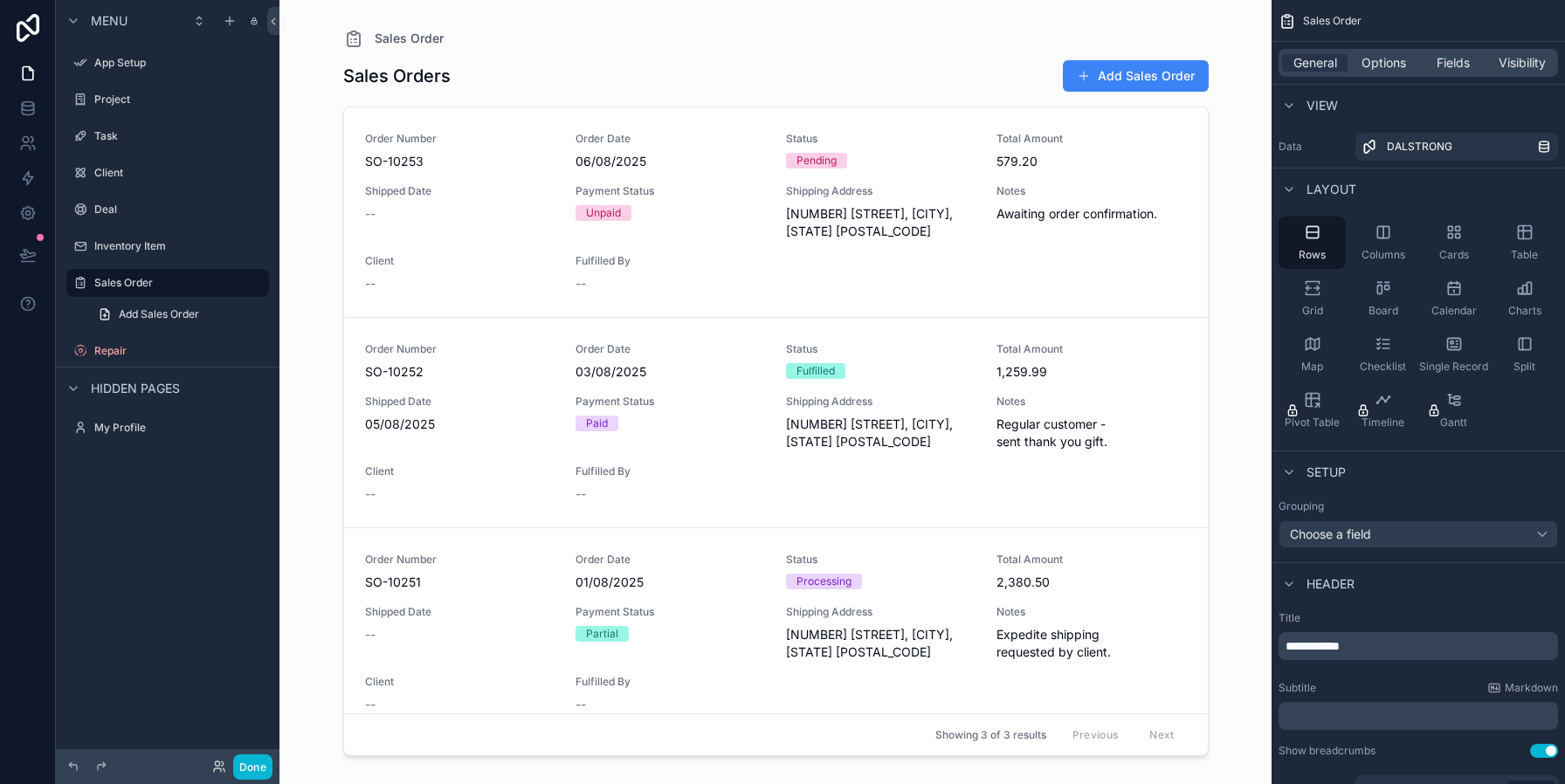 click on "Hidden pages" at bounding box center (135, 389) 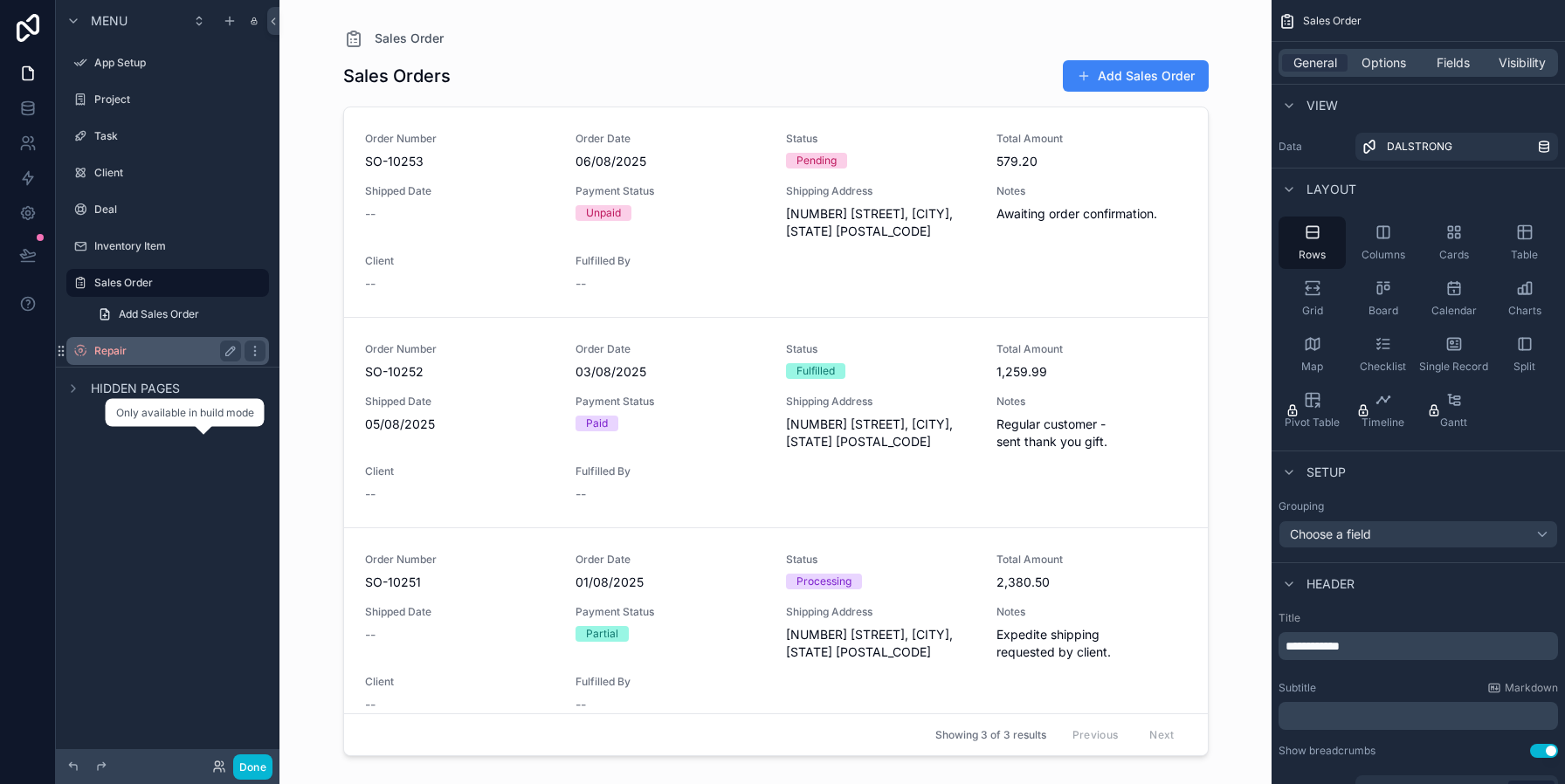 click on "Repair" at bounding box center [164, 351] 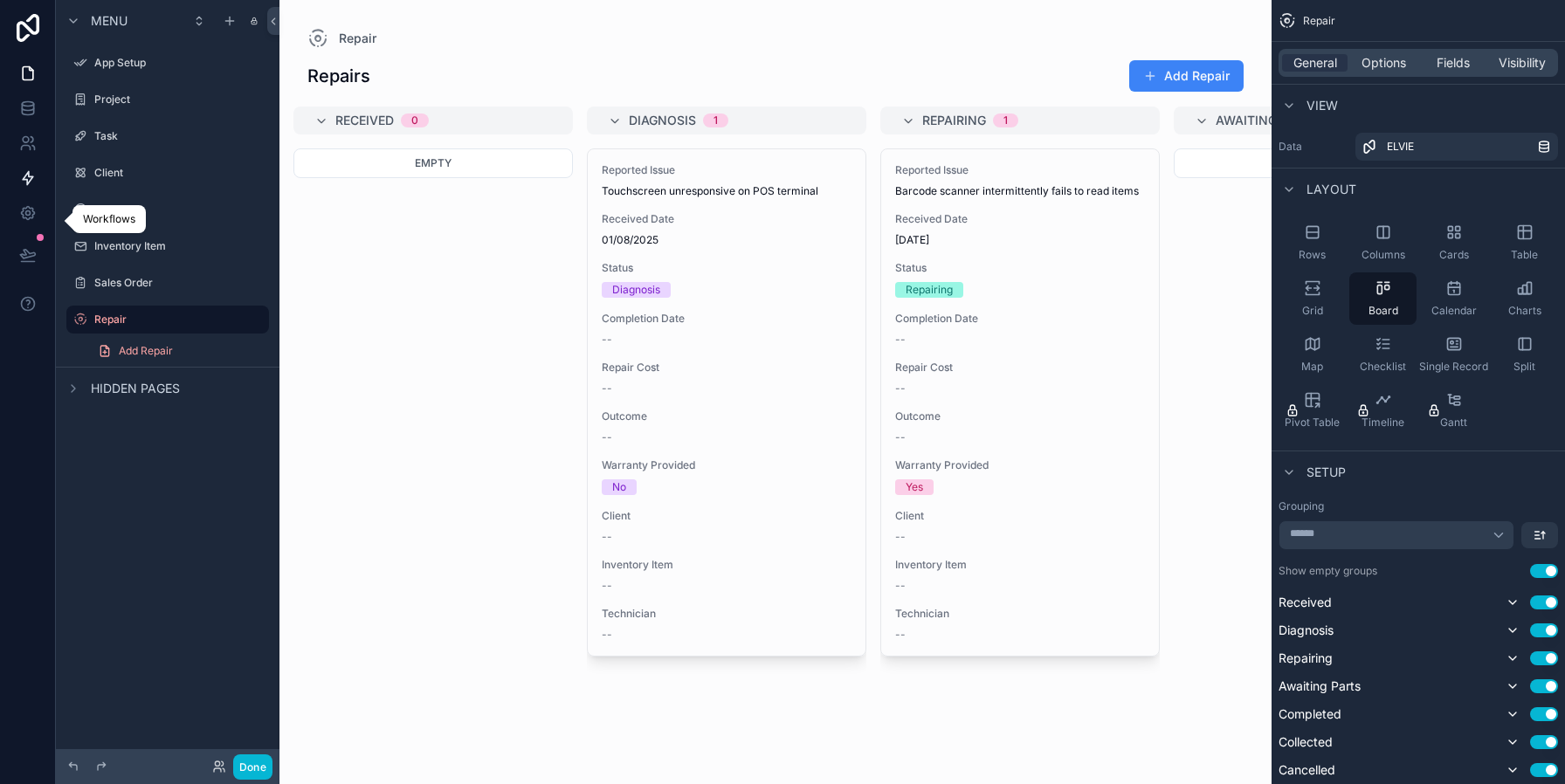 click at bounding box center [27, 178] 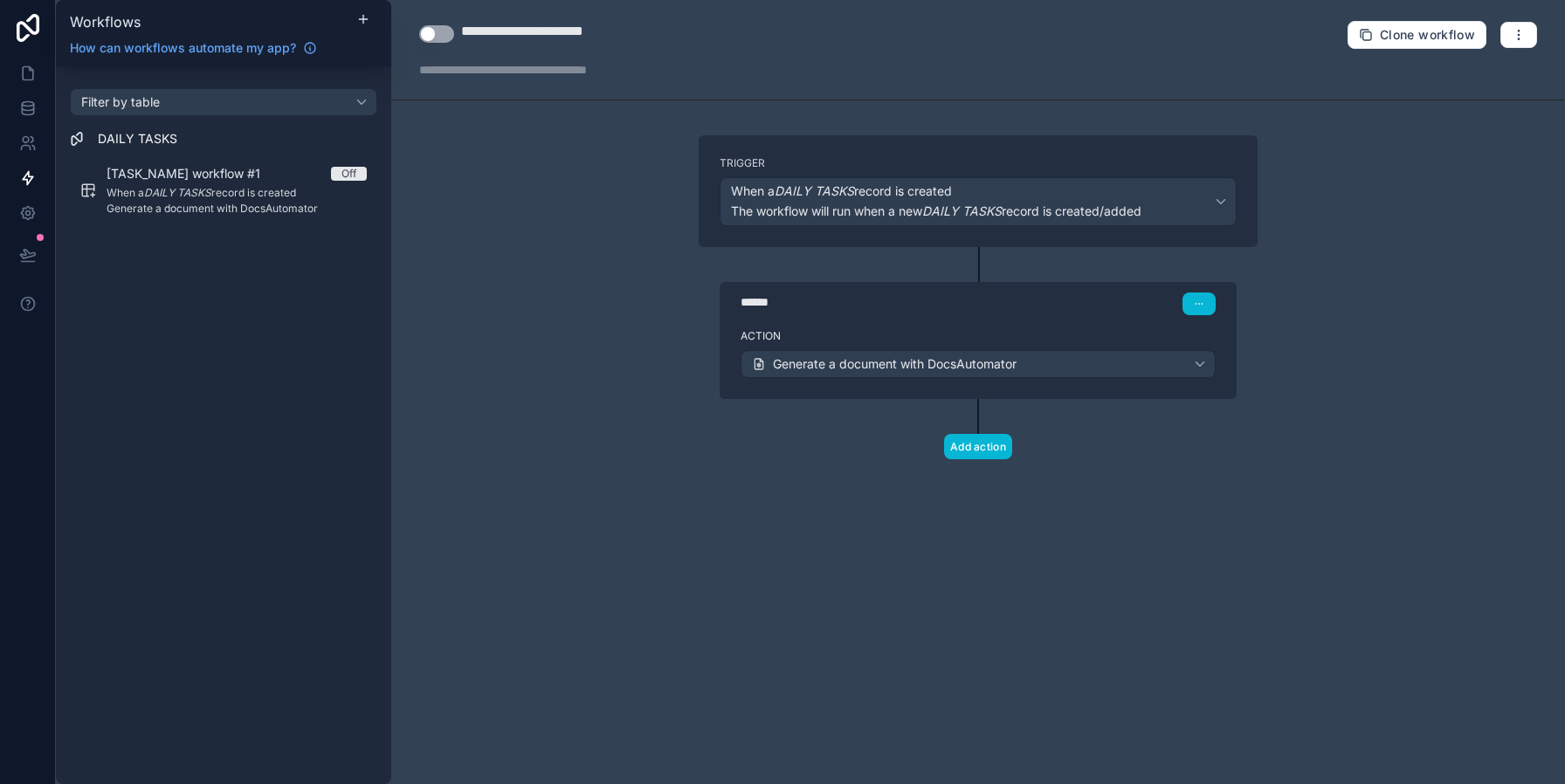 click on "Action" at bounding box center [978, 336] 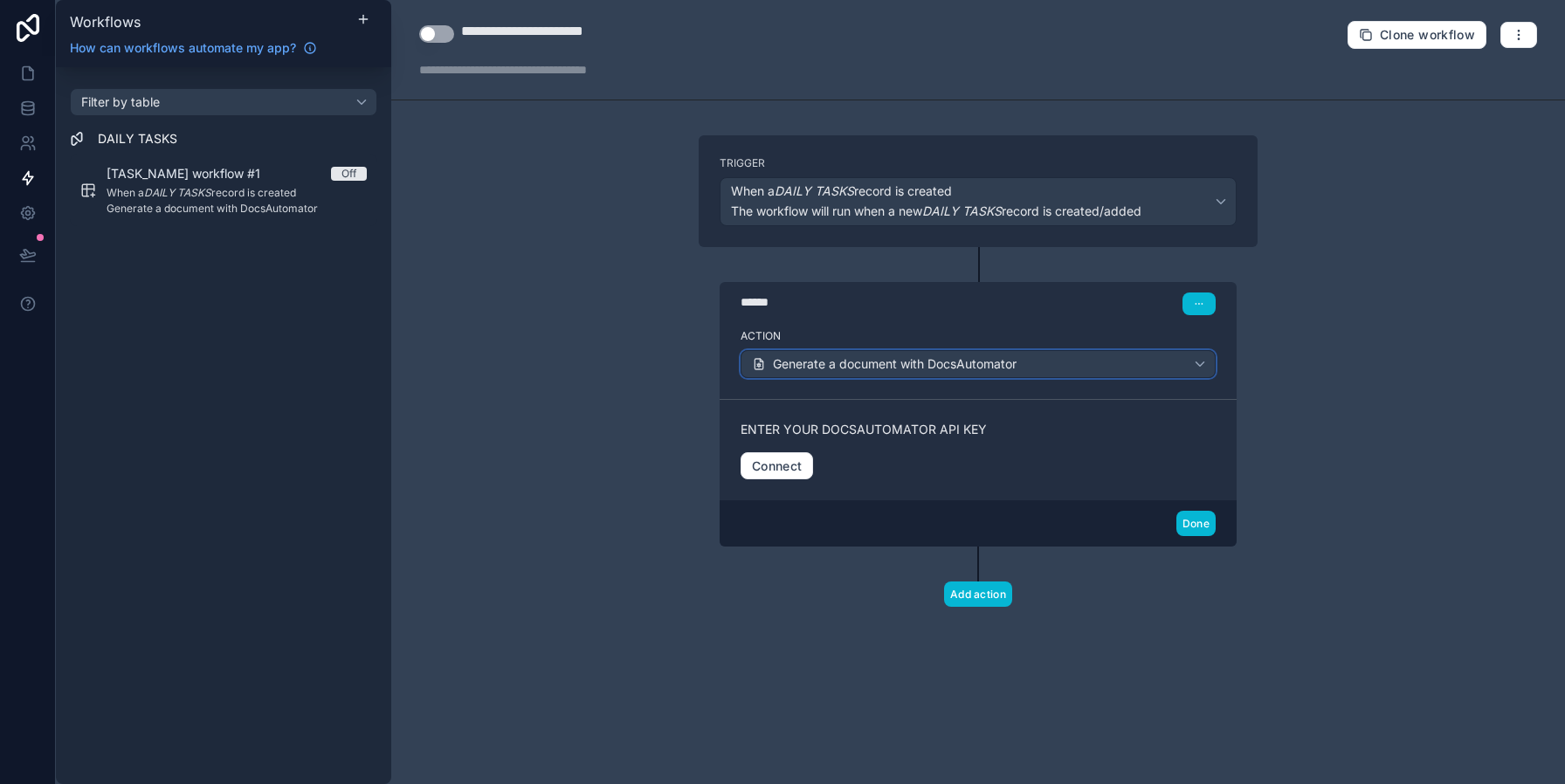 click on "Generate a document with DocsAutomator" at bounding box center (894, 364) 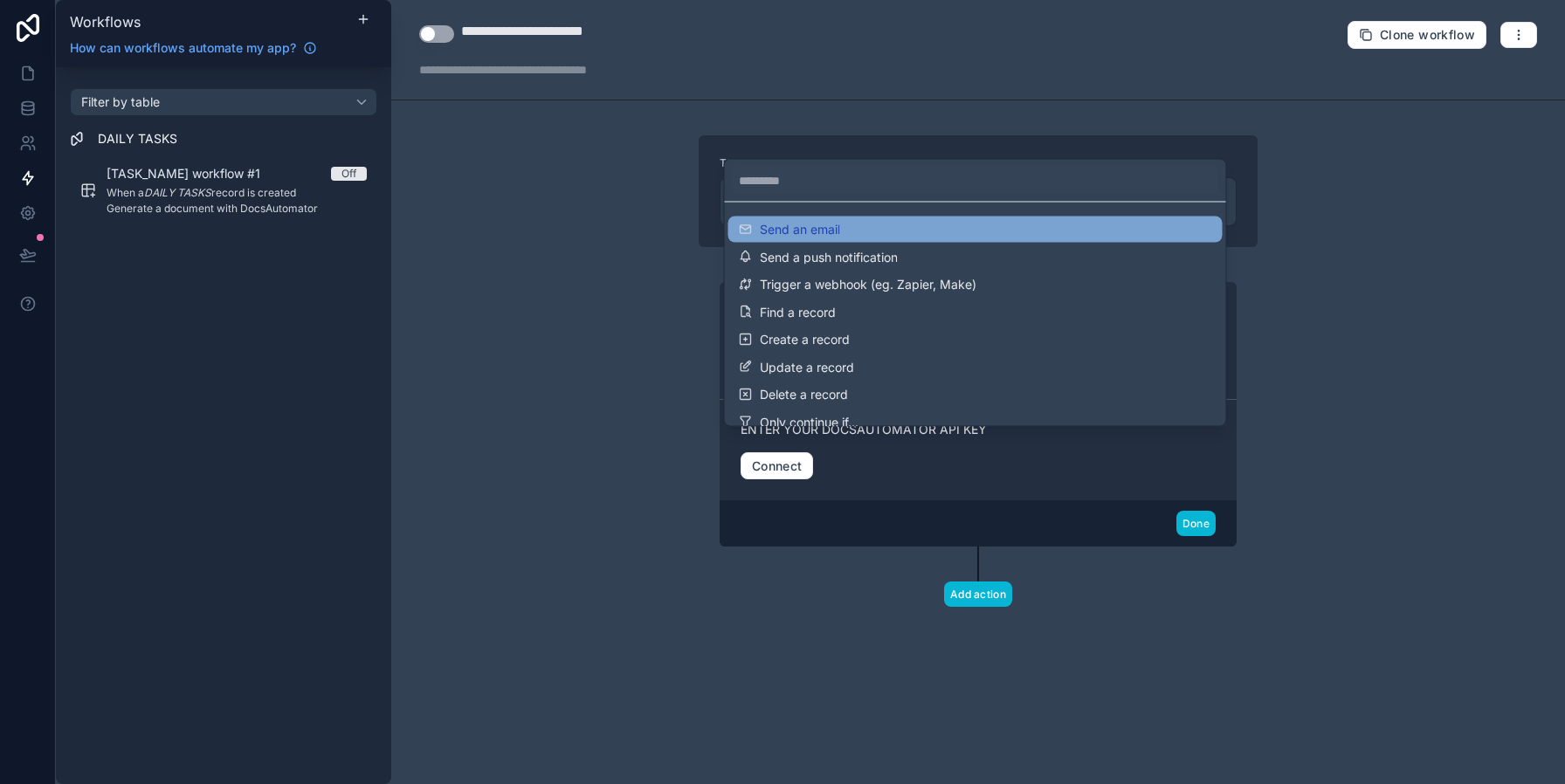 click on "Send an email" at bounding box center [976, 230] 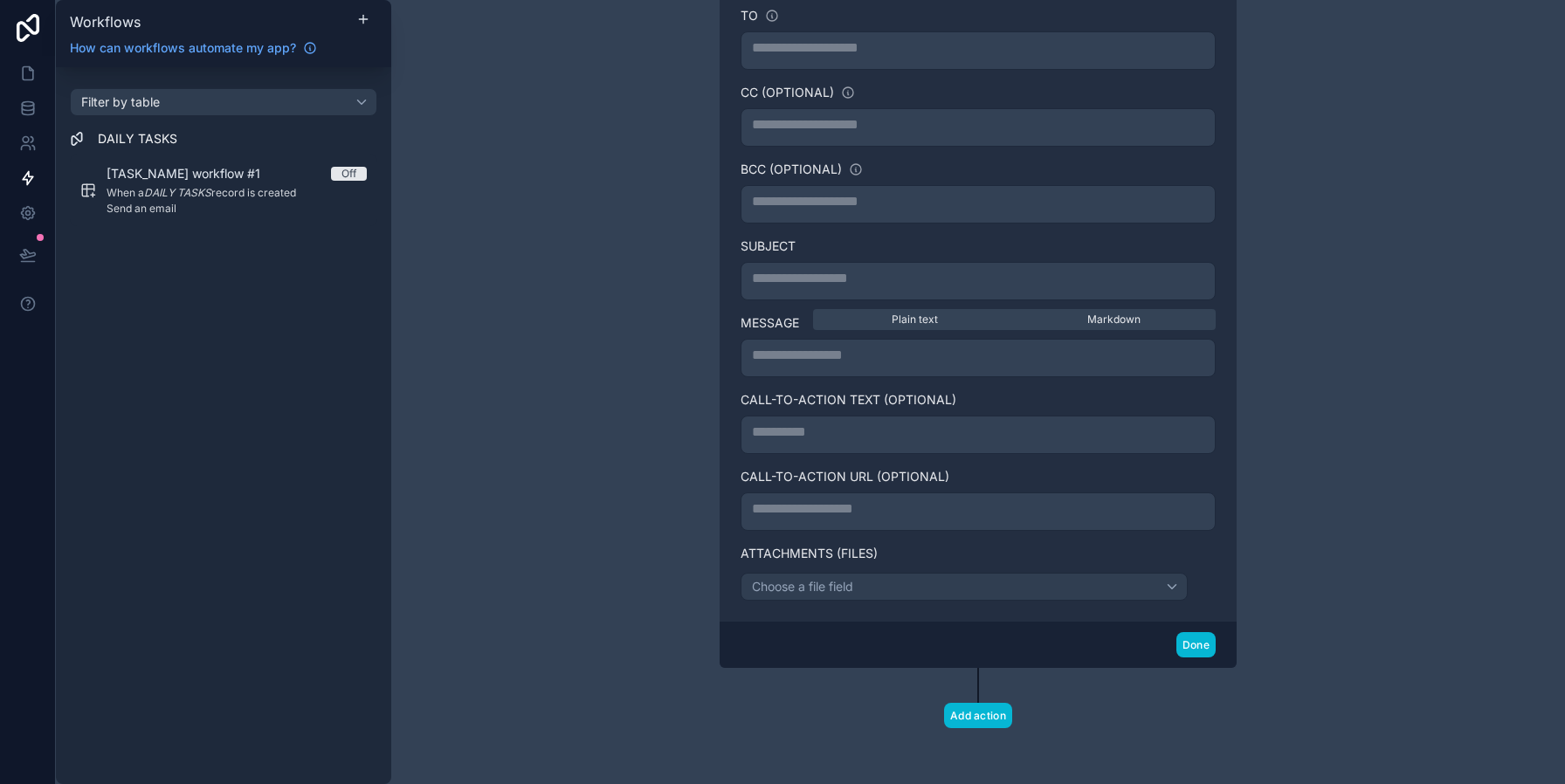 scroll, scrollTop: 555, scrollLeft: 0, axis: vertical 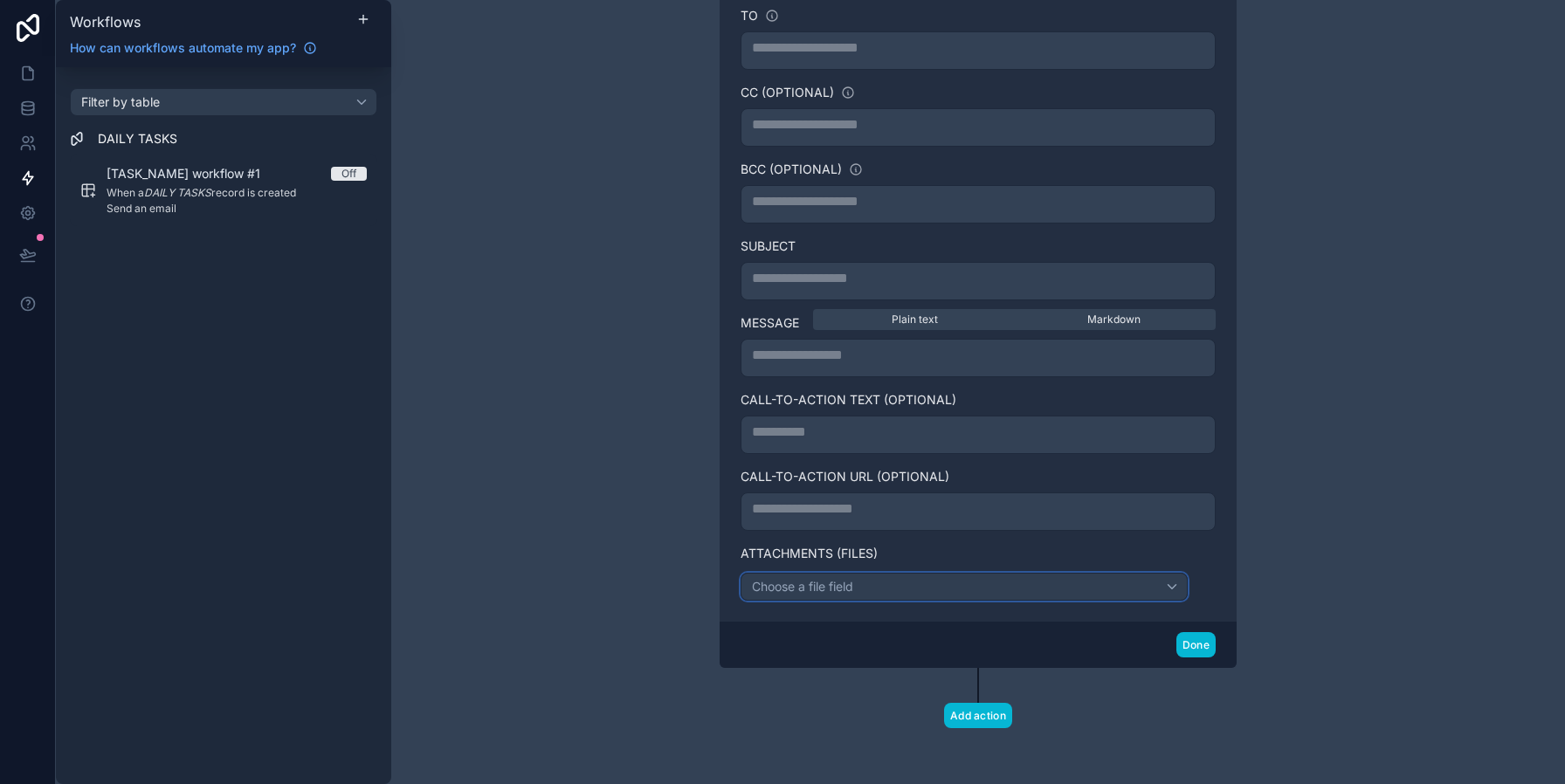 click on "Choose a file field" at bounding box center (964, 587) 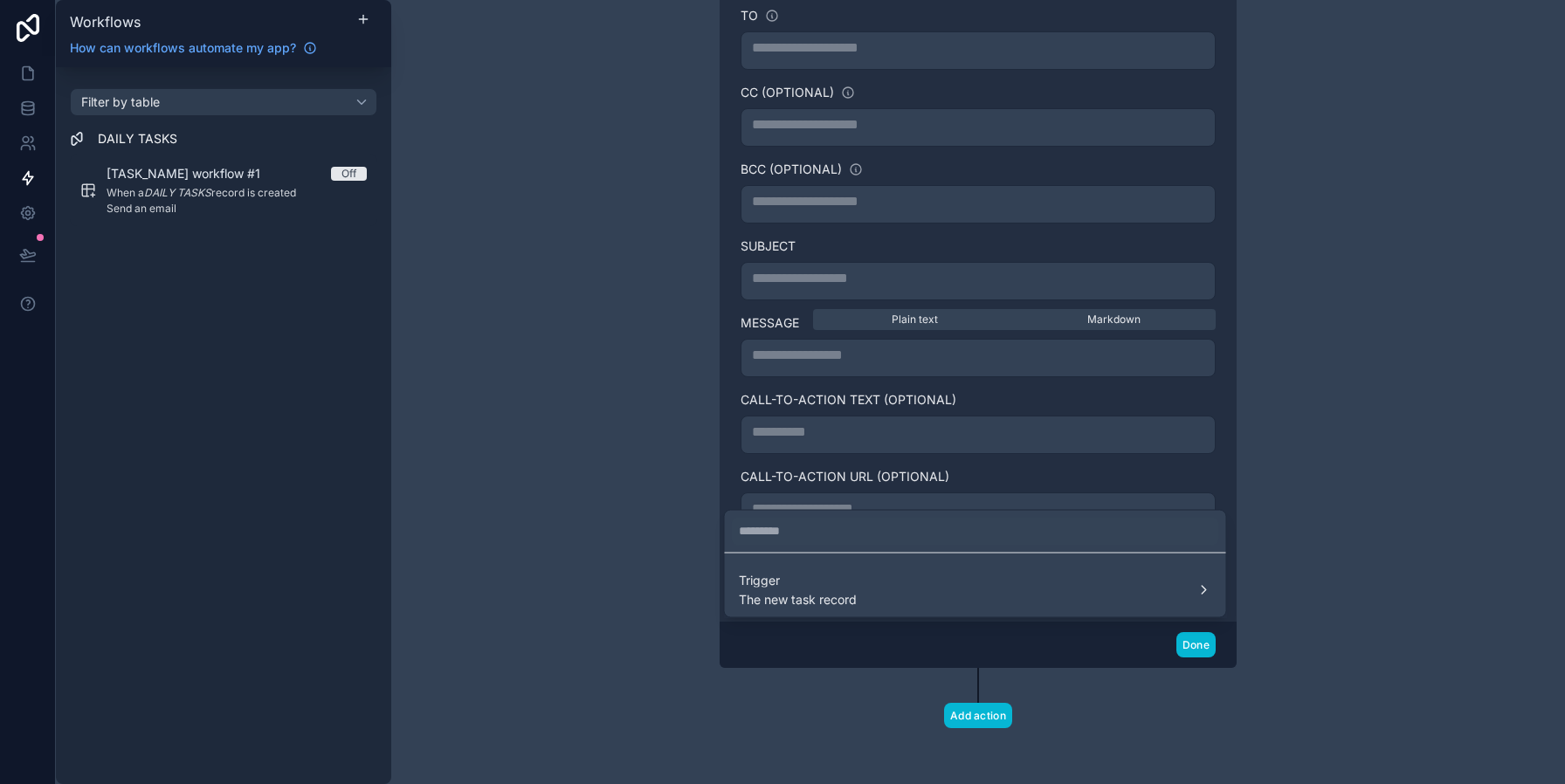 click at bounding box center [782, 392] 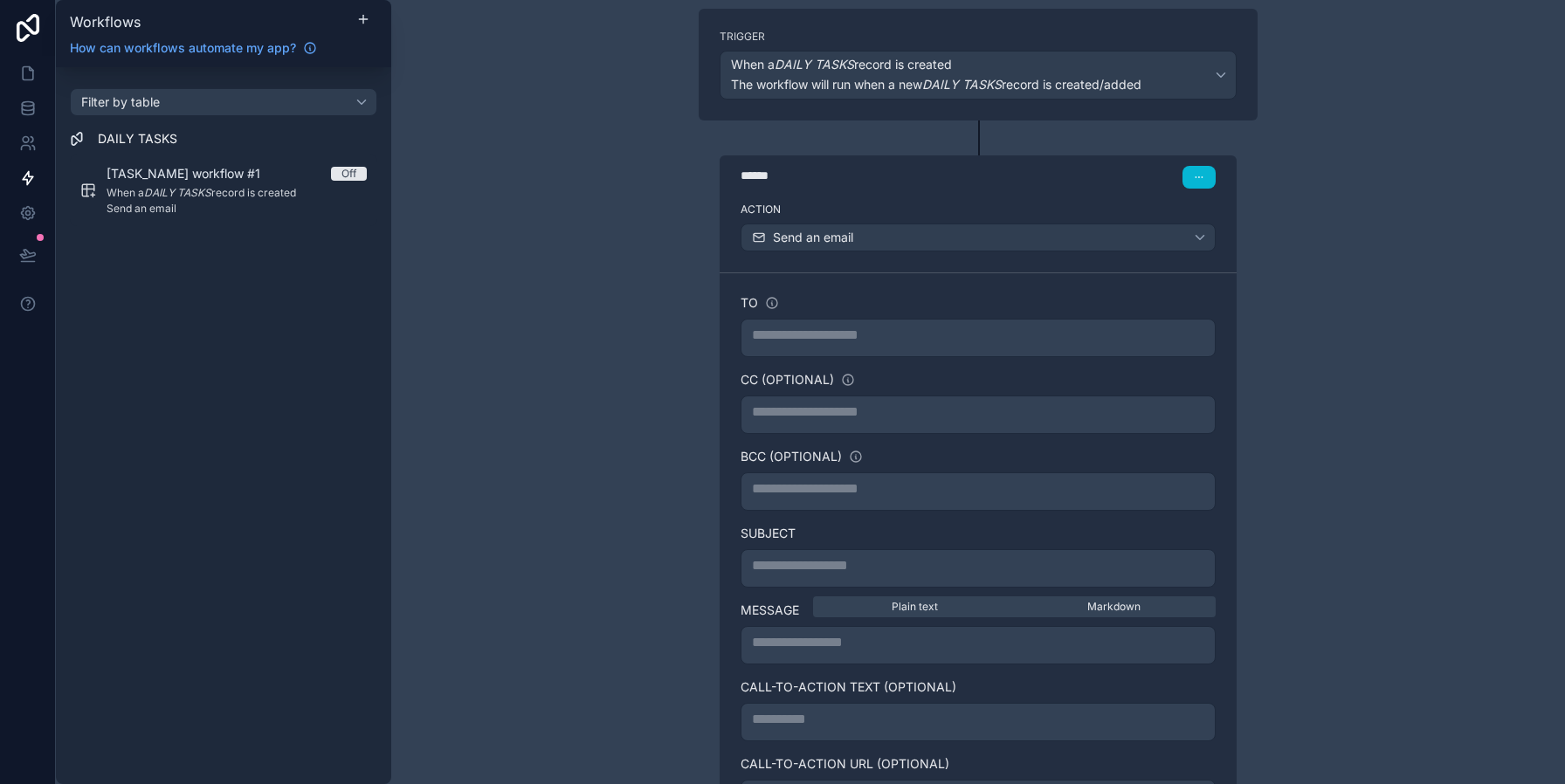 scroll, scrollTop: 0, scrollLeft: 0, axis: both 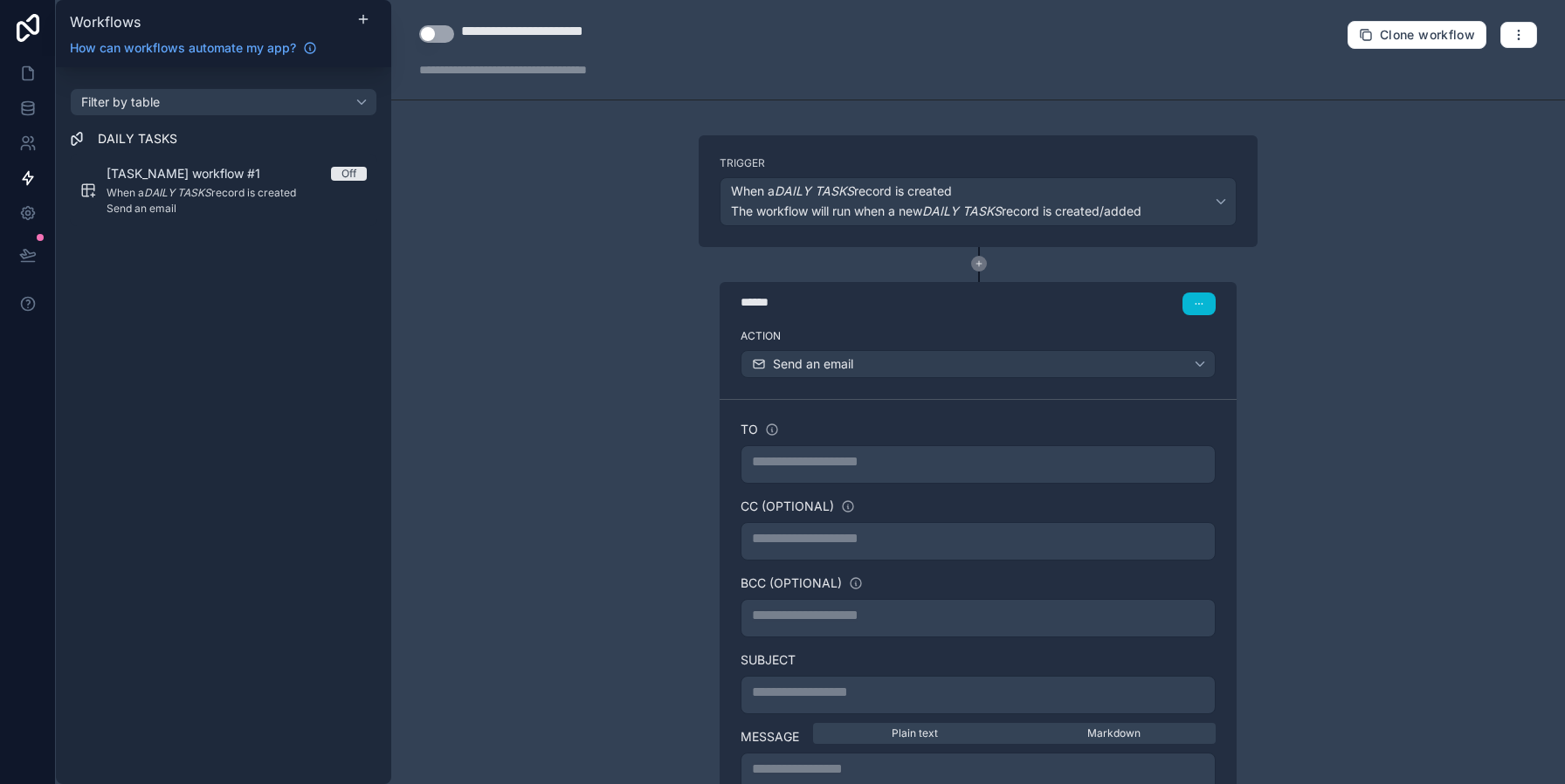 click 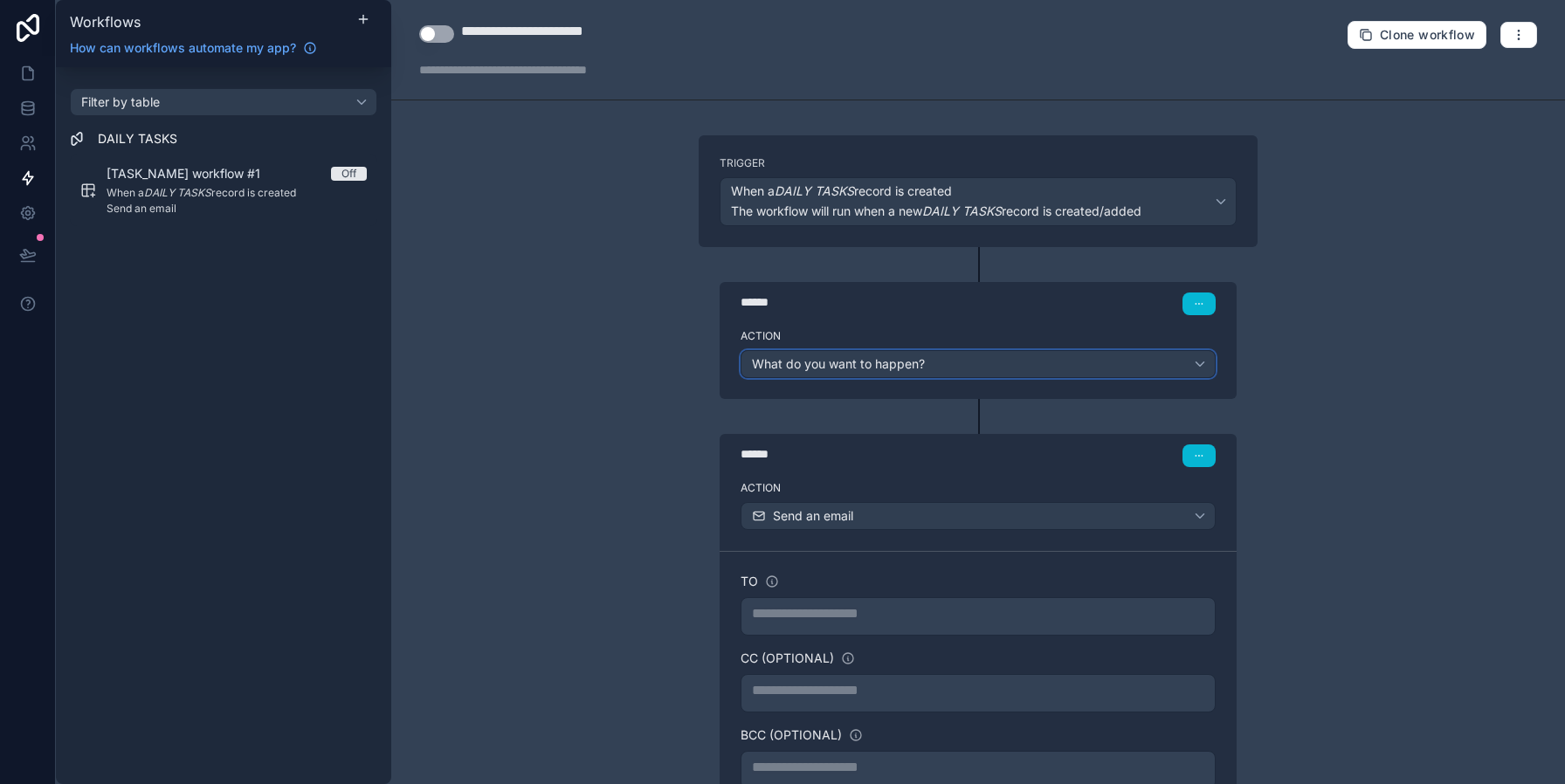click on "What do you want to happen?" at bounding box center (978, 364) 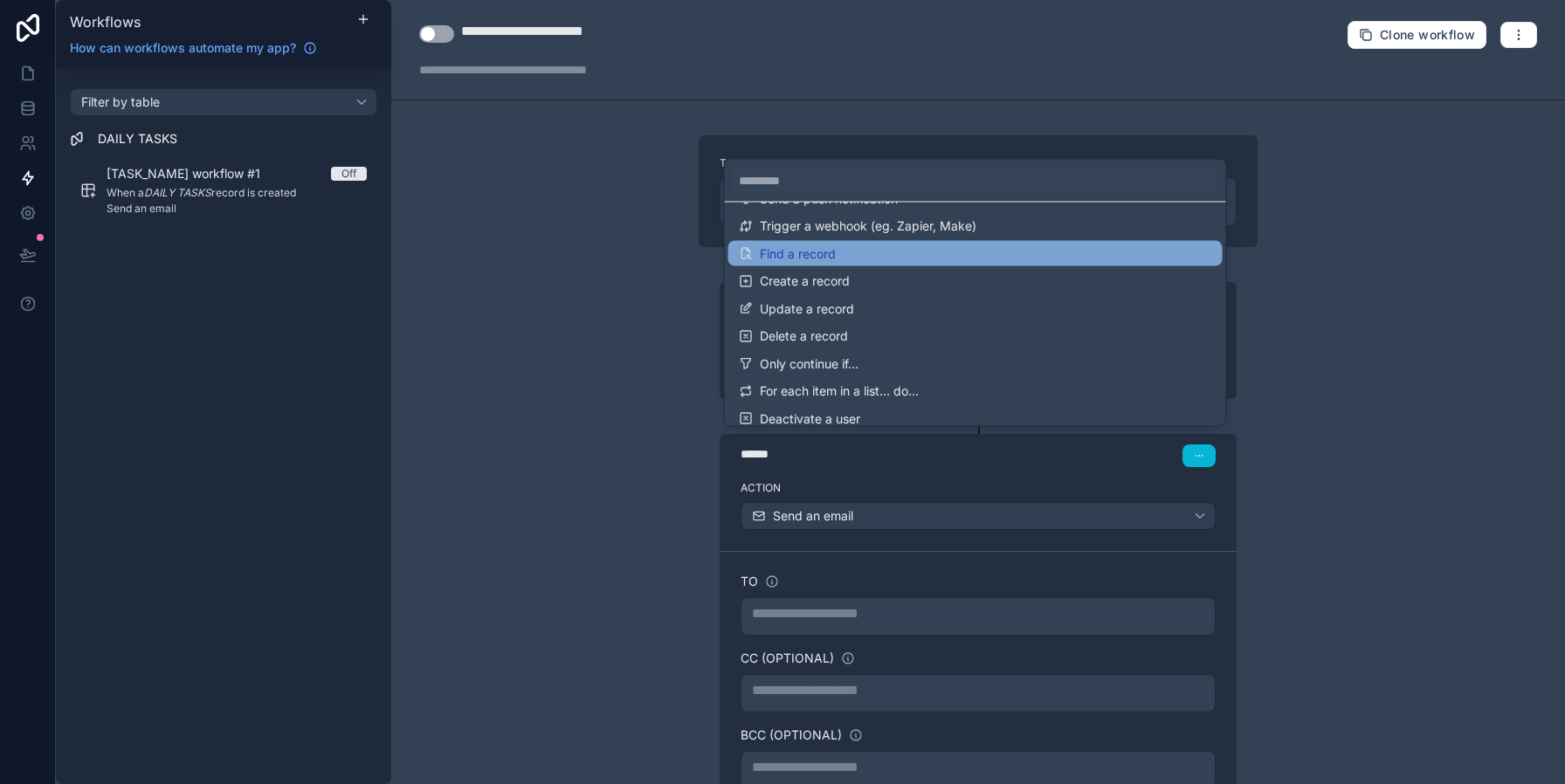 scroll, scrollTop: 72, scrollLeft: 0, axis: vertical 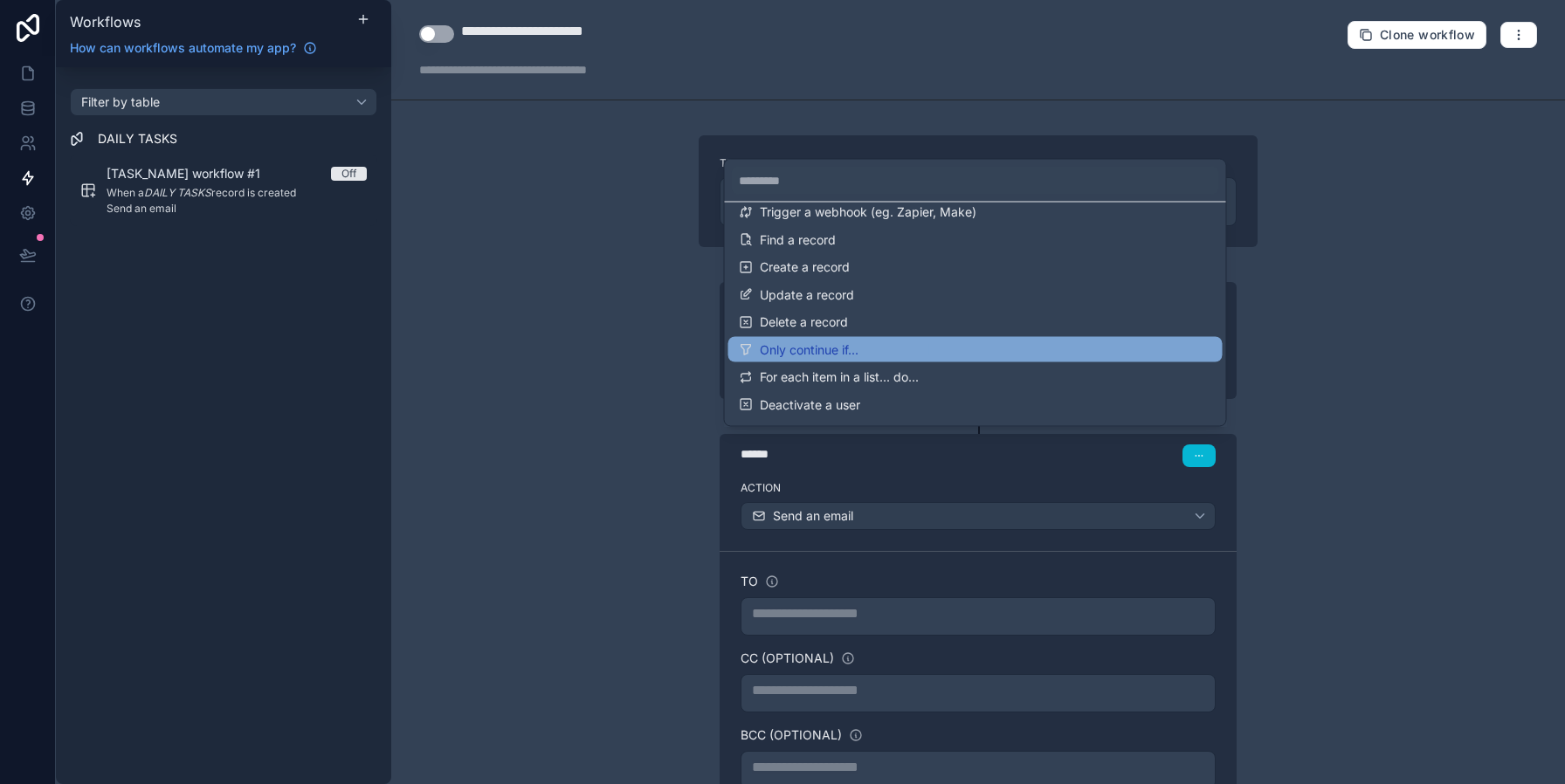 click on "Only continue if..." at bounding box center (976, 349) 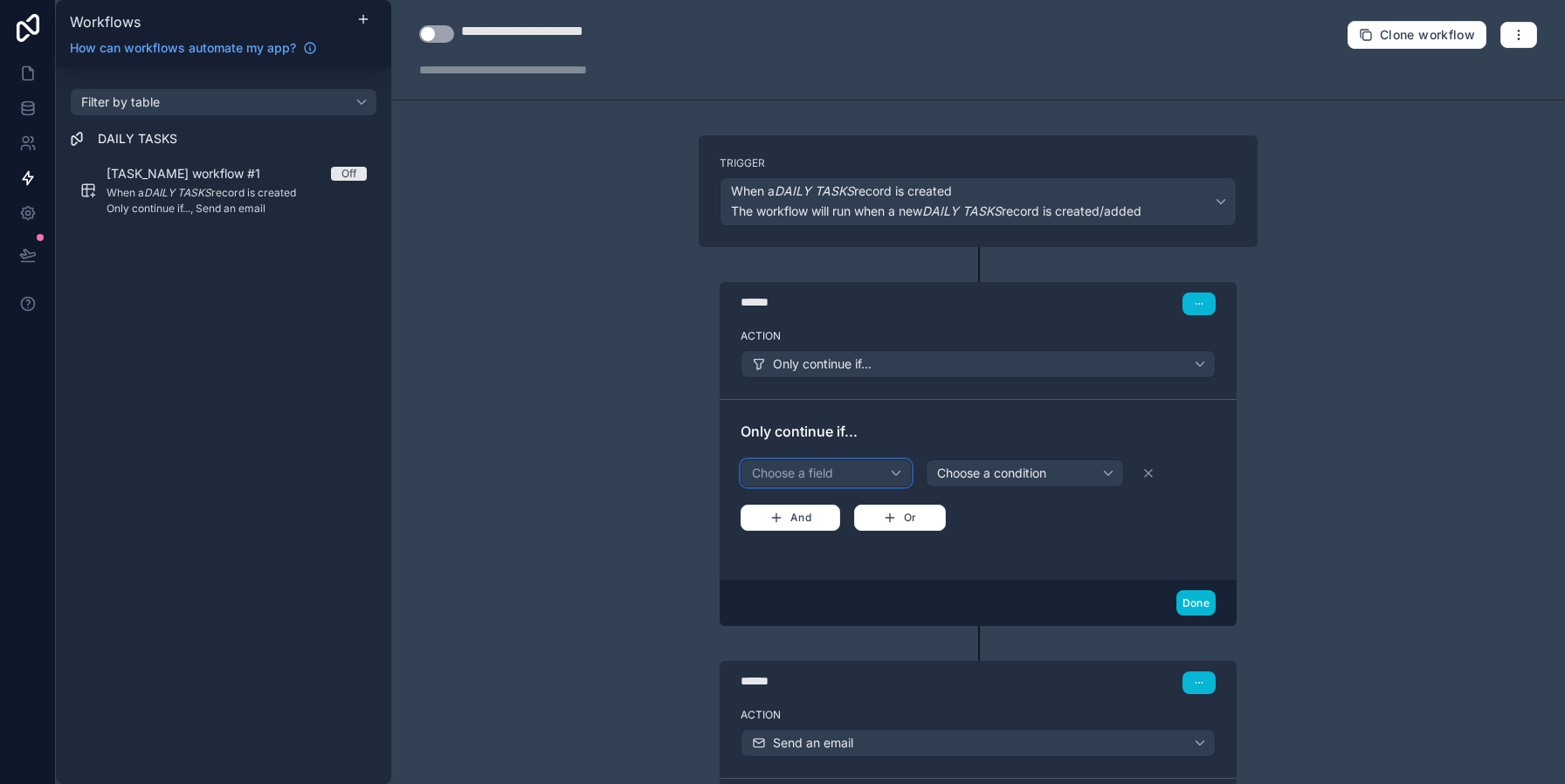 click on "Choose a field" at bounding box center (826, 473) 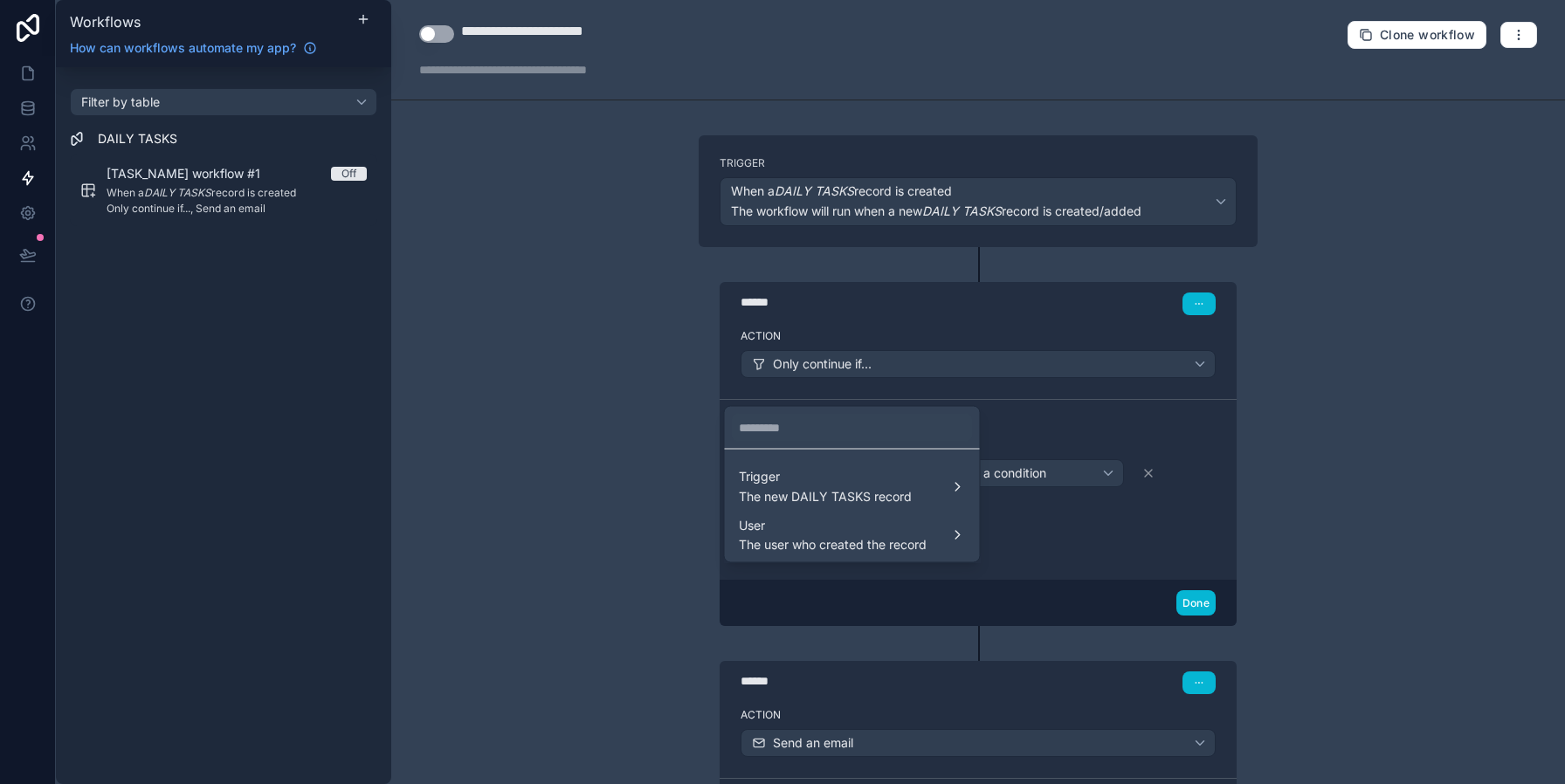 click at bounding box center [782, 392] 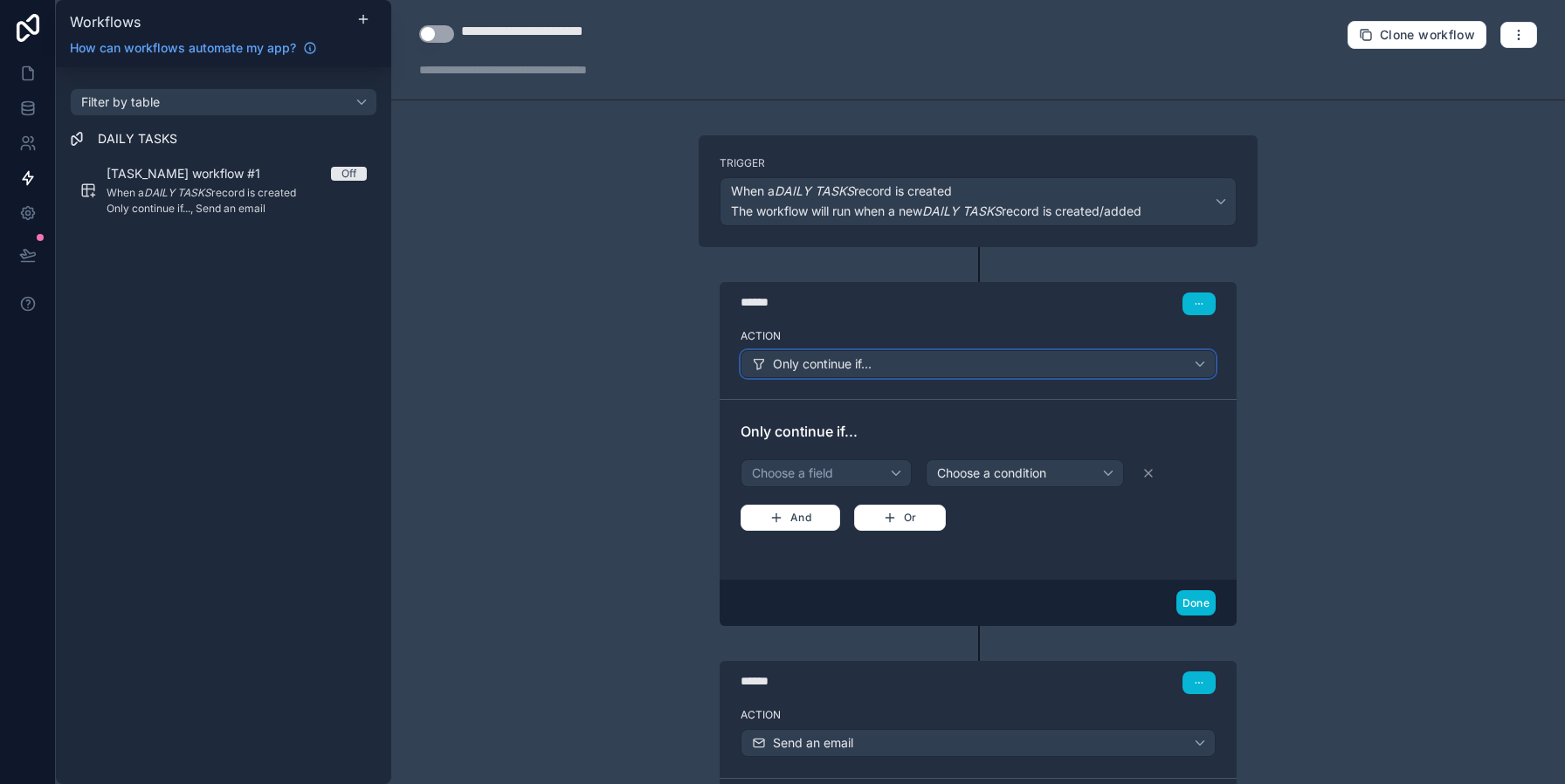 click on "Only continue if..." at bounding box center [978, 364] 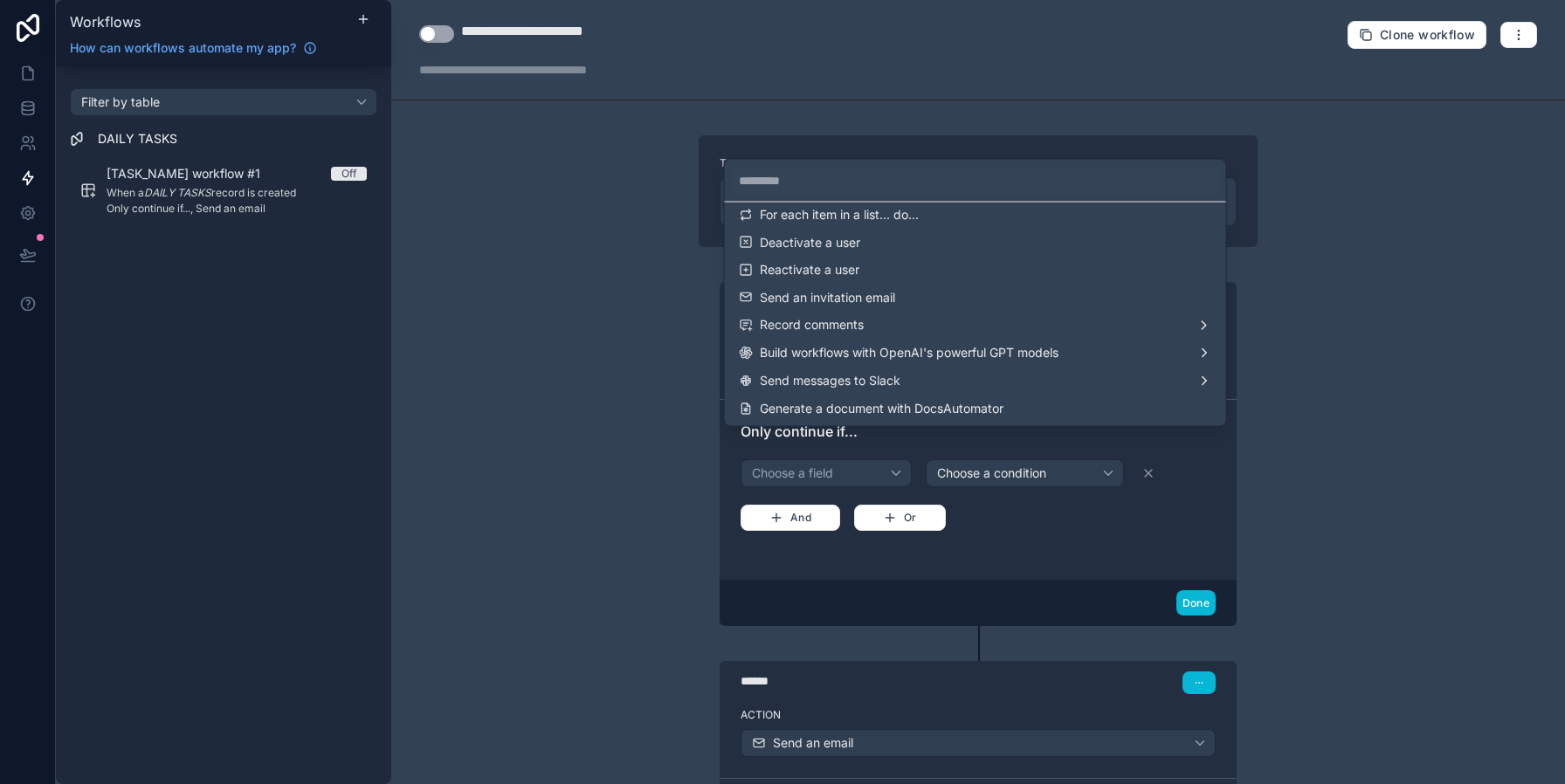 scroll, scrollTop: 290, scrollLeft: 0, axis: vertical 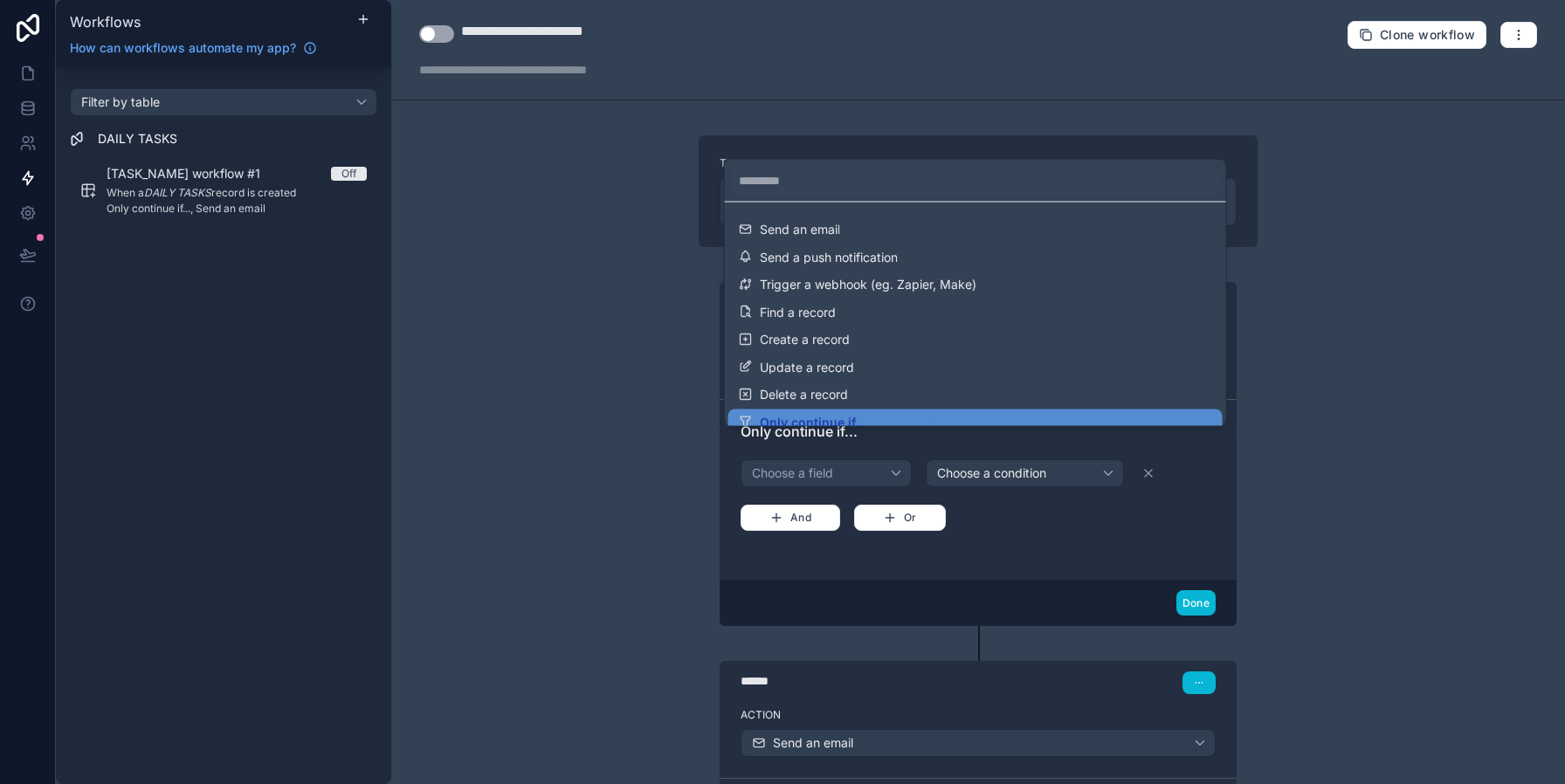 click at bounding box center [782, 392] 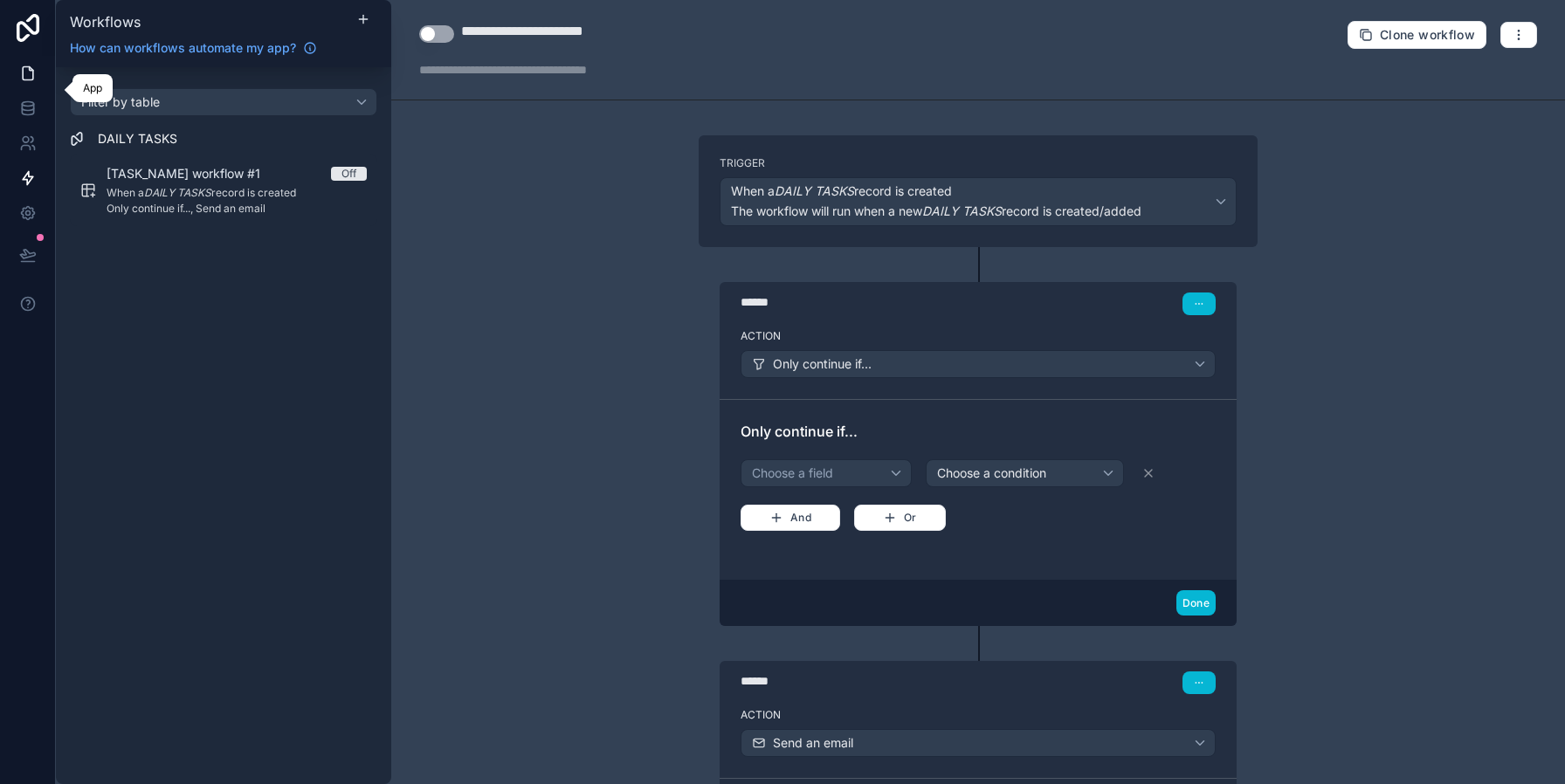 click 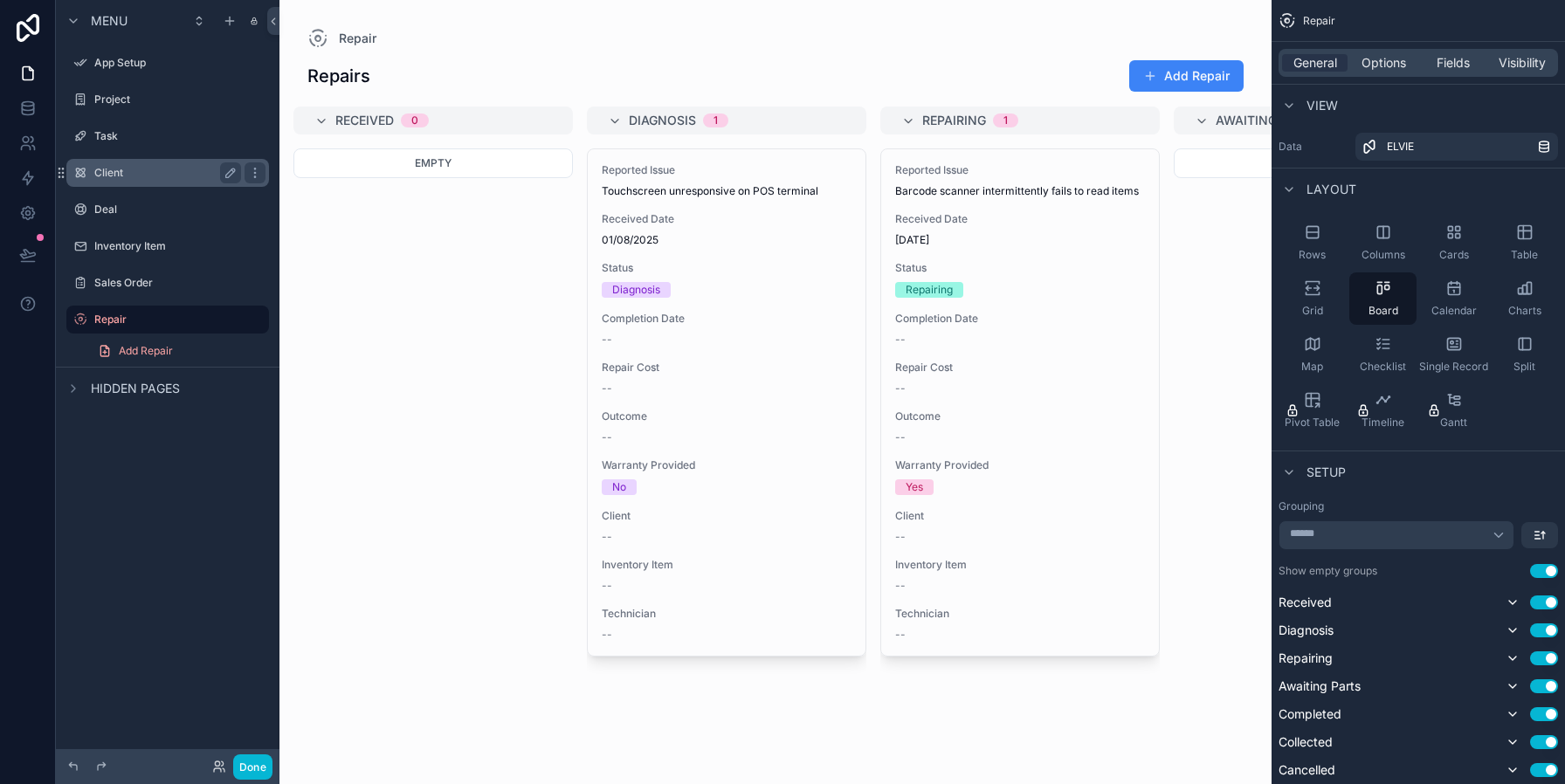 click on "Client" at bounding box center (168, 173) 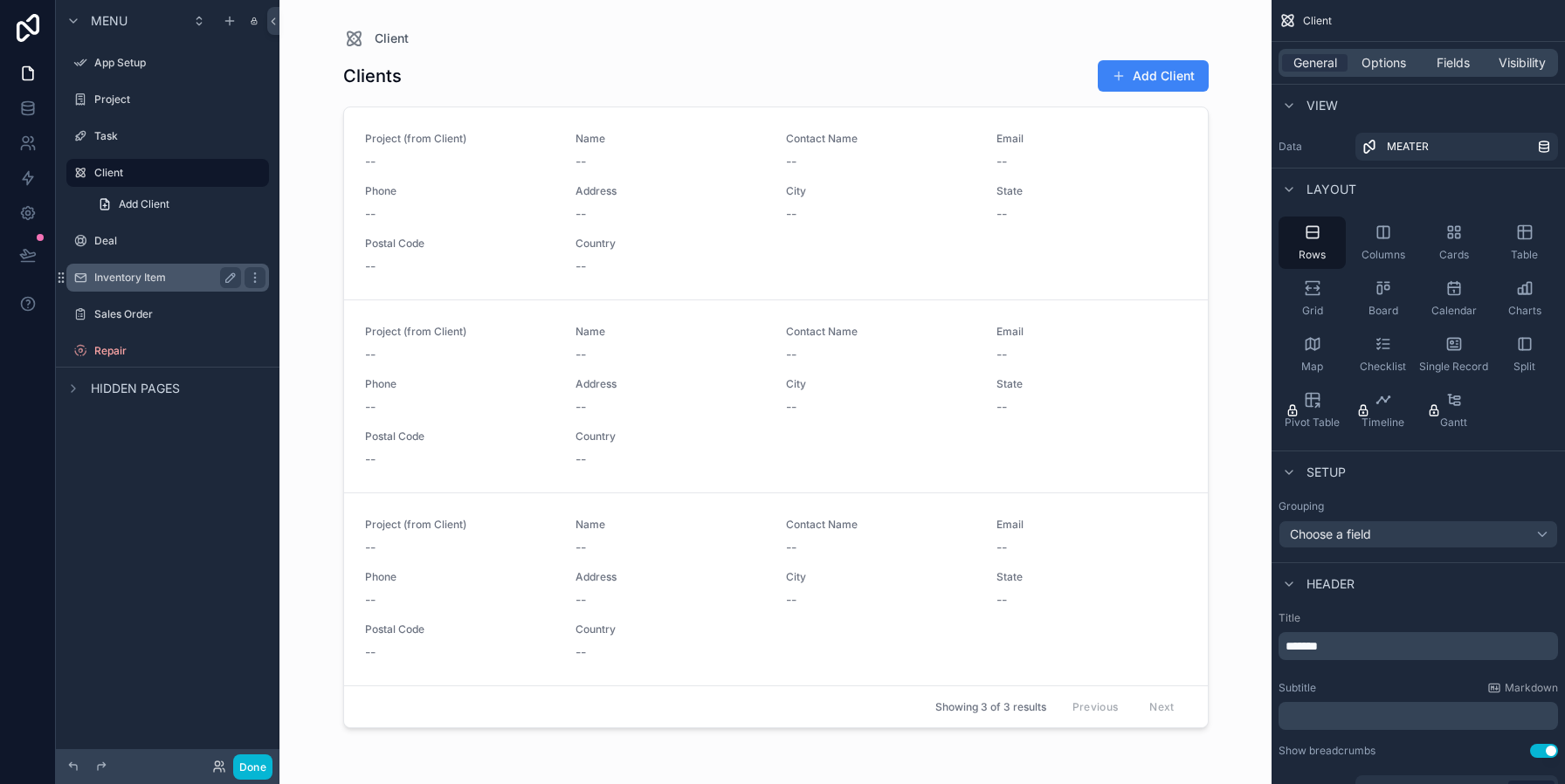 click on "Inventory Item" at bounding box center [168, 278] 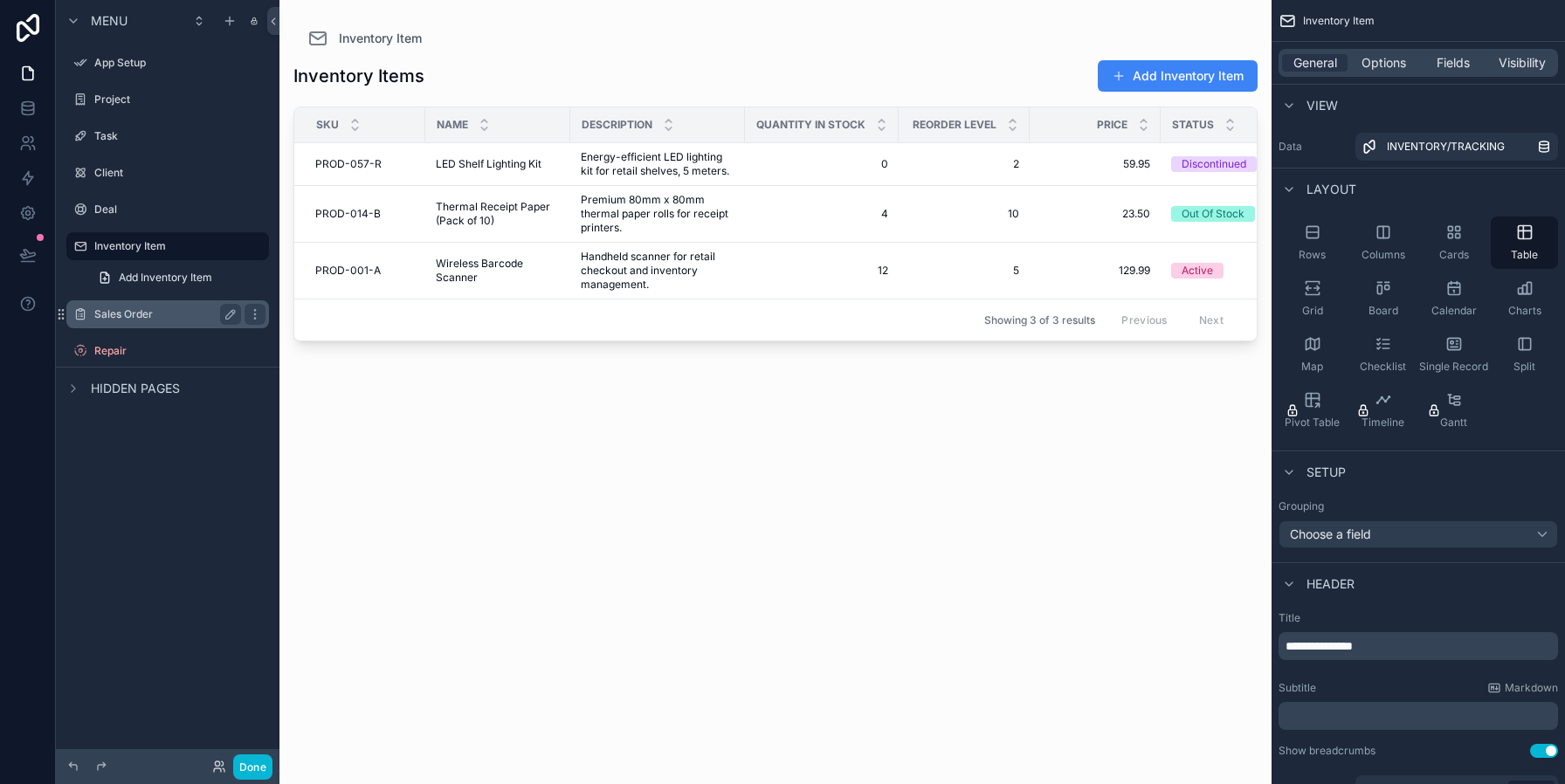 click on "Sales Order" at bounding box center (164, 314) 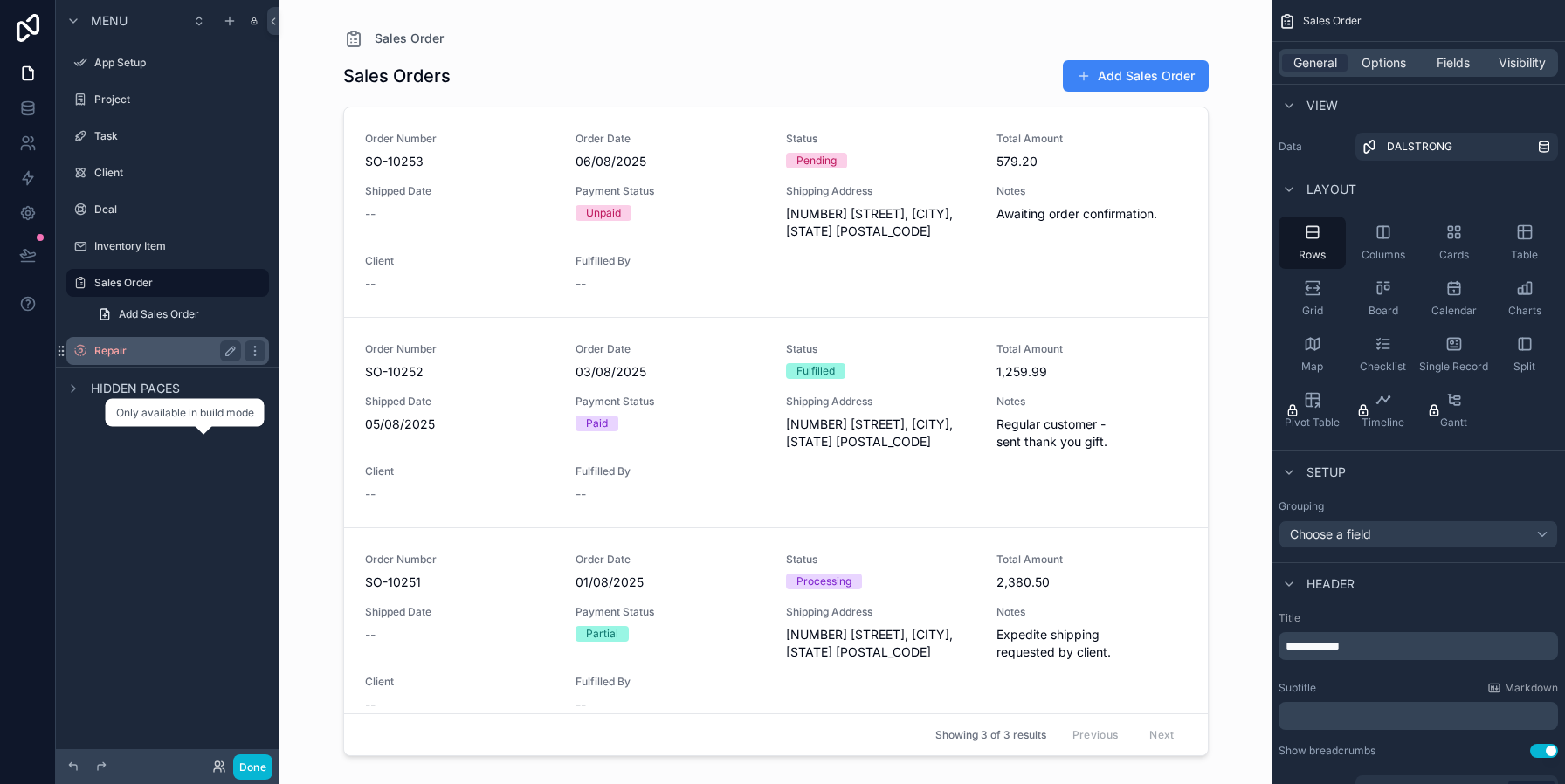 click on "Repair" at bounding box center [164, 351] 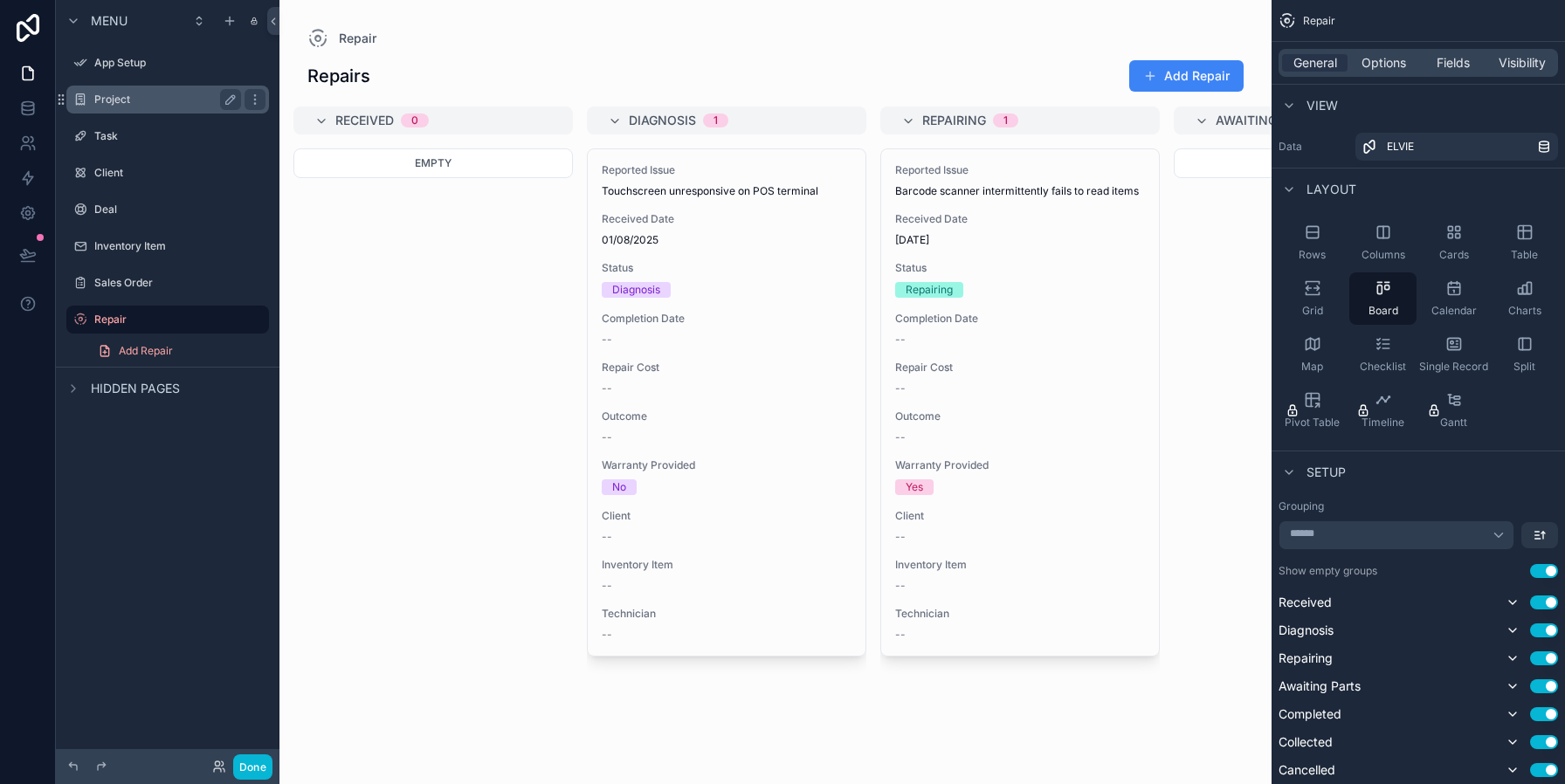 click on "Project" at bounding box center (164, 100) 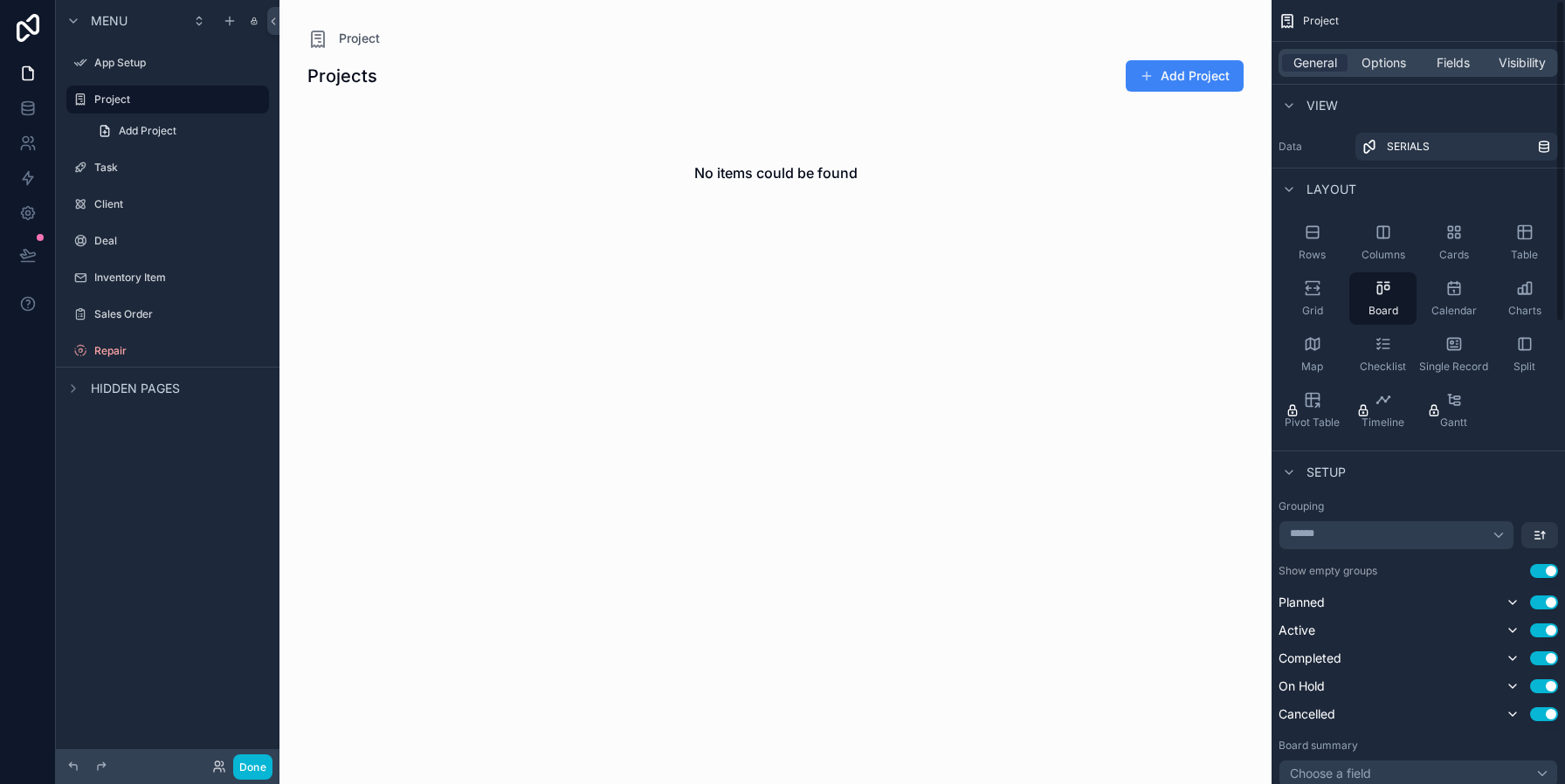 click at bounding box center [776, 392] 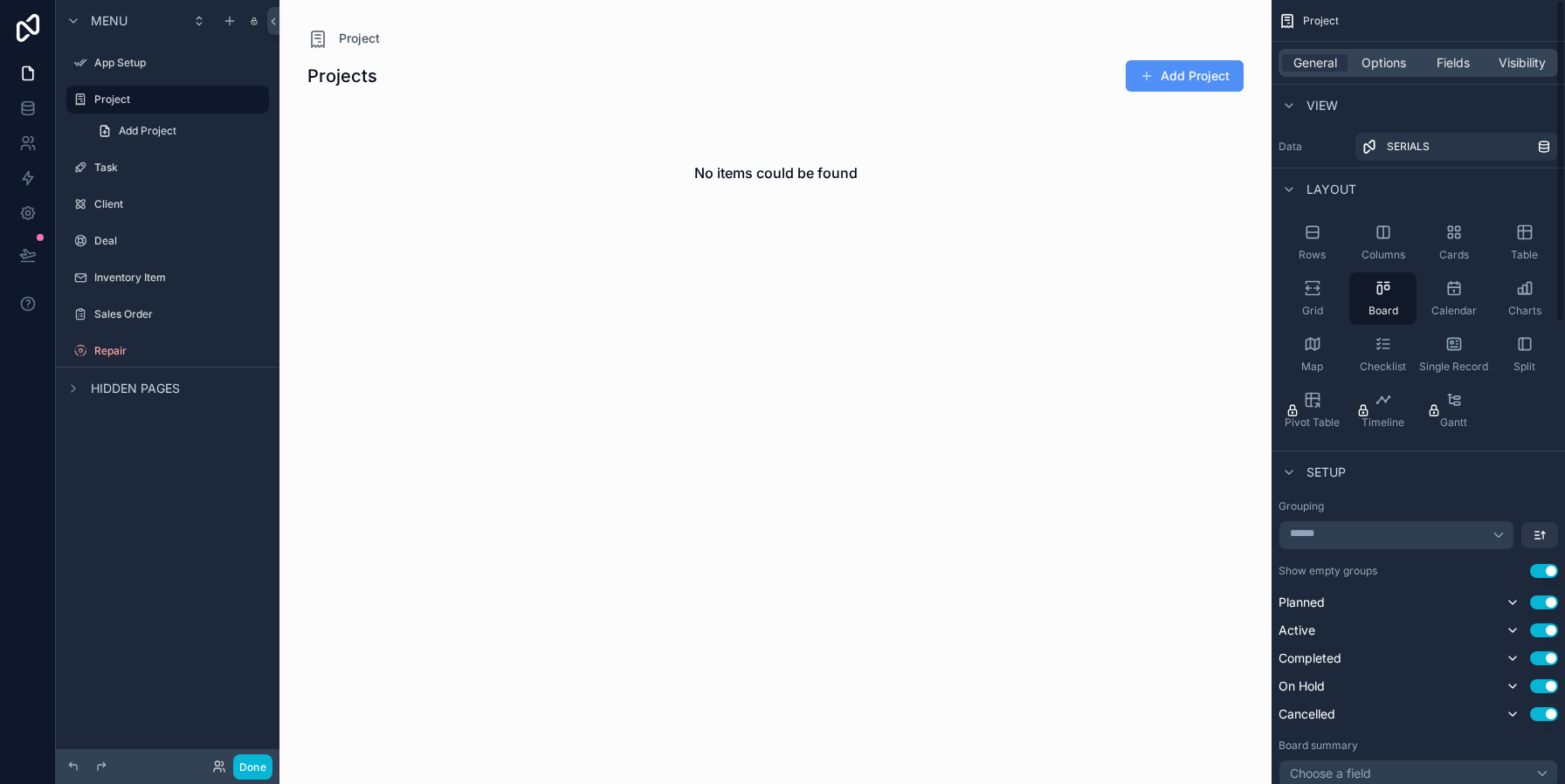 click on "Add Project" at bounding box center [1184, 76] 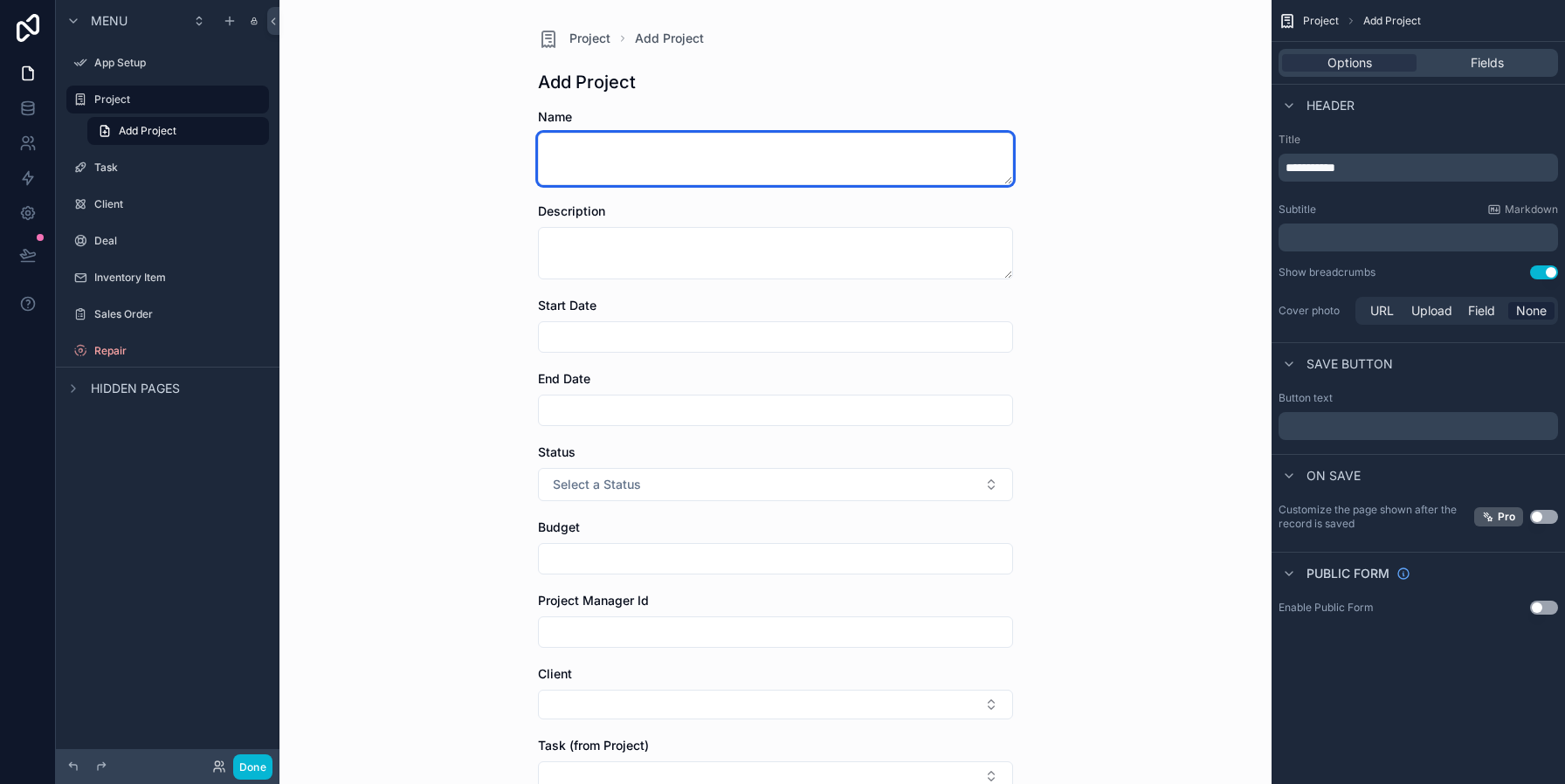 click at bounding box center (776, 159) 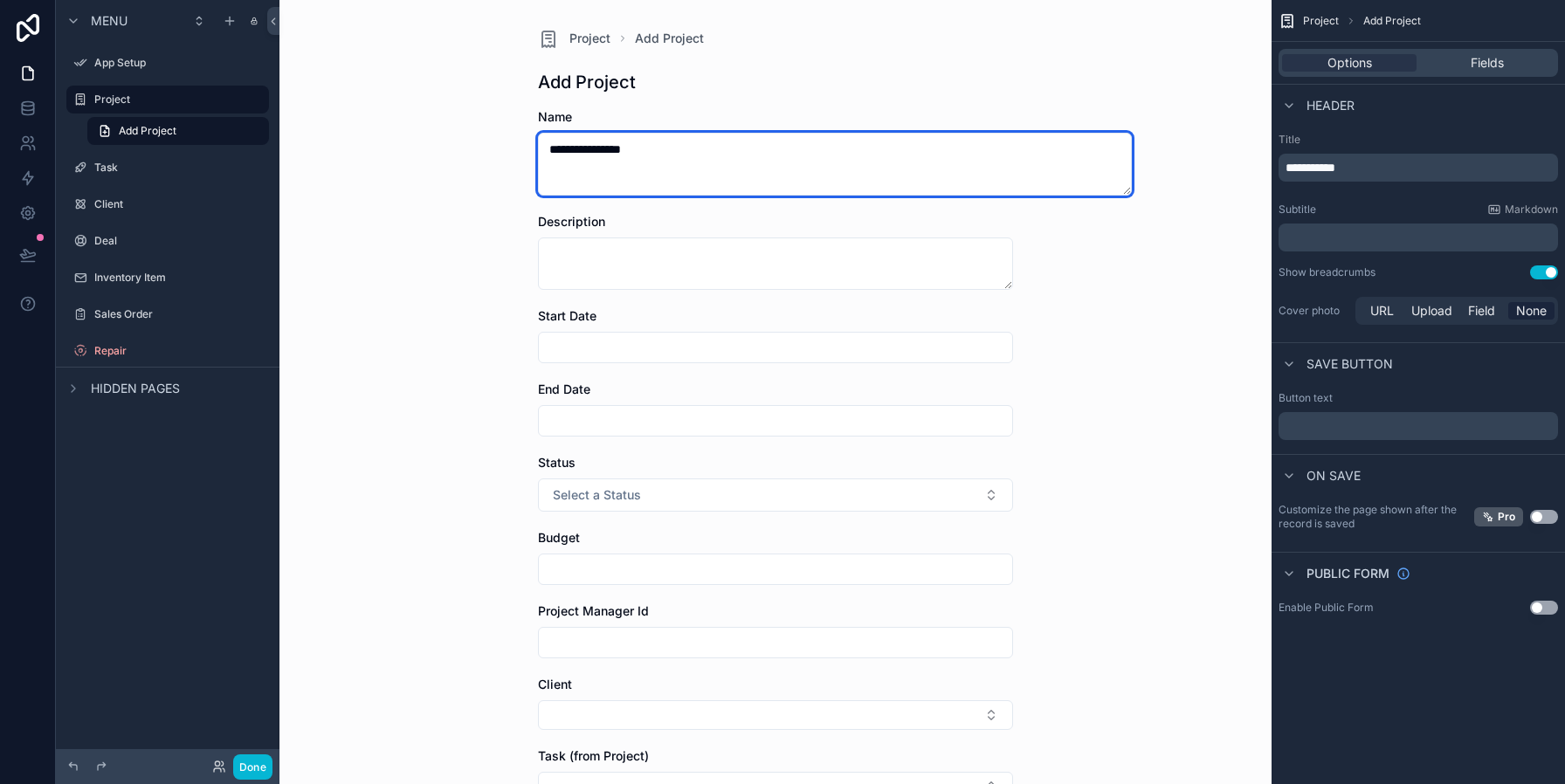 type on "**********" 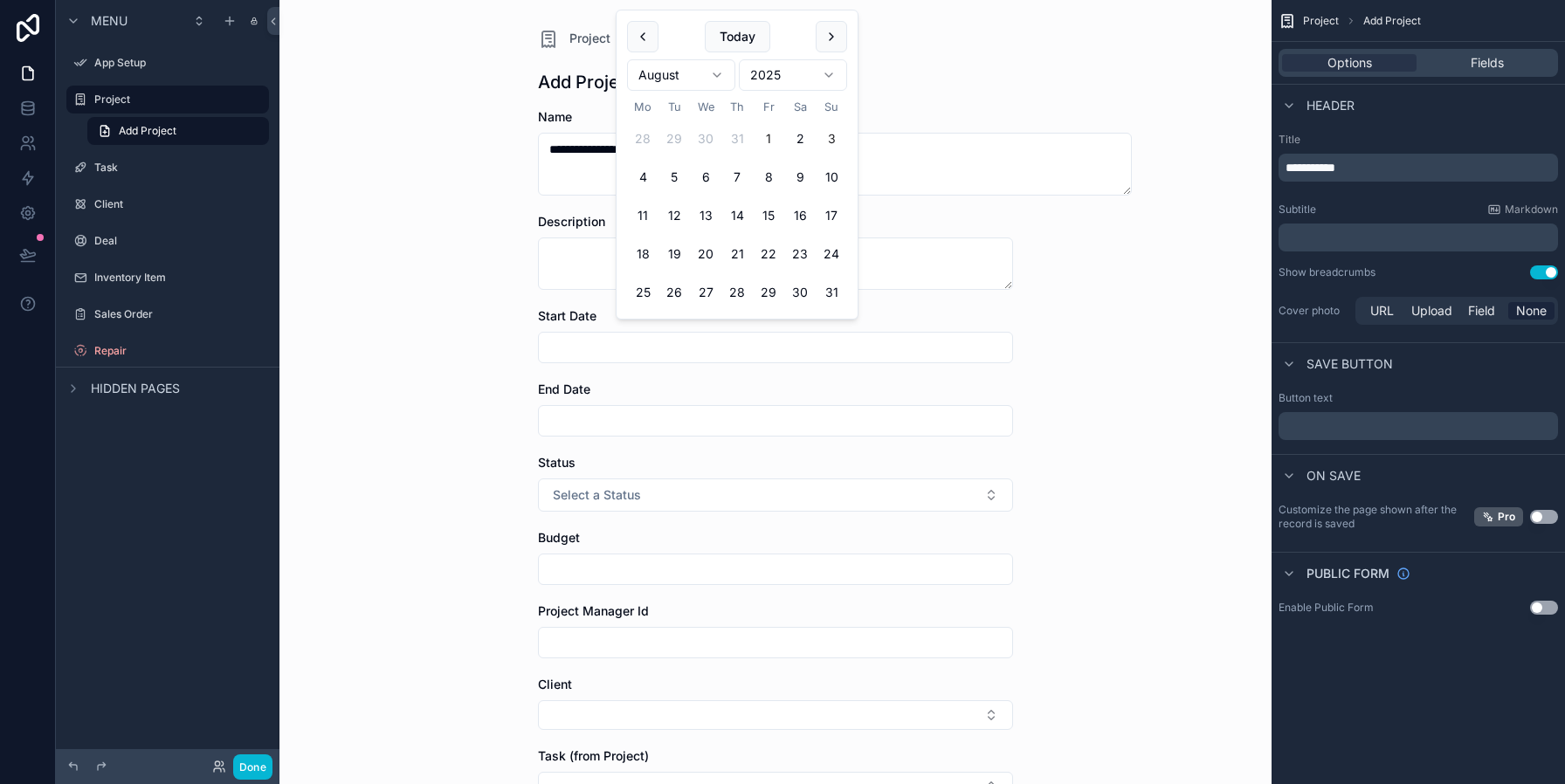 click on "1" at bounding box center (769, 139) 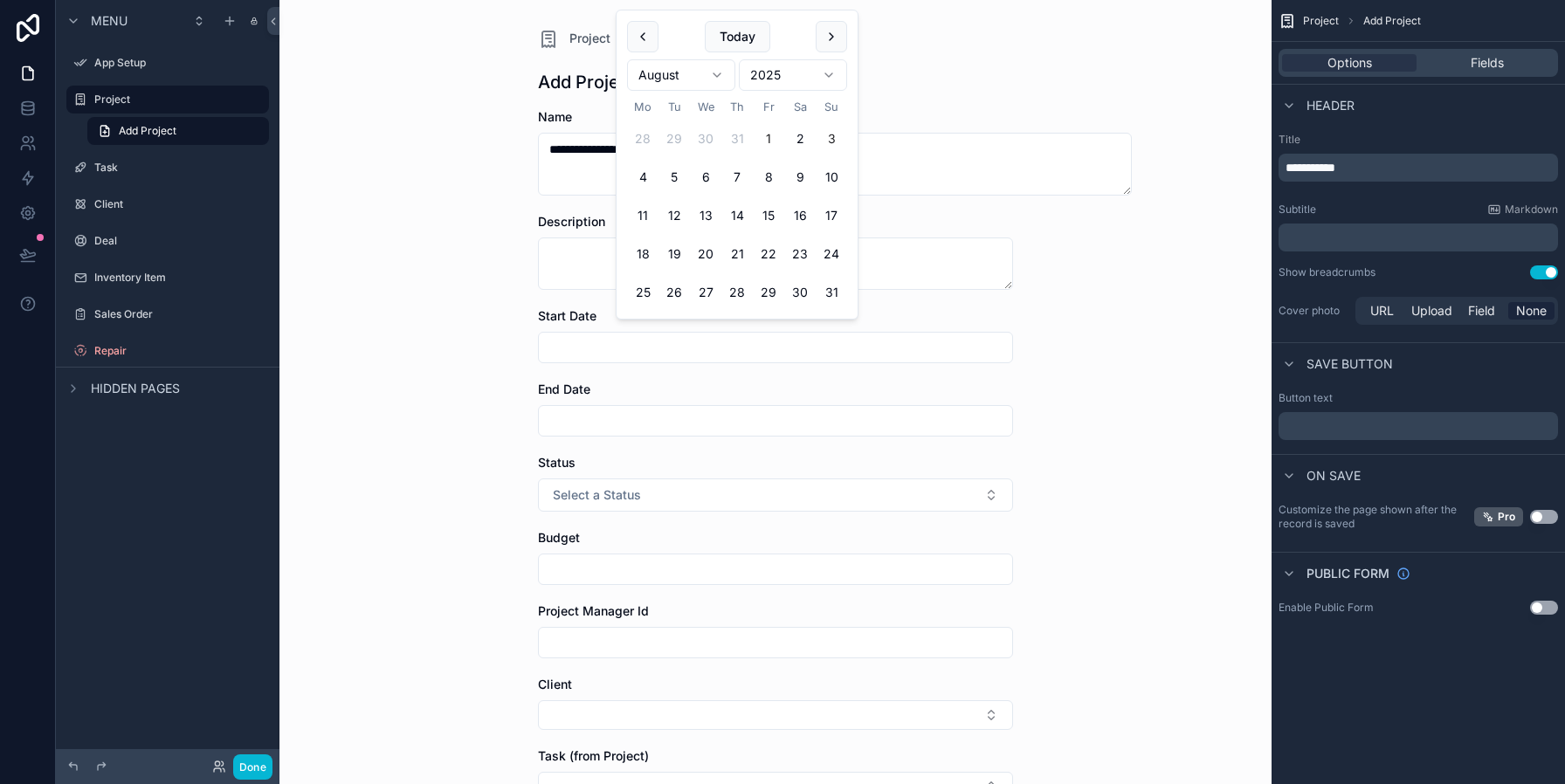 type on "**********" 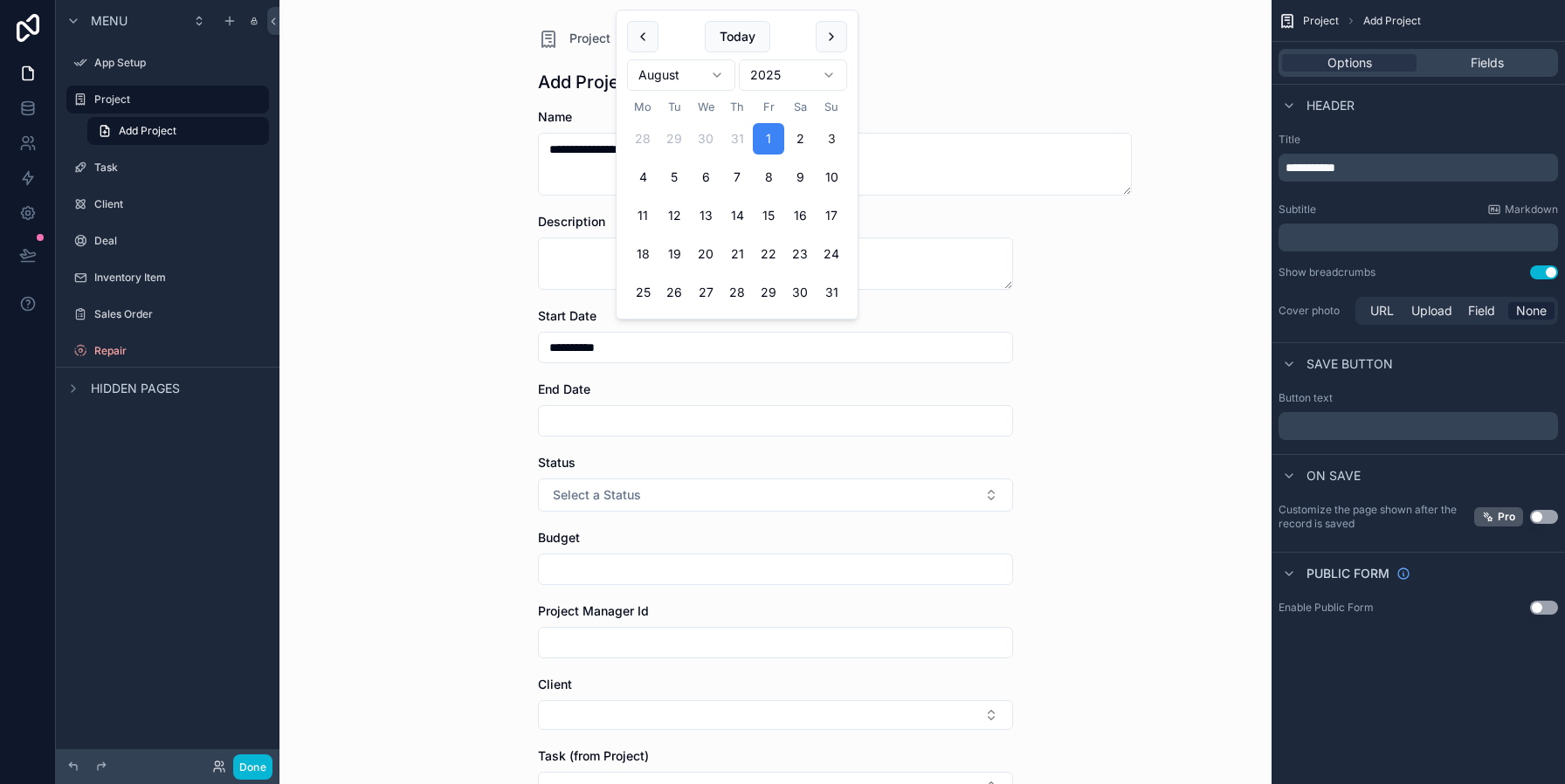 click at bounding box center (776, 421) 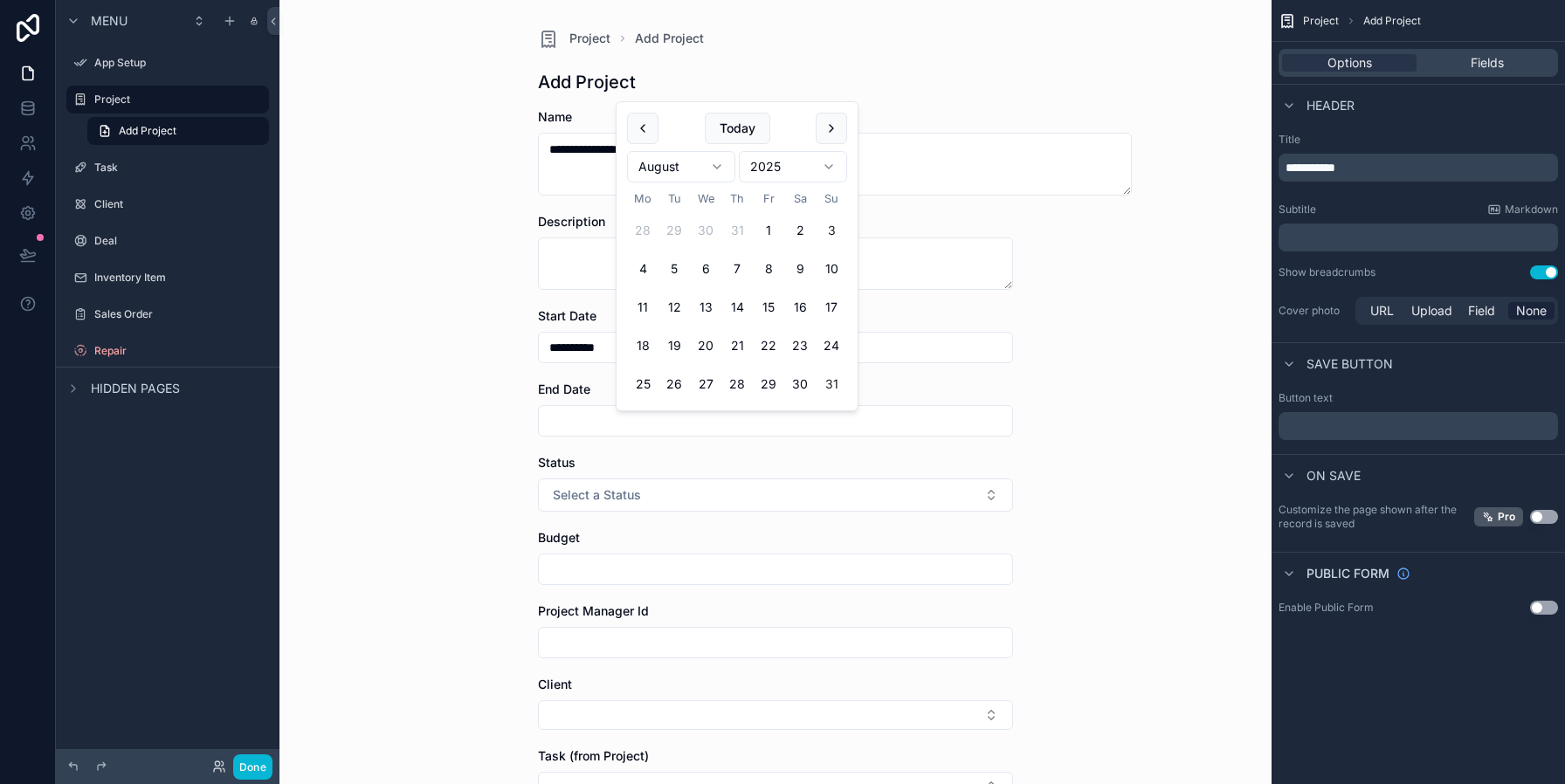 click on "31" at bounding box center (831, 384) 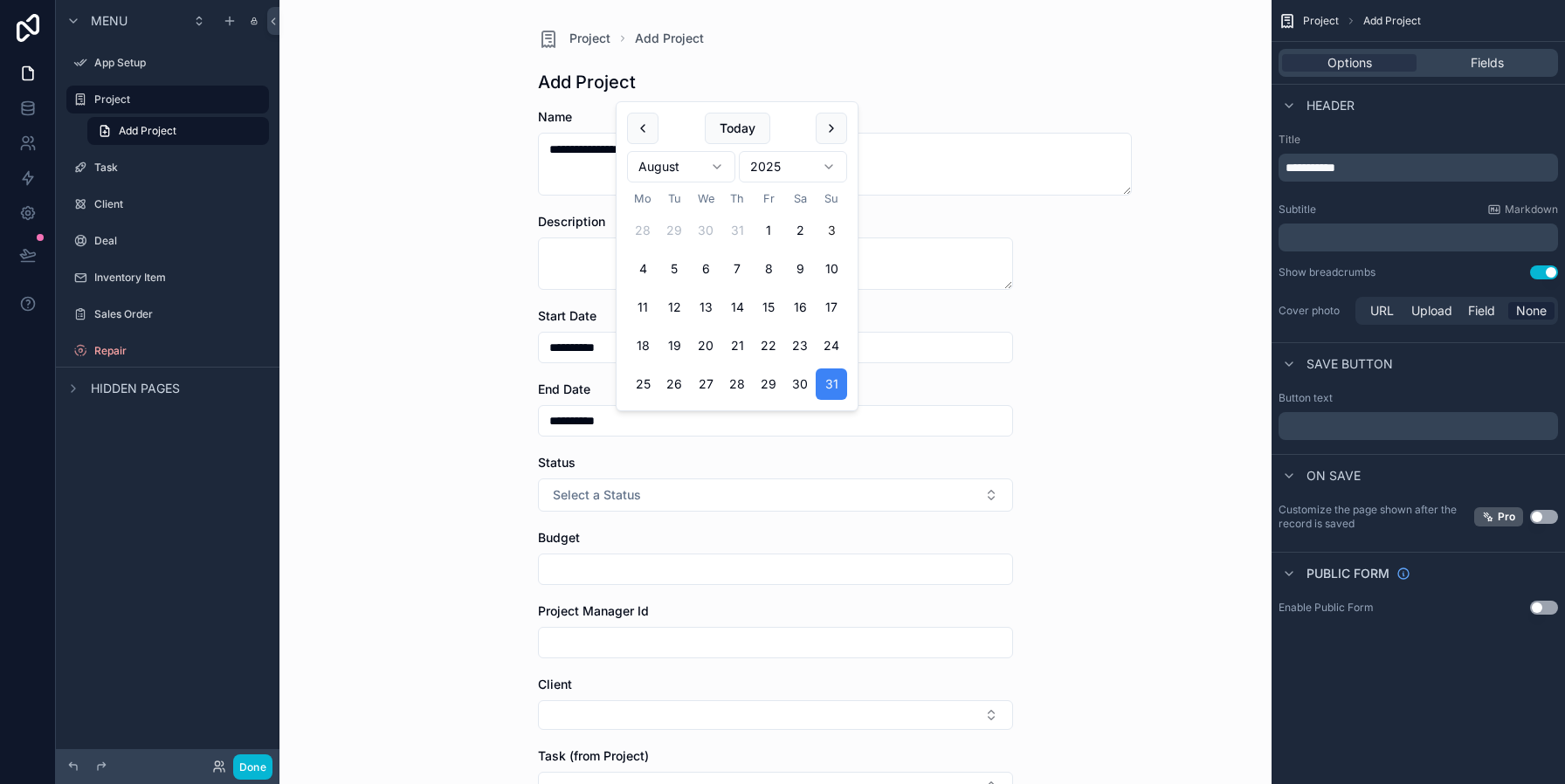 type on "**********" 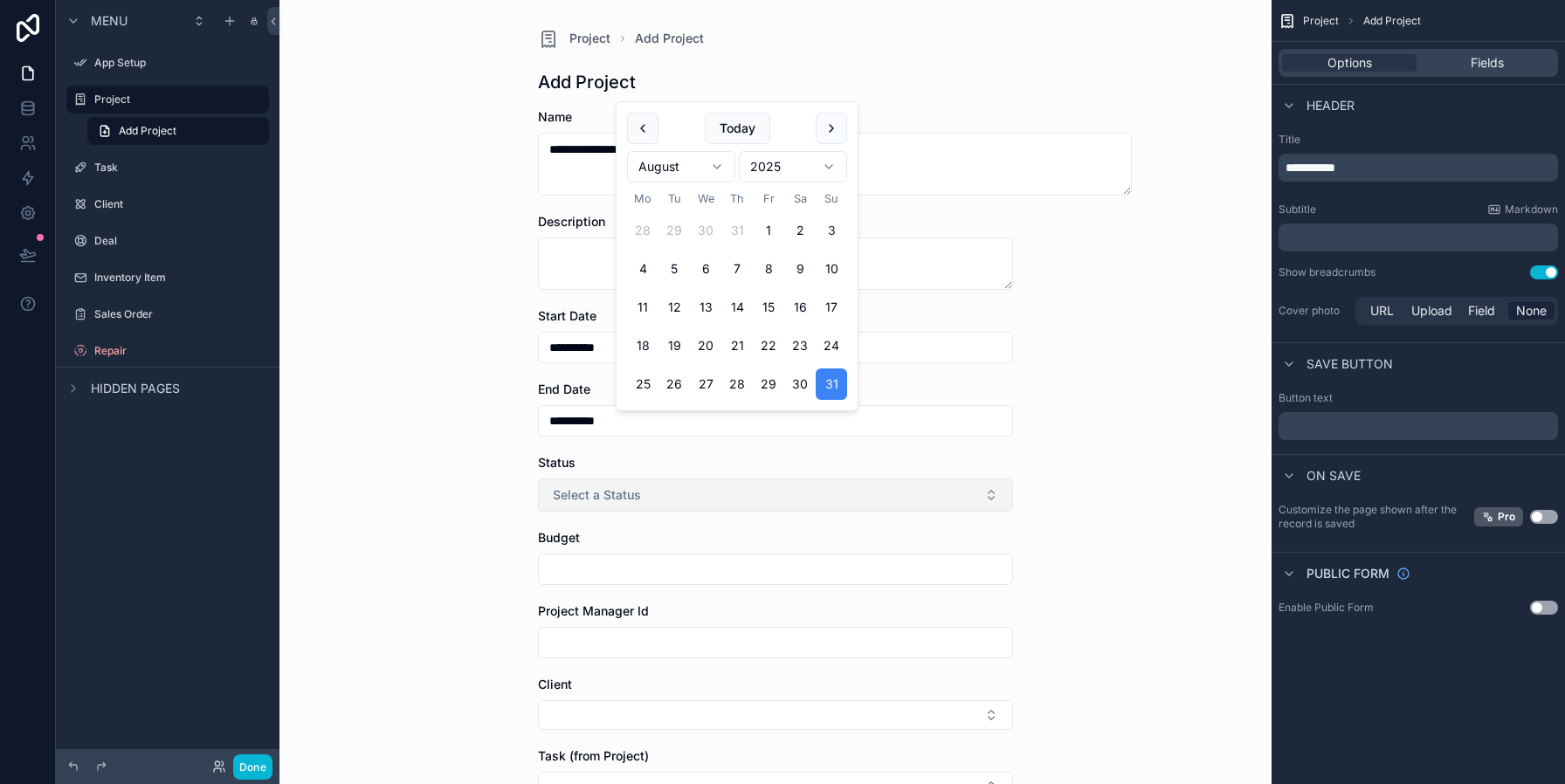 click on "Select a Status" at bounding box center [776, 495] 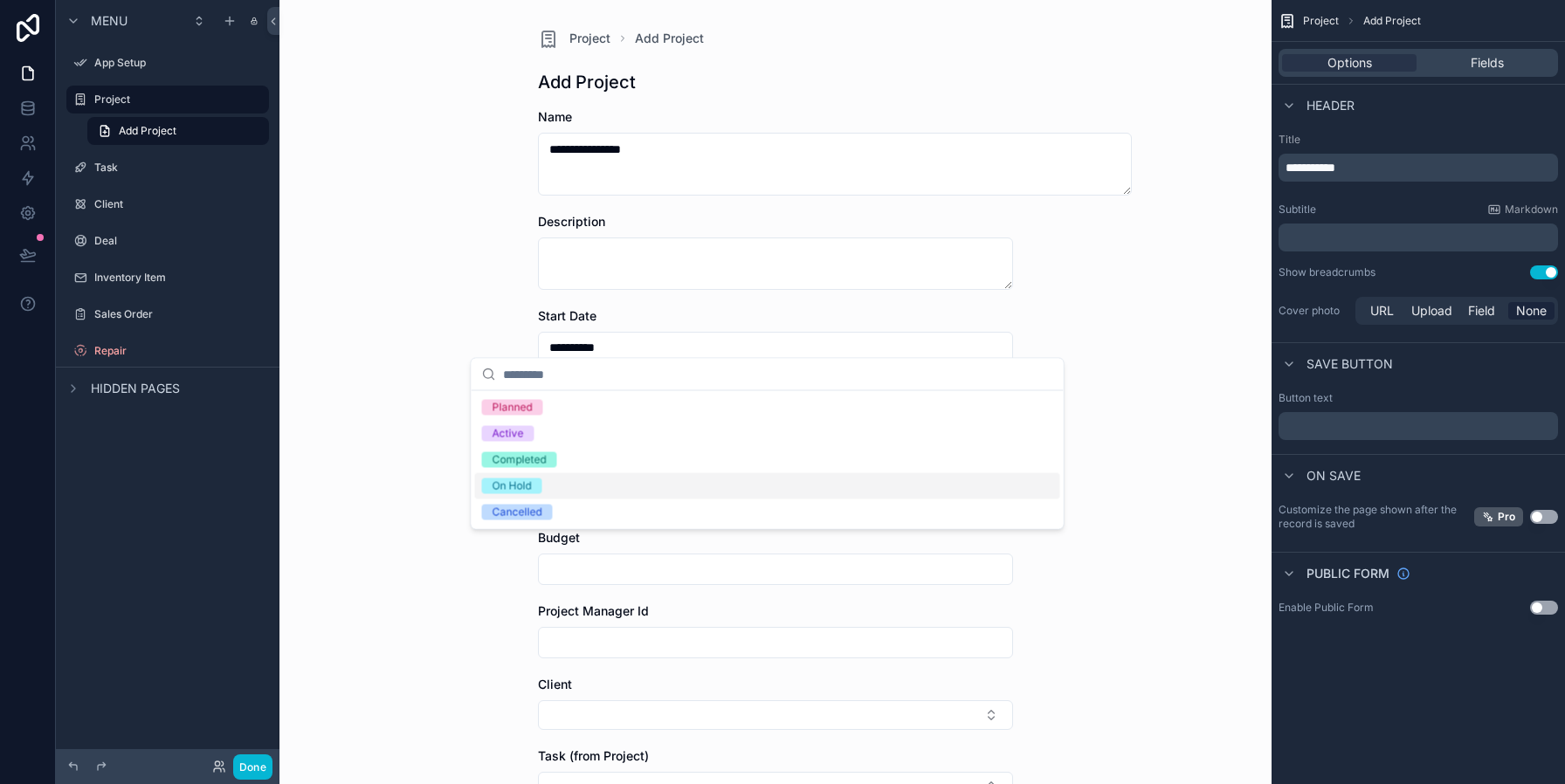 click at bounding box center (776, 569) 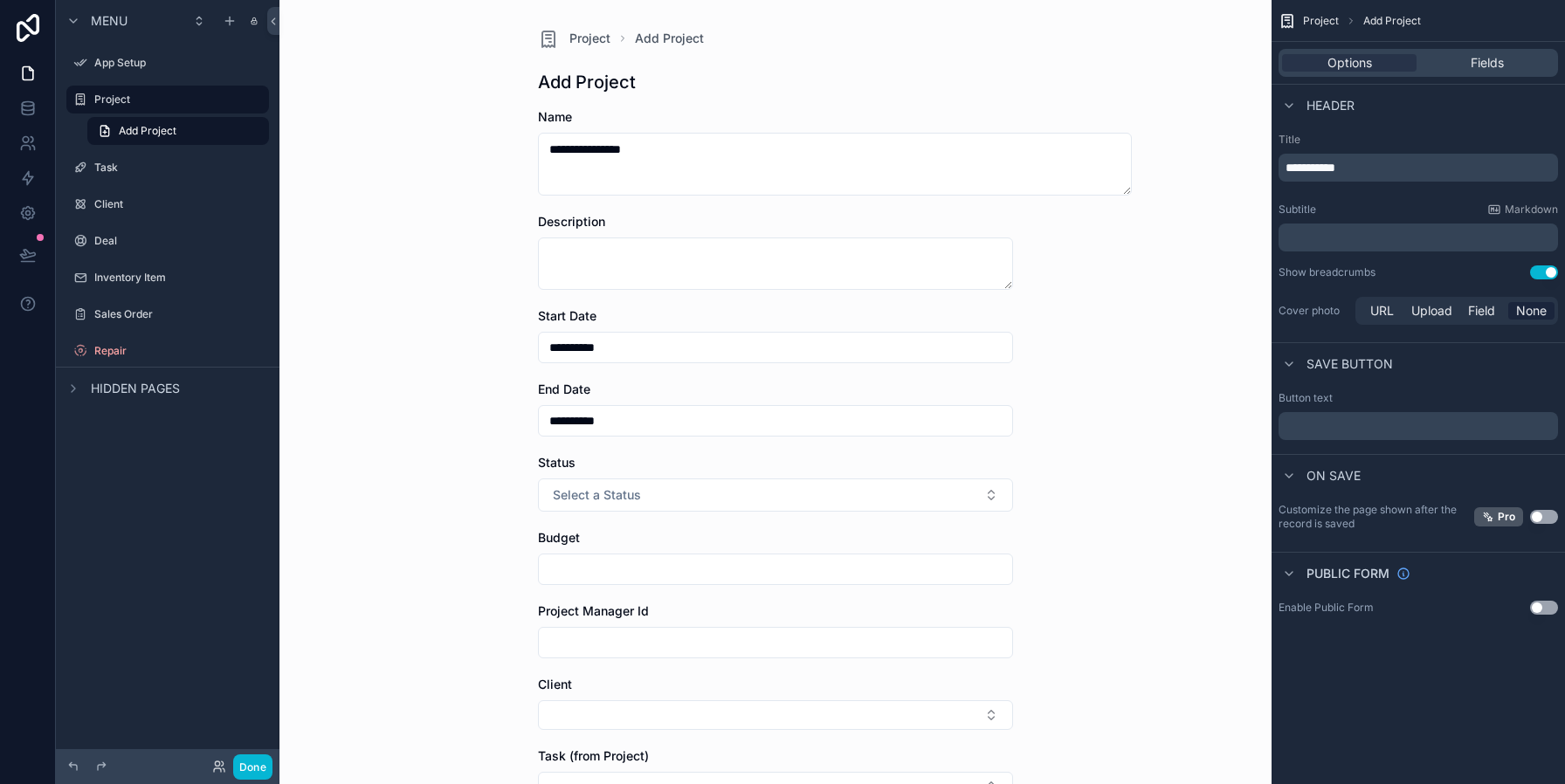click at bounding box center (776, 569) 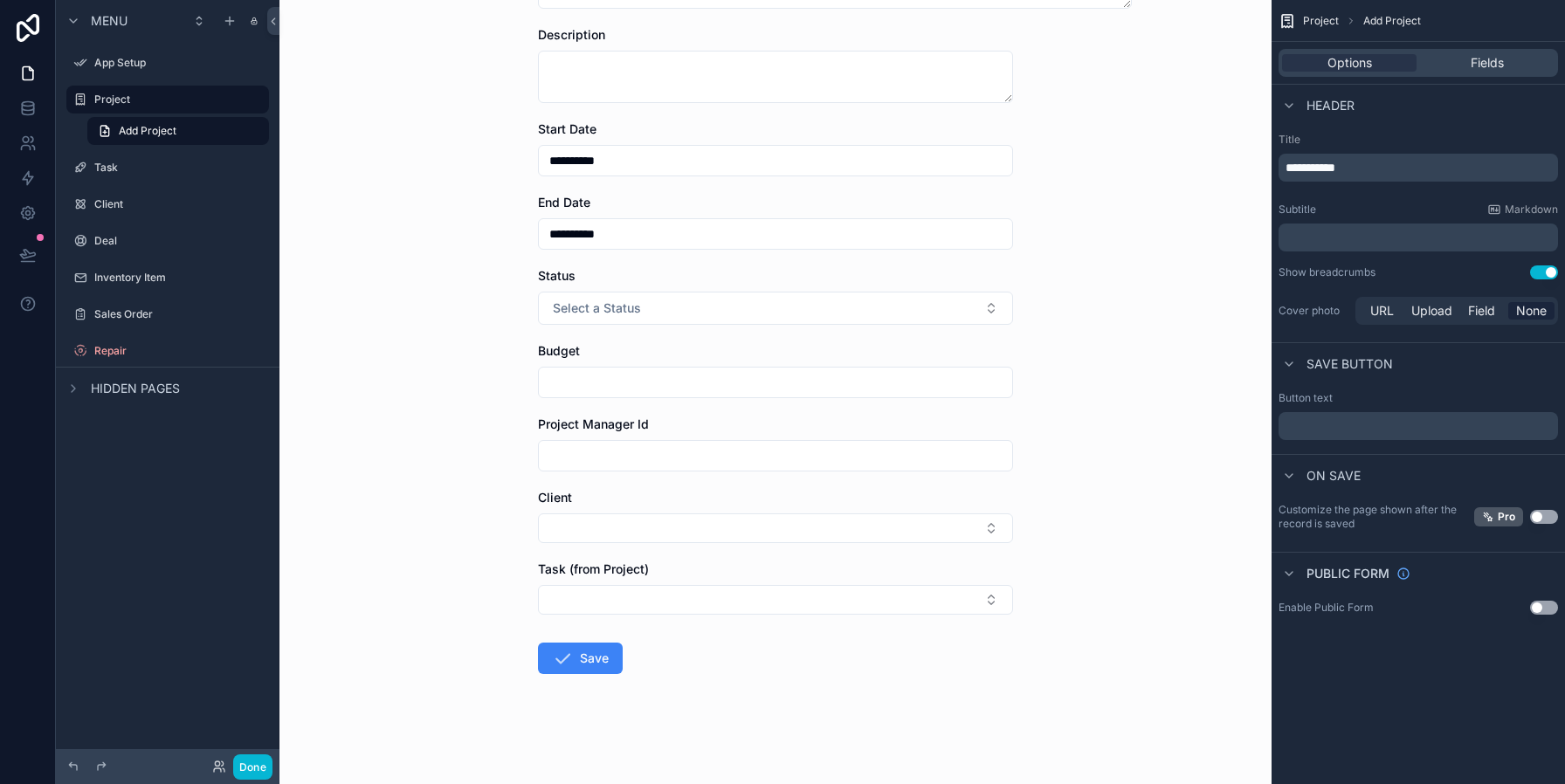 scroll, scrollTop: 191, scrollLeft: 0, axis: vertical 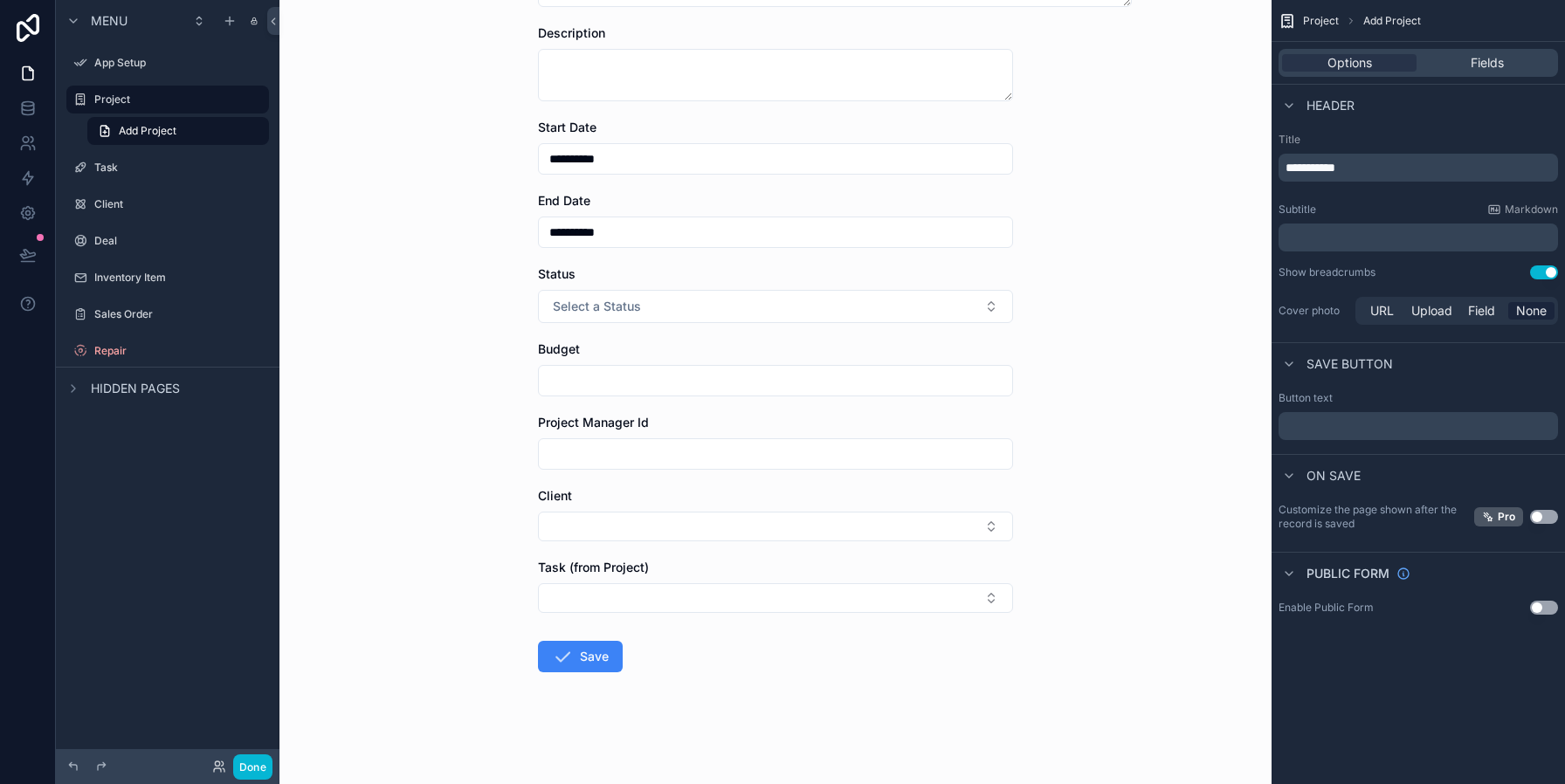 paste on "*****" 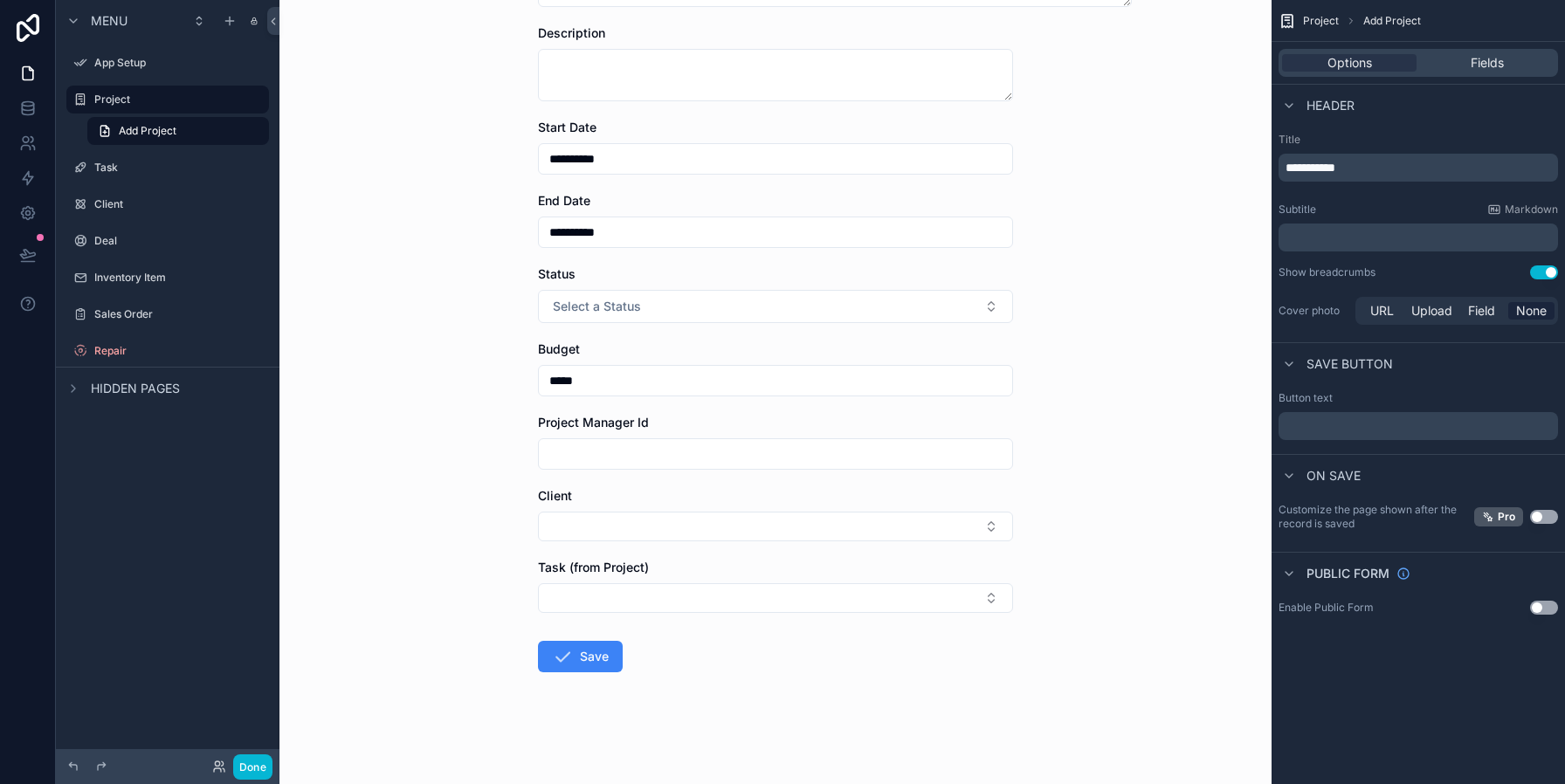 type on "*****" 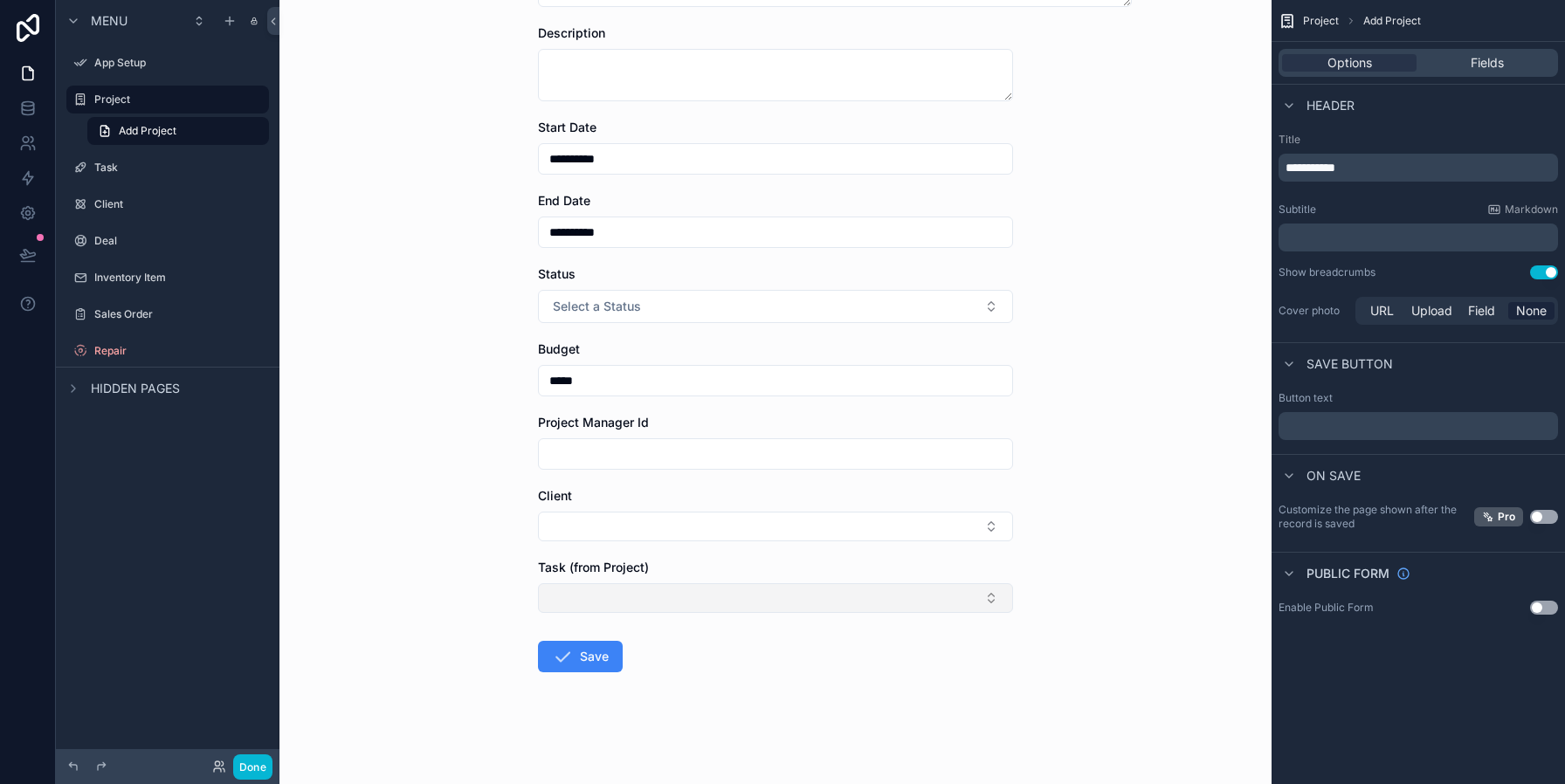 click at bounding box center (776, 598) 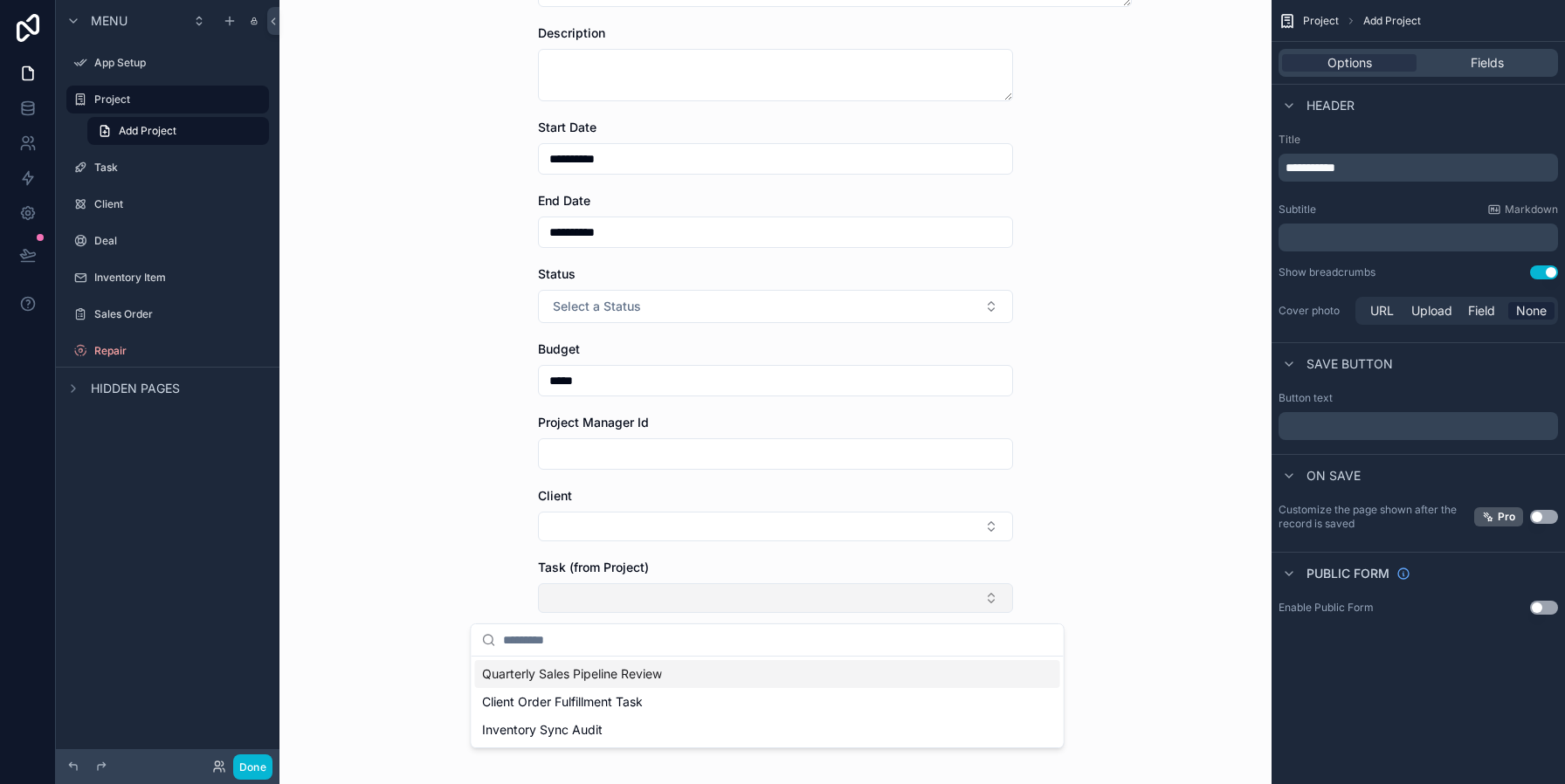 click at bounding box center (776, 598) 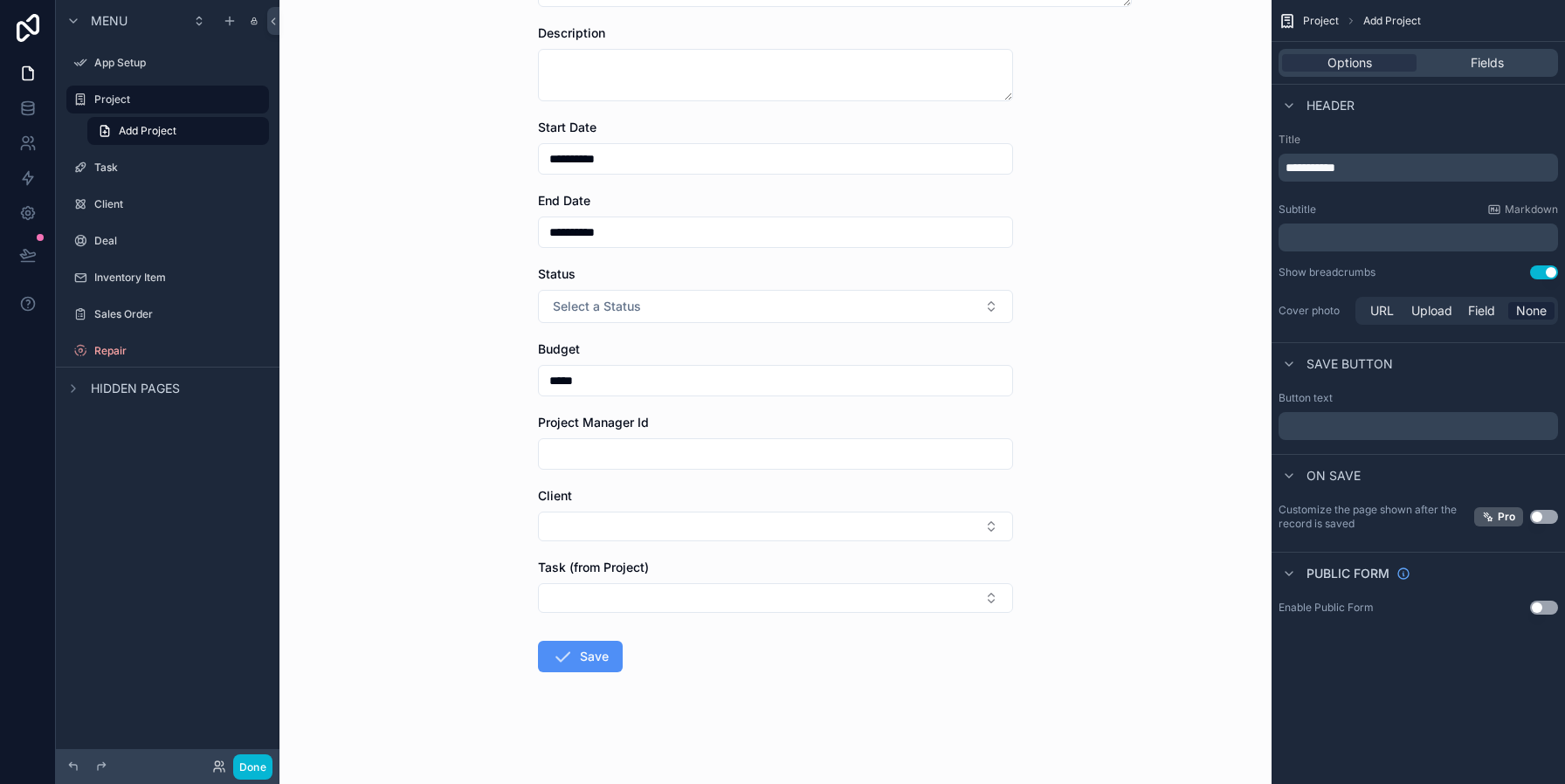click on "Save" at bounding box center (580, 657) 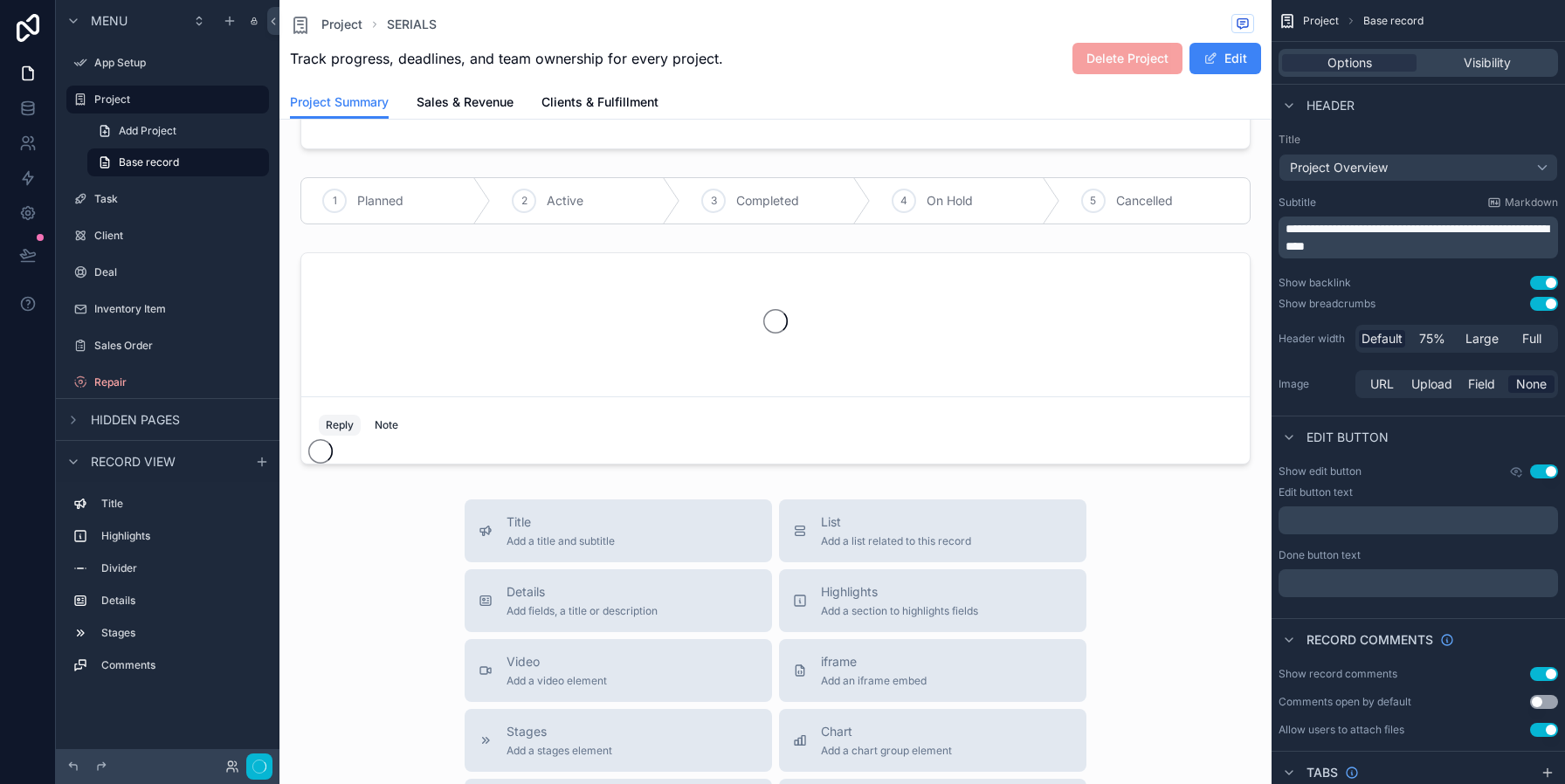 scroll, scrollTop: 0, scrollLeft: 0, axis: both 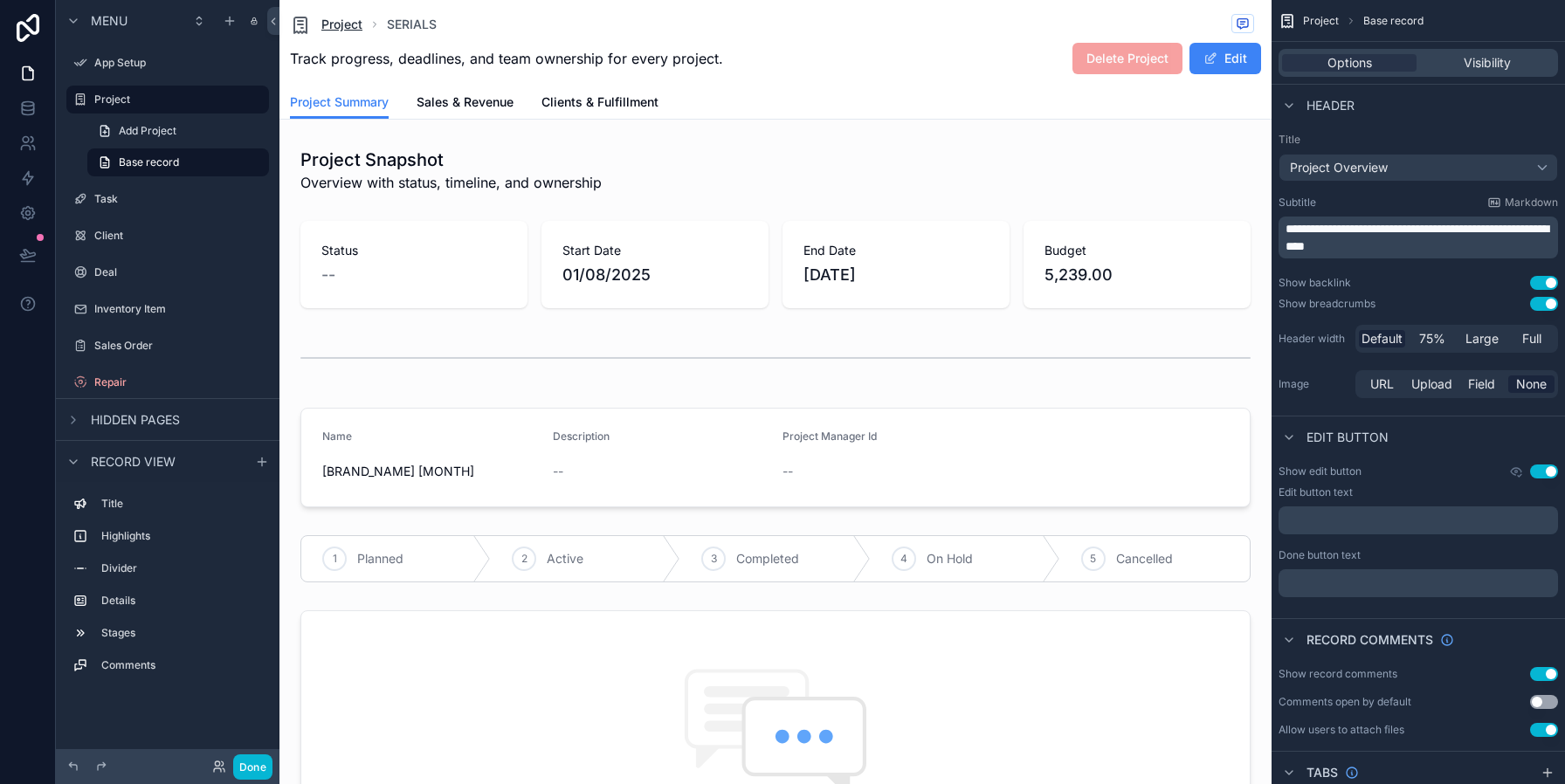 click on "Project" at bounding box center (341, 24) 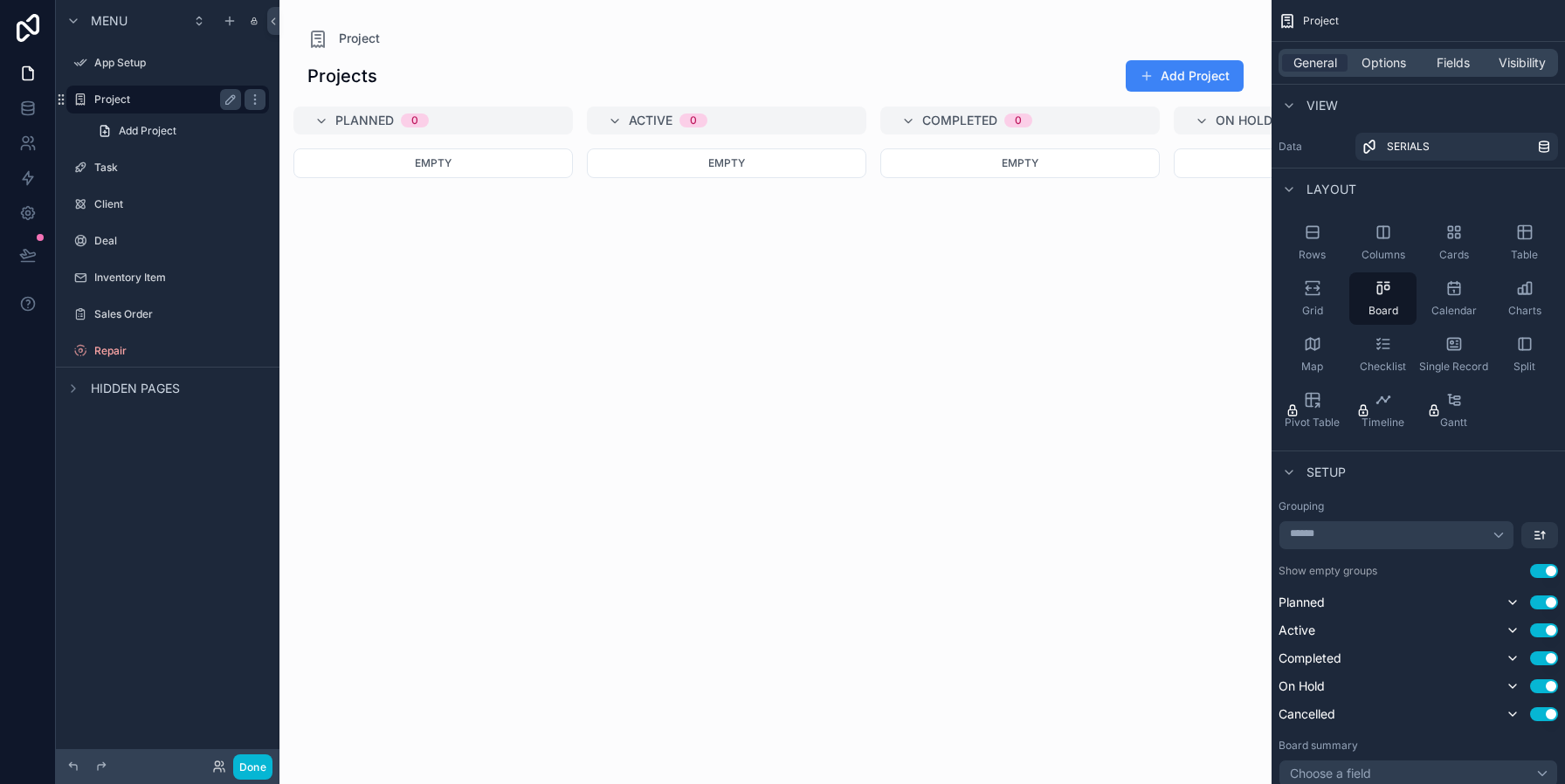 click on "Project" at bounding box center [168, 100] 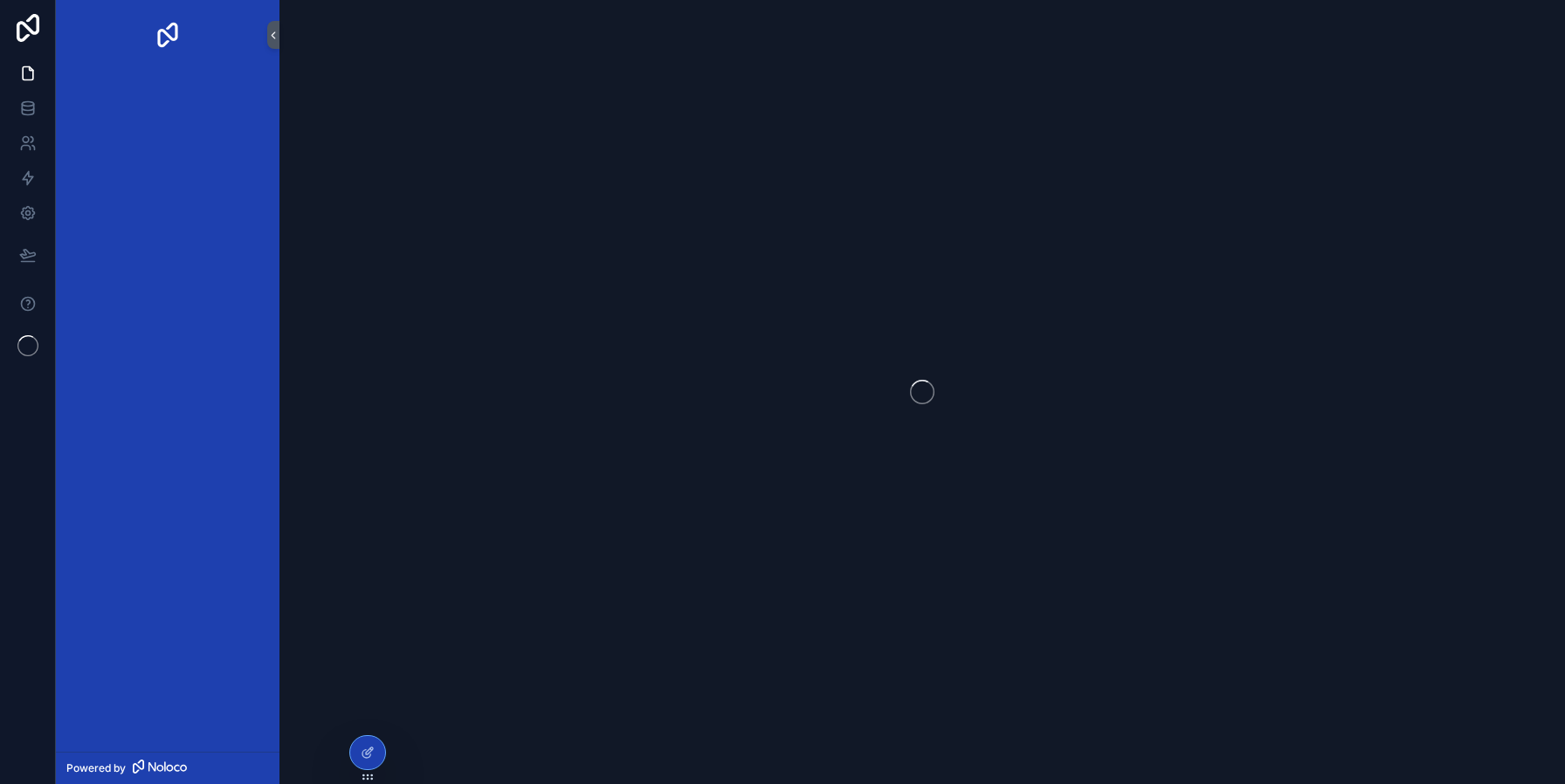 scroll, scrollTop: 0, scrollLeft: 0, axis: both 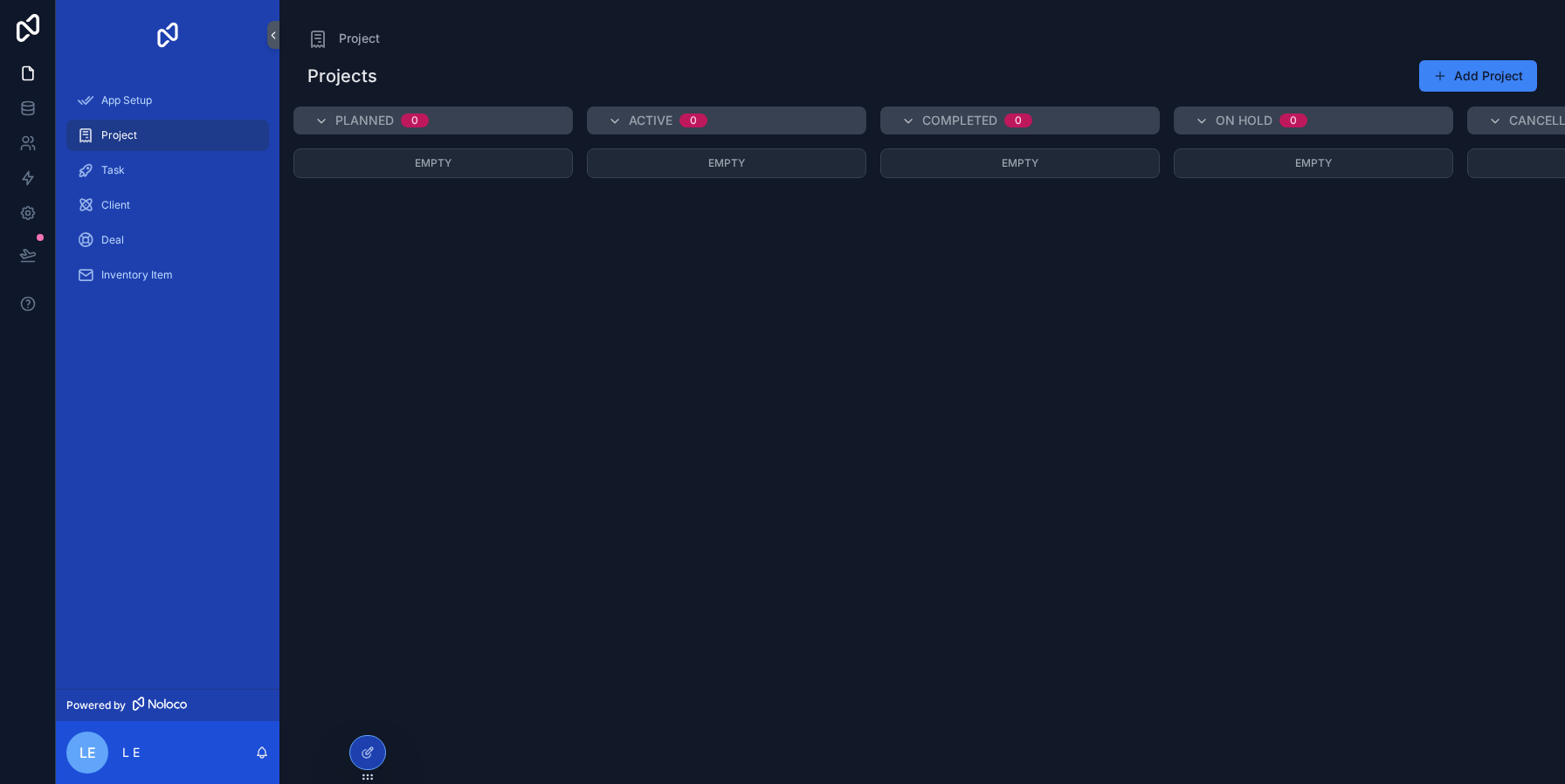 click on "0" at bounding box center (693, 120) 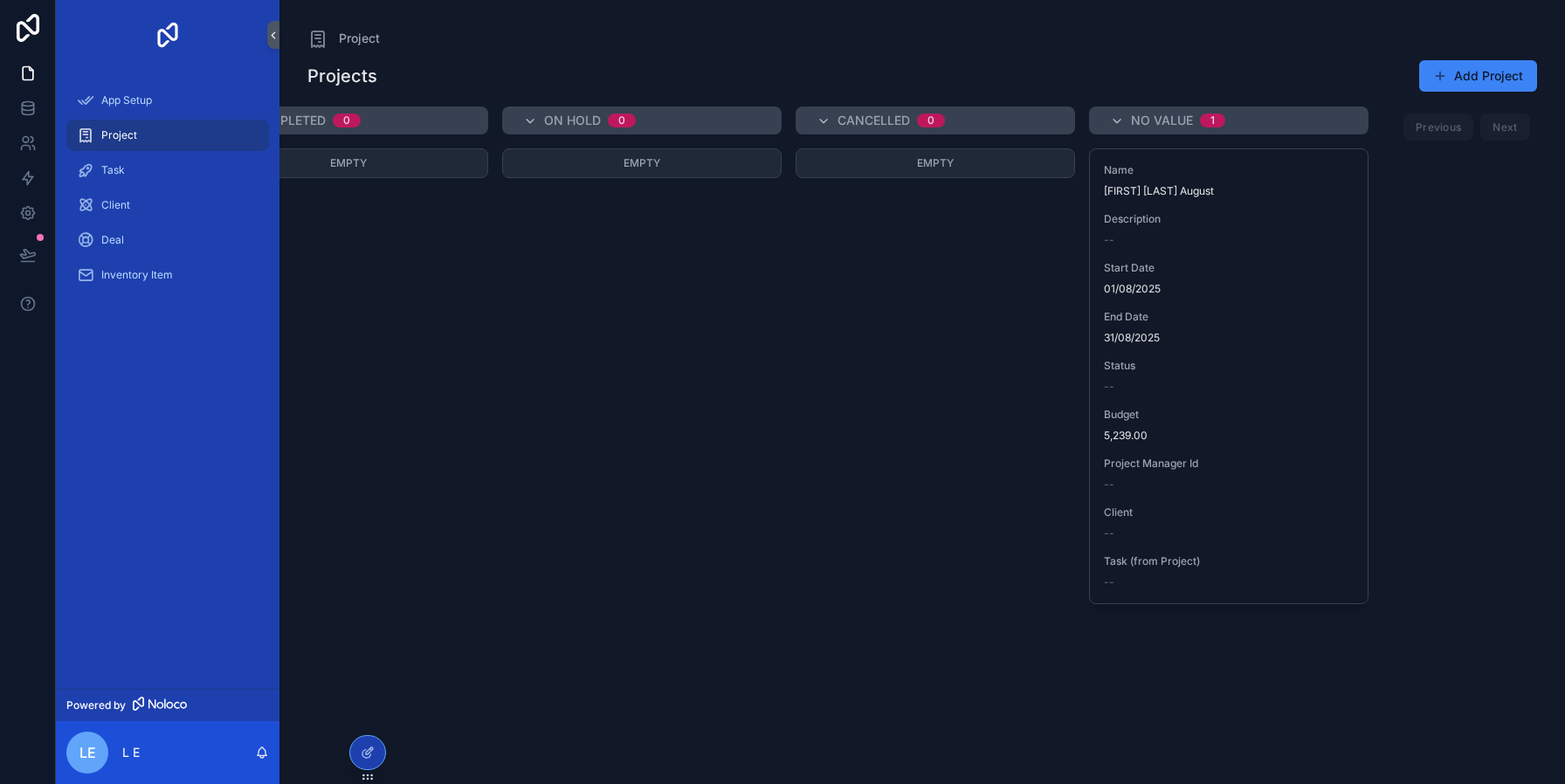 scroll, scrollTop: 0, scrollLeft: 931, axis: horizontal 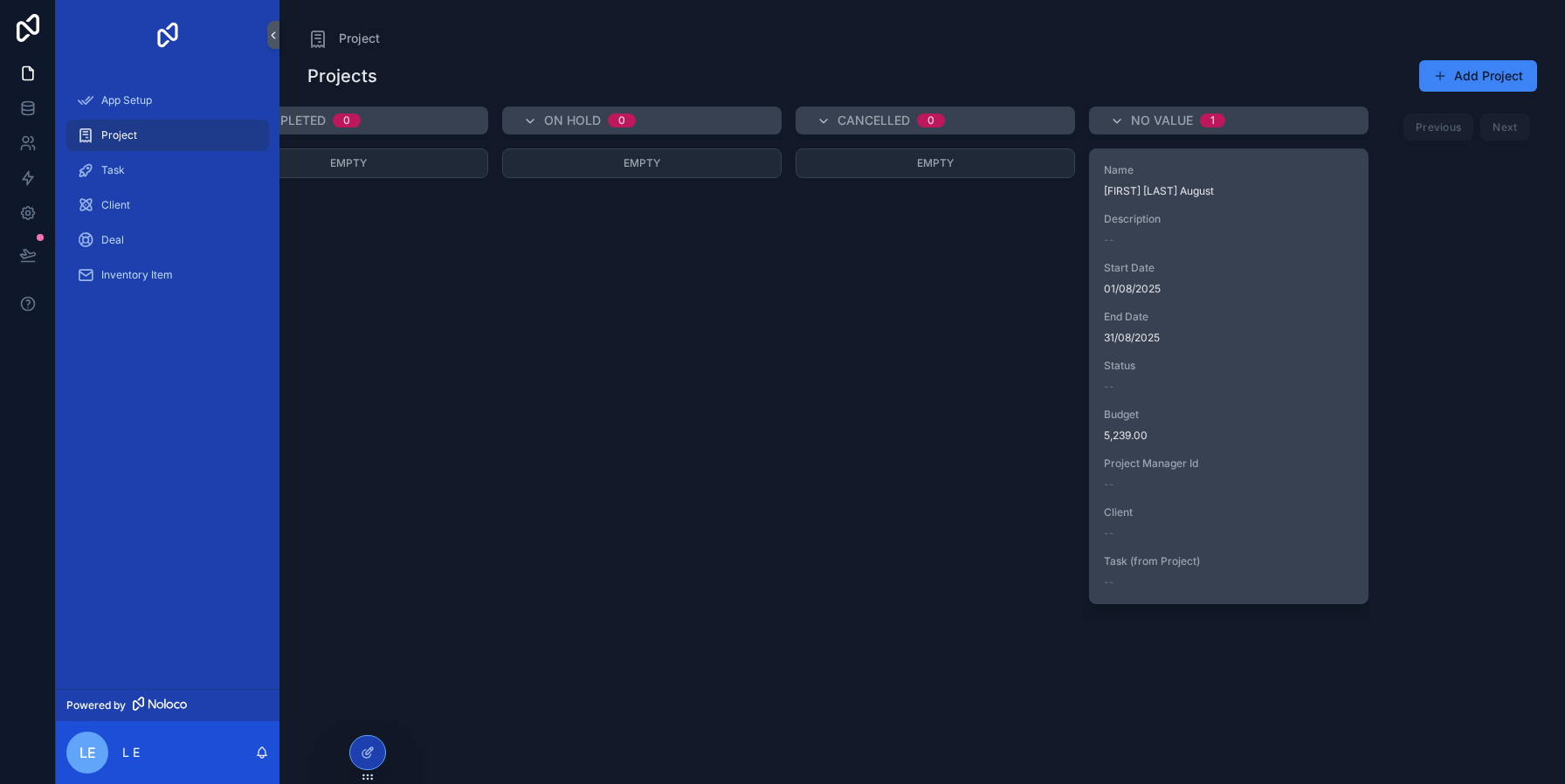 click on "[FIRST] [LAST] August" at bounding box center (1229, 191) 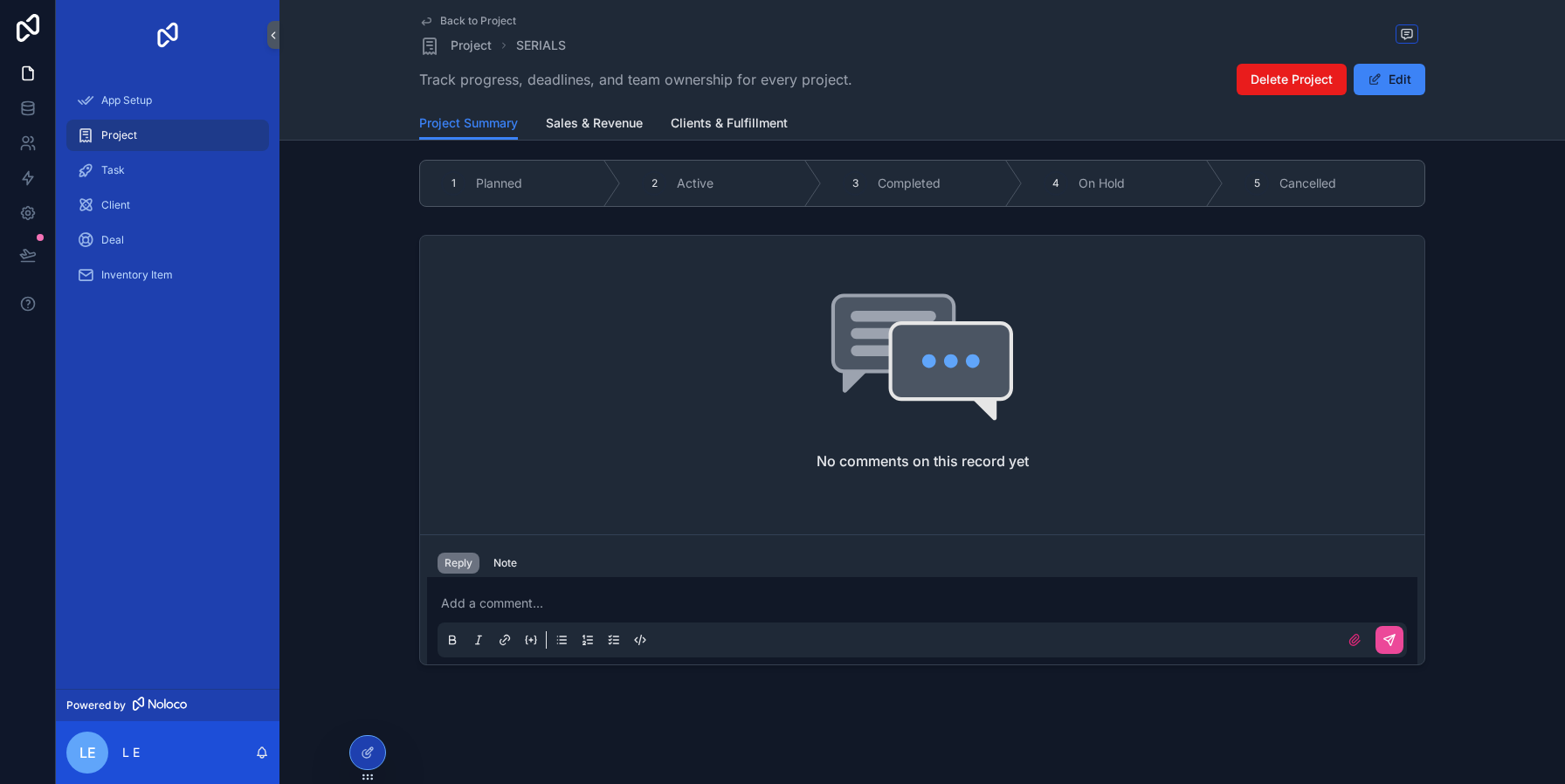 scroll, scrollTop: 0, scrollLeft: 0, axis: both 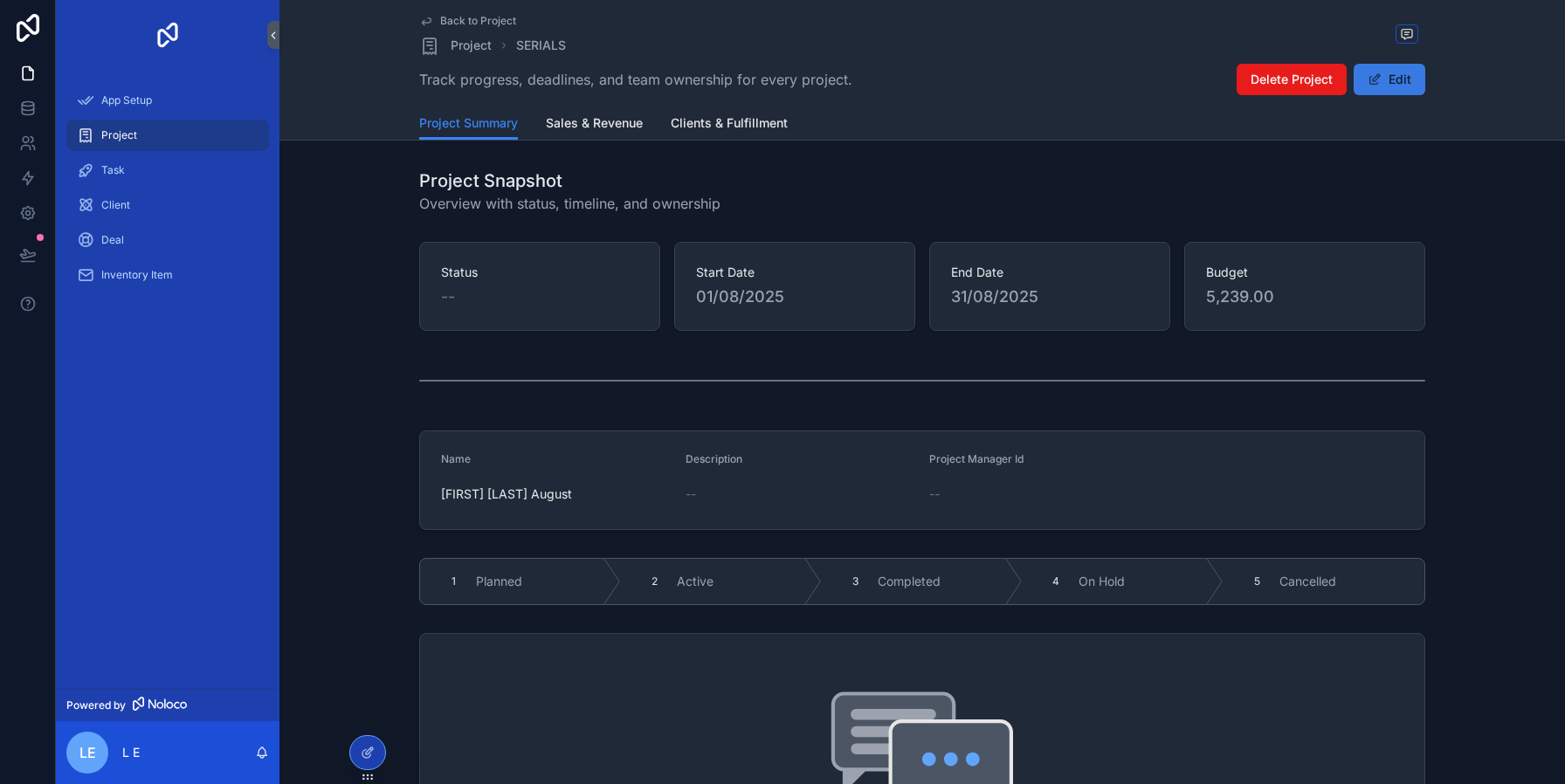 click on "Edit" at bounding box center [1389, 79] 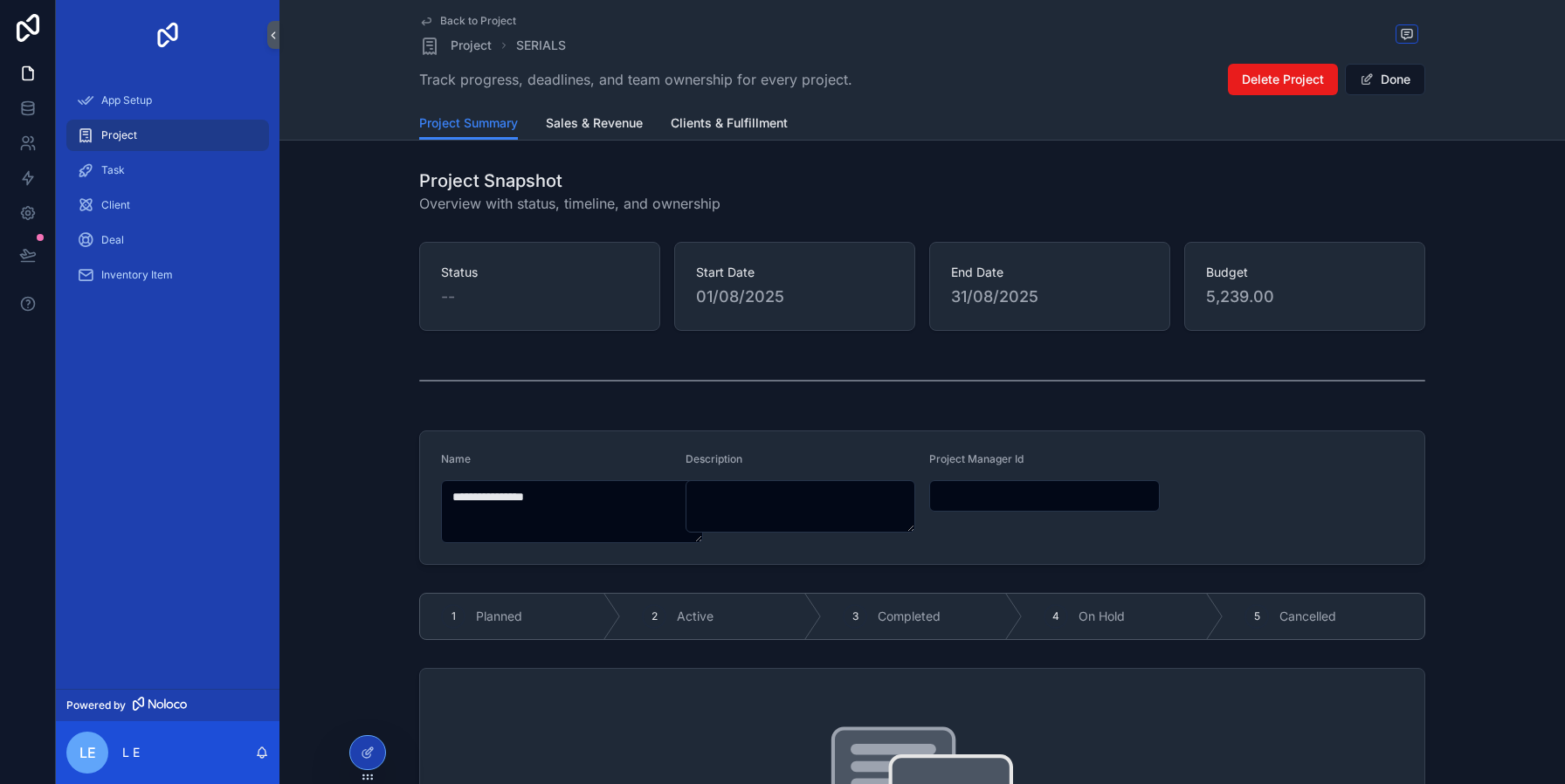 click on "**********" at bounding box center [922, 609] 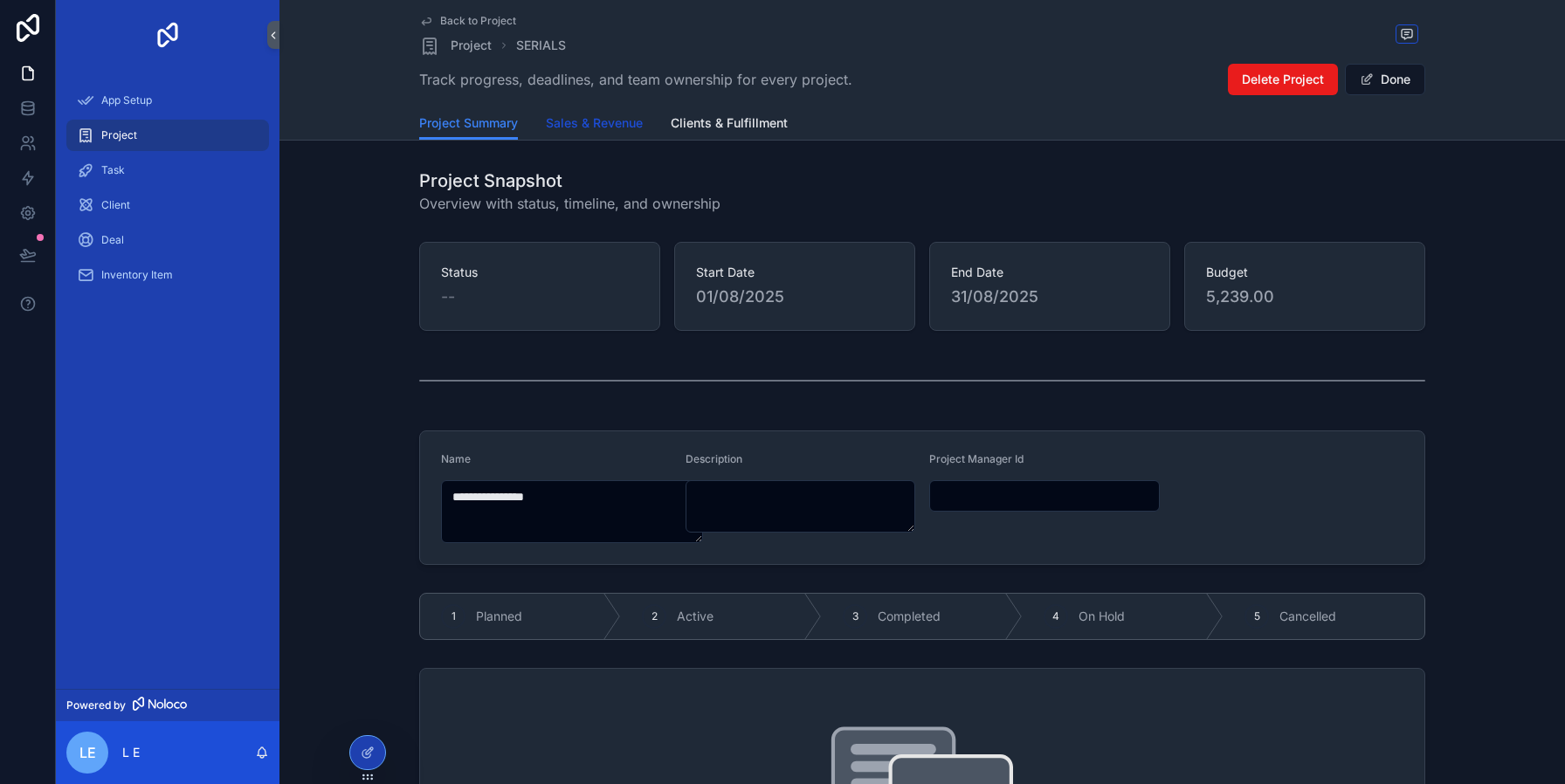 click on "Sales & Revenue" at bounding box center (594, 123) 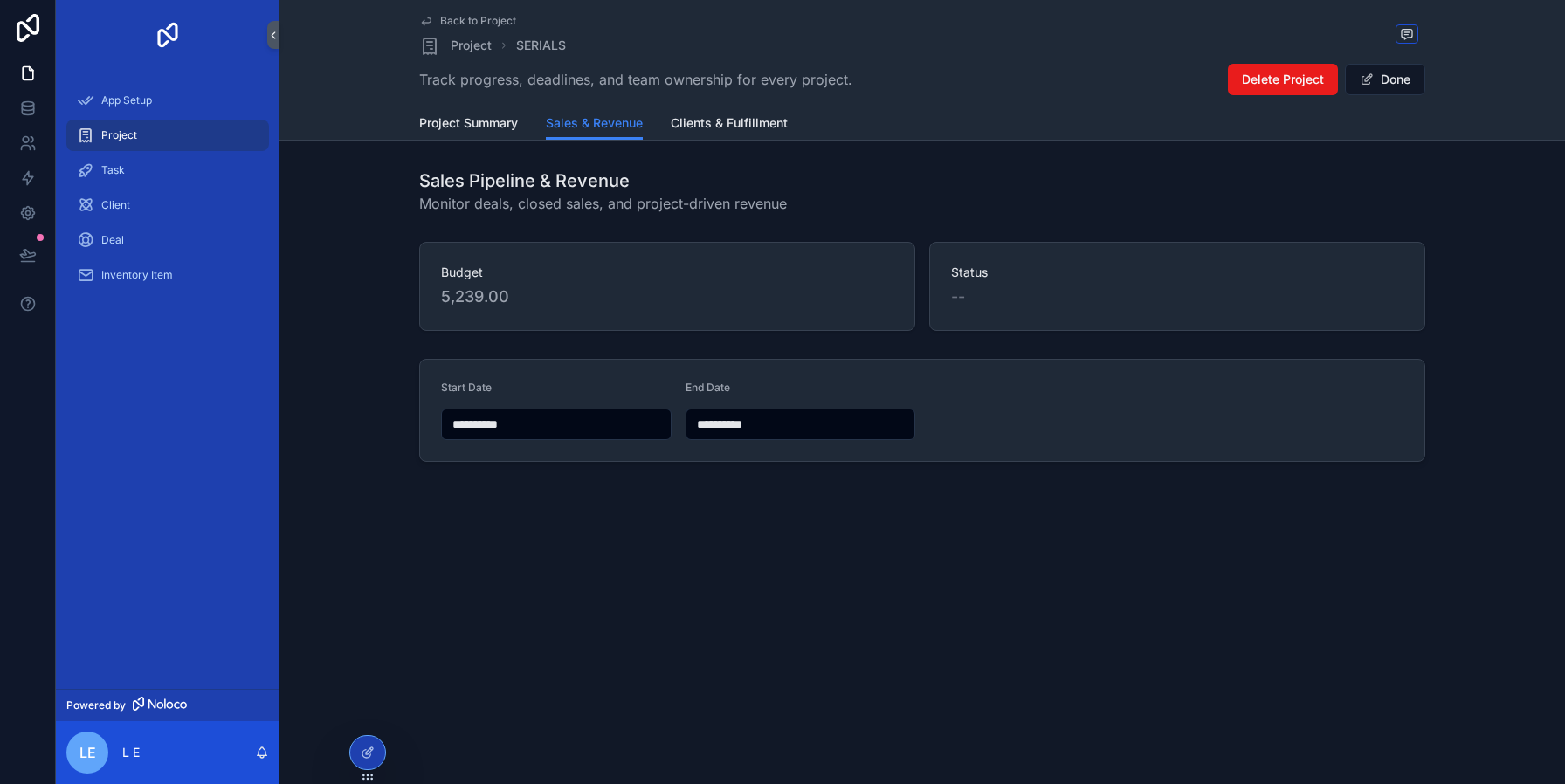 click on "Budget 5,239.00" at bounding box center [667, 286] 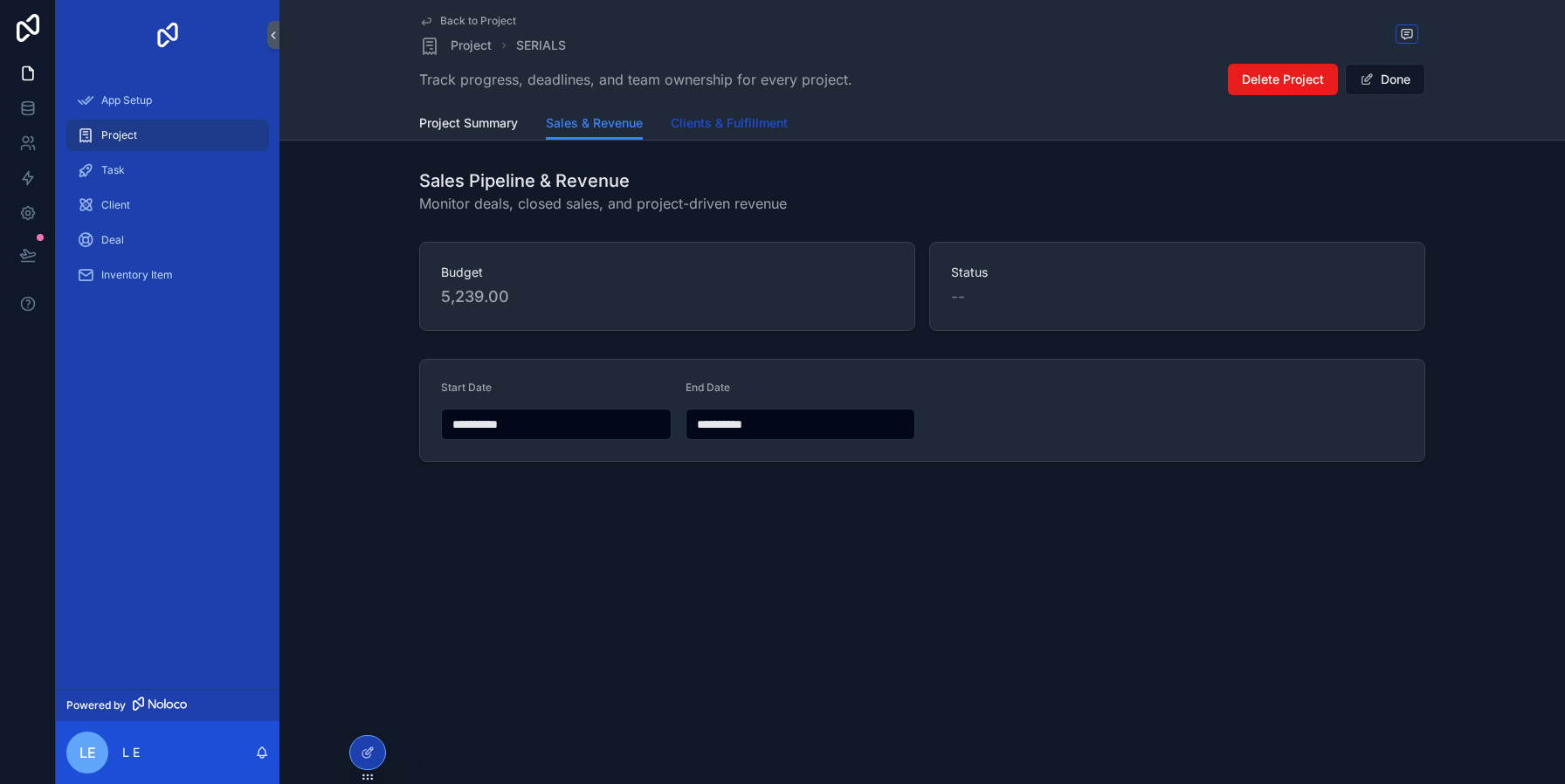 click on "Clients & Fulfillment" at bounding box center [729, 123] 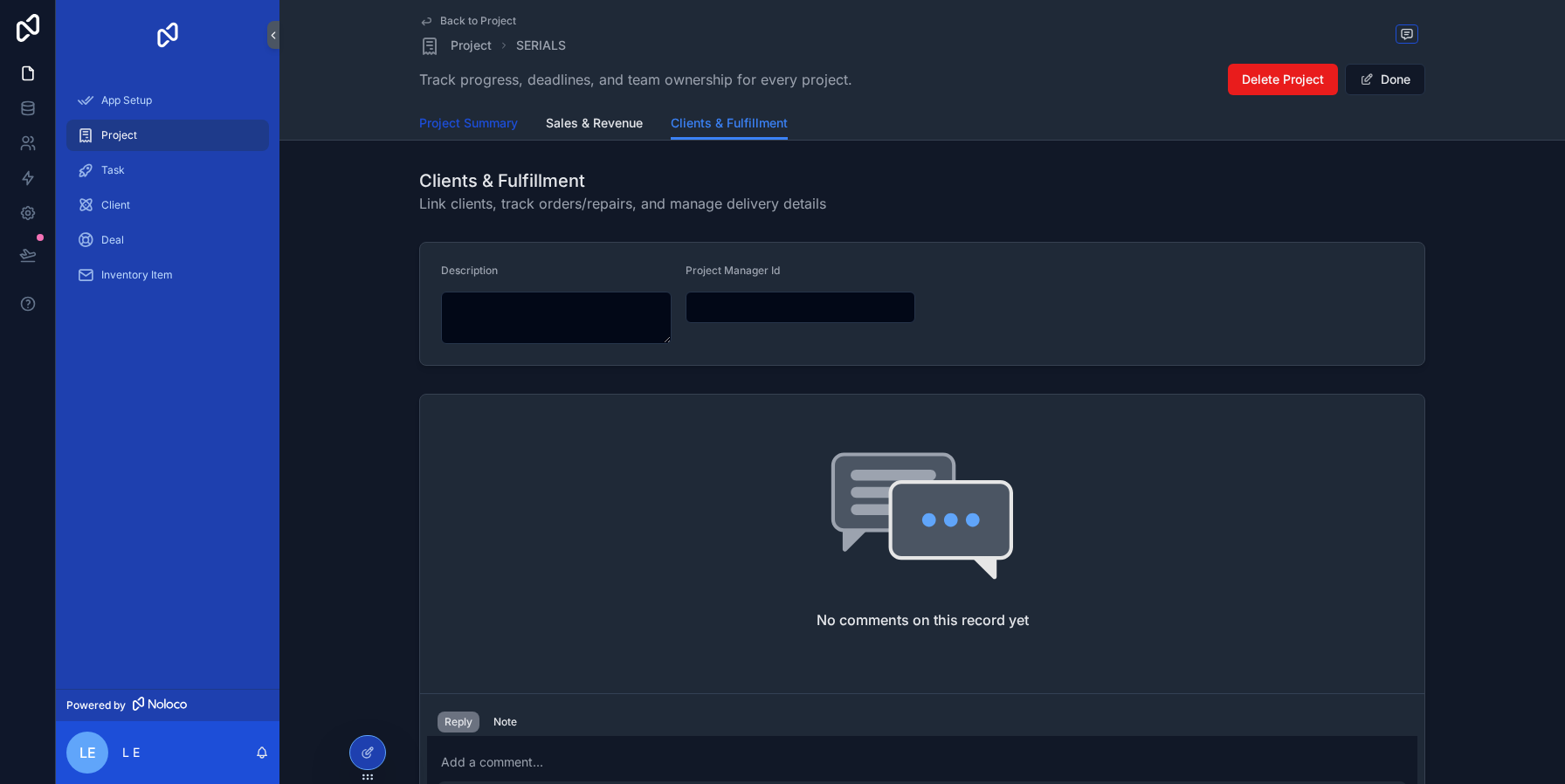 click on "Project Summary" at bounding box center (468, 123) 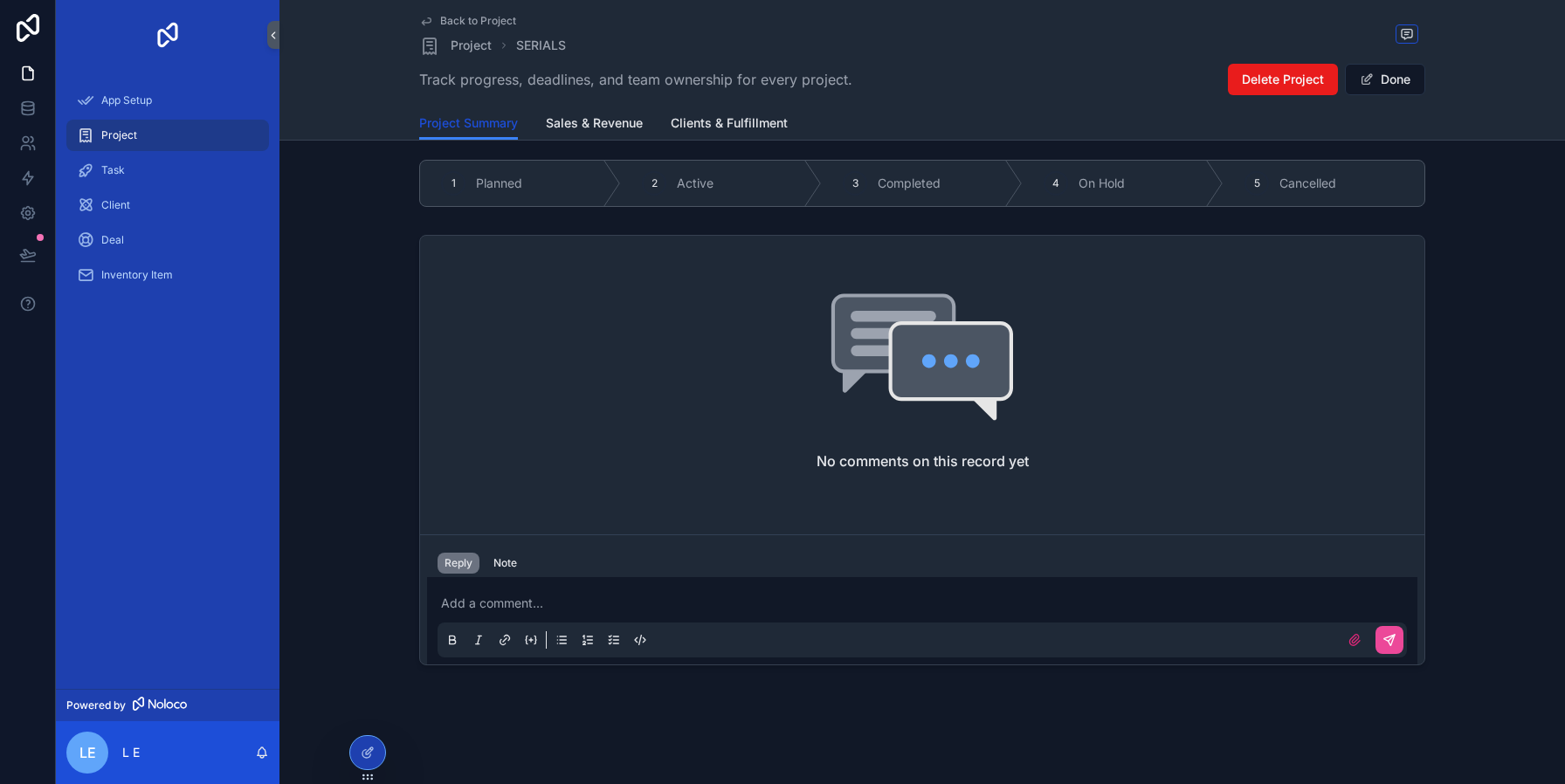 scroll, scrollTop: 710, scrollLeft: 0, axis: vertical 